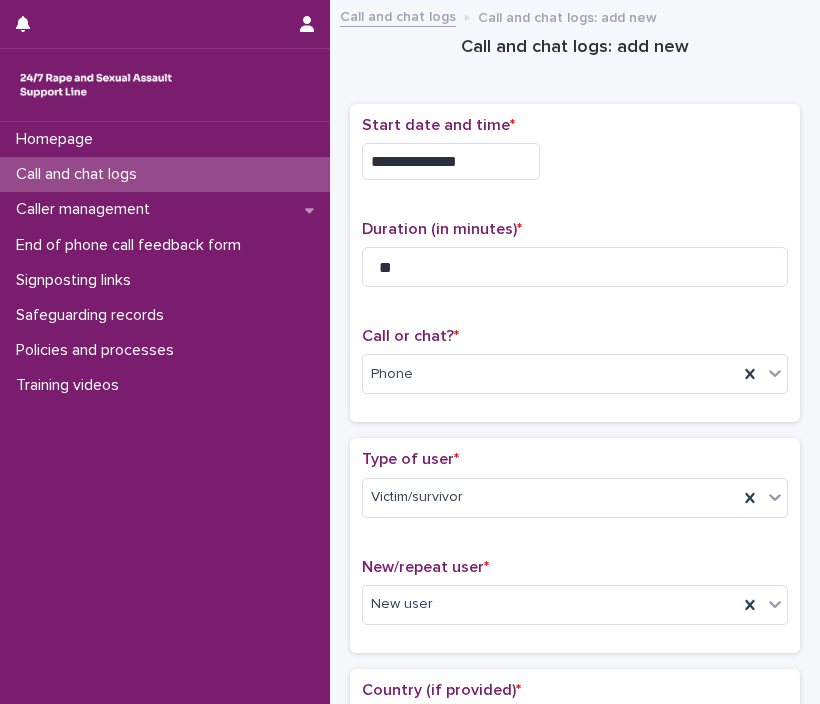 scroll, scrollTop: 0, scrollLeft: 0, axis: both 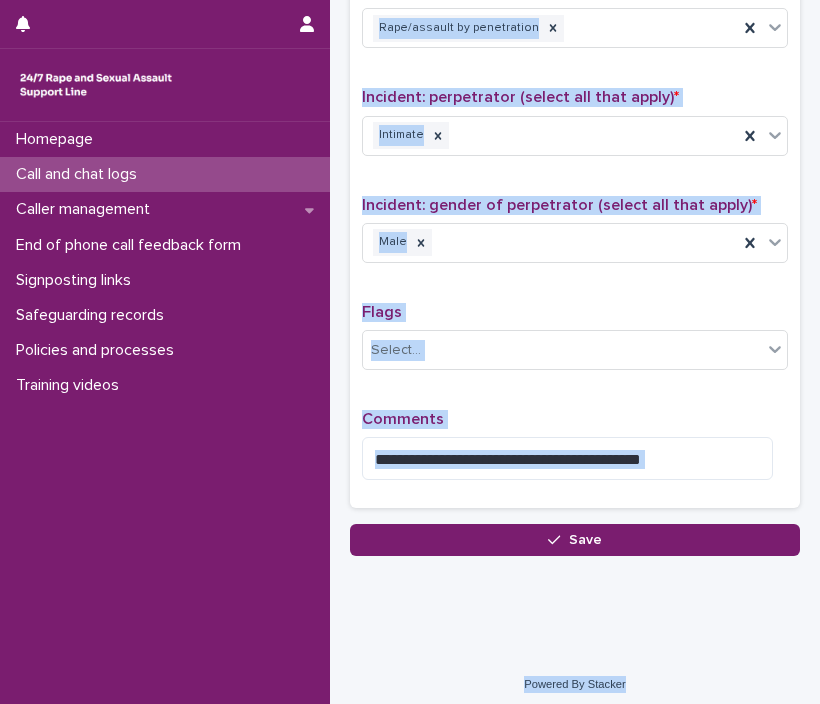 drag, startPoint x: 0, startPoint y: 0, endPoint x: 802, endPoint y: 735, distance: 1087.8552 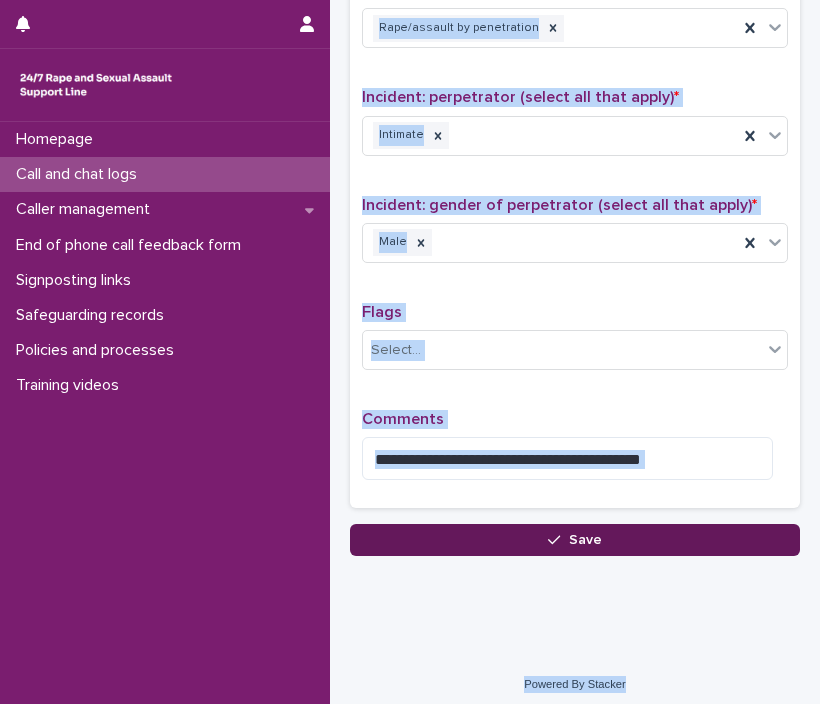 click on "Save" at bounding box center [575, 540] 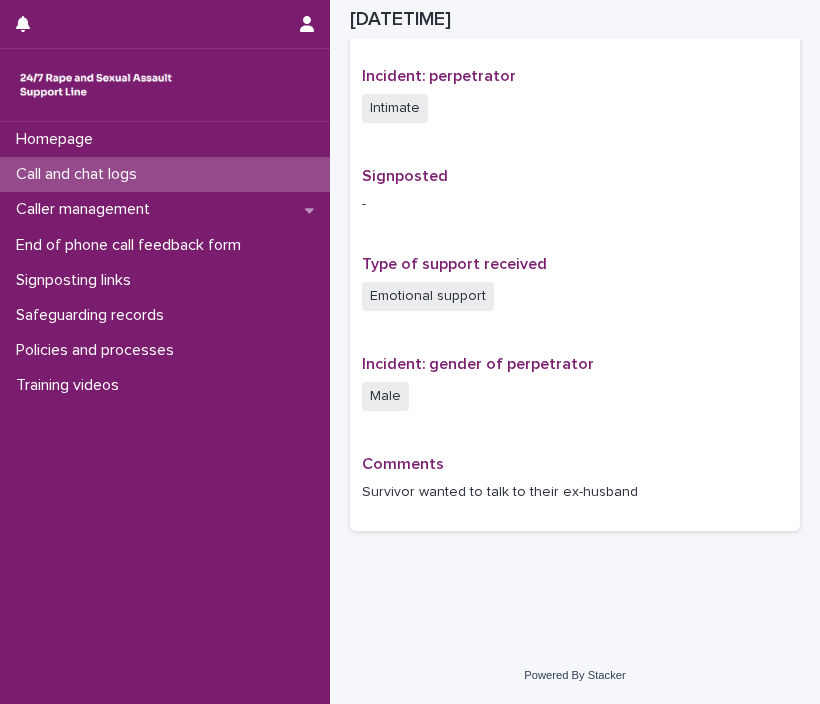 scroll, scrollTop: 1155, scrollLeft: 0, axis: vertical 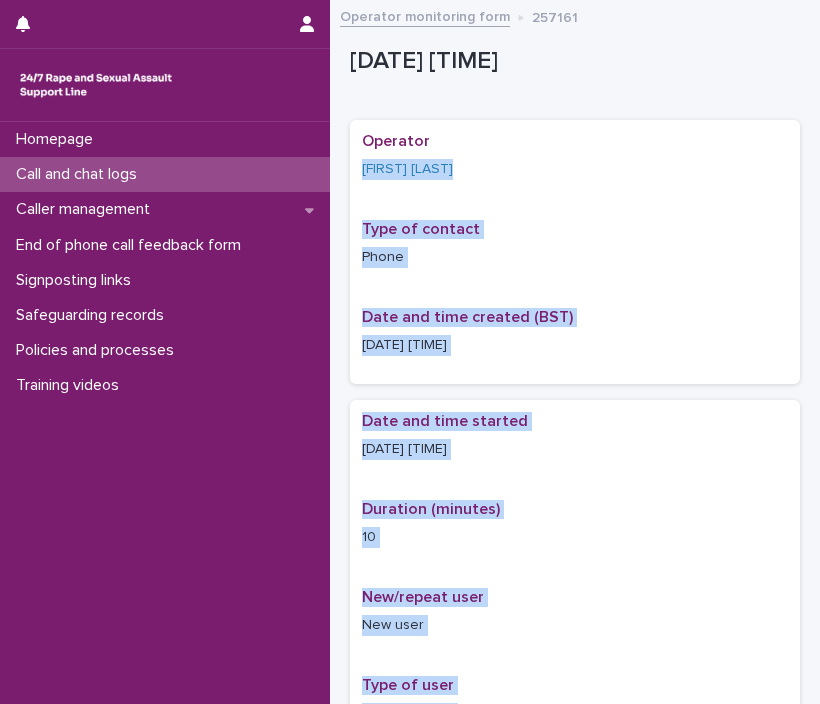 drag, startPoint x: 672, startPoint y: 497, endPoint x: 543, endPoint y: 89, distance: 427.9077 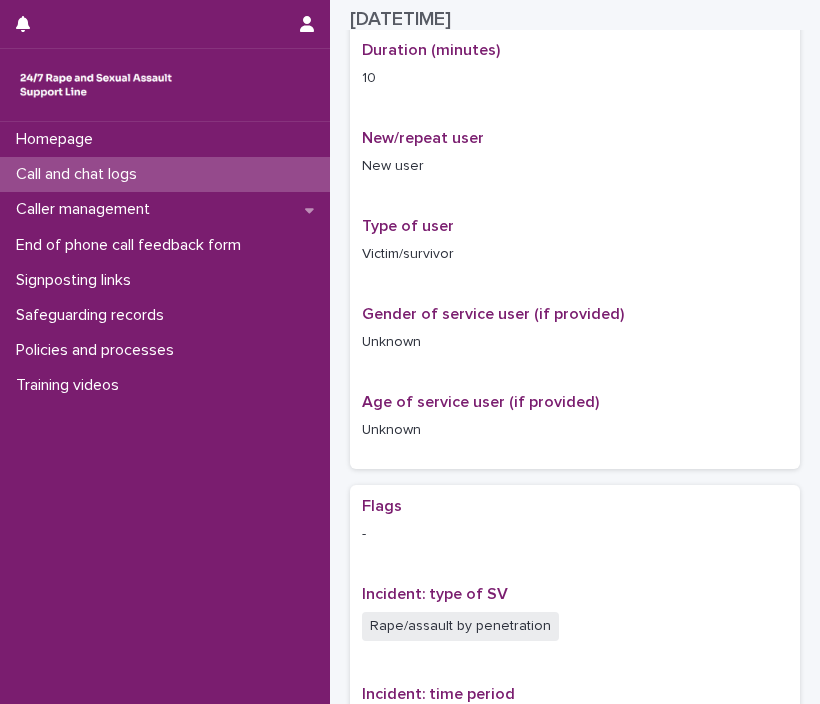 scroll, scrollTop: 1107, scrollLeft: 0, axis: vertical 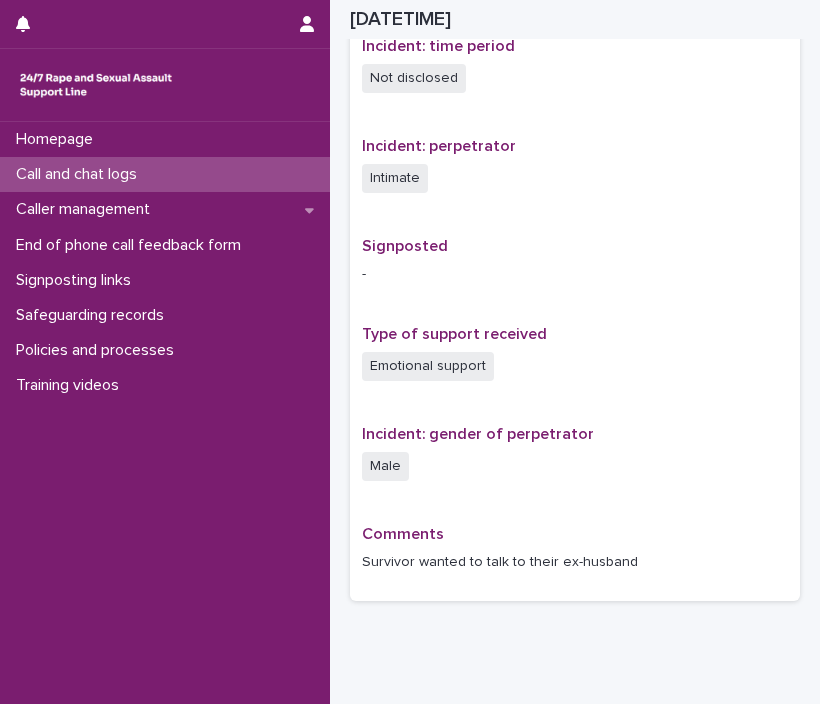 drag, startPoint x: 543, startPoint y: 89, endPoint x: 604, endPoint y: 546, distance: 461.05313 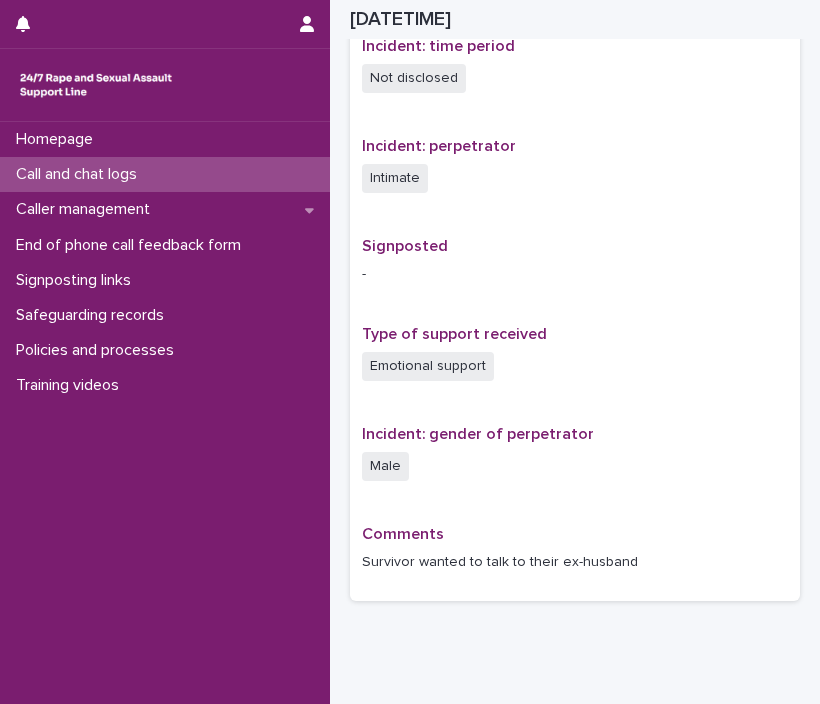 click on "Call and chat logs" at bounding box center (165, 174) 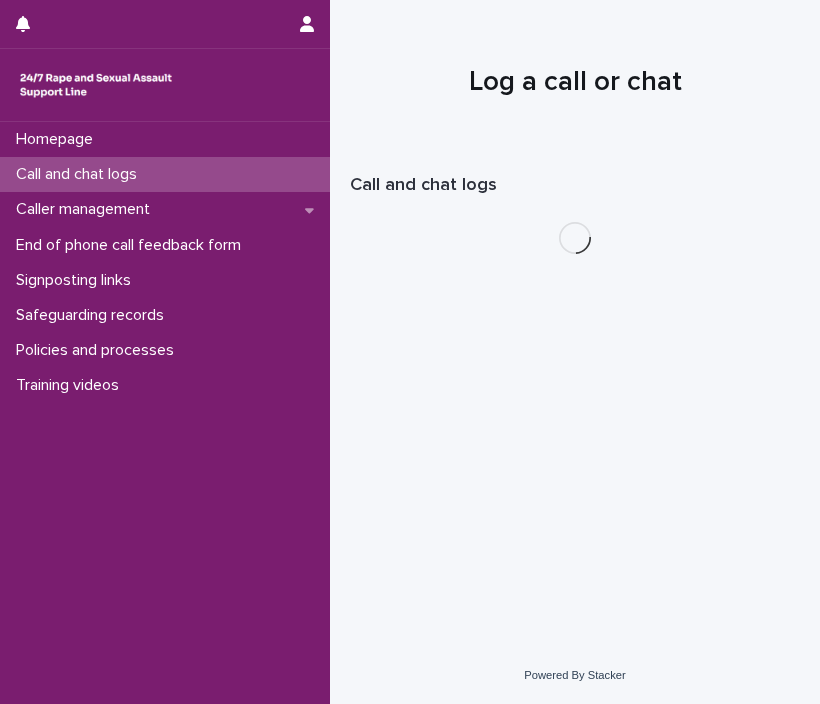 scroll, scrollTop: 0, scrollLeft: 0, axis: both 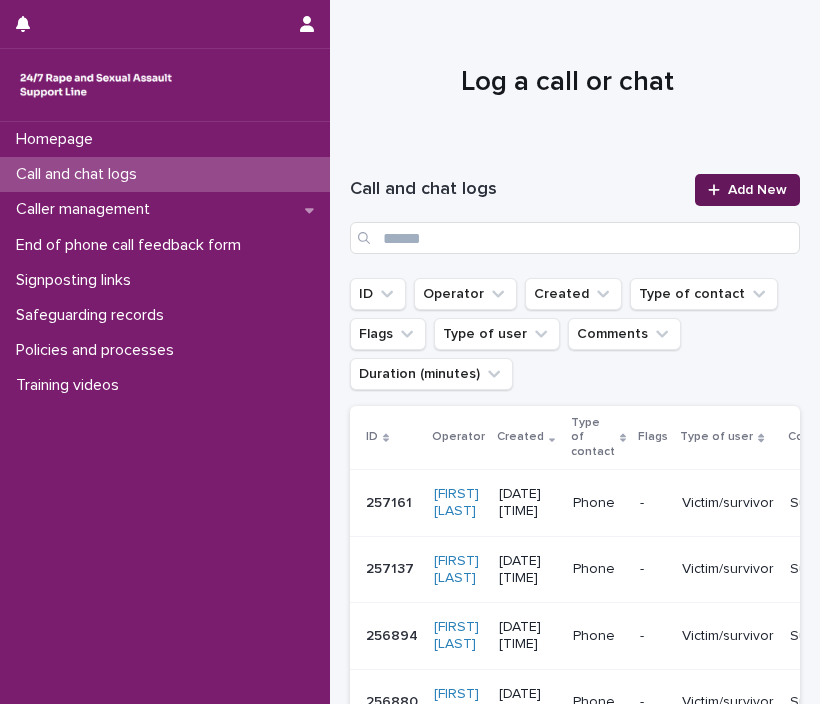 click on "Add New" at bounding box center (757, 190) 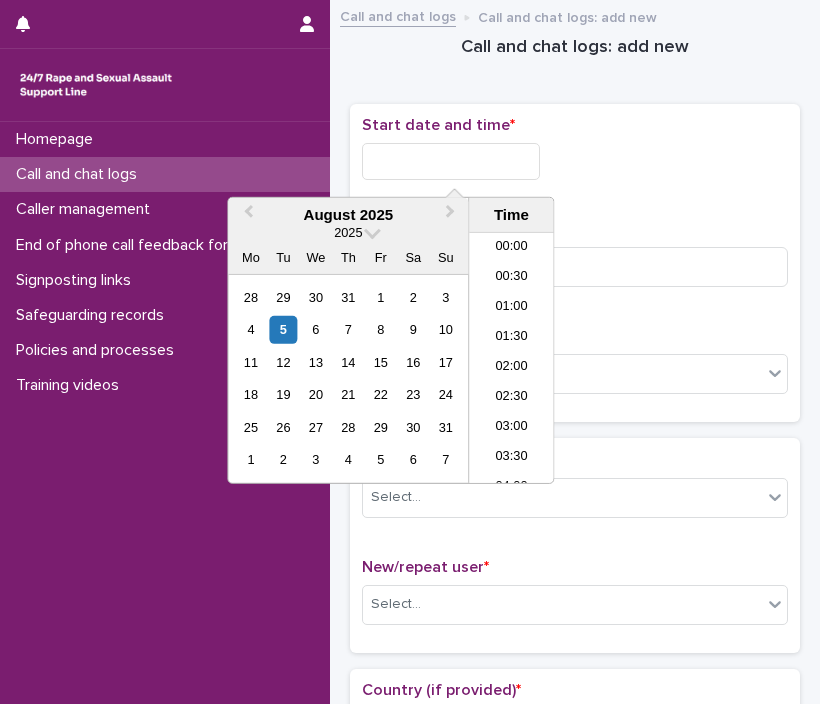scroll, scrollTop: 850, scrollLeft: 0, axis: vertical 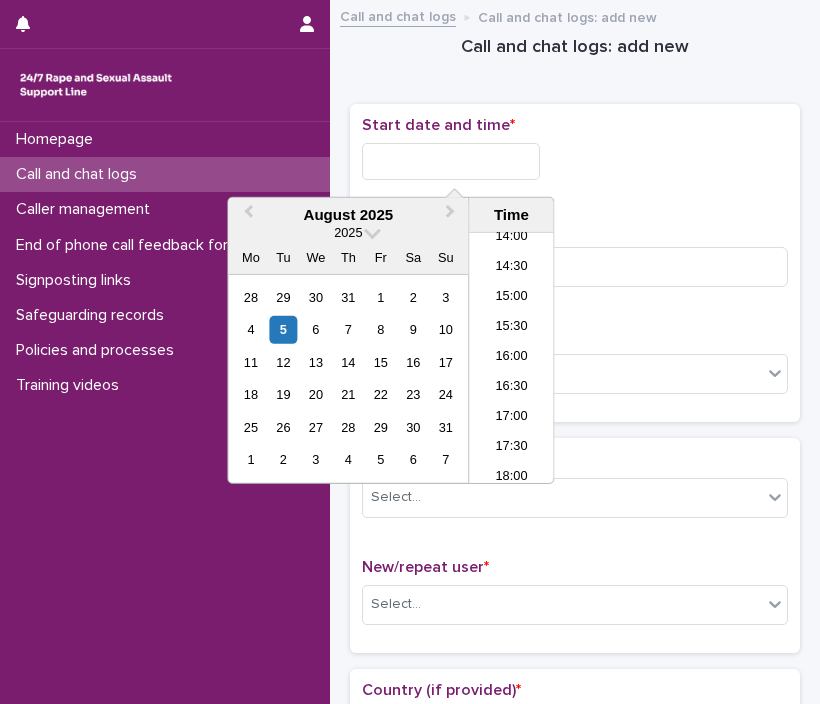 click at bounding box center [451, 161] 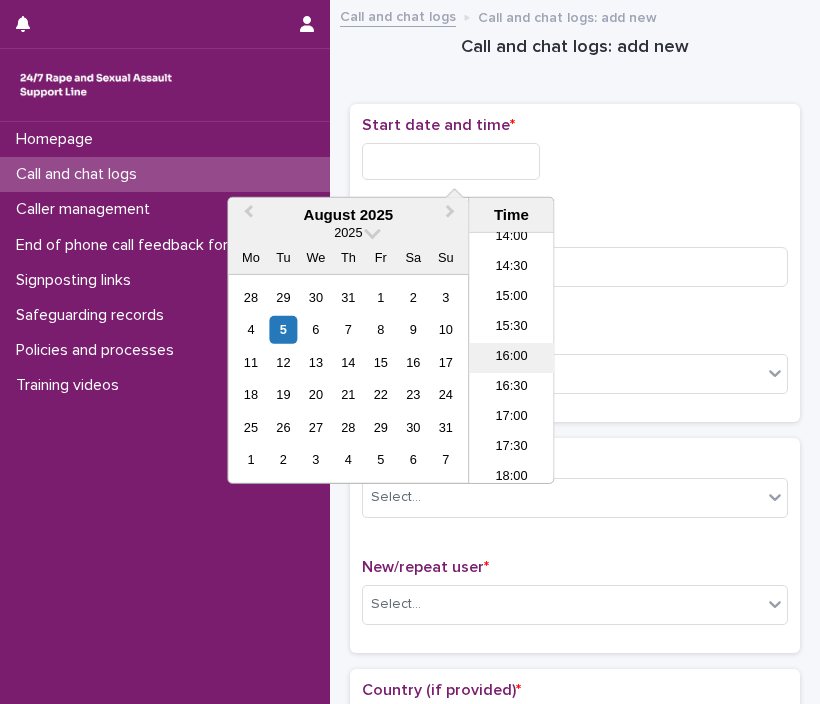 click on "16:00" at bounding box center [511, 358] 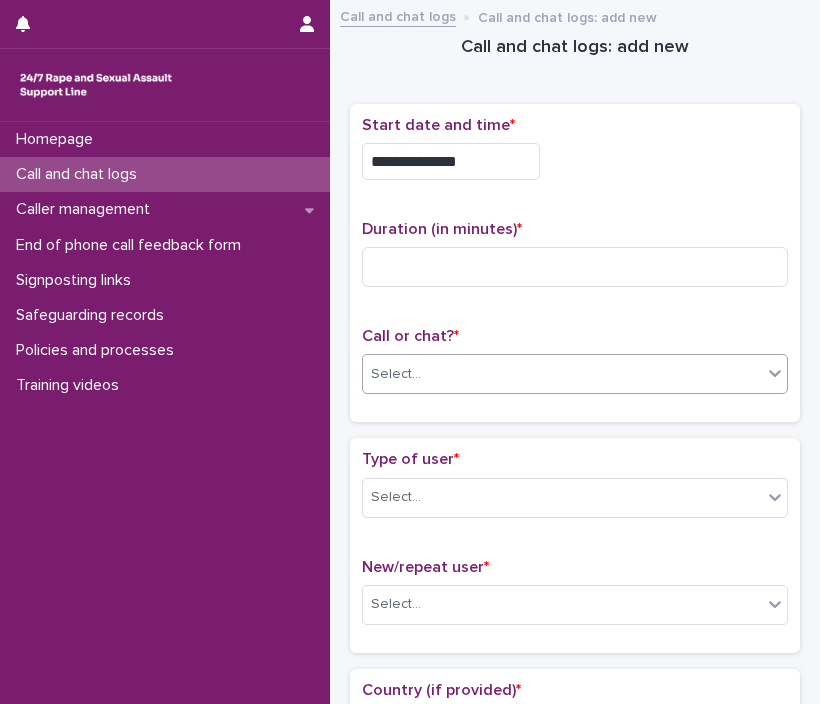 click on "Select..." at bounding box center (562, 374) 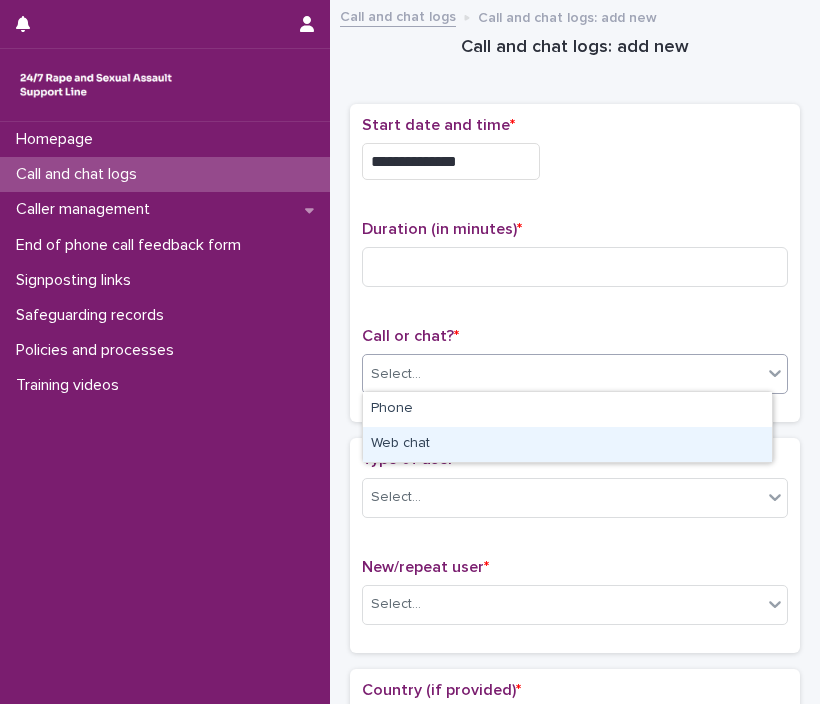 click on "Web chat" at bounding box center [567, 444] 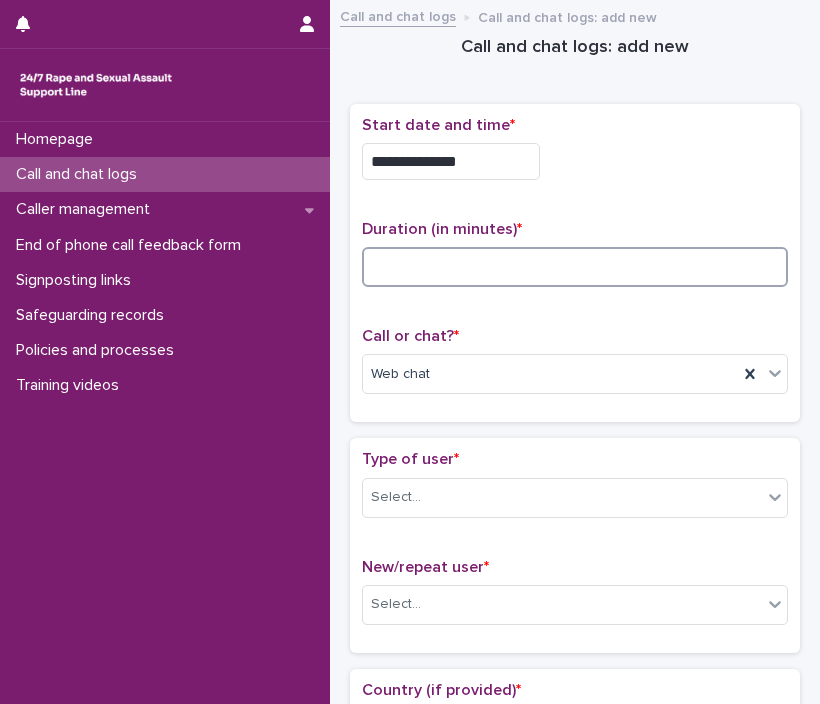 click at bounding box center [575, 267] 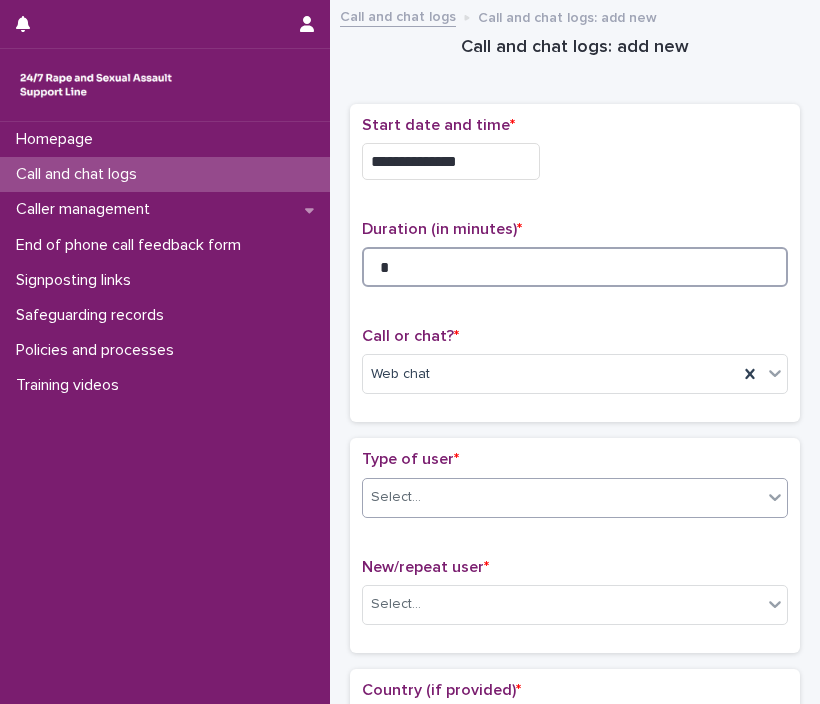 type on "*" 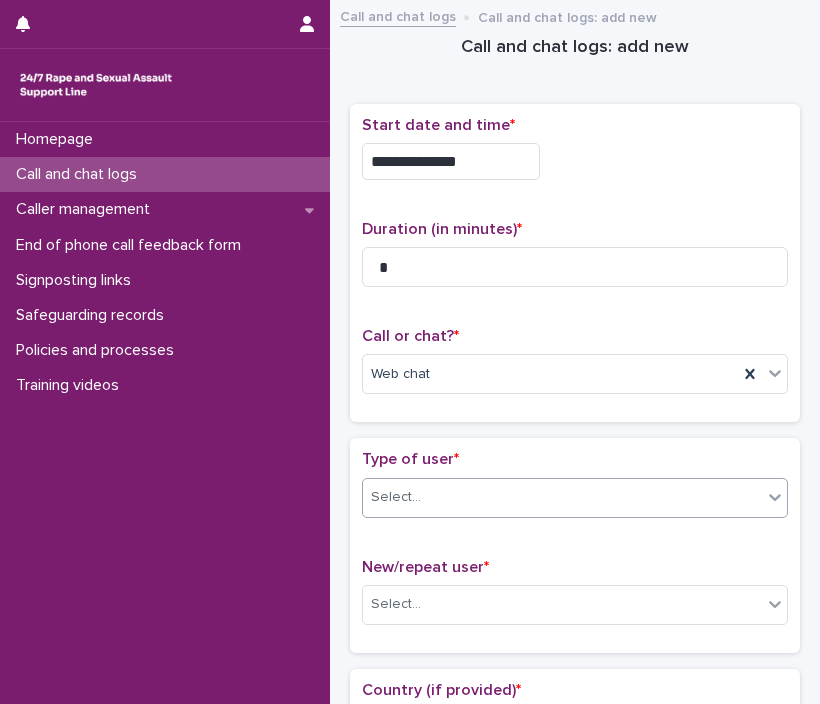 click on "Select..." at bounding box center [562, 497] 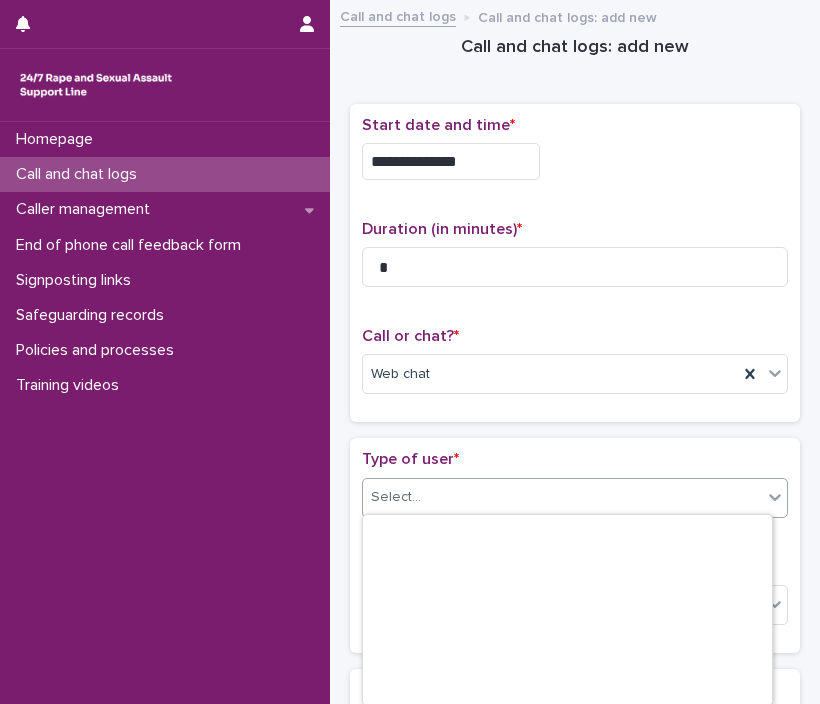 scroll, scrollTop: 334, scrollLeft: 0, axis: vertical 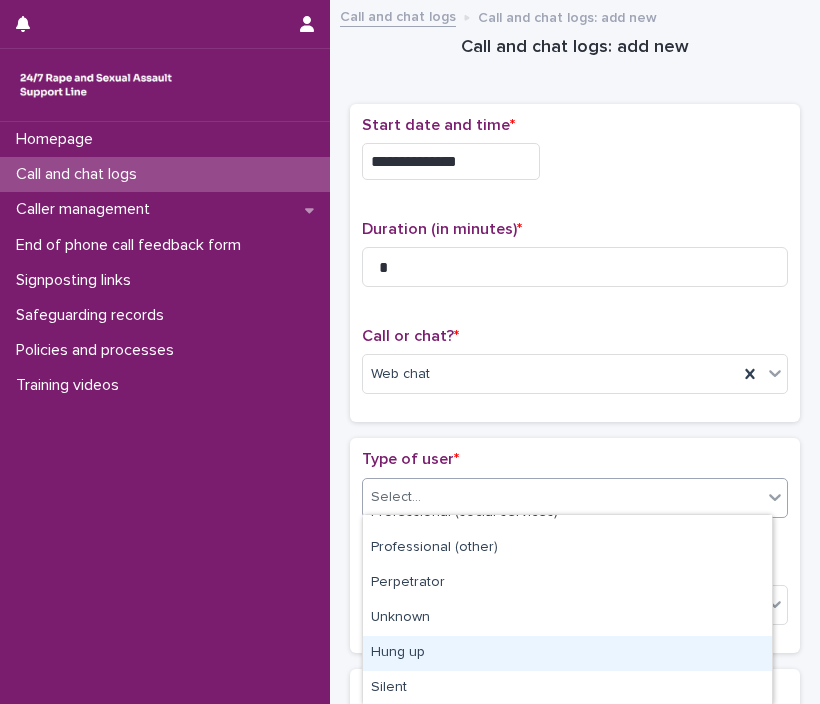 click on "Hung up" at bounding box center (567, 653) 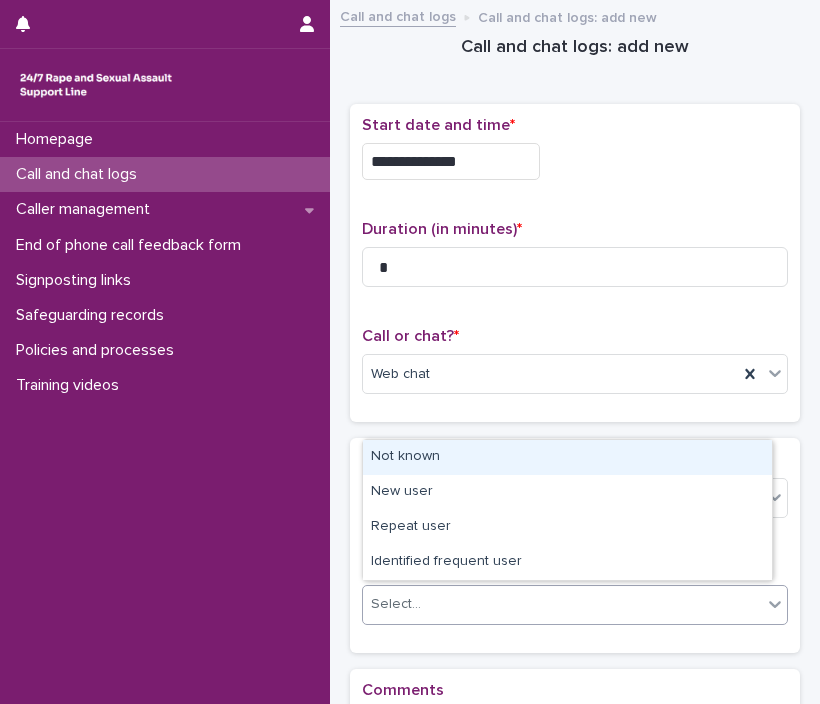 click on "Select..." at bounding box center (562, 604) 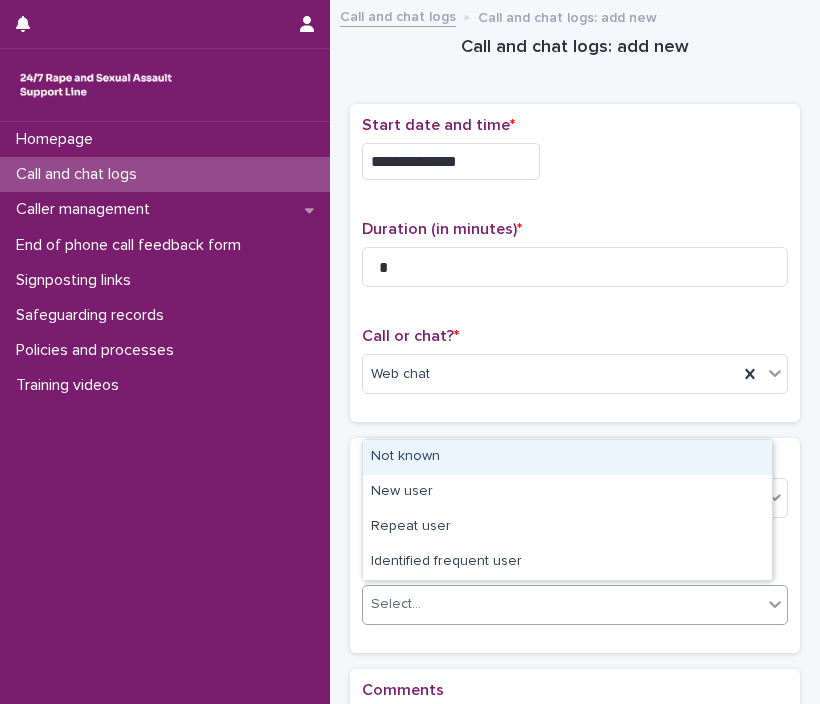 click on "Not known" at bounding box center [567, 457] 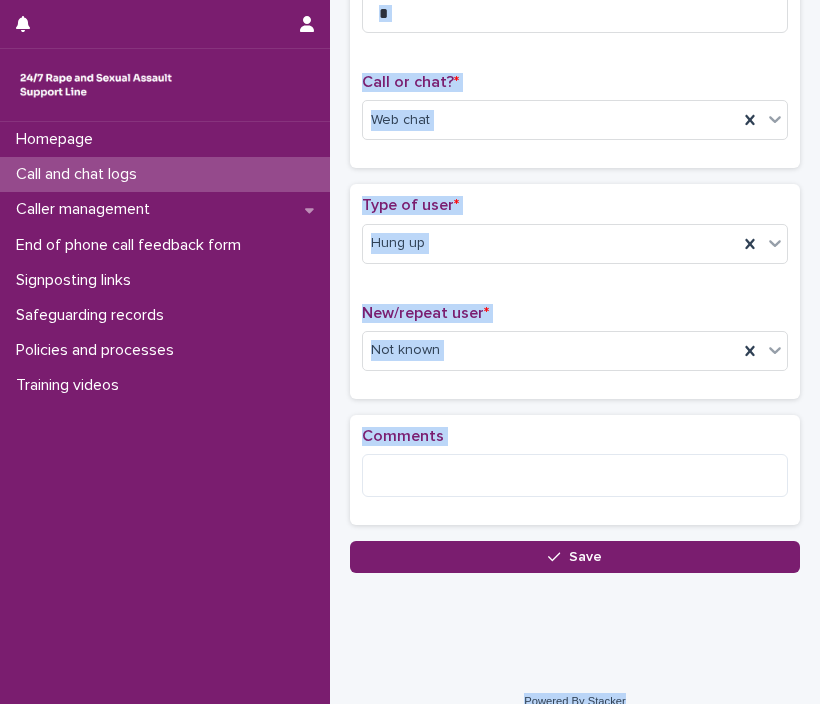 scroll, scrollTop: 275, scrollLeft: 0, axis: vertical 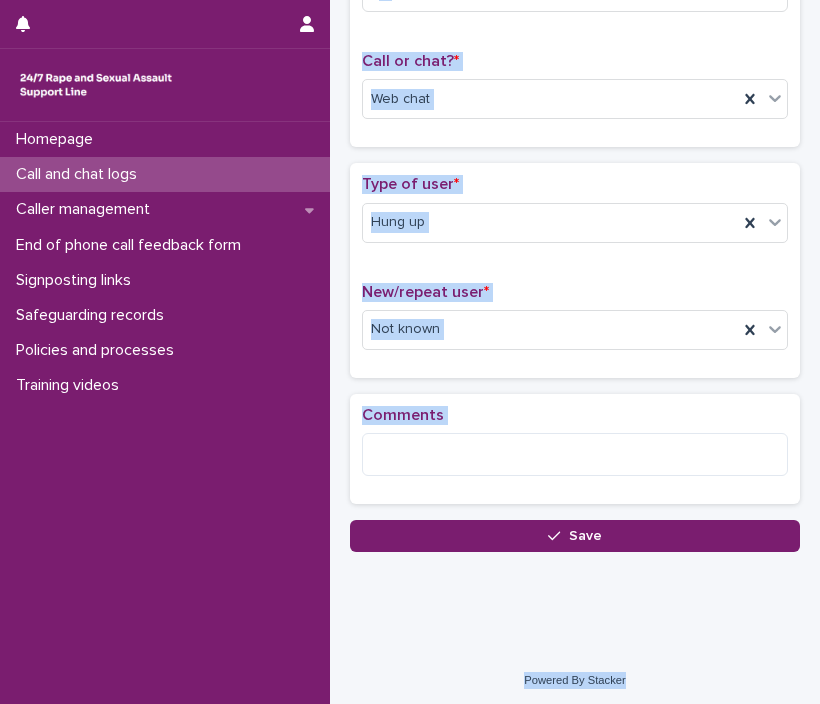 drag, startPoint x: 803, startPoint y: 288, endPoint x: 770, endPoint y: 738, distance: 451.20837 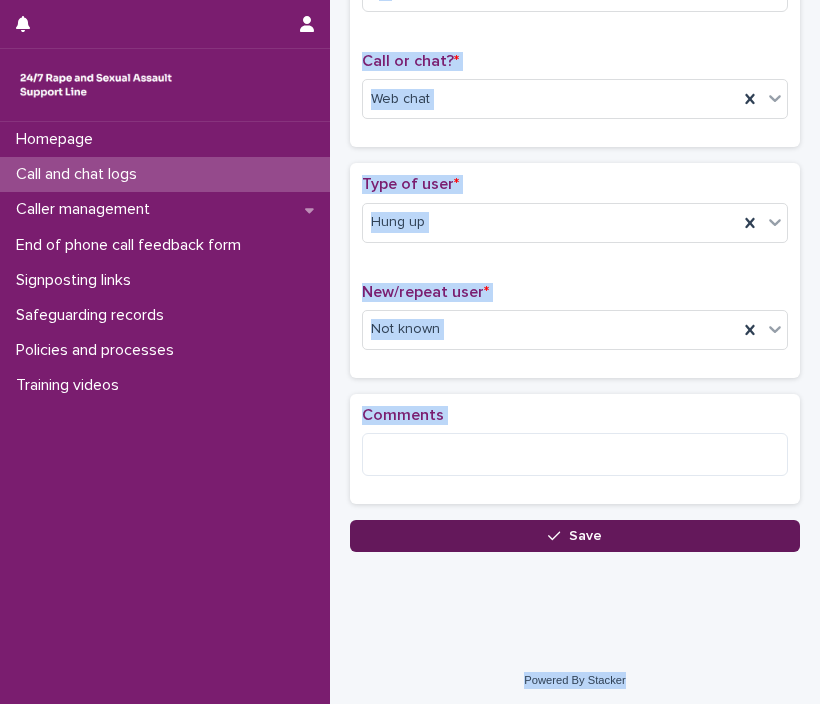 click on "Save" at bounding box center (575, 536) 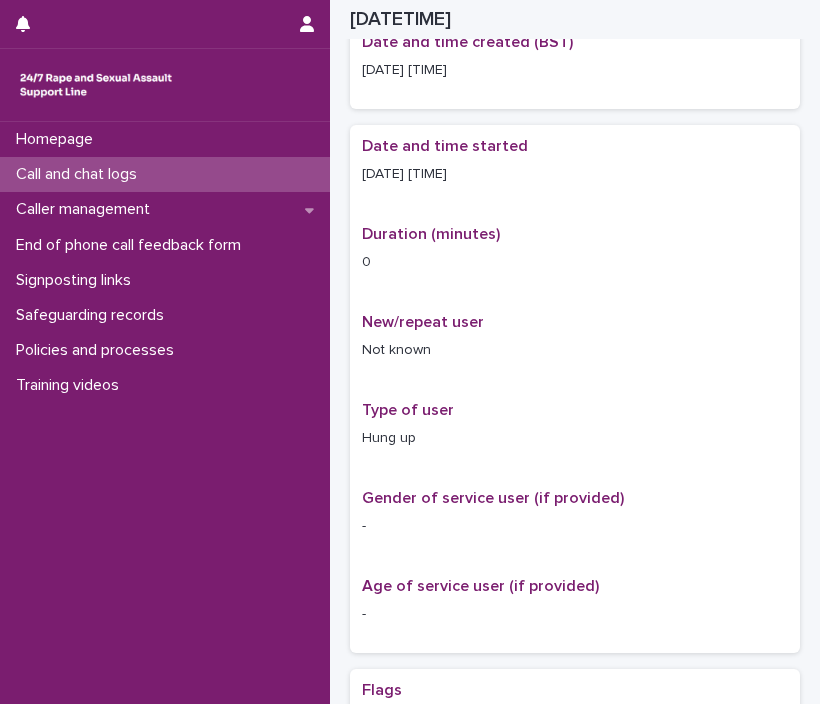 scroll, scrollTop: 287, scrollLeft: 0, axis: vertical 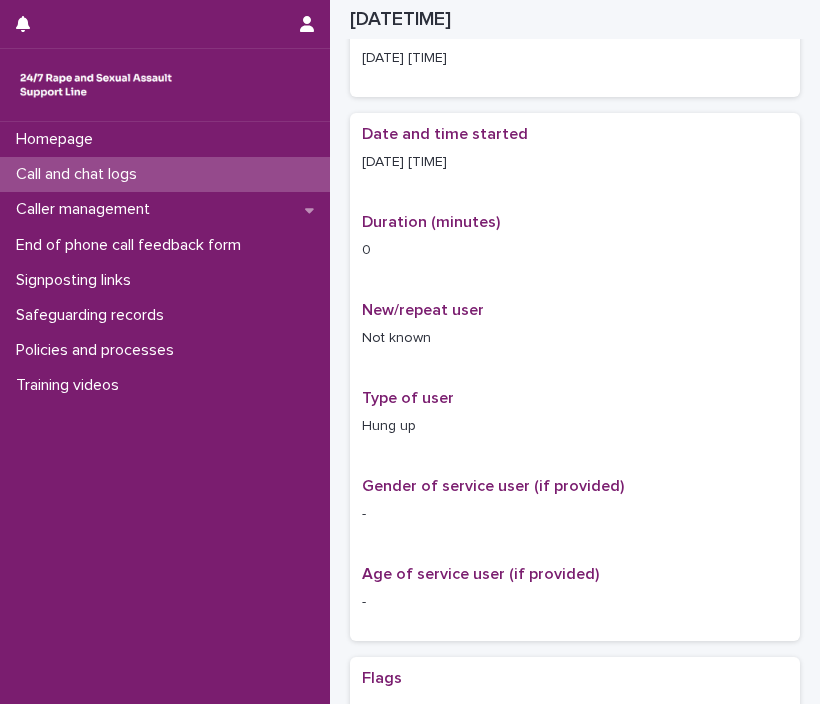 click on "Call and chat logs" at bounding box center [165, 174] 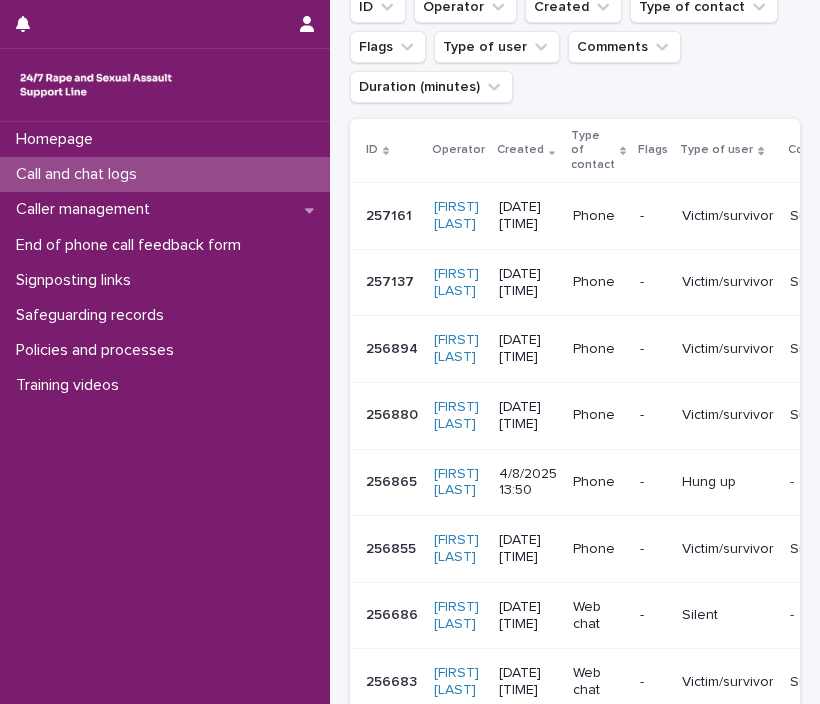 scroll, scrollTop: 0, scrollLeft: 0, axis: both 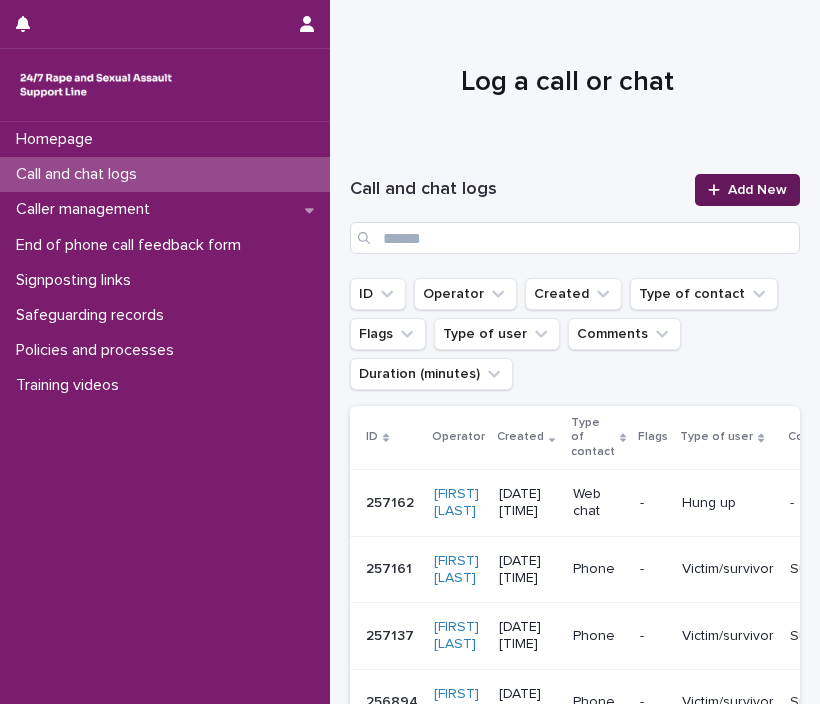 click on "Add New" at bounding box center [757, 190] 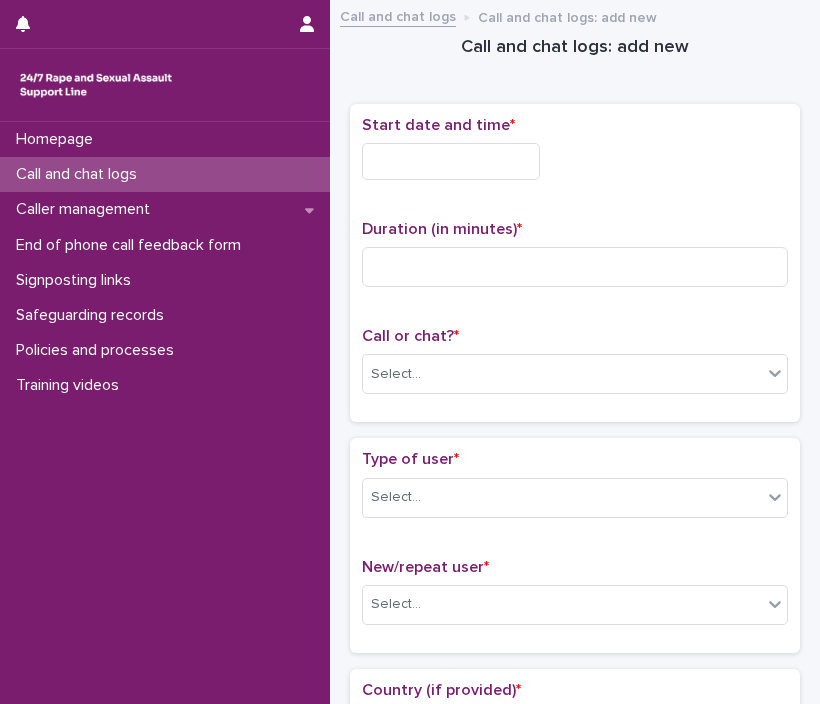 click at bounding box center [451, 161] 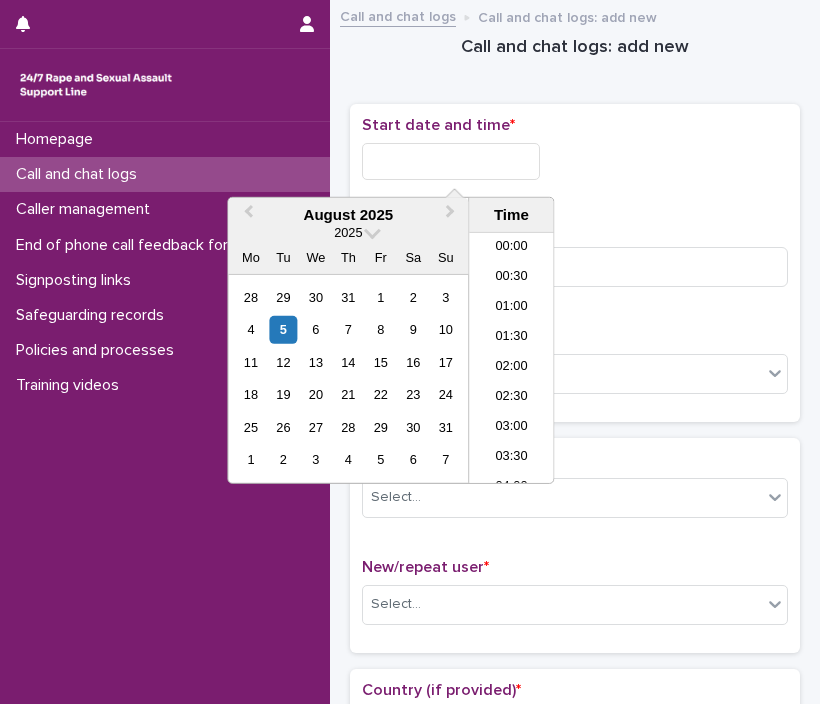 scroll, scrollTop: 850, scrollLeft: 0, axis: vertical 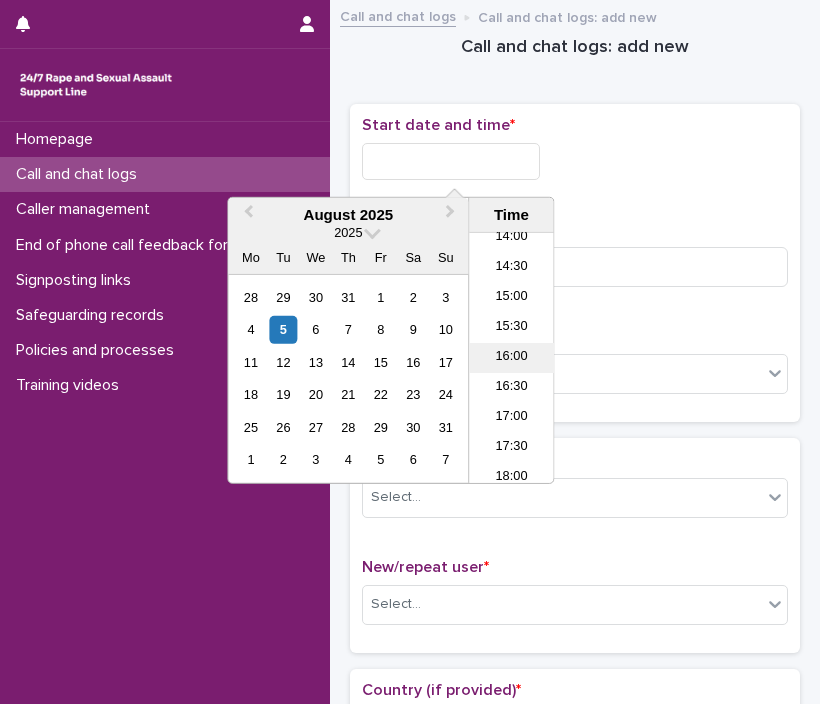 click on "16:00" at bounding box center [511, 358] 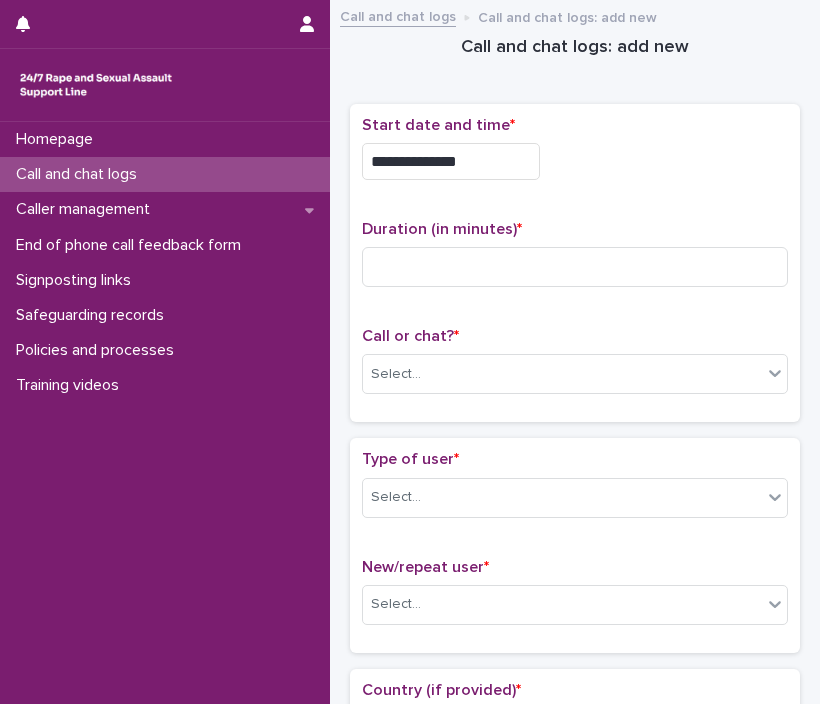 click on "**********" at bounding box center [451, 161] 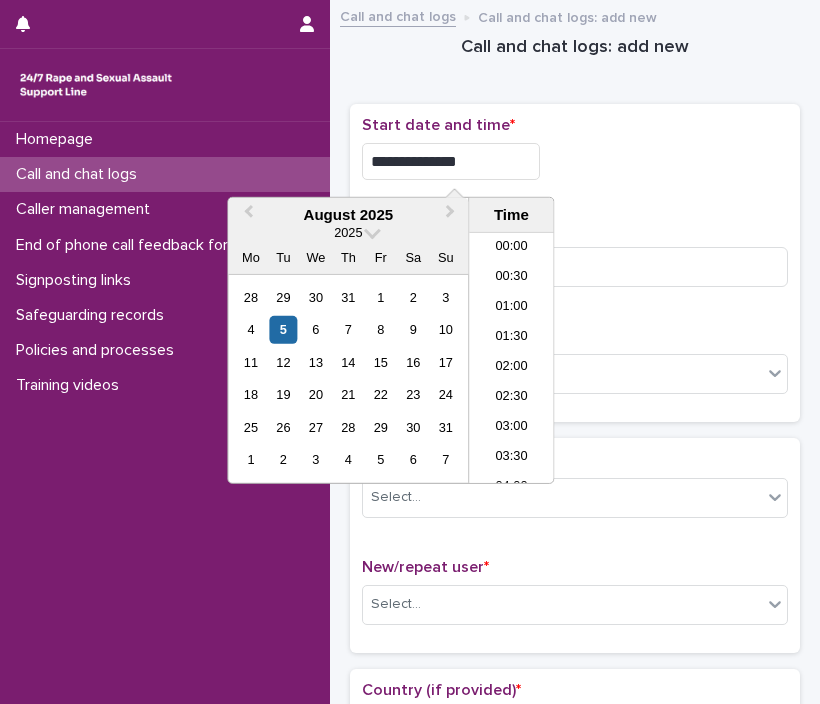 scroll, scrollTop: 850, scrollLeft: 0, axis: vertical 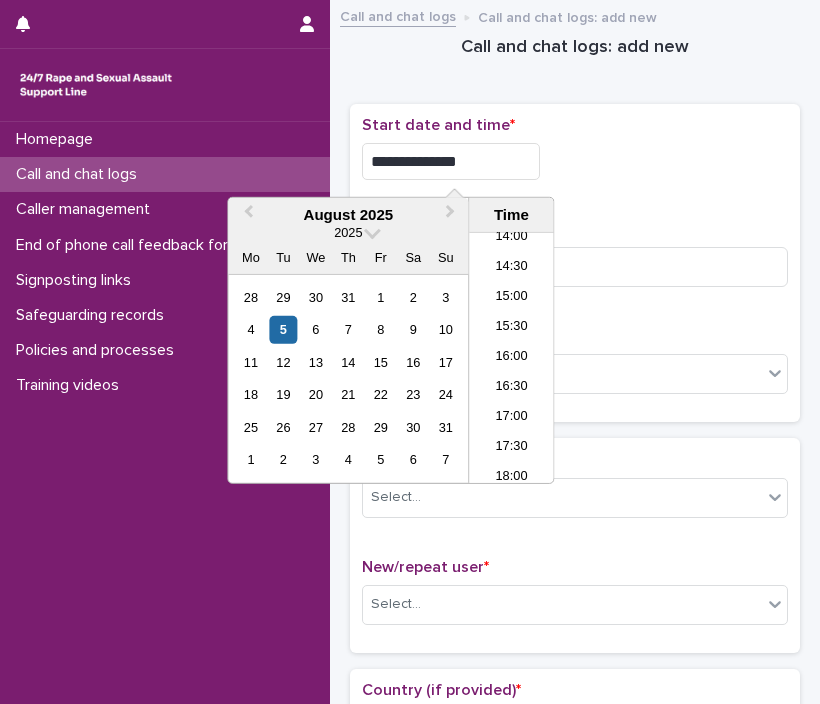 type on "**********" 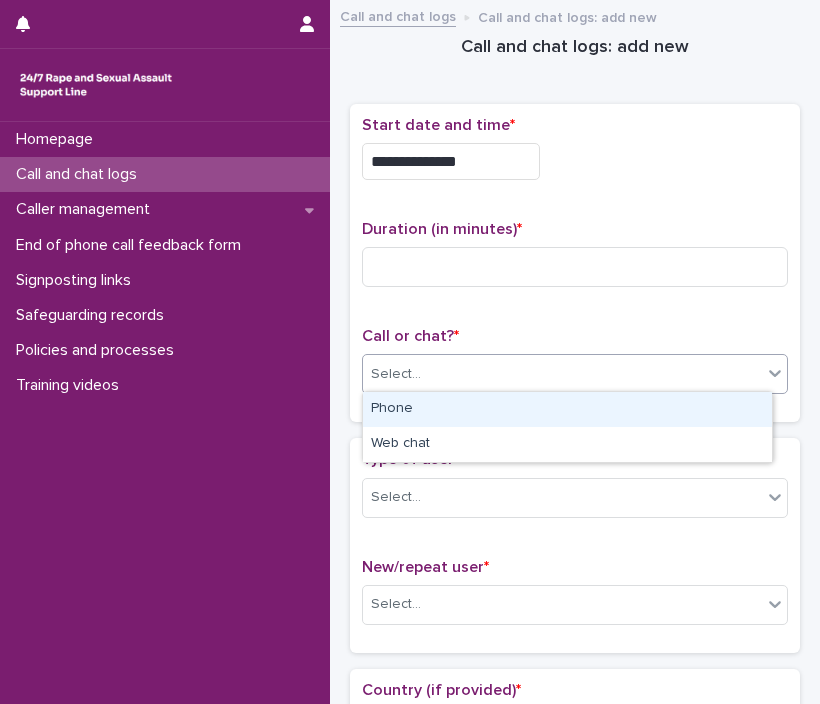 click on "Select..." at bounding box center (562, 374) 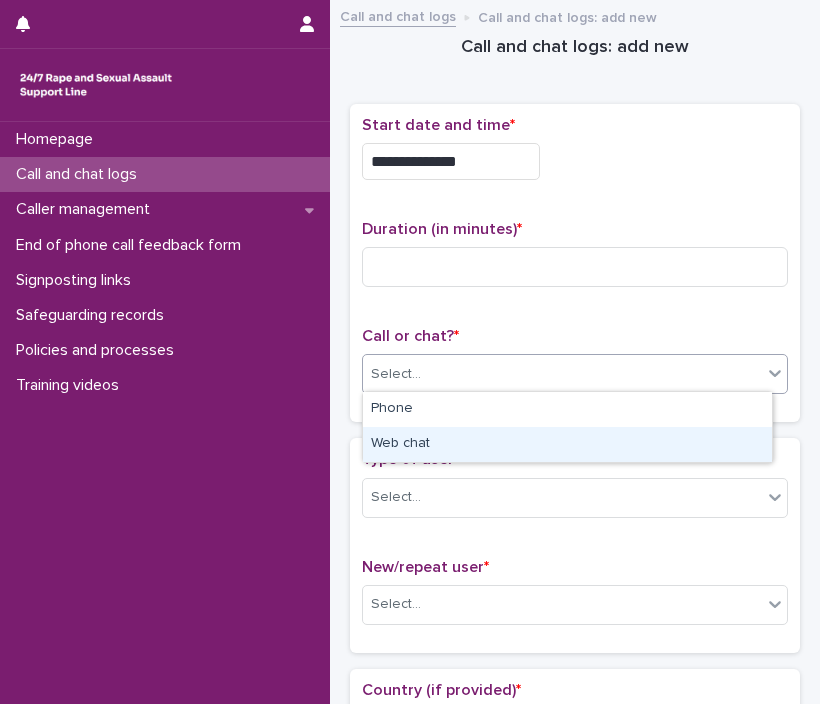 click on "Web chat" at bounding box center (567, 444) 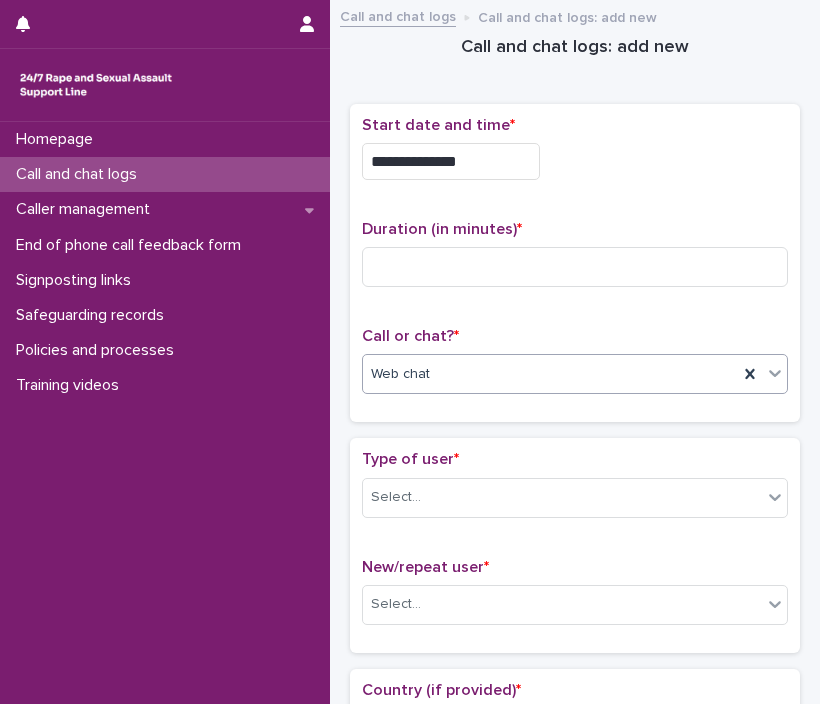type on "*" 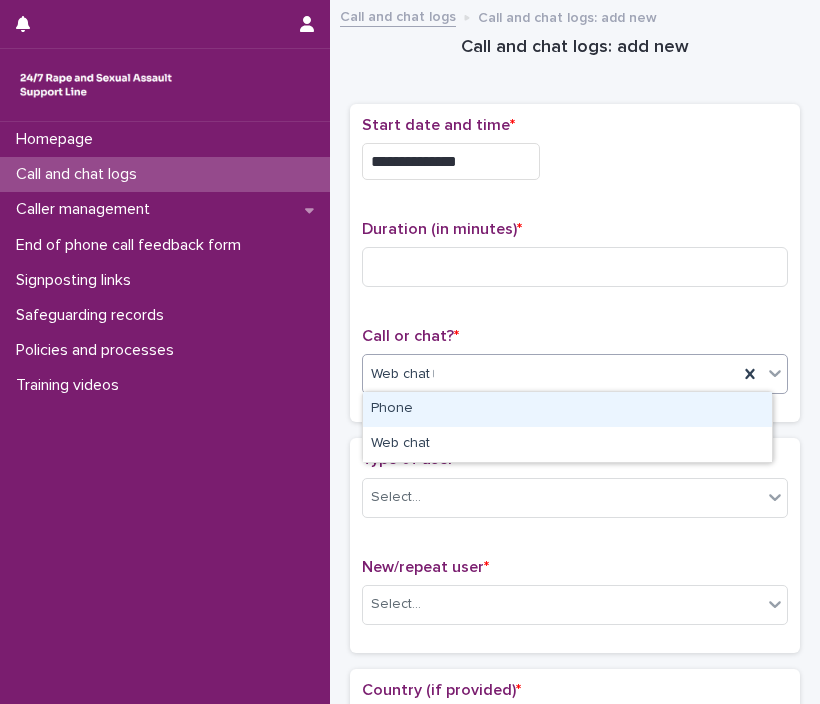 type 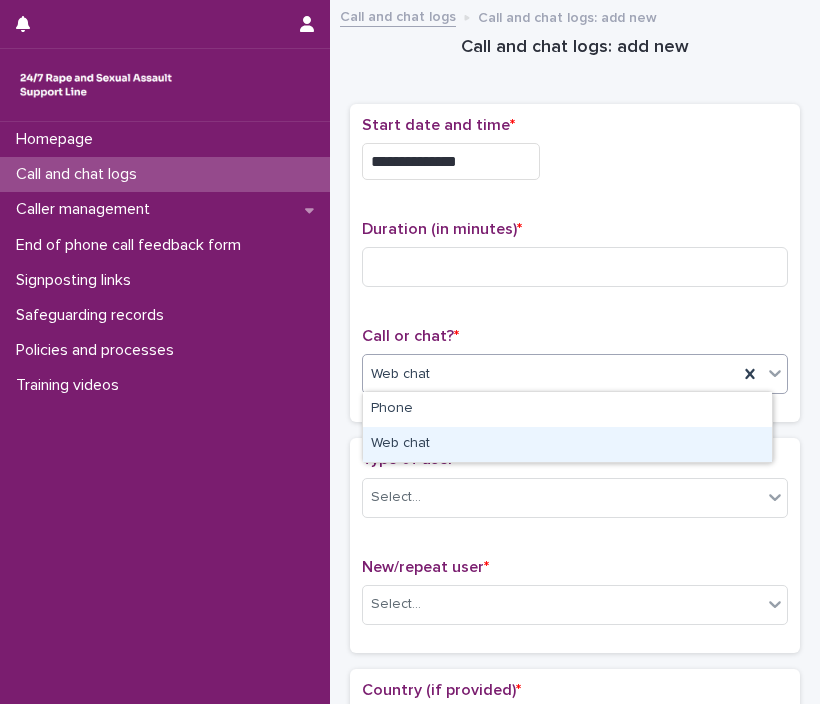 click on "Web chat" at bounding box center [567, 444] 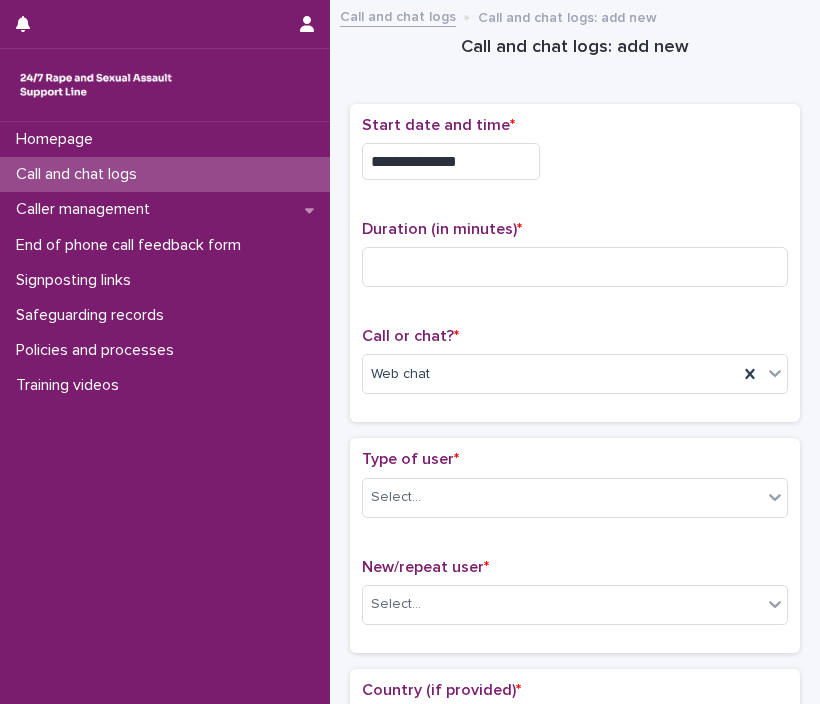 click on "Duration (in minutes) *" at bounding box center [575, 261] 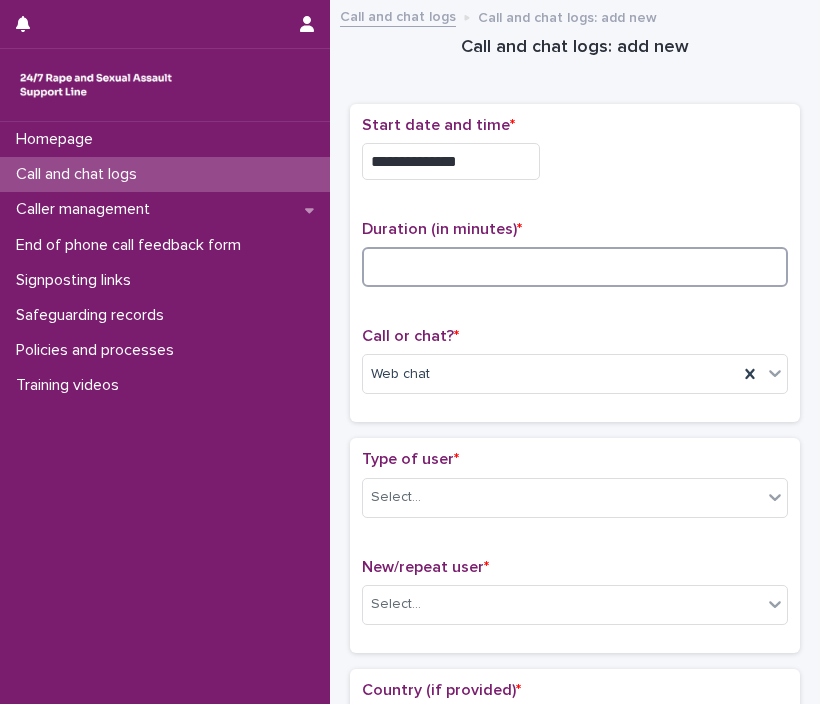 click at bounding box center (575, 267) 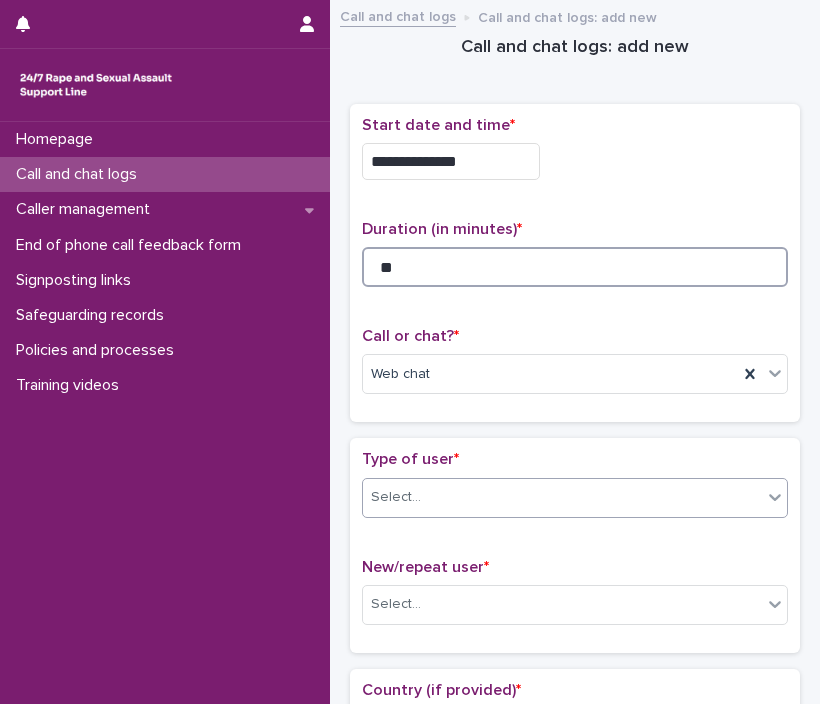 type on "**" 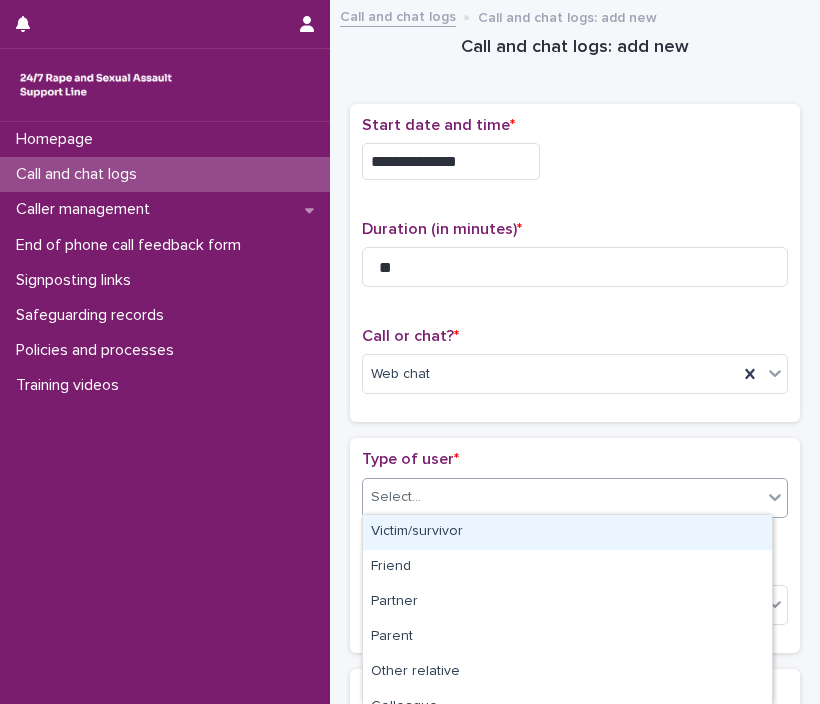 click on "Select..." at bounding box center [562, 497] 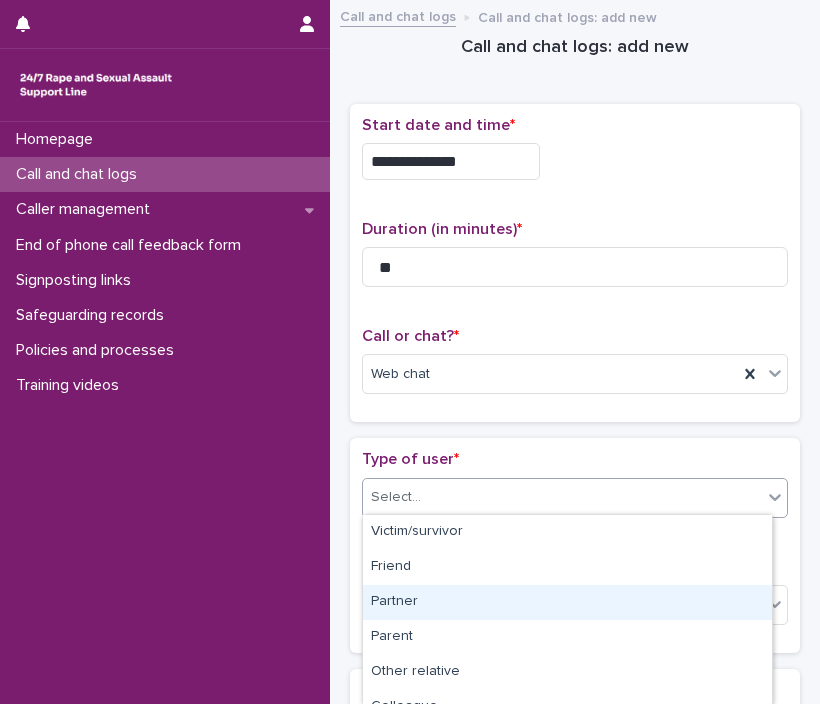 scroll, scrollTop: 334, scrollLeft: 0, axis: vertical 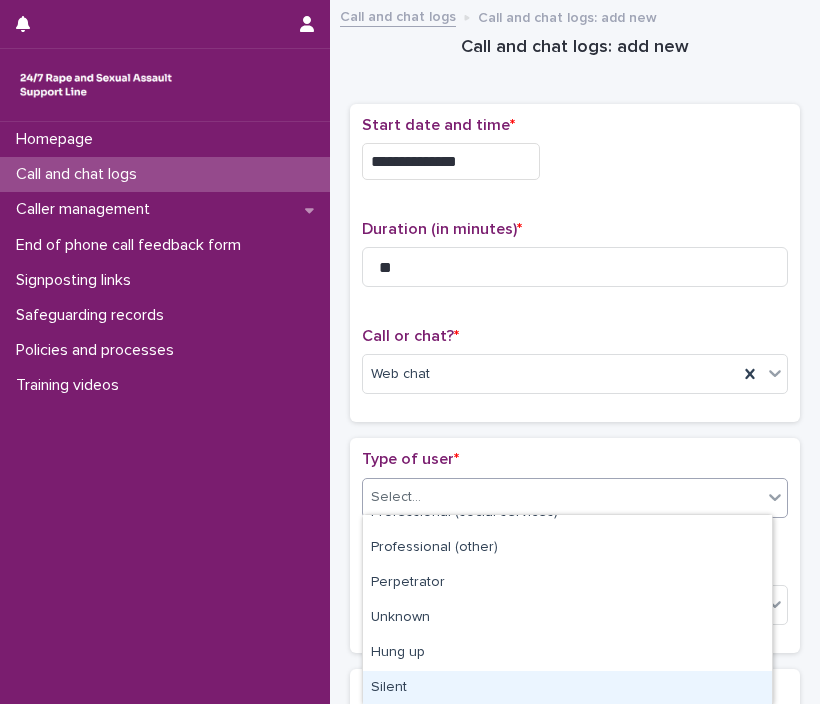 click on "Silent" at bounding box center (567, 688) 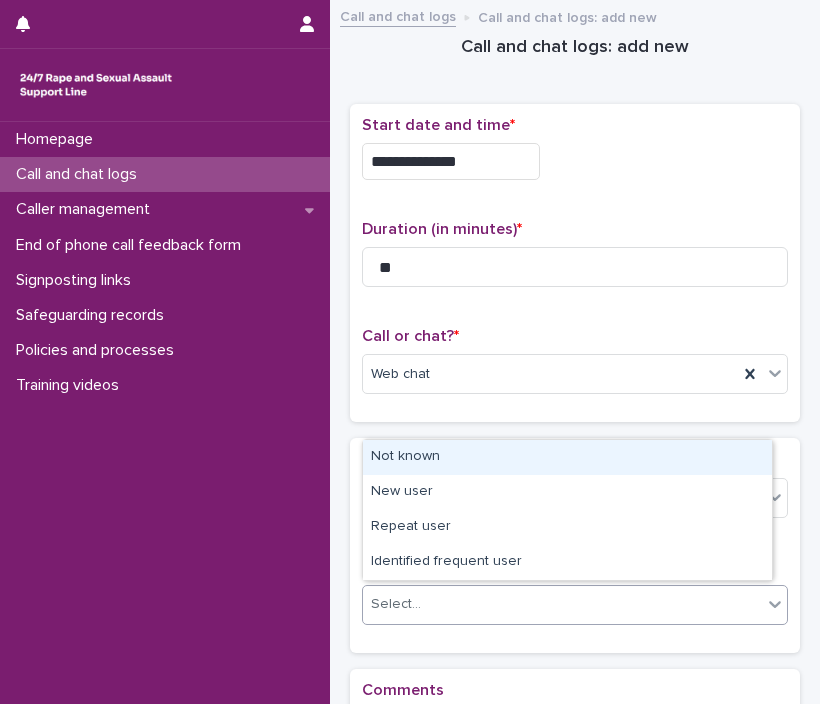 click on "Select..." at bounding box center [562, 604] 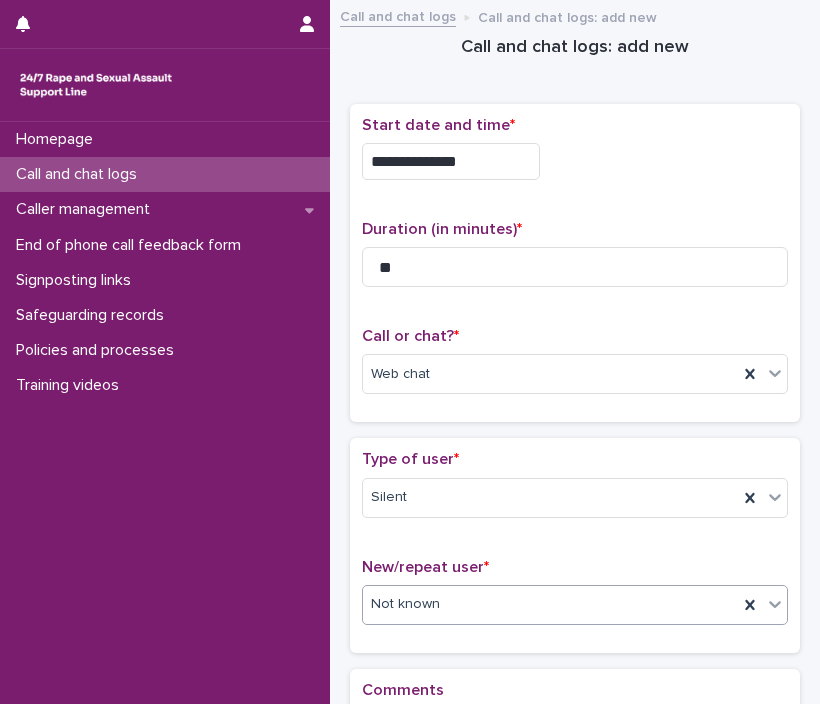 scroll, scrollTop: 275, scrollLeft: 0, axis: vertical 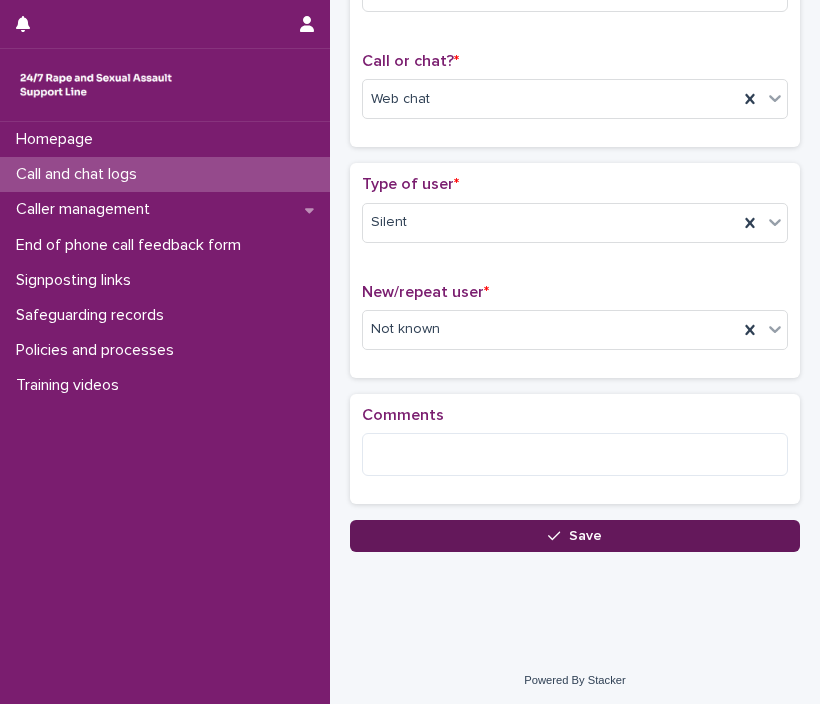 click on "Save" at bounding box center [575, 536] 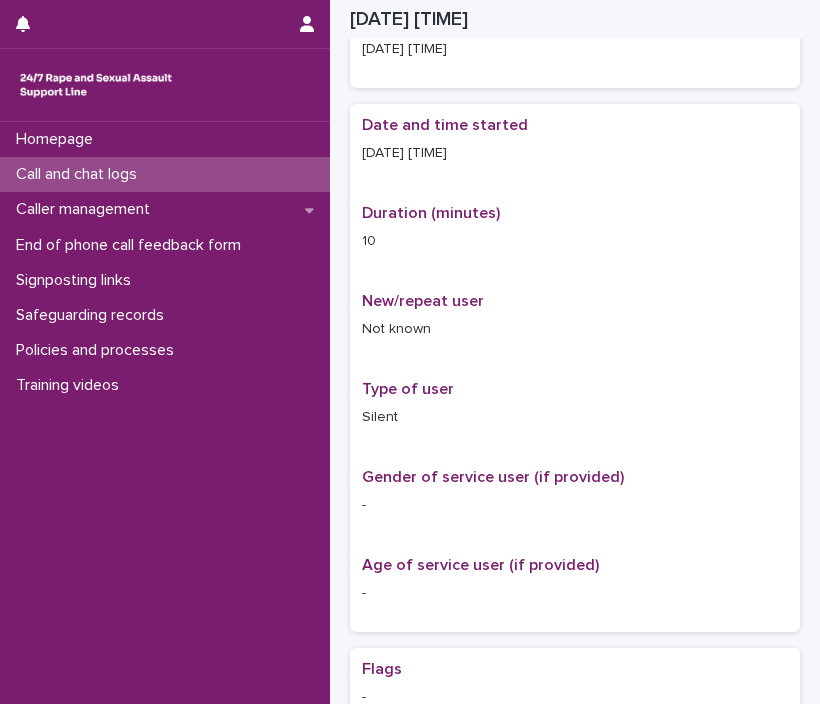 scroll, scrollTop: 297, scrollLeft: 0, axis: vertical 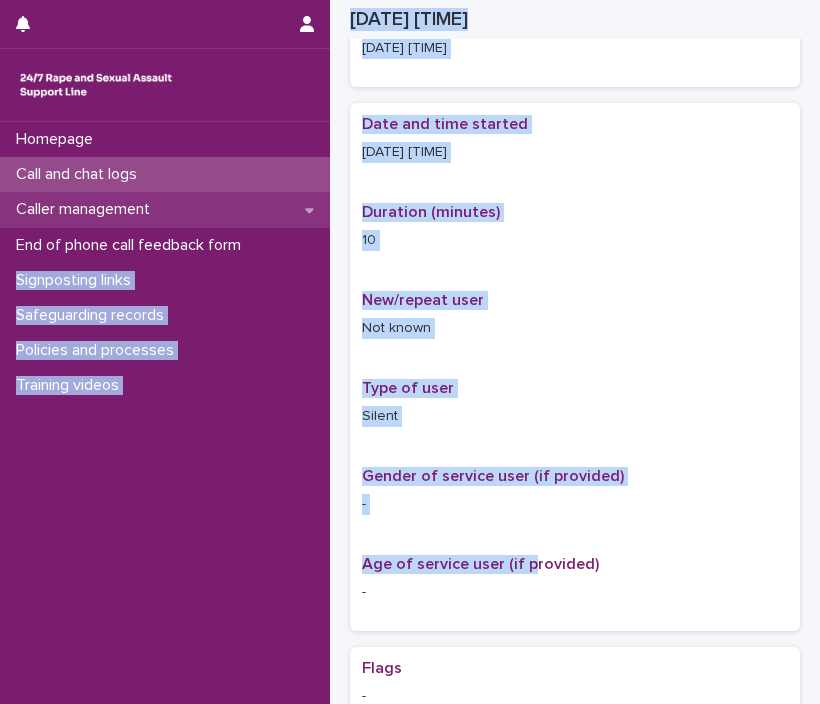 drag, startPoint x: 532, startPoint y: 544, endPoint x: 271, endPoint y: 200, distance: 431.80667 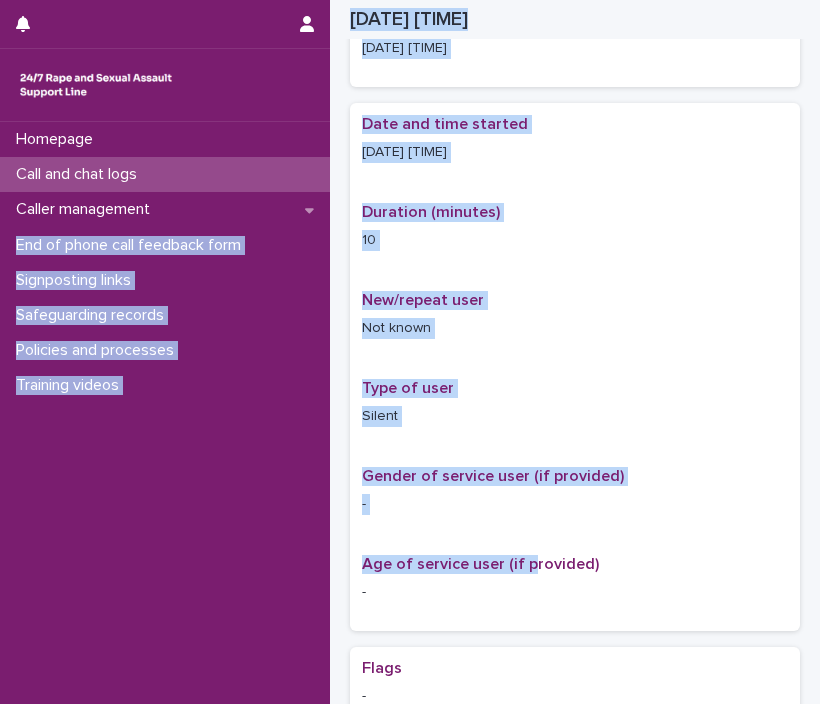 click on "Call and chat logs" at bounding box center (165, 174) 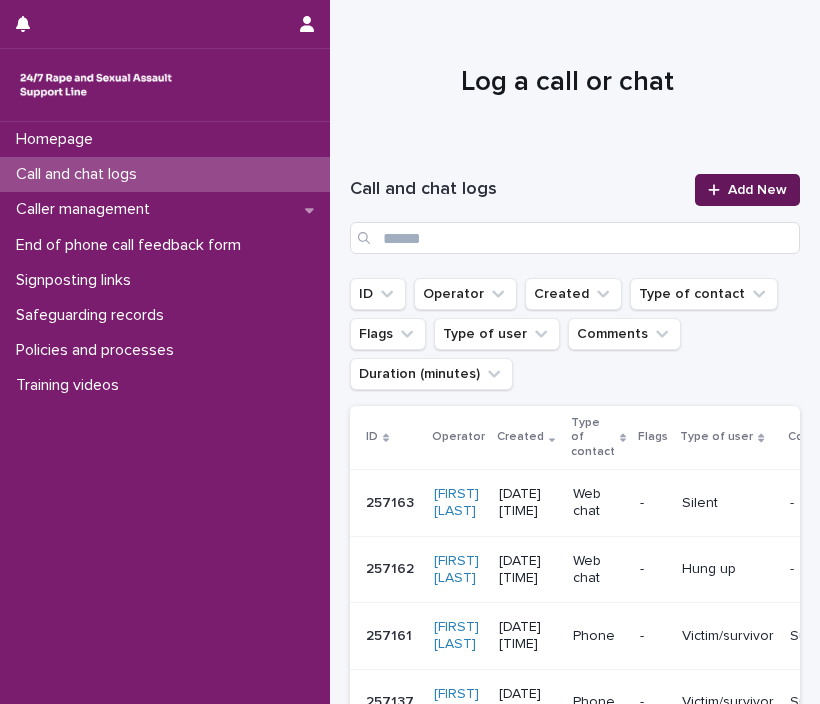 click on "Add New" at bounding box center (757, 190) 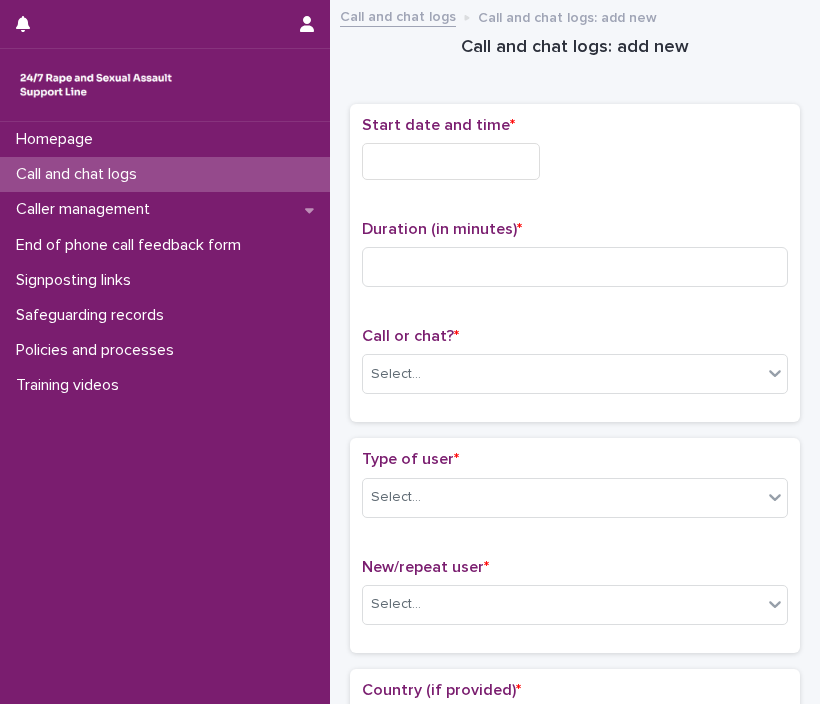 click at bounding box center [451, 161] 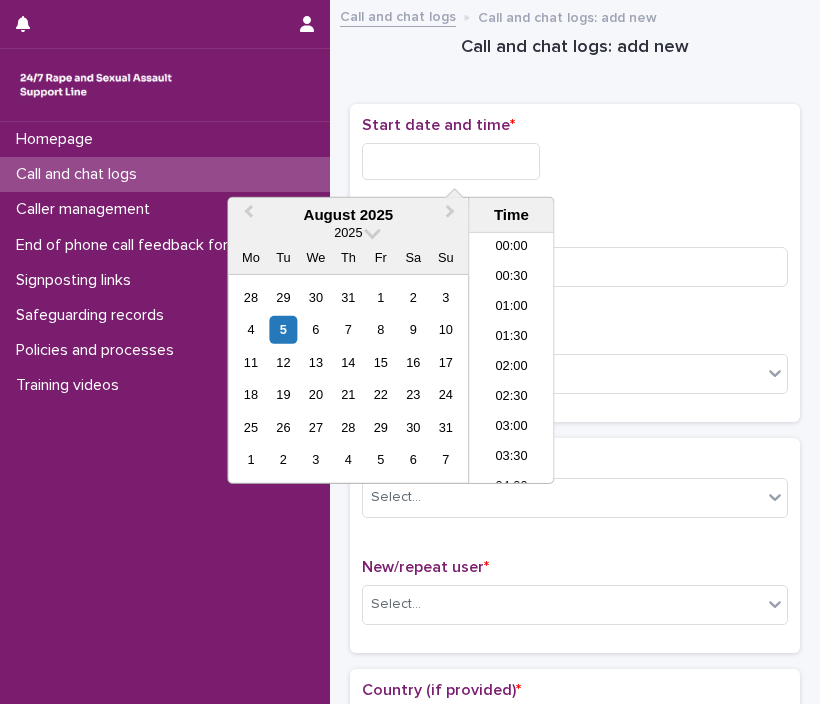 scroll, scrollTop: 850, scrollLeft: 0, axis: vertical 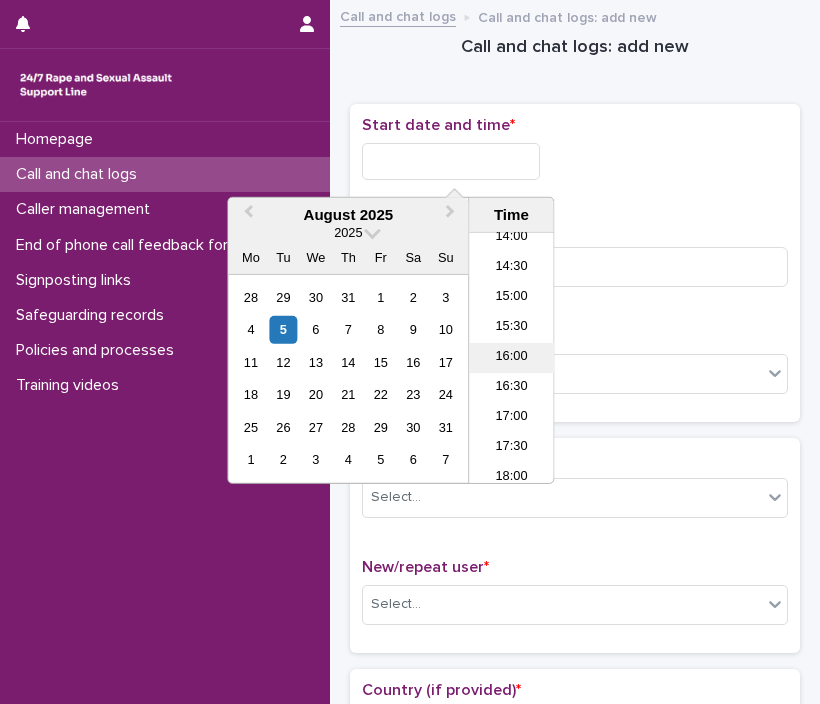 click on "16:00" at bounding box center [511, 358] 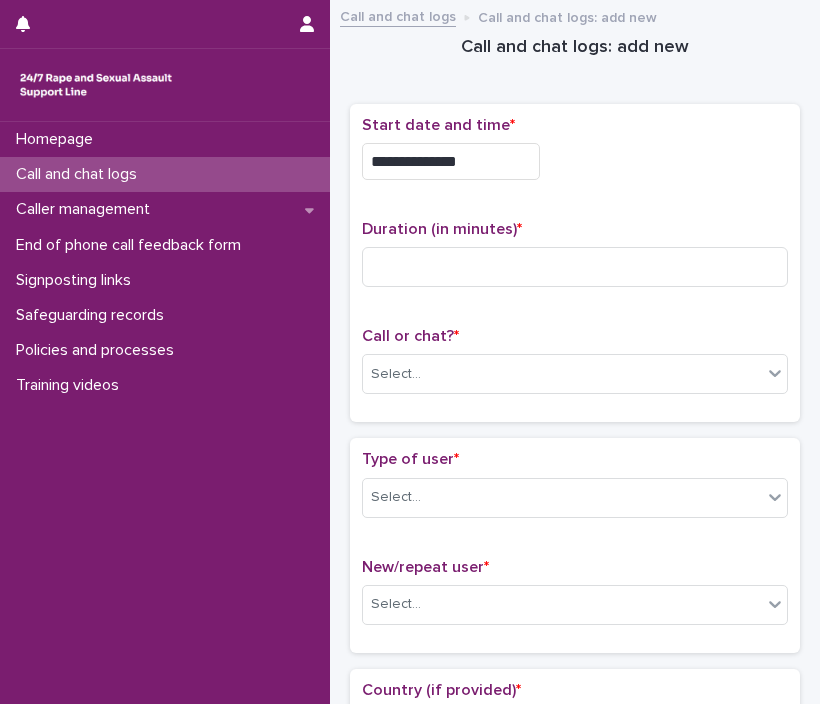 click on "**********" at bounding box center [451, 161] 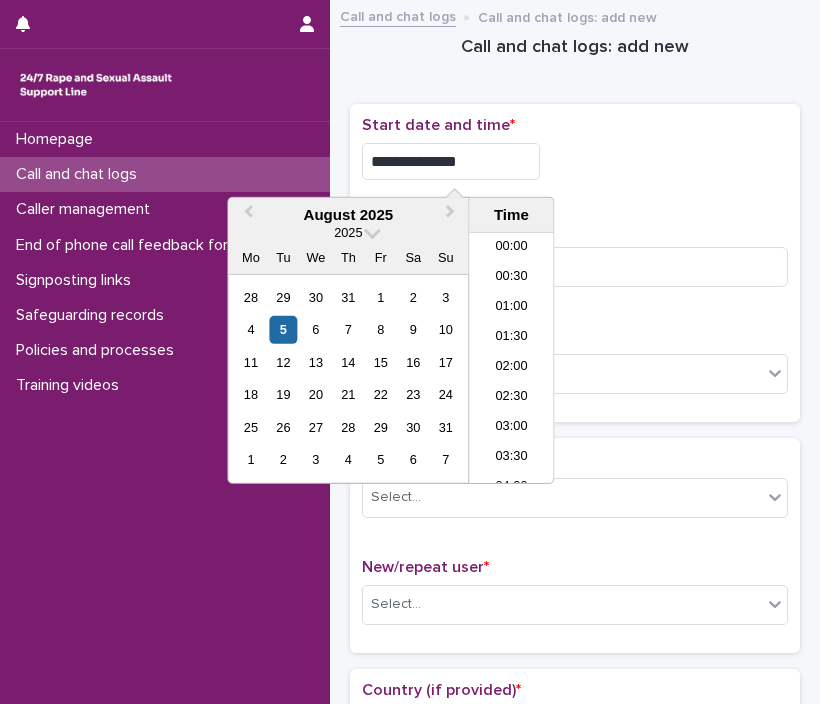 scroll, scrollTop: 850, scrollLeft: 0, axis: vertical 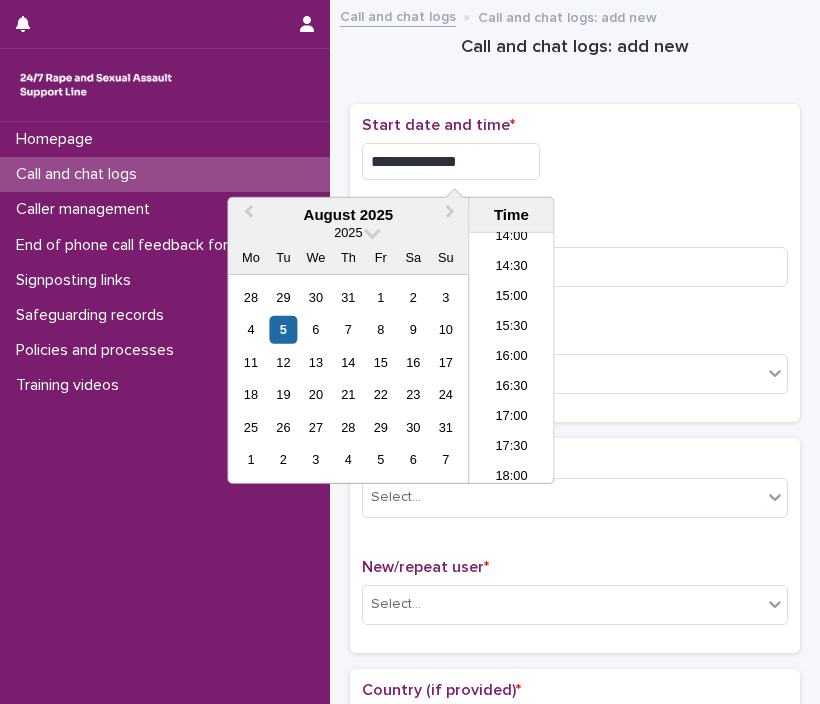 type on "**********" 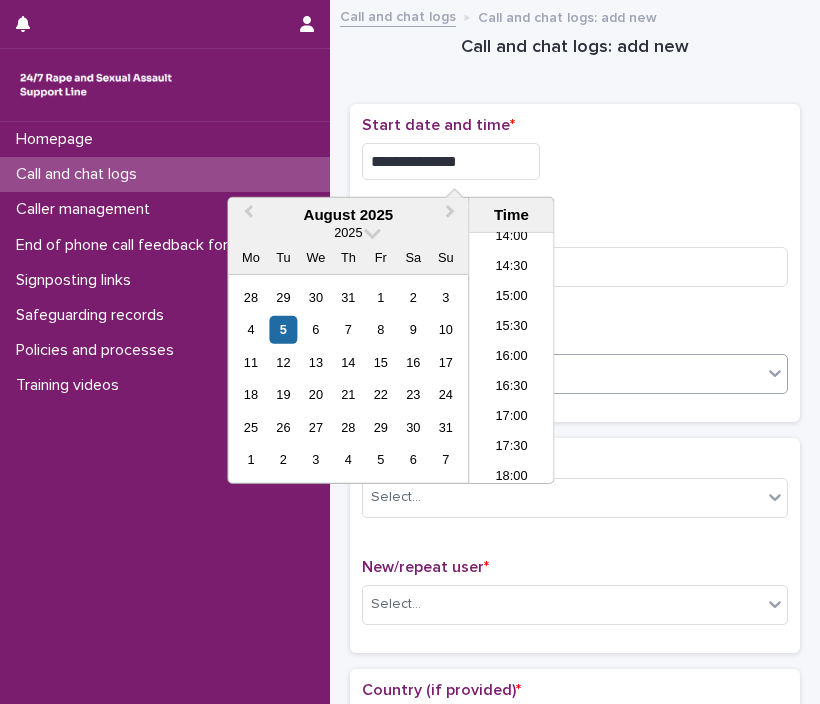 click on "Select..." at bounding box center (562, 374) 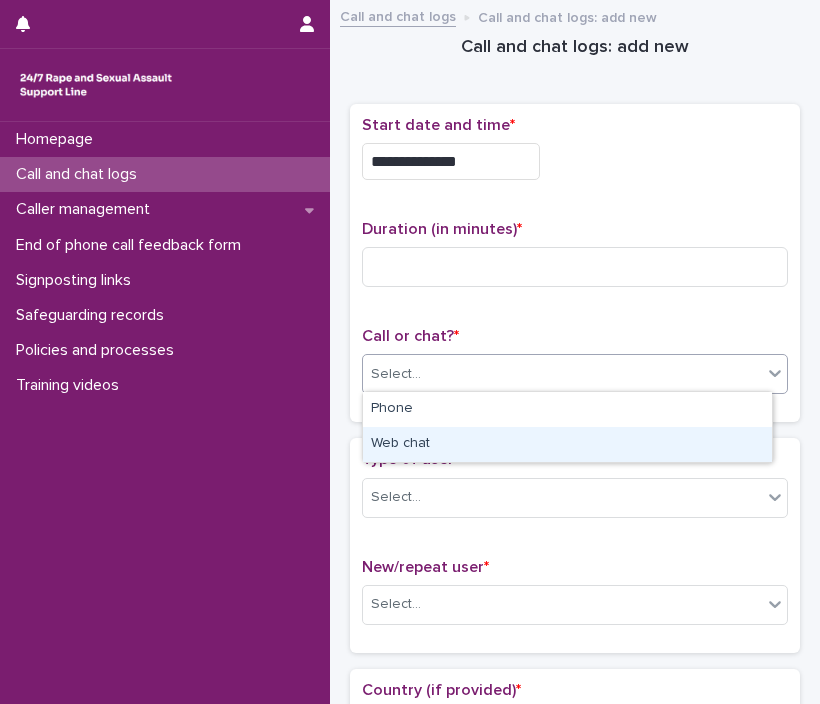 click on "Web chat" at bounding box center [567, 444] 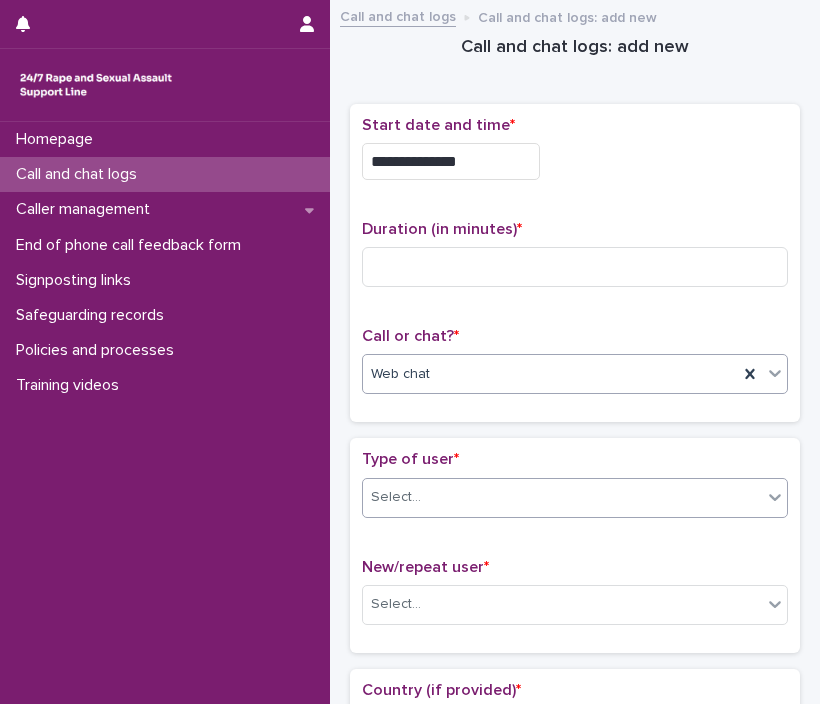 click on "Select..." at bounding box center [562, 497] 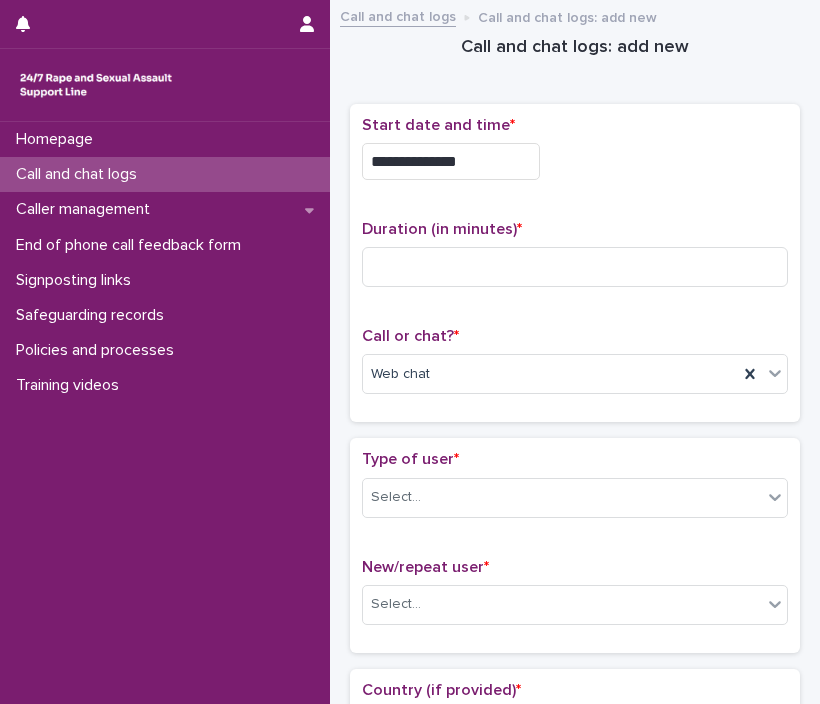 click on "Type of user *" at bounding box center [575, 459] 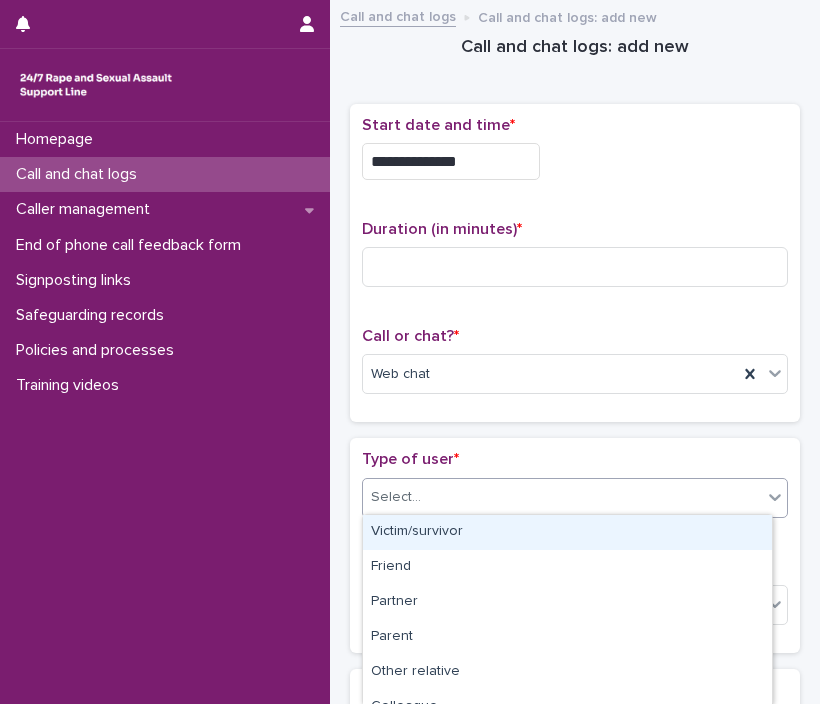 click on "Select..." at bounding box center [562, 497] 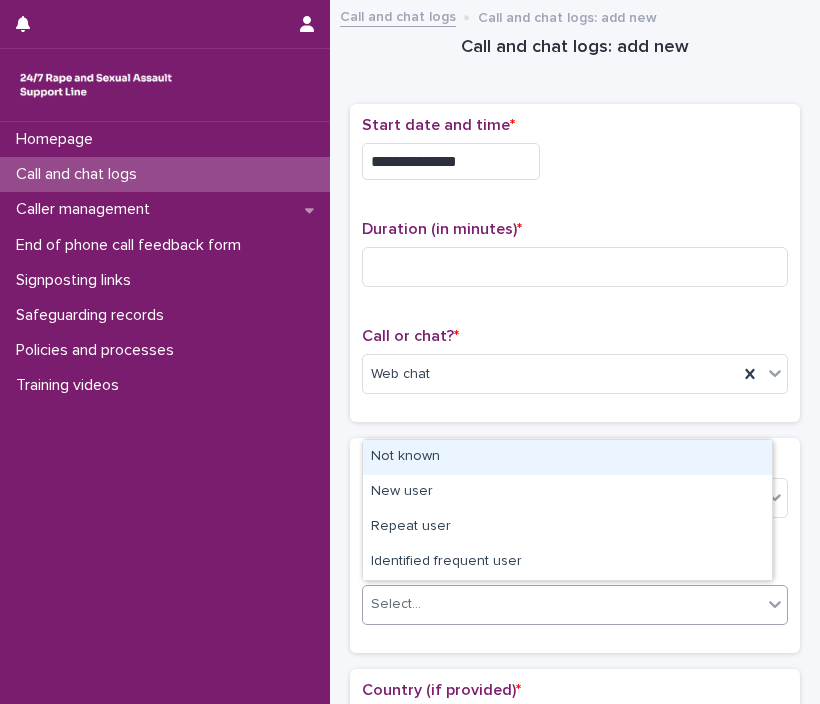 click on "Select..." at bounding box center (562, 604) 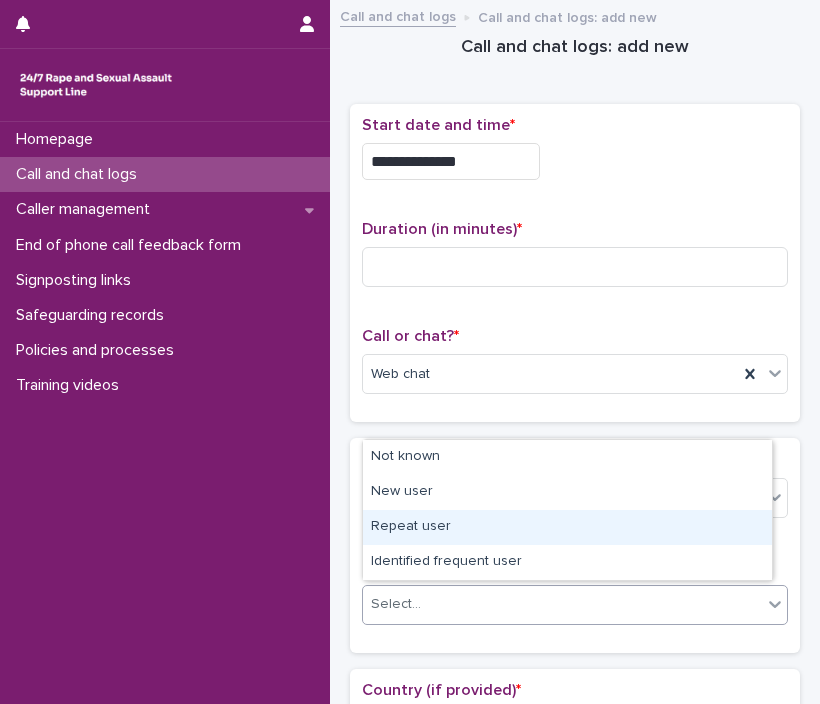 click on "Repeat user" at bounding box center [567, 527] 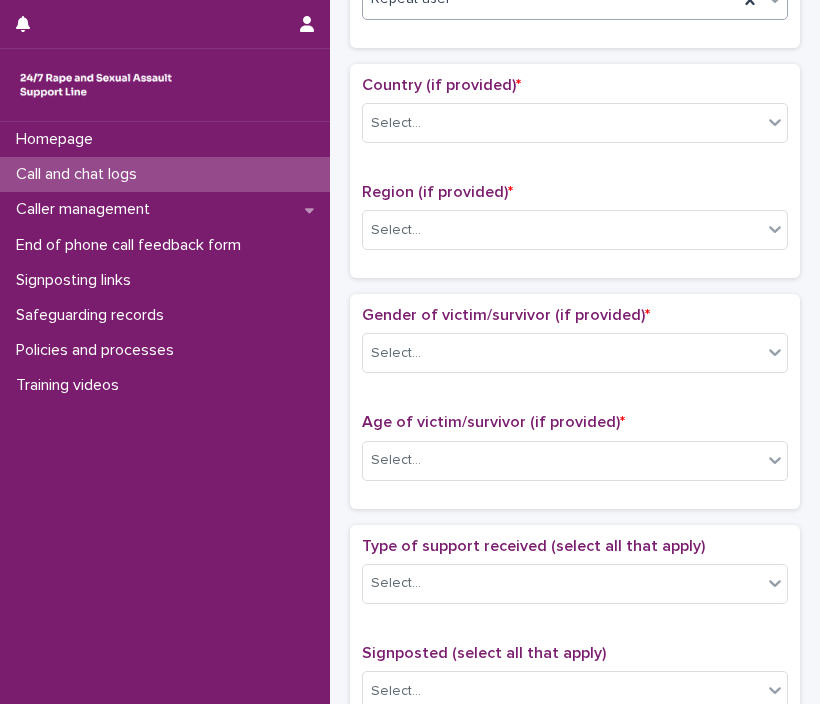scroll, scrollTop: 612, scrollLeft: 0, axis: vertical 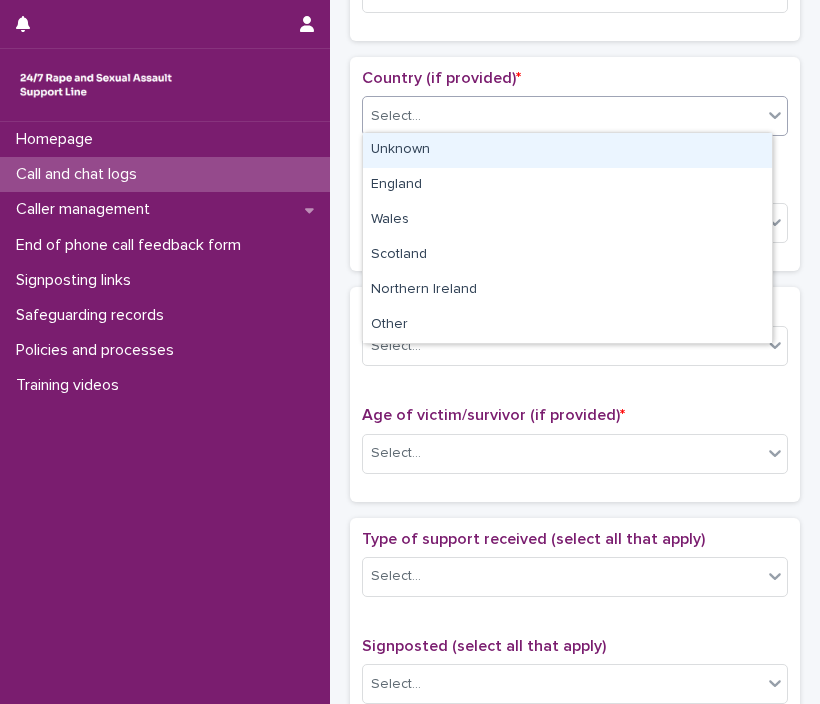 click on "Select..." at bounding box center (562, 116) 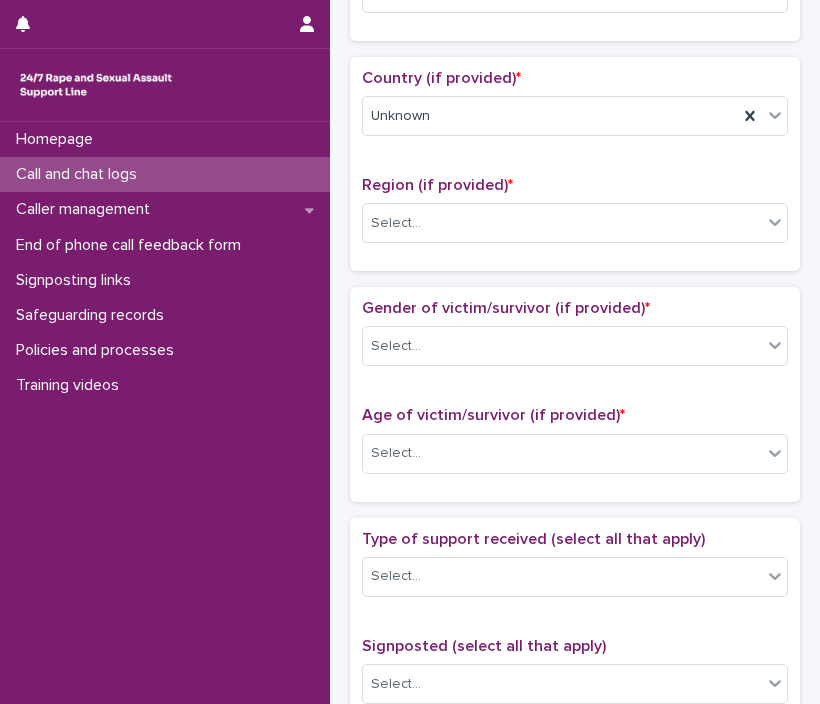 click on "Country (if provided) * Unknown Region (if provided) * Select..." at bounding box center (575, 164) 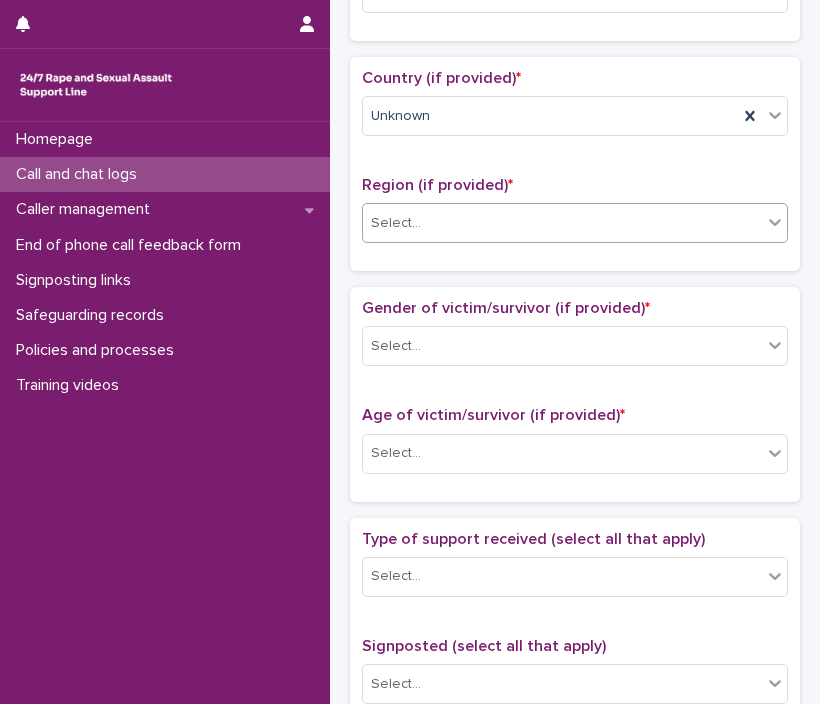 click on "Select..." at bounding box center (575, 223) 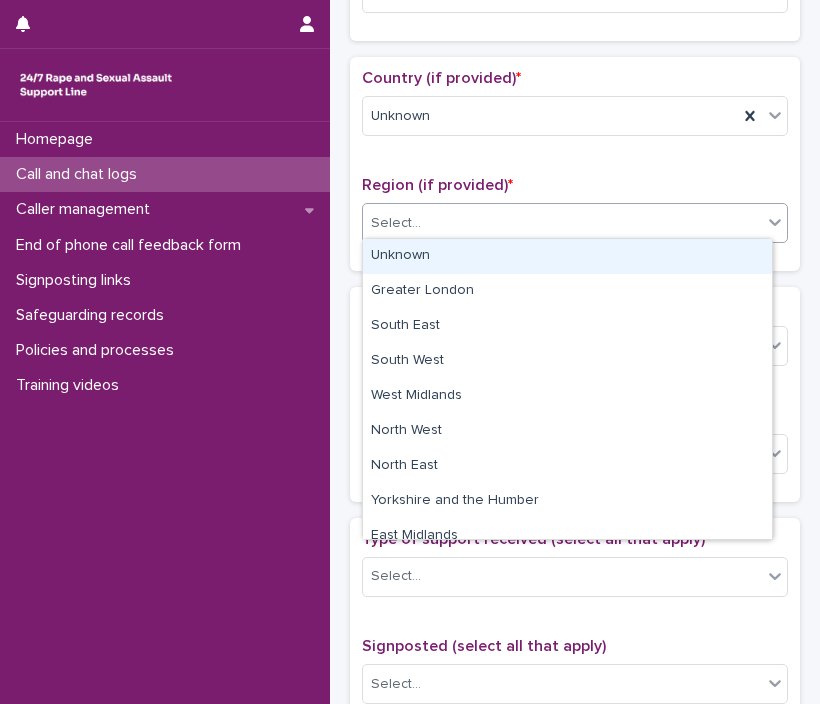 click on "Unknown" at bounding box center [567, 256] 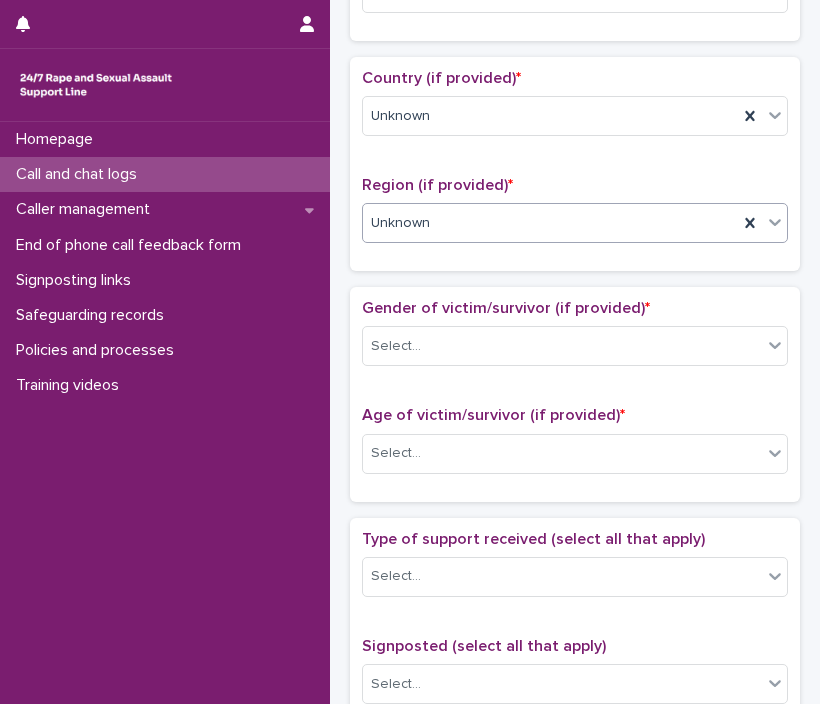 click on "Gender of victim/survivor (if provided) * Select... Age of victim/survivor (if provided) * Select..." at bounding box center [575, 394] 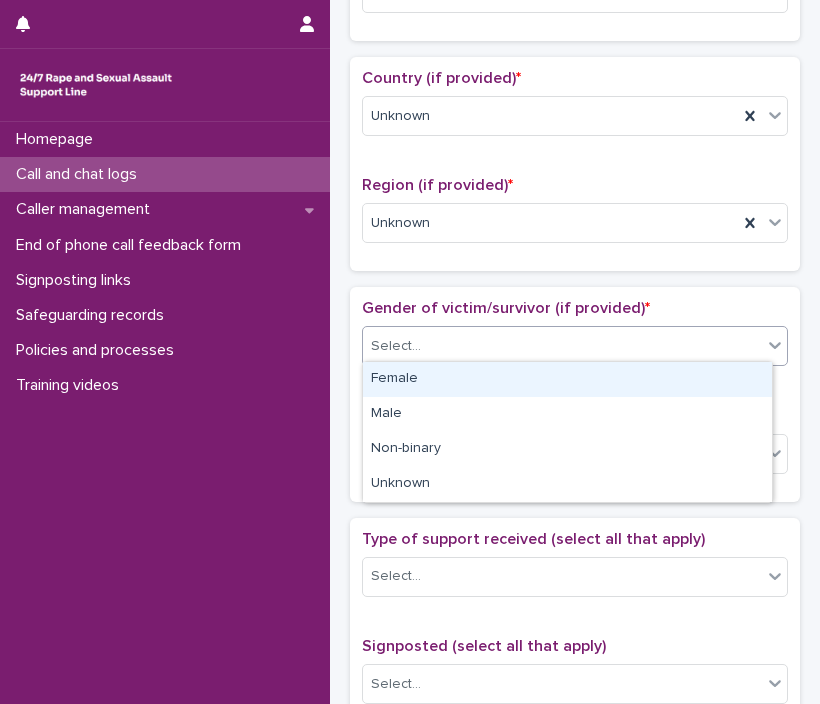 click on "Select..." at bounding box center (562, 346) 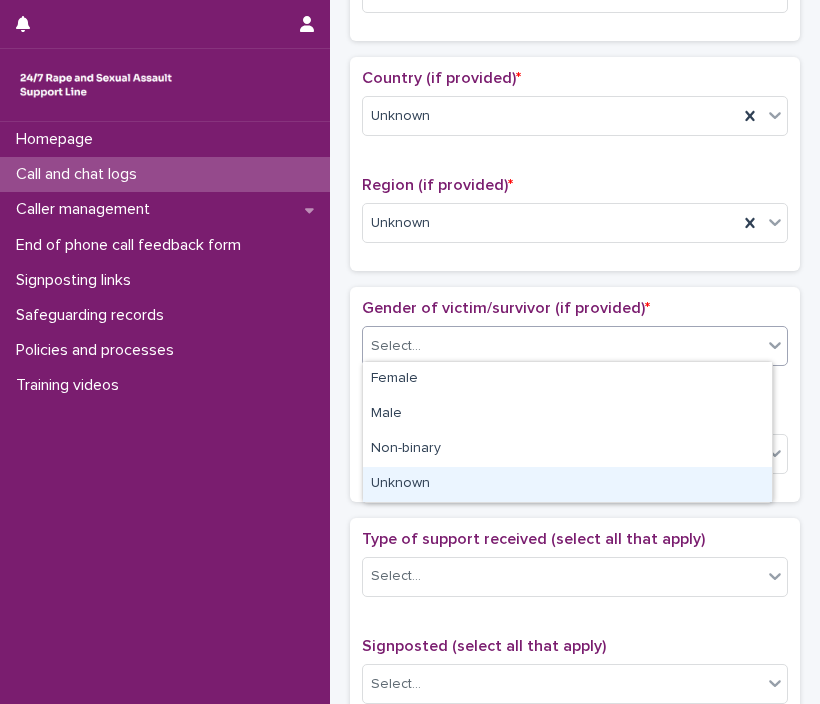 click on "Unknown" at bounding box center [567, 484] 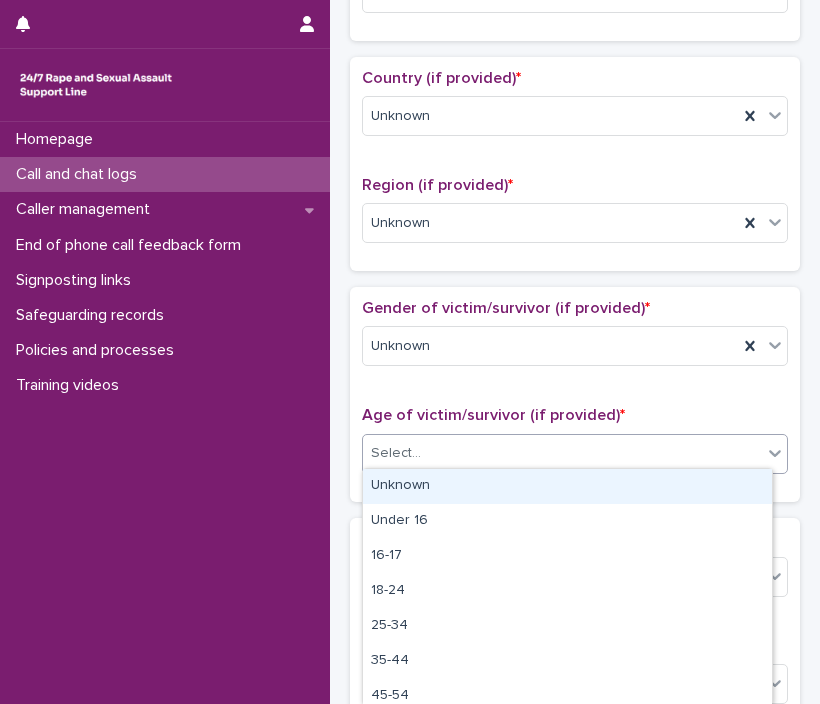 click on "Select..." at bounding box center (562, 453) 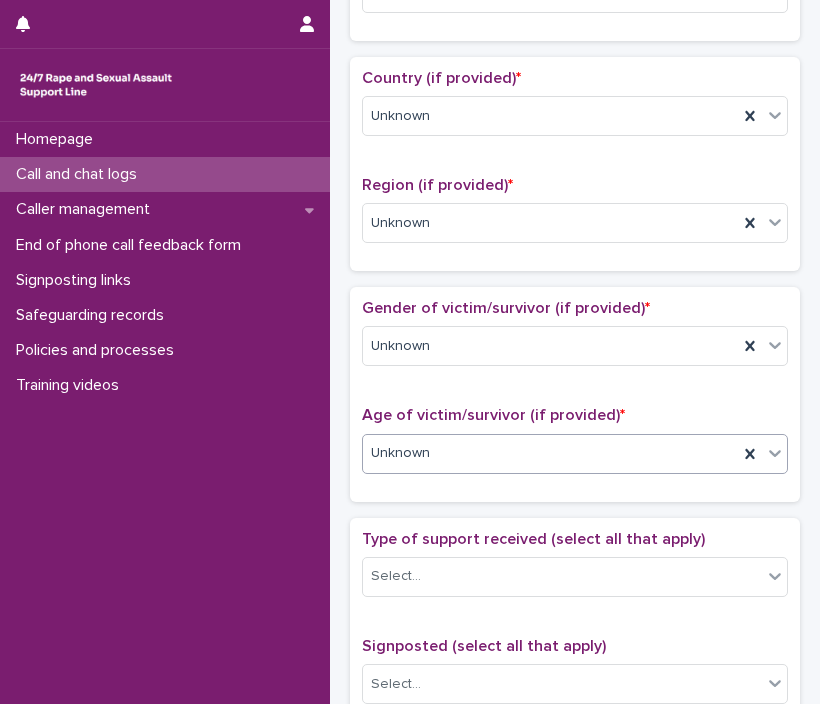 click on "Type of support received (select all that apply) Select... Signposted (select all that apply) Select... Incident: time period (select all that apply) * Select... Incident: type of SV (select all that apply) * Select... Incident: perpetrator (select all that apply) * Select... Incident: gender of perpetrator (select all that apply) * Select... Flags Select... Comments" at bounding box center [575, 948] 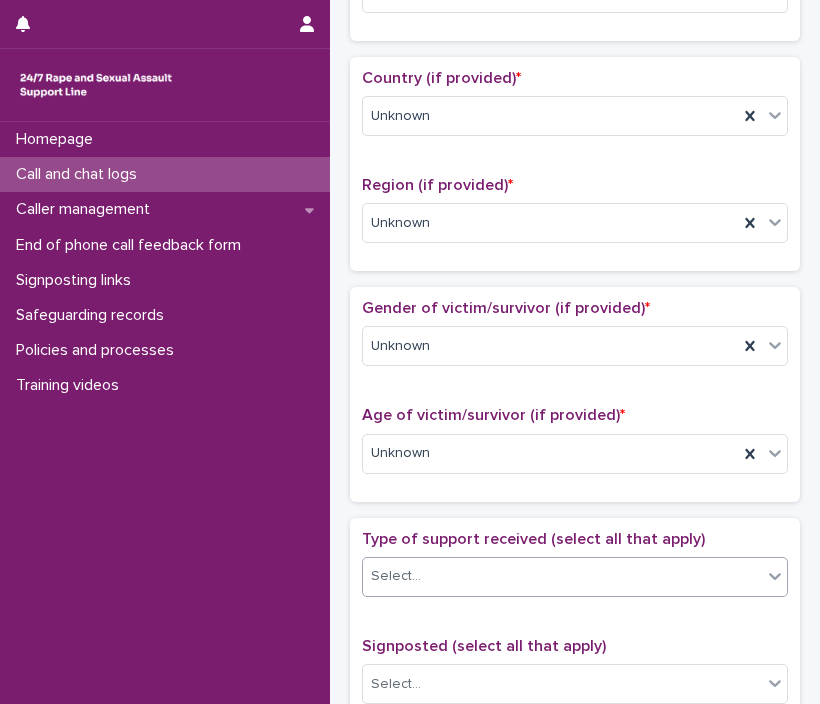 click on "Select..." at bounding box center [562, 576] 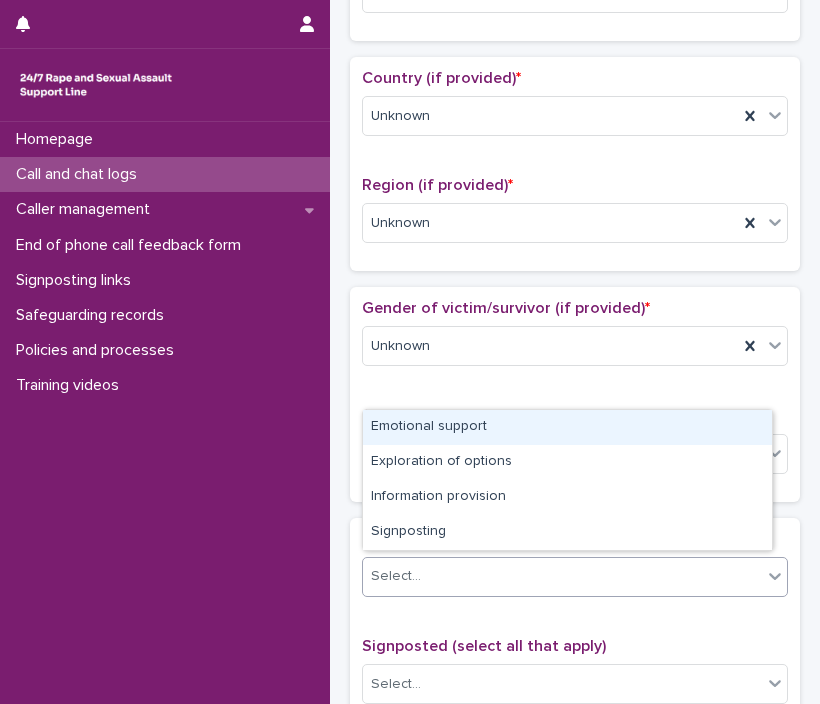 click on "Emotional support" at bounding box center (567, 427) 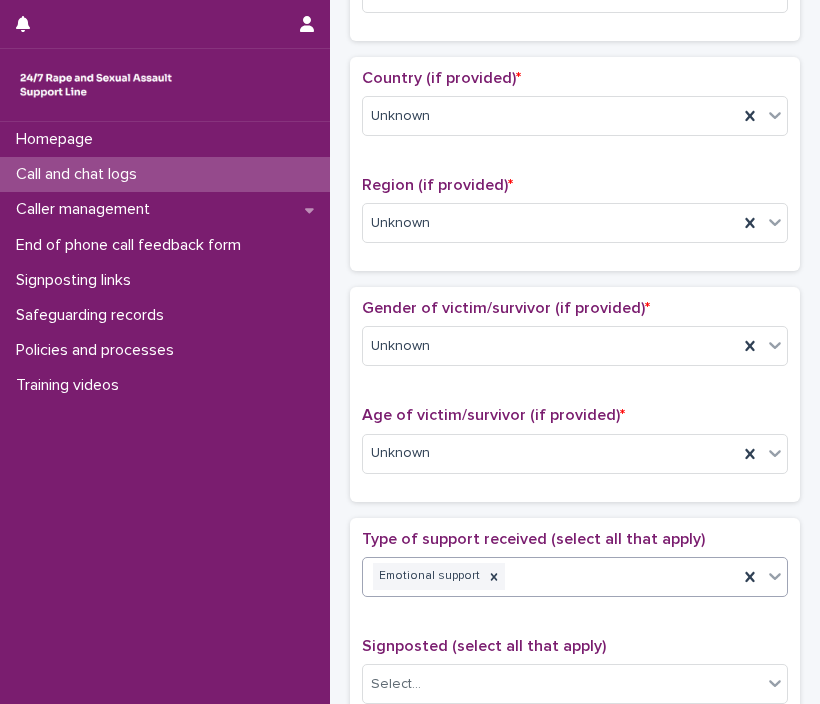 click on "Emotional support" at bounding box center [550, 576] 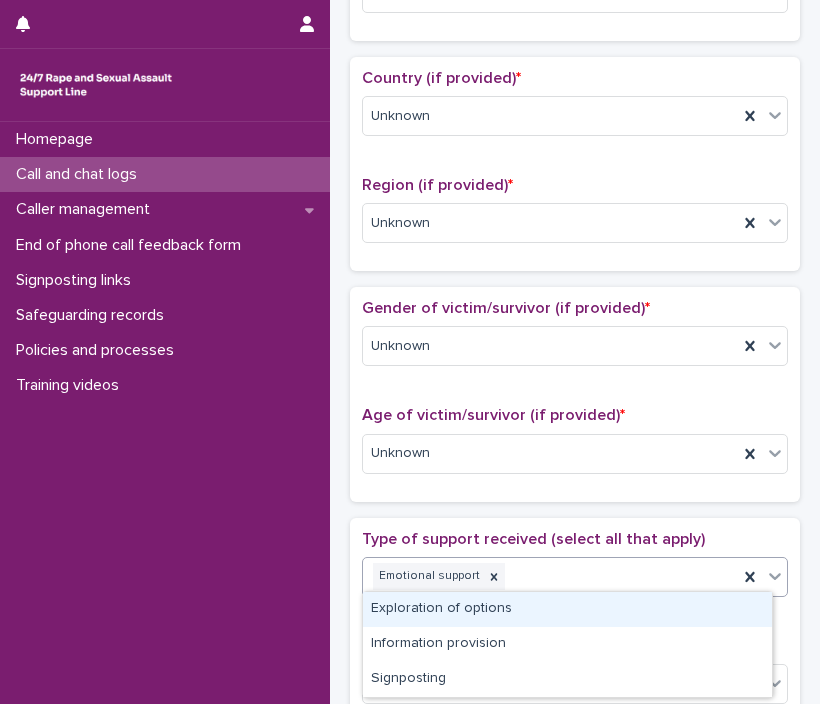 click on "Exploration of options" at bounding box center [567, 609] 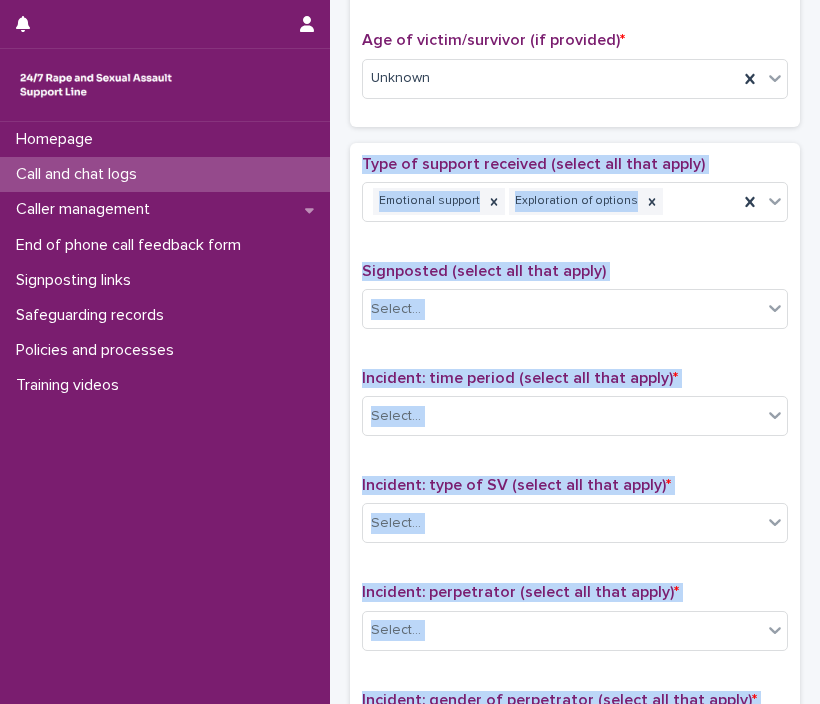 scroll, scrollTop: 1133, scrollLeft: 0, axis: vertical 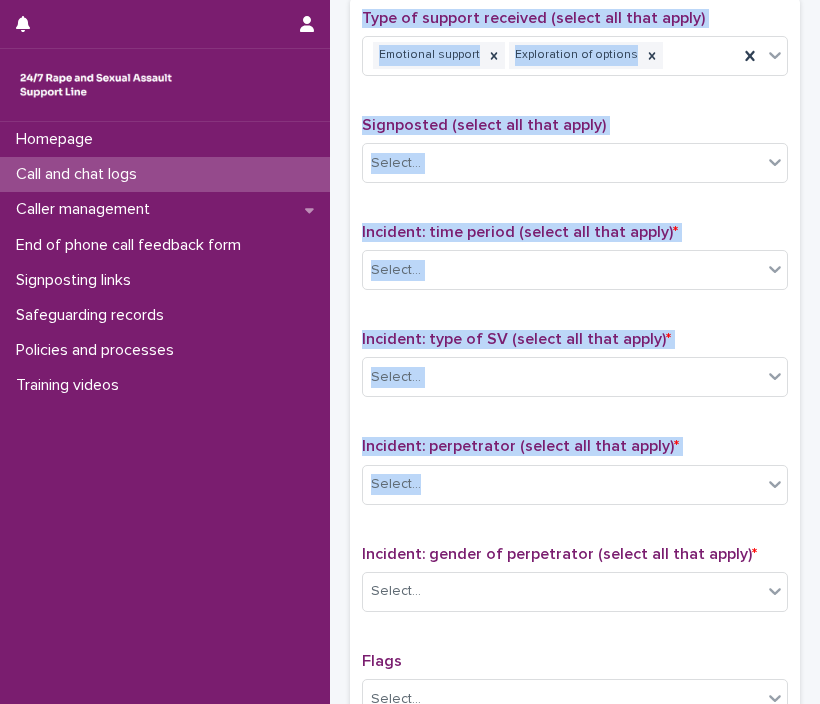 drag, startPoint x: 581, startPoint y: 511, endPoint x: 586, endPoint y: 445, distance: 66.189125 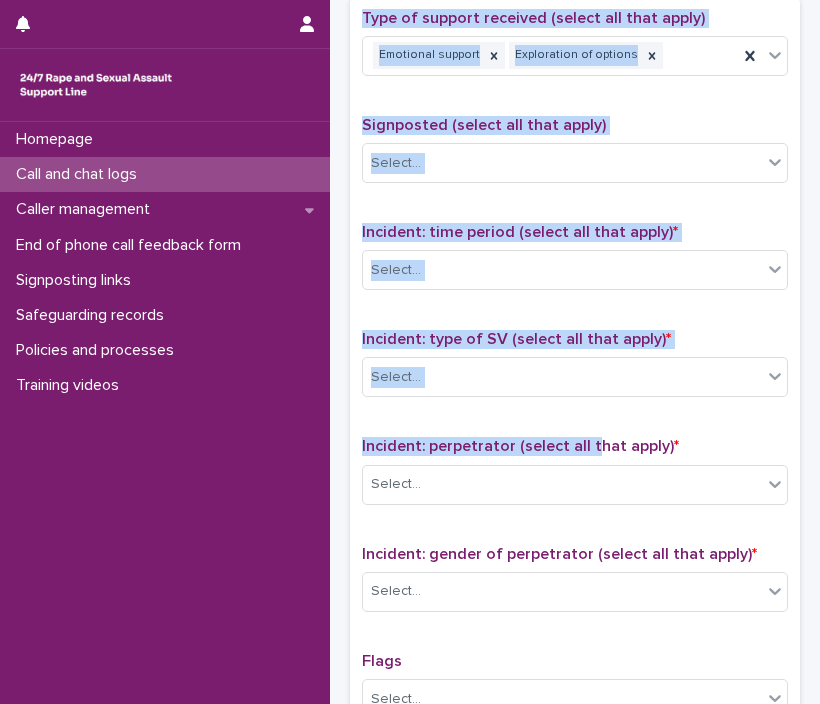 click on "Incident: time period (select all that apply) * Select..." at bounding box center [575, 264] 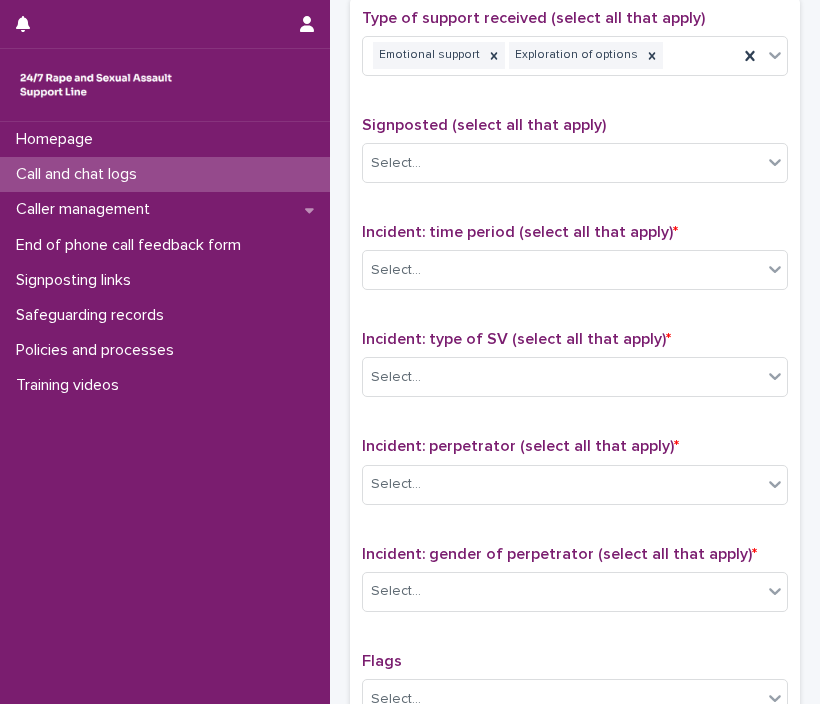 click on "**********" at bounding box center [575, -58] 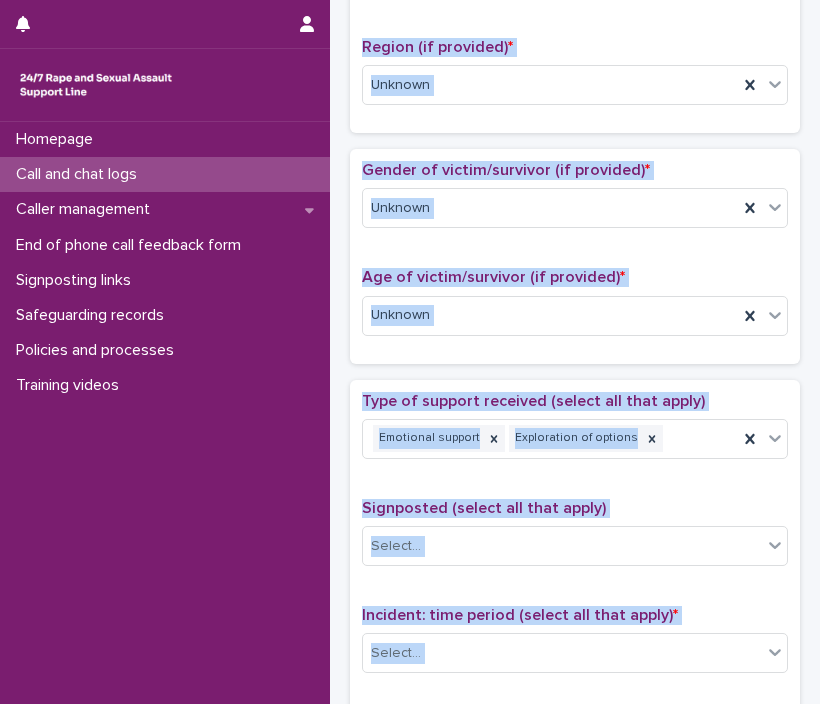 scroll, scrollTop: 0, scrollLeft: 0, axis: both 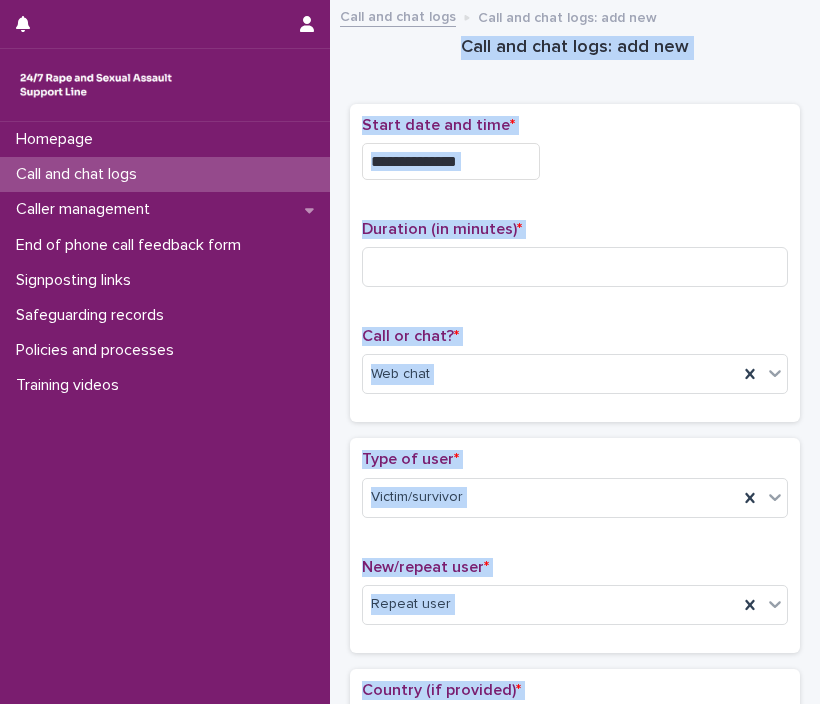 drag, startPoint x: 804, startPoint y: 331, endPoint x: 608, endPoint y: -3, distance: 387.26218 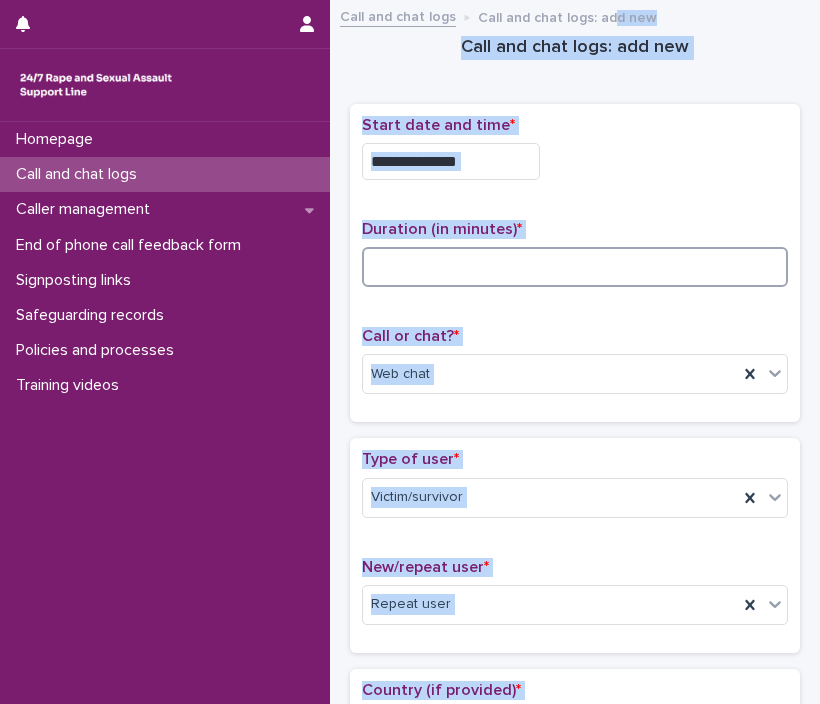 click at bounding box center [575, 267] 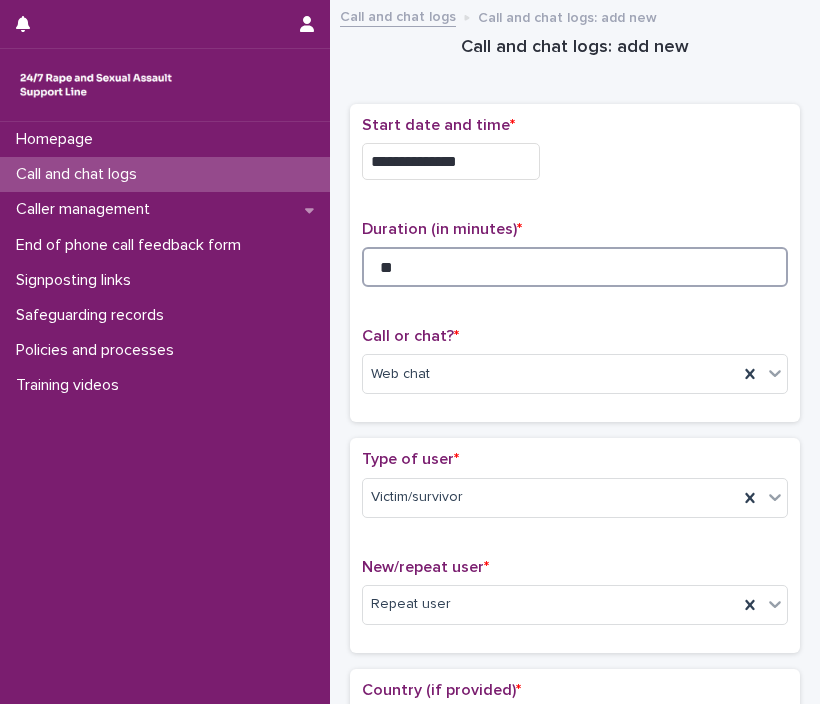 type on "**" 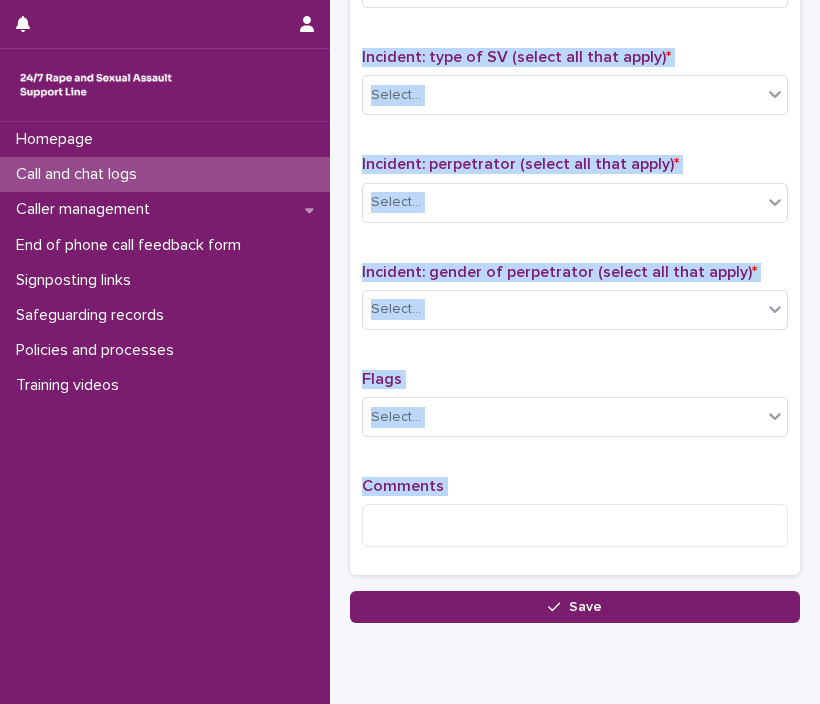 scroll, scrollTop: 1482, scrollLeft: 0, axis: vertical 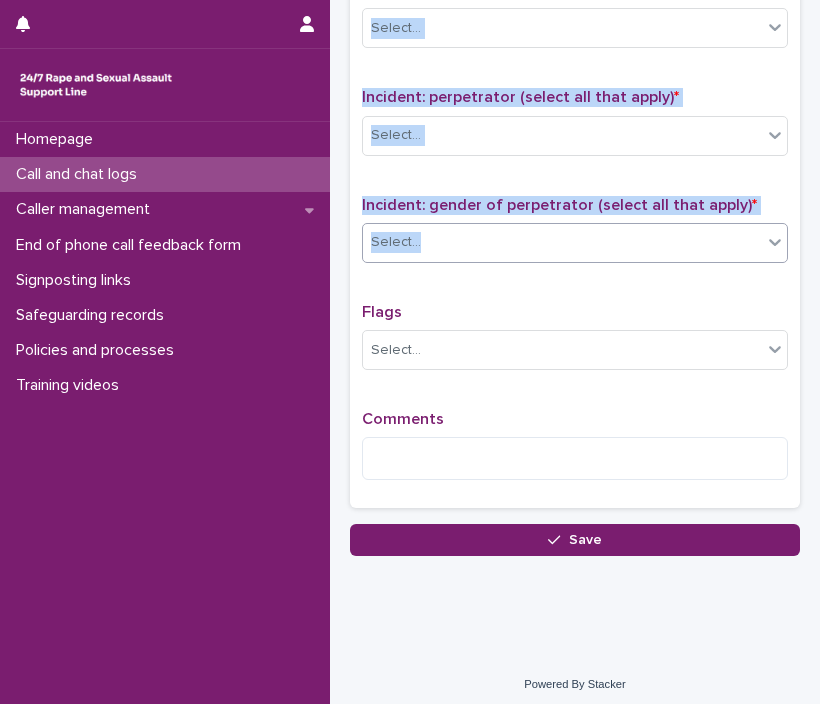 drag, startPoint x: 609, startPoint y: 617, endPoint x: 590, endPoint y: 219, distance: 398.45325 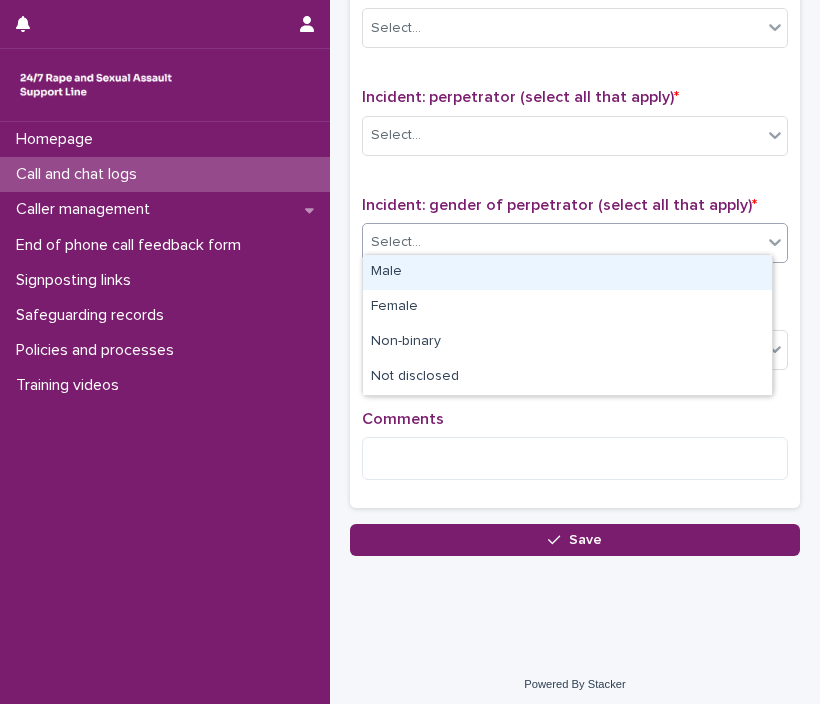 click on "Select..." at bounding box center [562, 242] 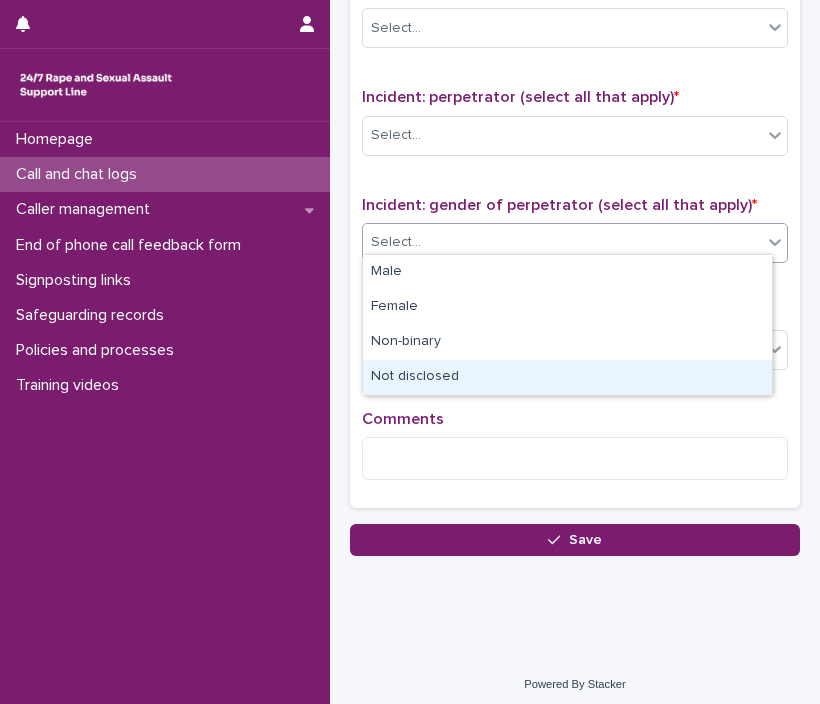 click on "Not disclosed" at bounding box center [567, 377] 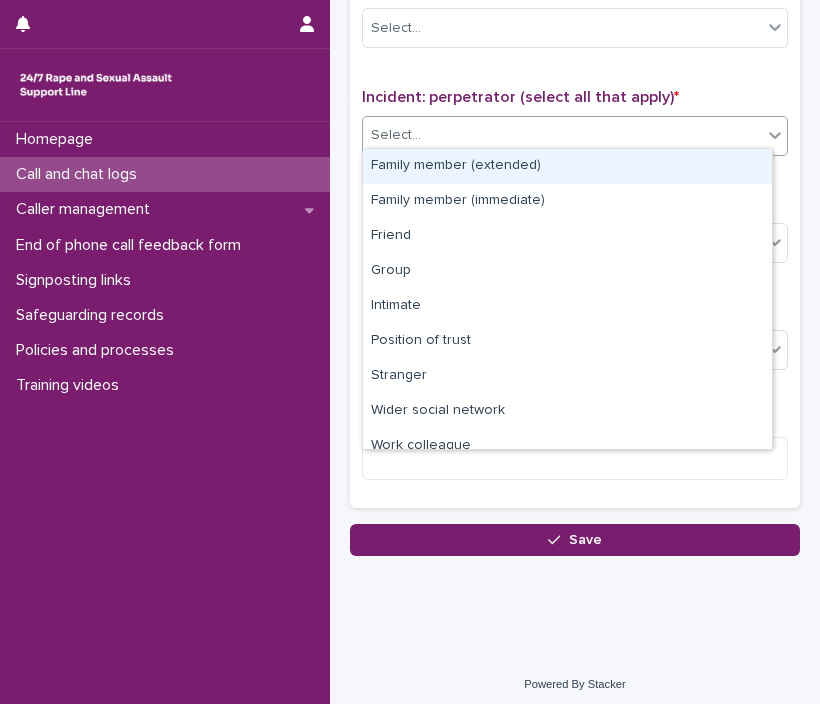 click on "Select..." at bounding box center [562, 135] 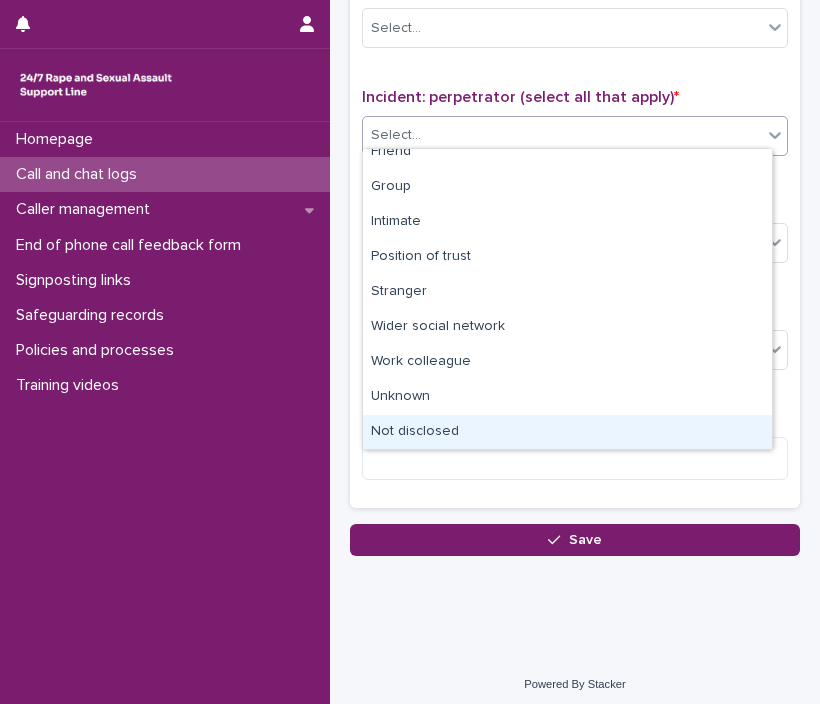 click on "Not disclosed" at bounding box center [567, 432] 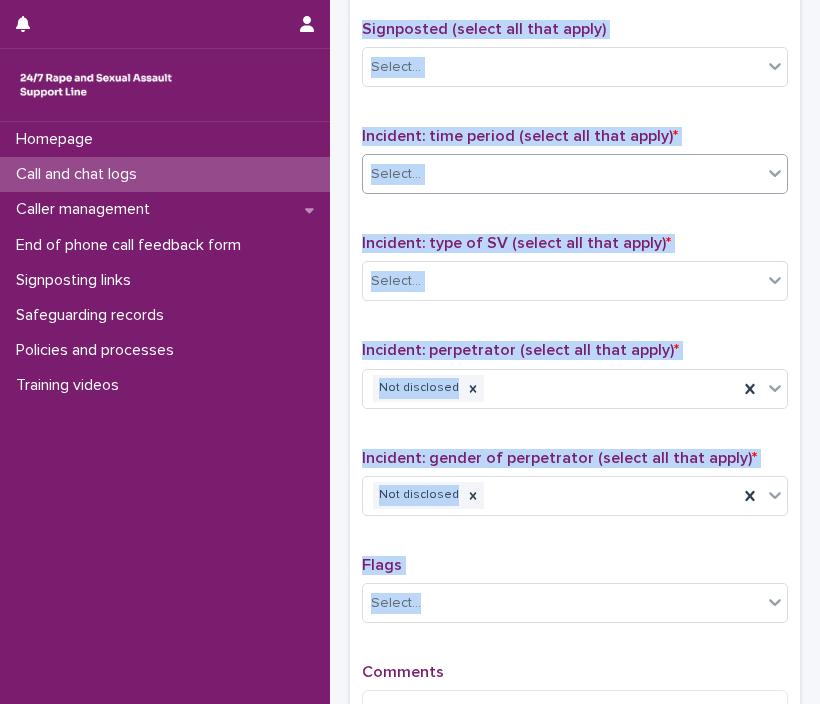 scroll, scrollTop: 1144, scrollLeft: 0, axis: vertical 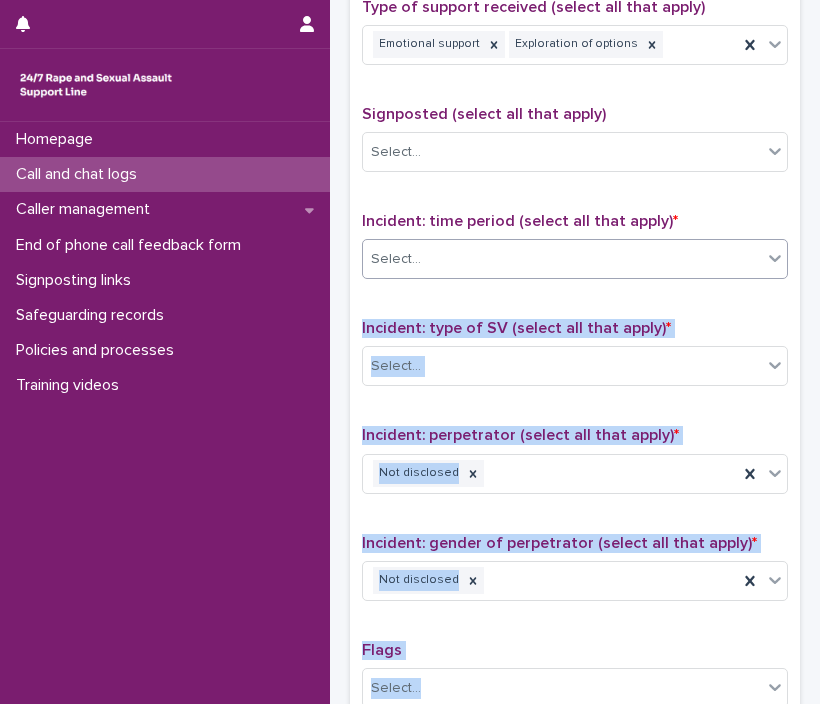 drag, startPoint x: 797, startPoint y: 361, endPoint x: 610, endPoint y: 255, distance: 214.95348 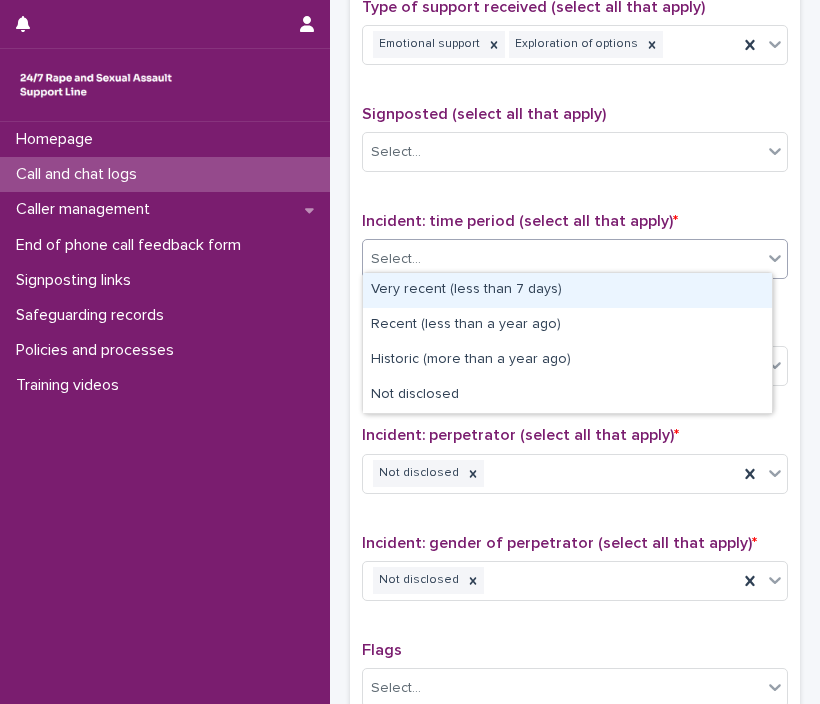 click on "Select..." at bounding box center (562, 259) 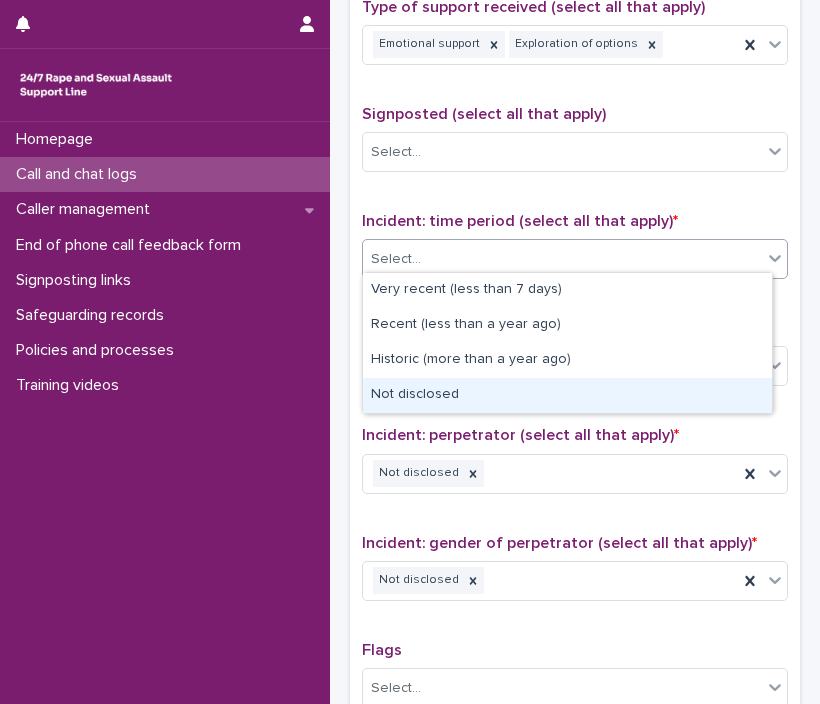 click on "Not disclosed" at bounding box center [567, 395] 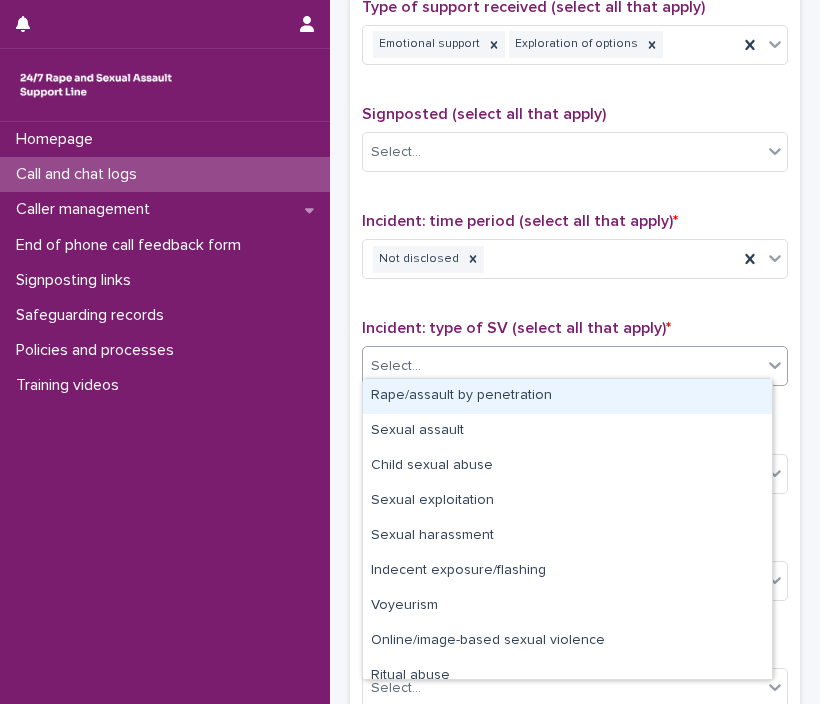 click on "Select..." at bounding box center [562, 366] 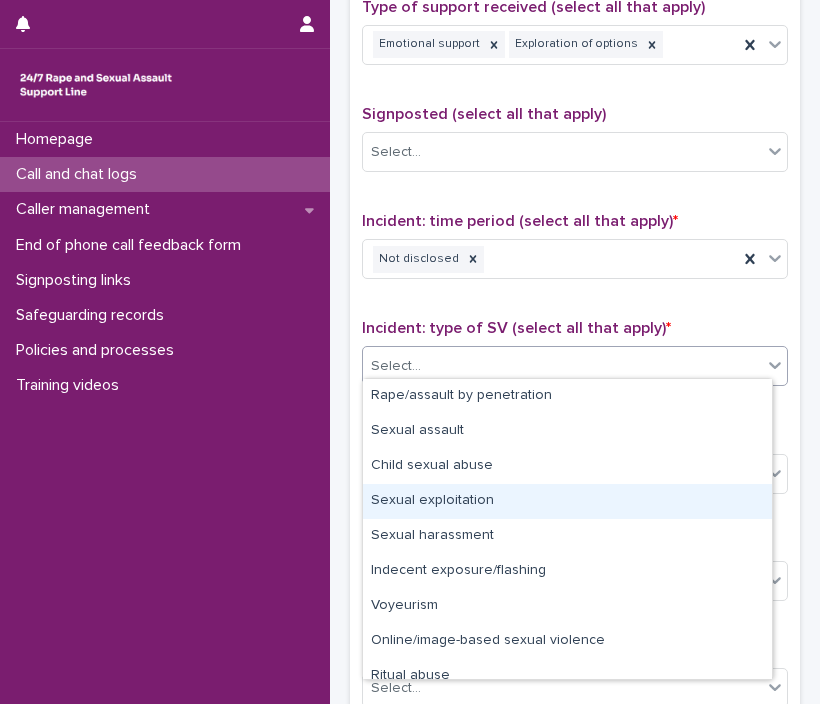 scroll, scrollTop: 50, scrollLeft: 0, axis: vertical 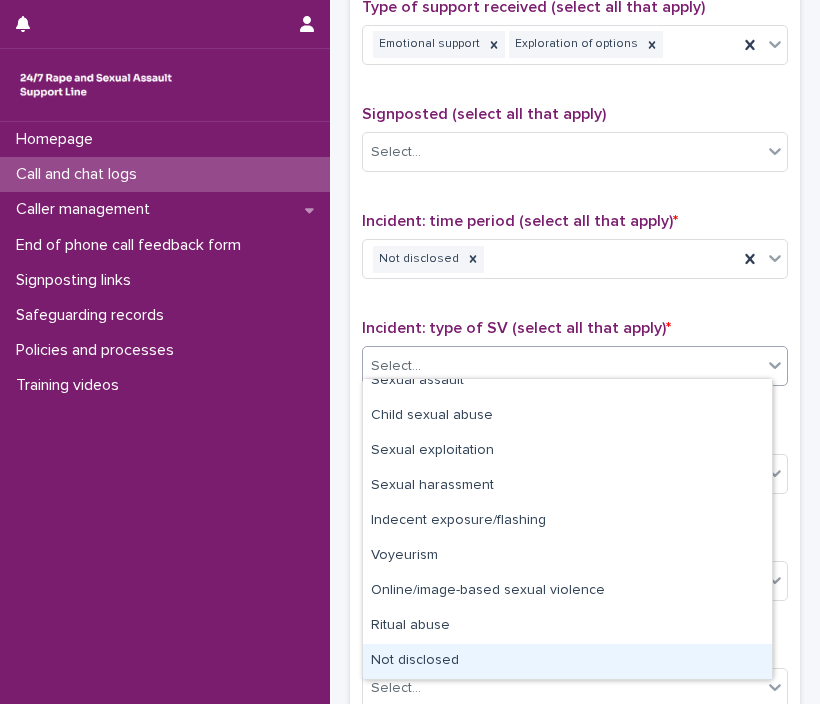 click on "Not disclosed" at bounding box center (567, 661) 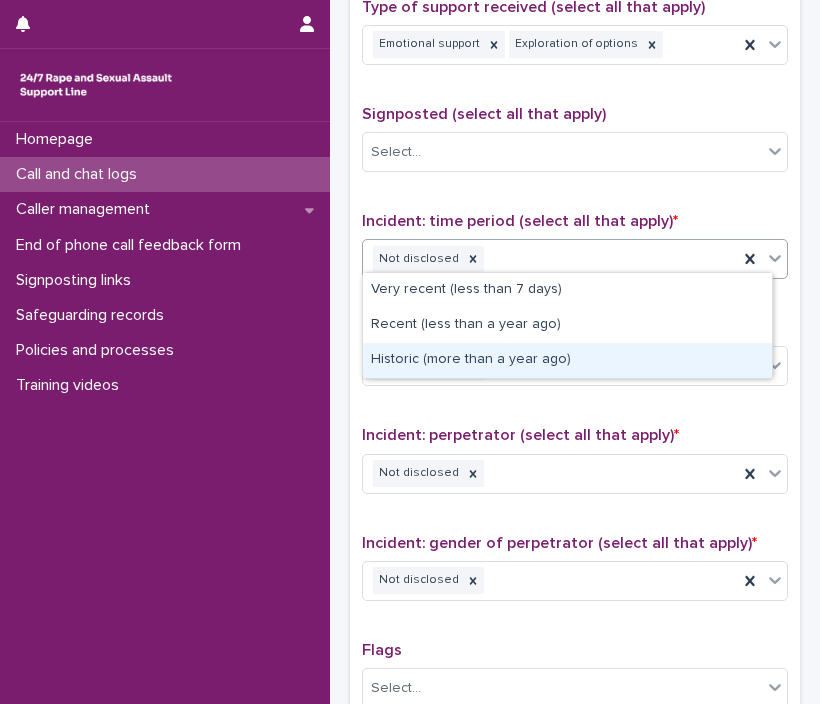 drag, startPoint x: 758, startPoint y: 254, endPoint x: 780, endPoint y: 472, distance: 219.10728 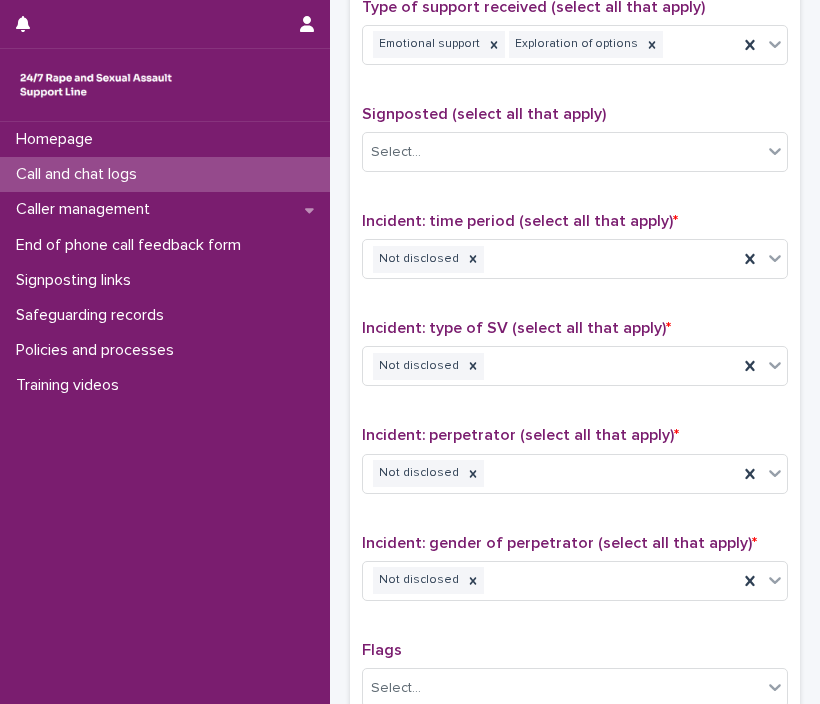 click on "Type of support received (select all that apply) Emotional support Exploration of options Signposted (select all that apply) Select... Incident: time period (select all that apply) * Not disclosed Incident: type of SV (select all that apply) * Not disclosed Incident: perpetrator (select all that apply) * Not disclosed Incident: gender of perpetrator (select all that apply) * Not disclosed Flags Select... Comments" at bounding box center (575, 416) 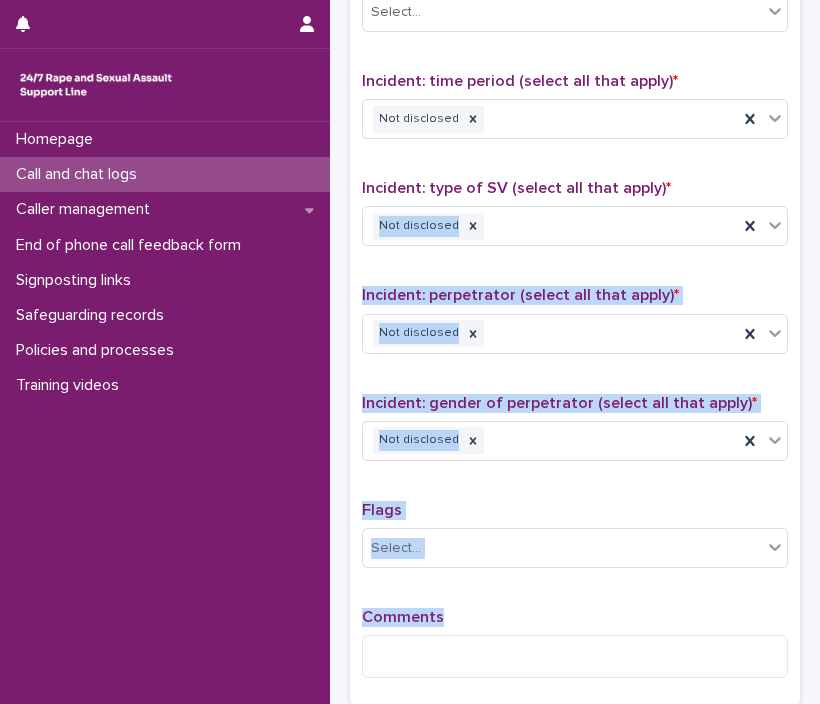 drag, startPoint x: 782, startPoint y: 308, endPoint x: 757, endPoint y: 720, distance: 412.7578 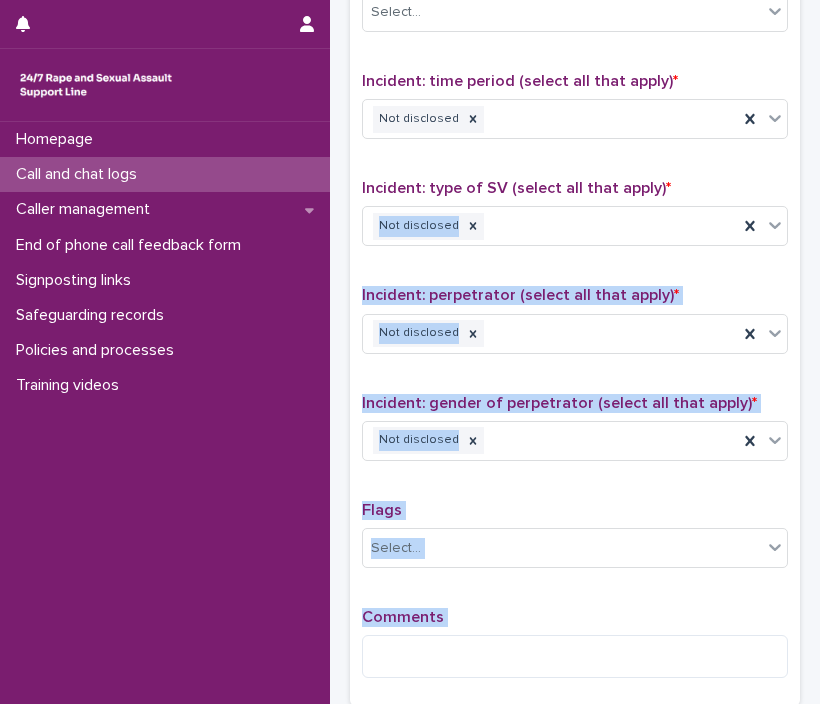 scroll, scrollTop: 1318, scrollLeft: 0, axis: vertical 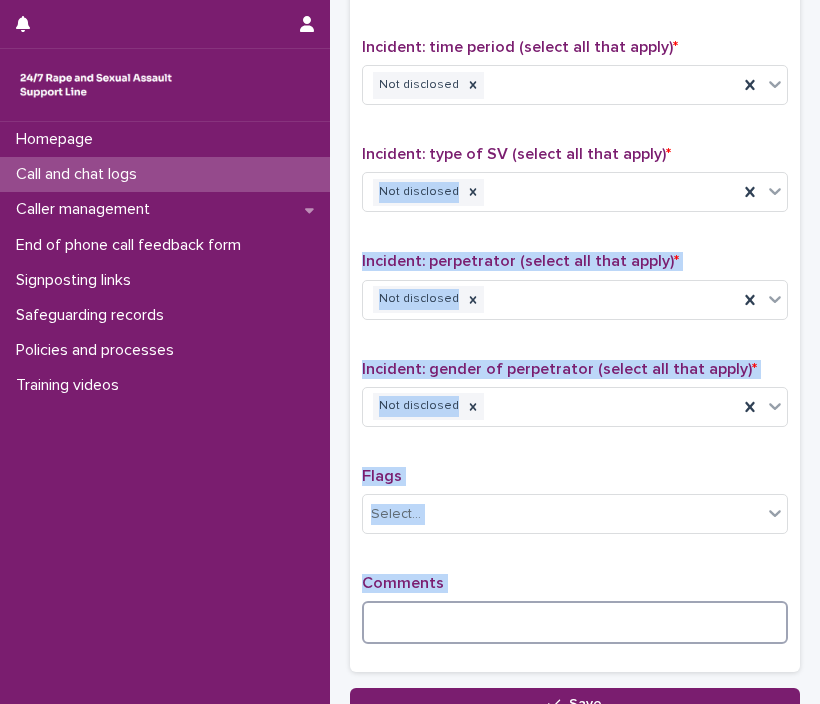 click at bounding box center [575, 622] 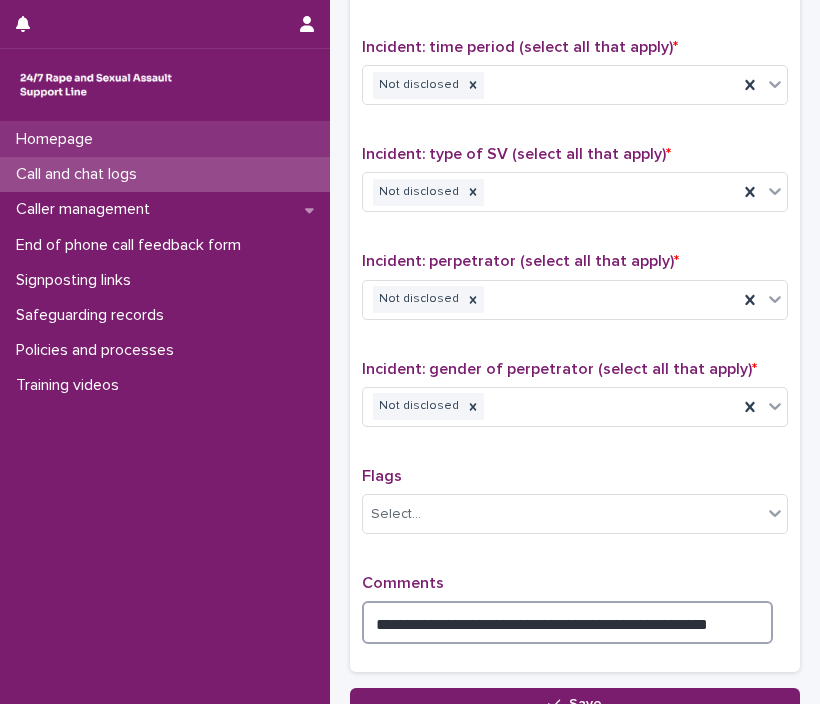 type on "**********" 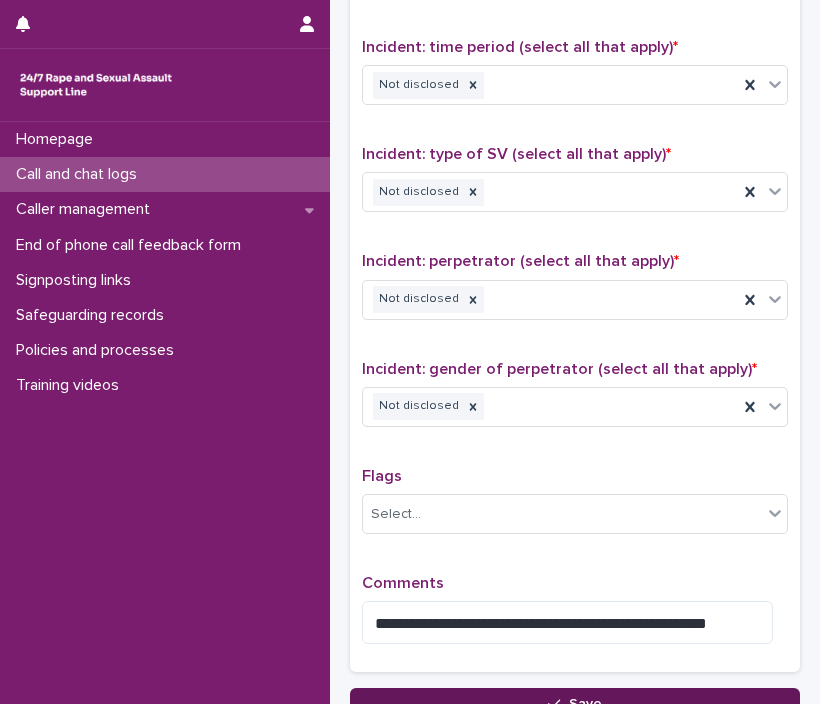 click on "Save" at bounding box center [575, 704] 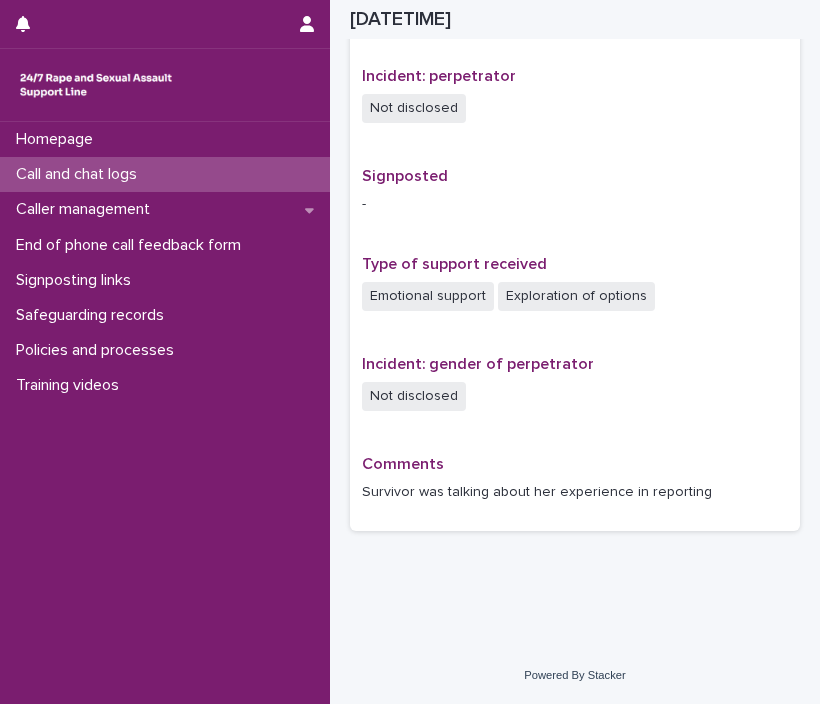 scroll, scrollTop: 1155, scrollLeft: 0, axis: vertical 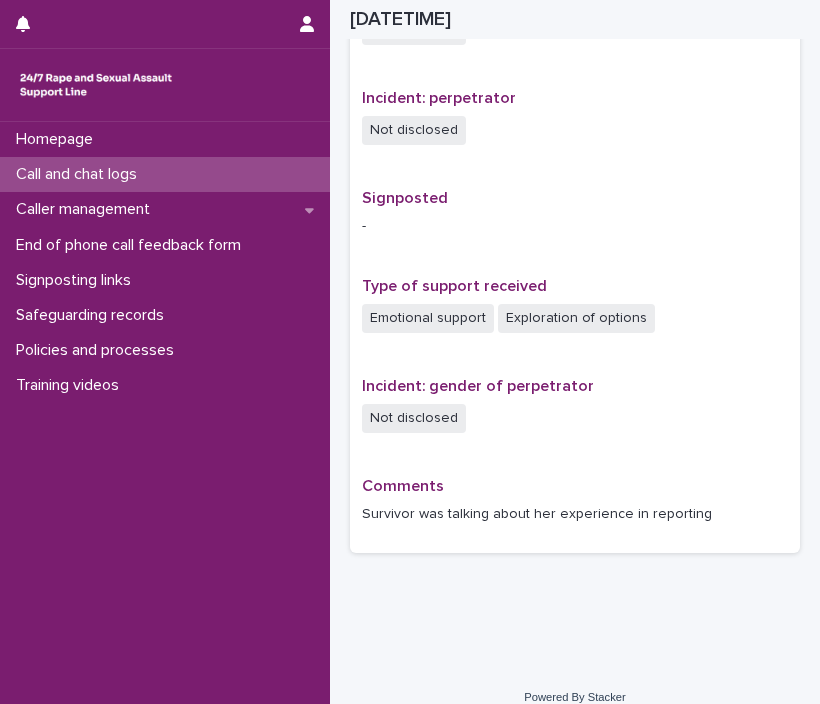 click on "Call and chat logs" at bounding box center [165, 174] 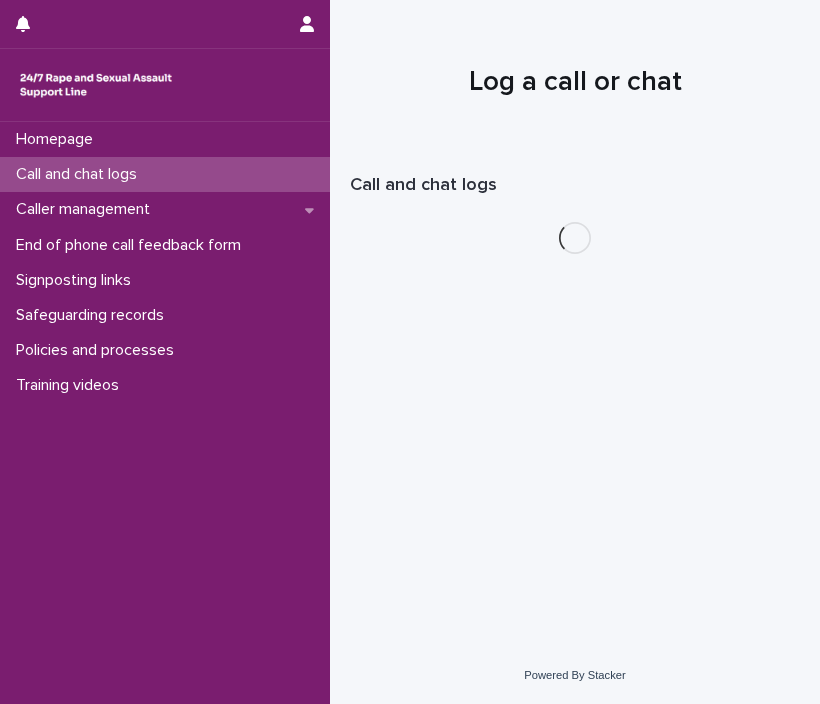 scroll, scrollTop: 0, scrollLeft: 0, axis: both 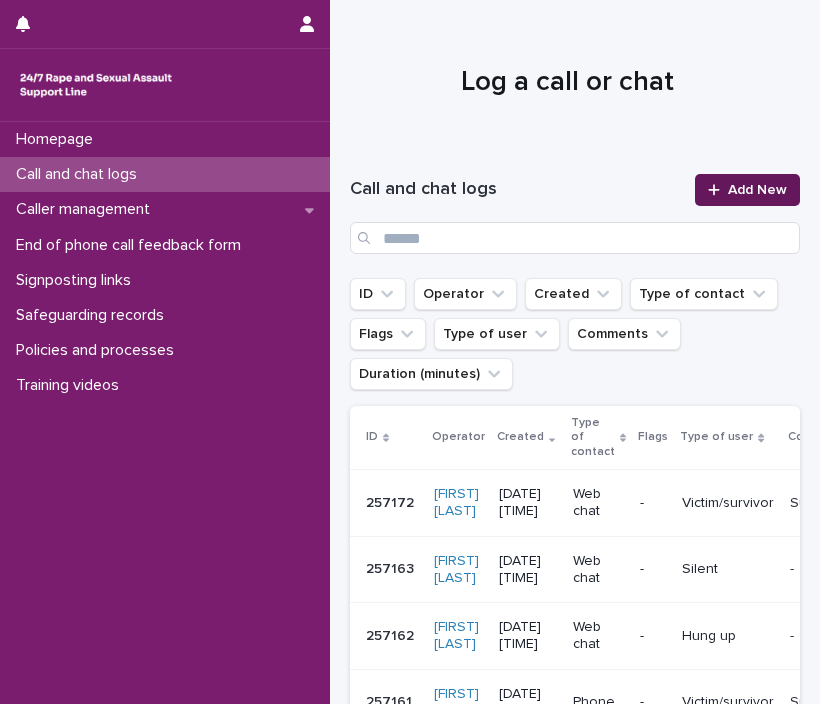 click on "Add New" at bounding box center [747, 190] 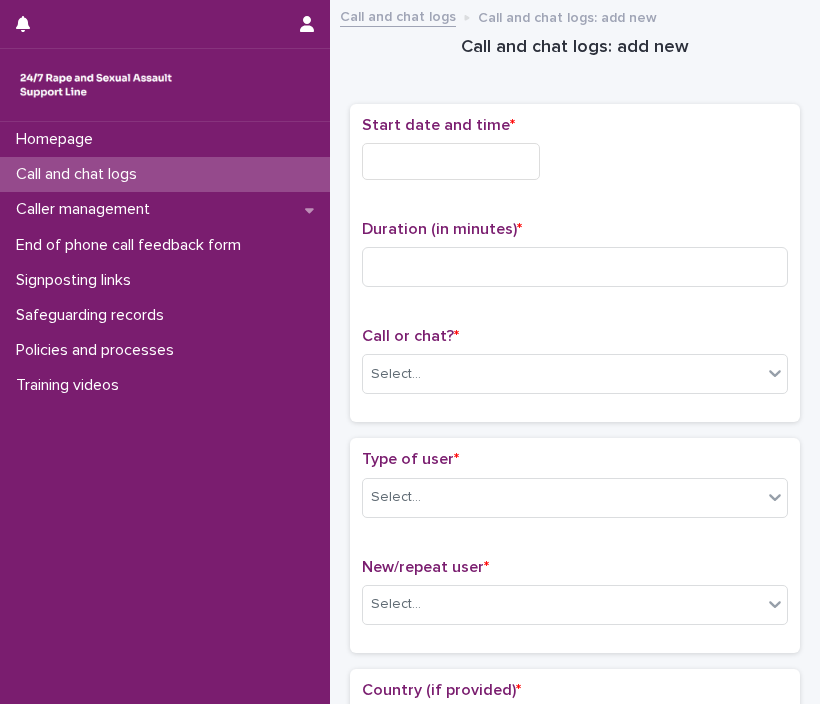 click at bounding box center (451, 161) 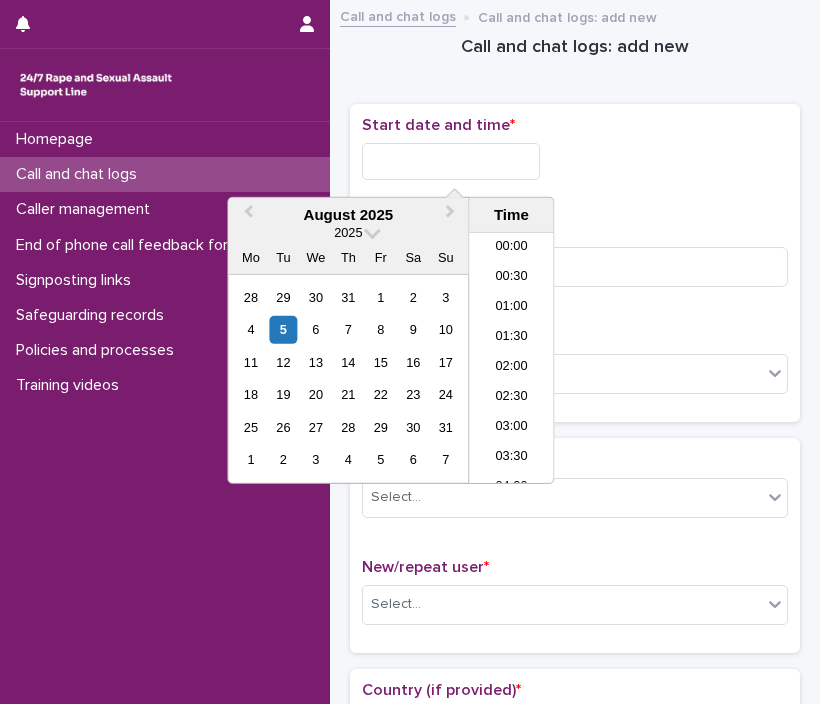 scroll, scrollTop: 880, scrollLeft: 0, axis: vertical 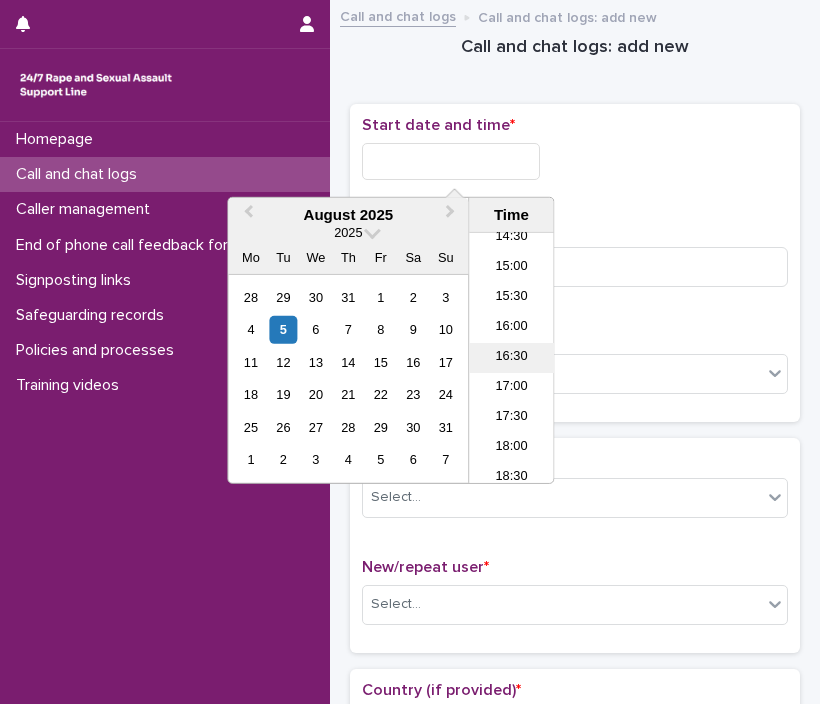 click on "16:30" at bounding box center (511, 358) 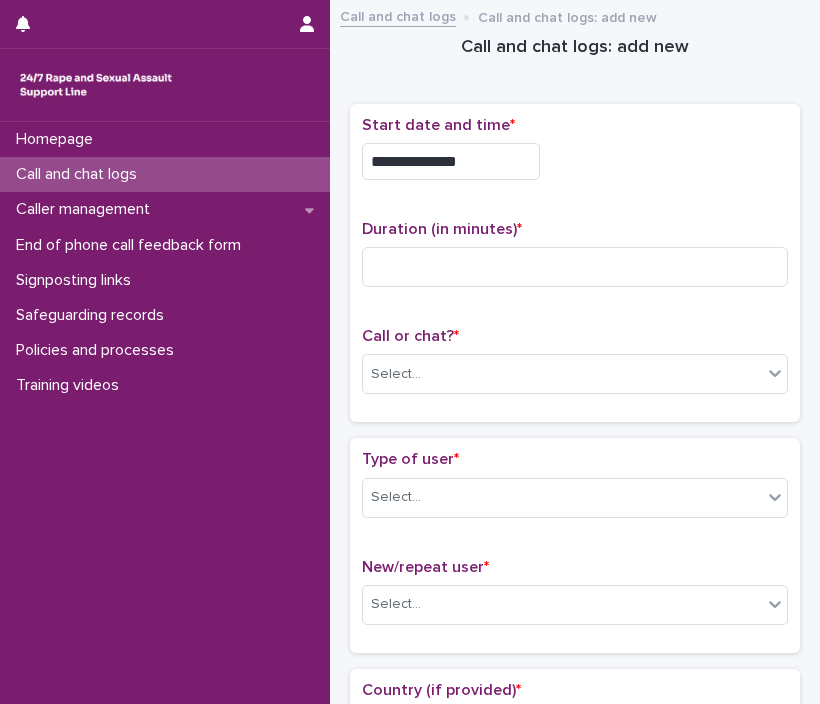click on "**********" at bounding box center (451, 161) 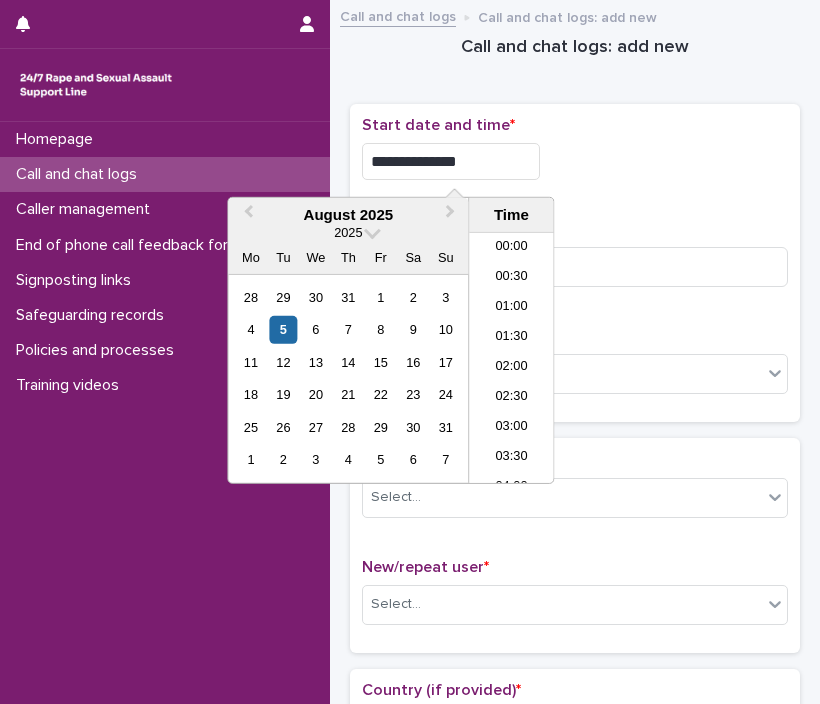 scroll, scrollTop: 880, scrollLeft: 0, axis: vertical 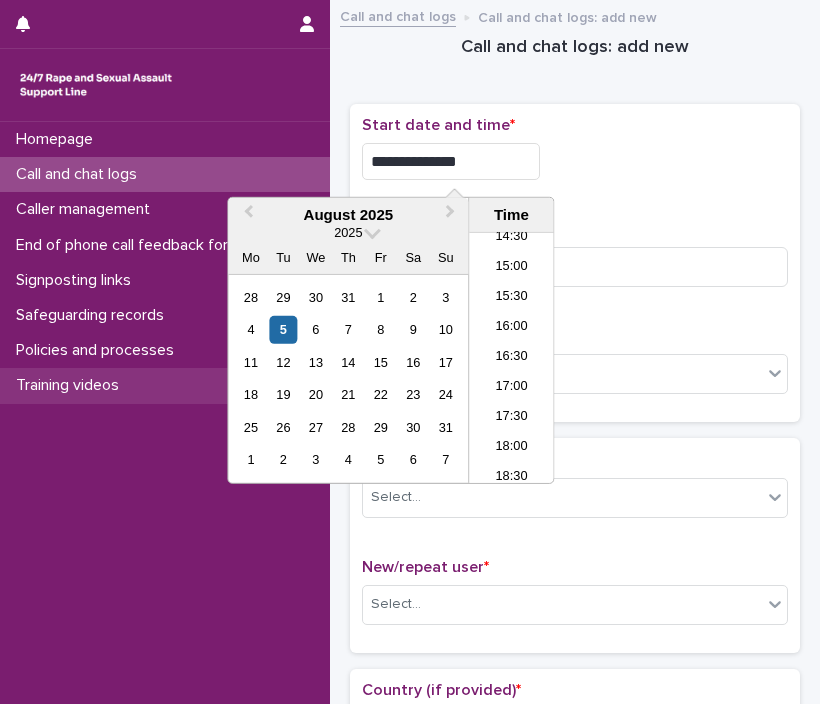type on "**********" 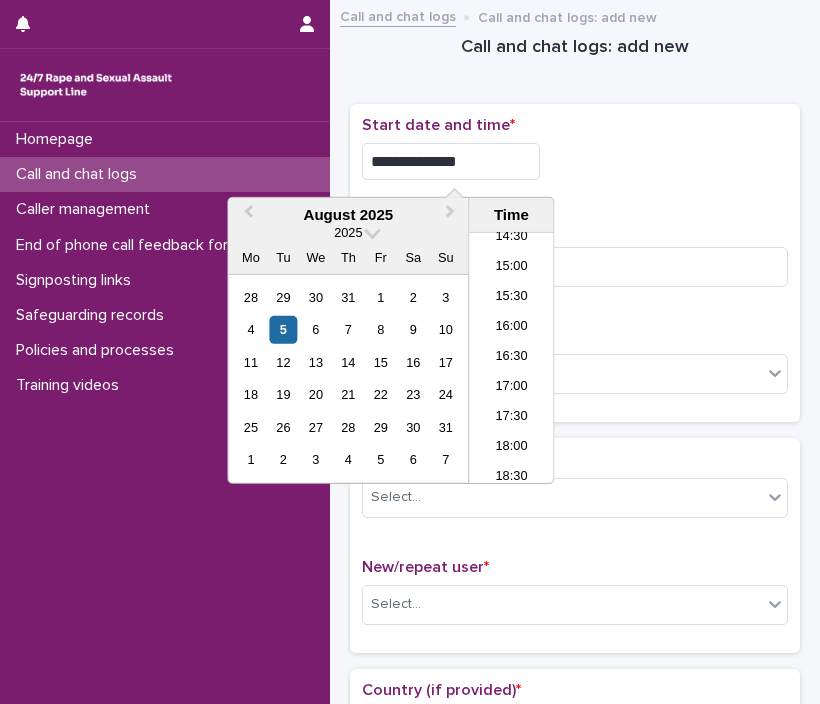 click on "Duration (in minutes) *" at bounding box center (575, 261) 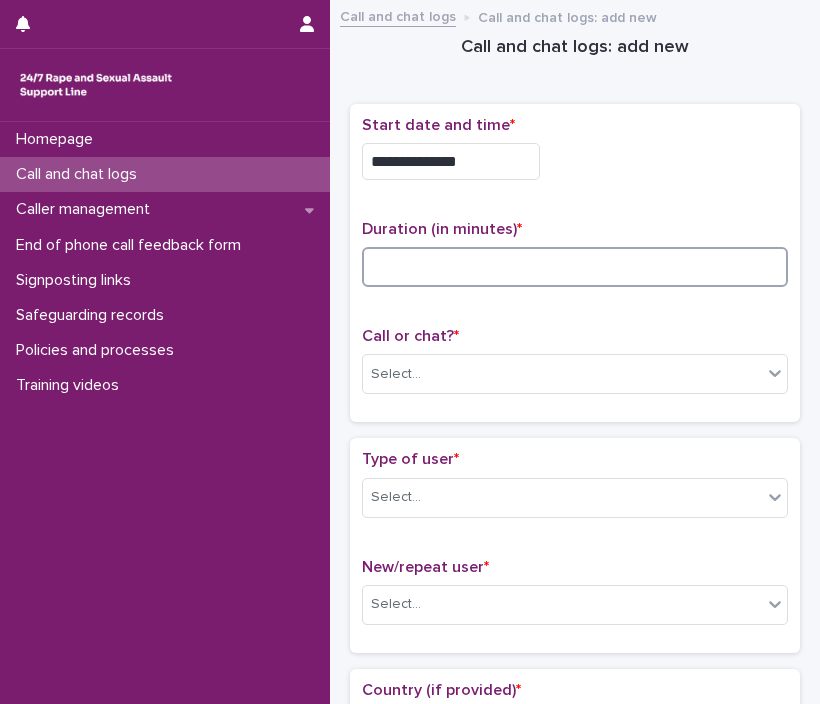 click at bounding box center (575, 267) 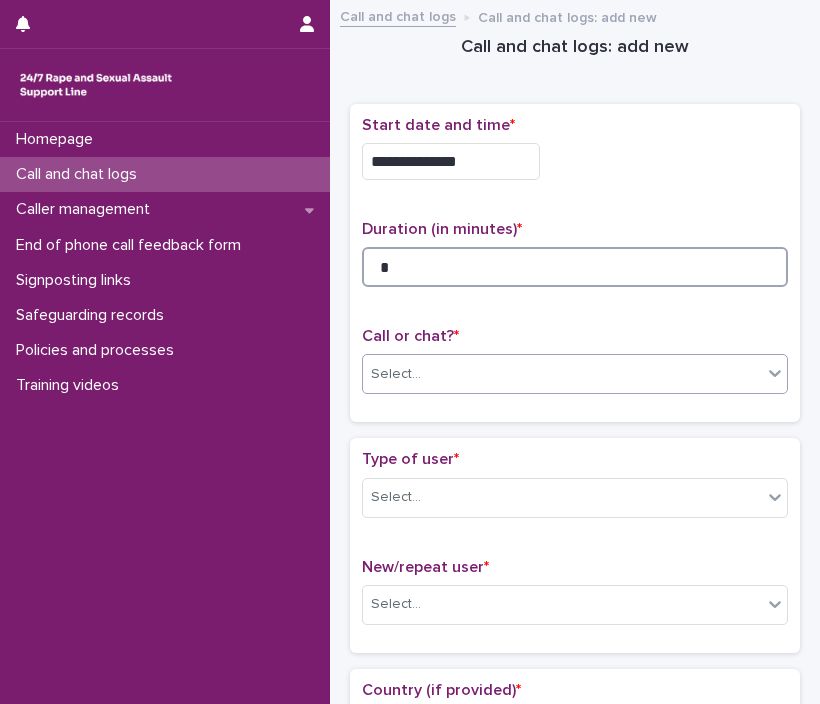 type on "*" 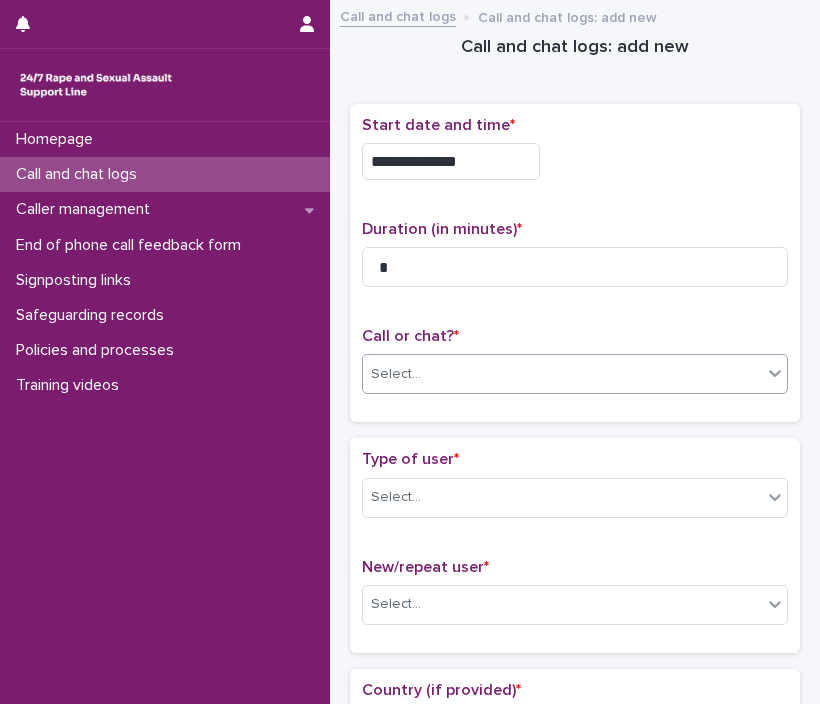 click on "Select..." at bounding box center (562, 374) 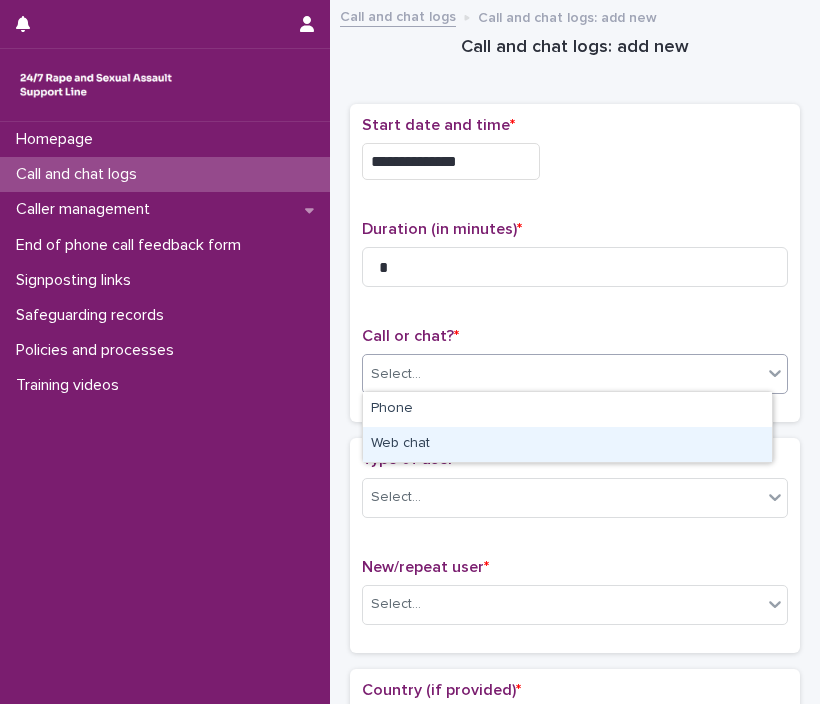click on "Web chat" at bounding box center [567, 444] 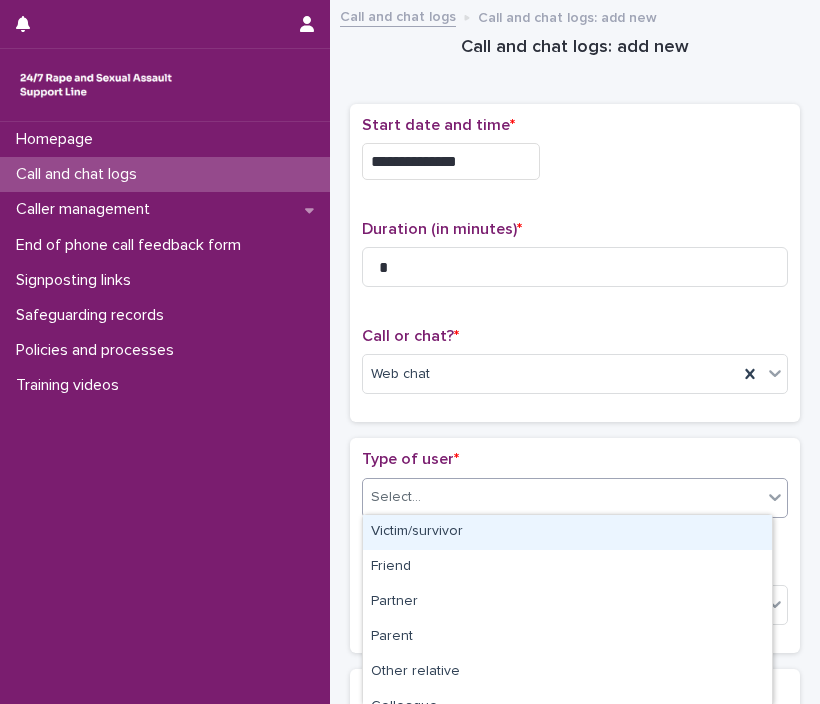 click on "Select..." at bounding box center [562, 497] 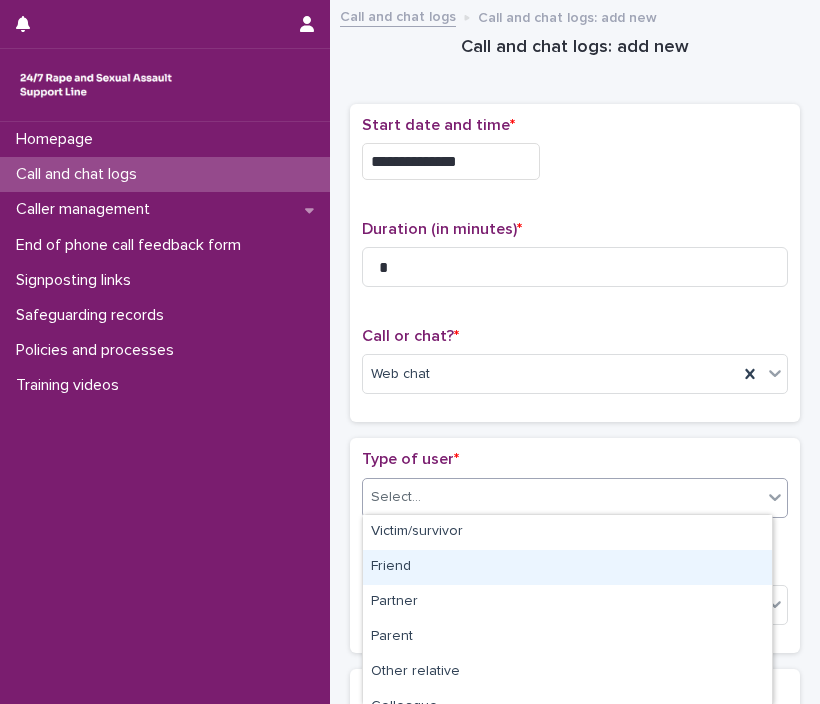 scroll, scrollTop: 334, scrollLeft: 0, axis: vertical 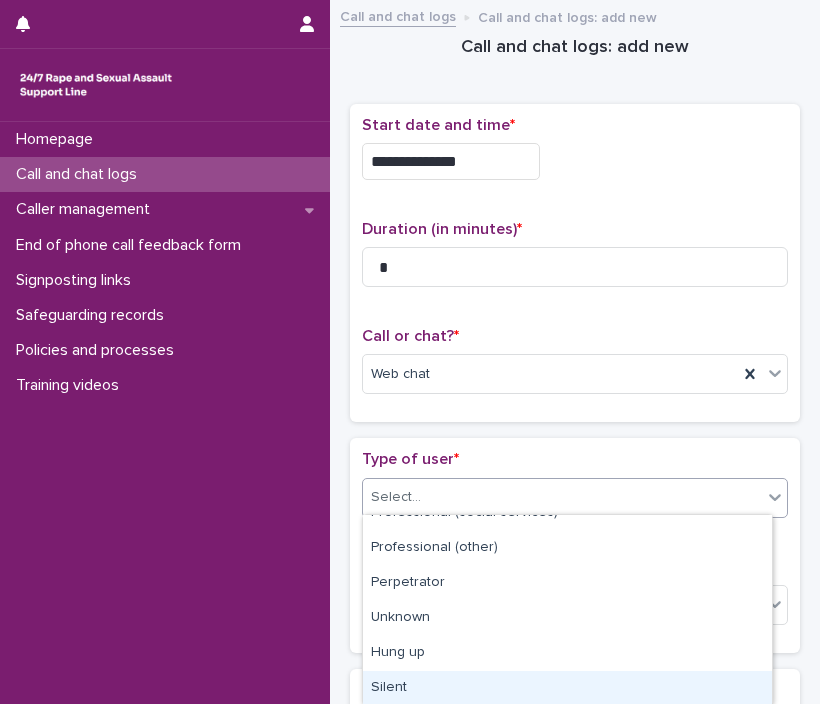 click on "Silent" at bounding box center [567, 688] 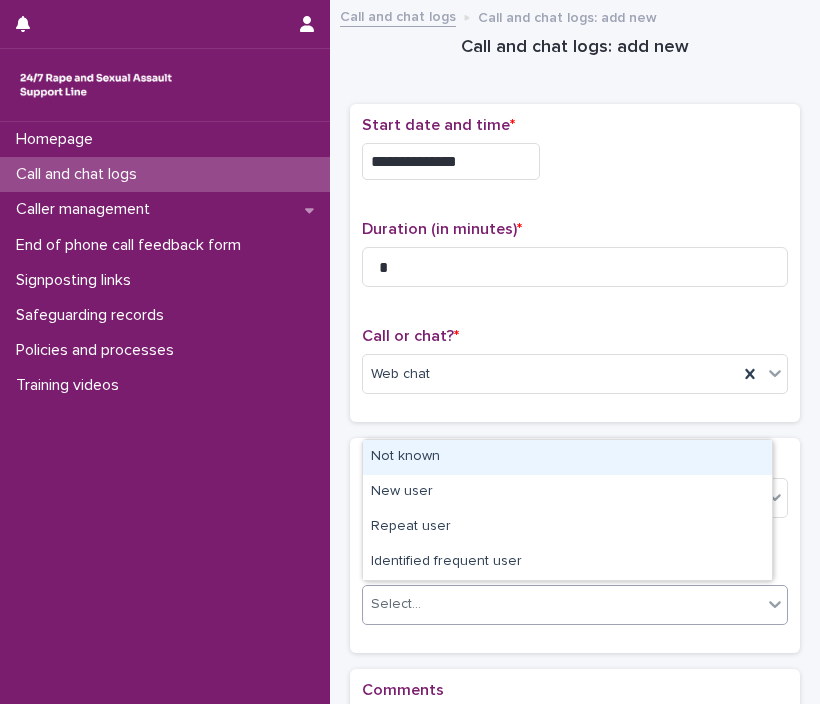 click on "Select..." at bounding box center [562, 604] 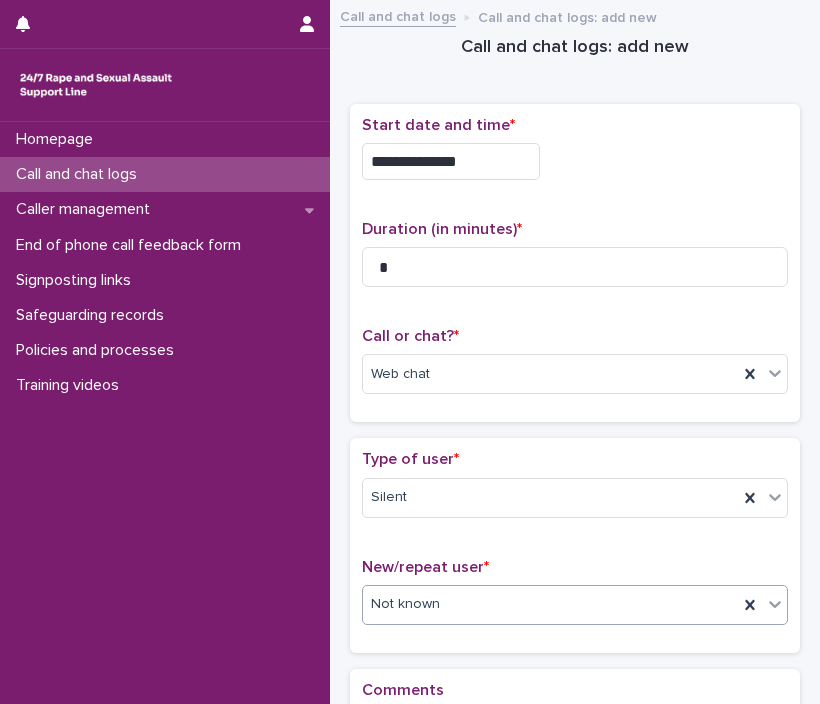 scroll, scrollTop: 275, scrollLeft: 0, axis: vertical 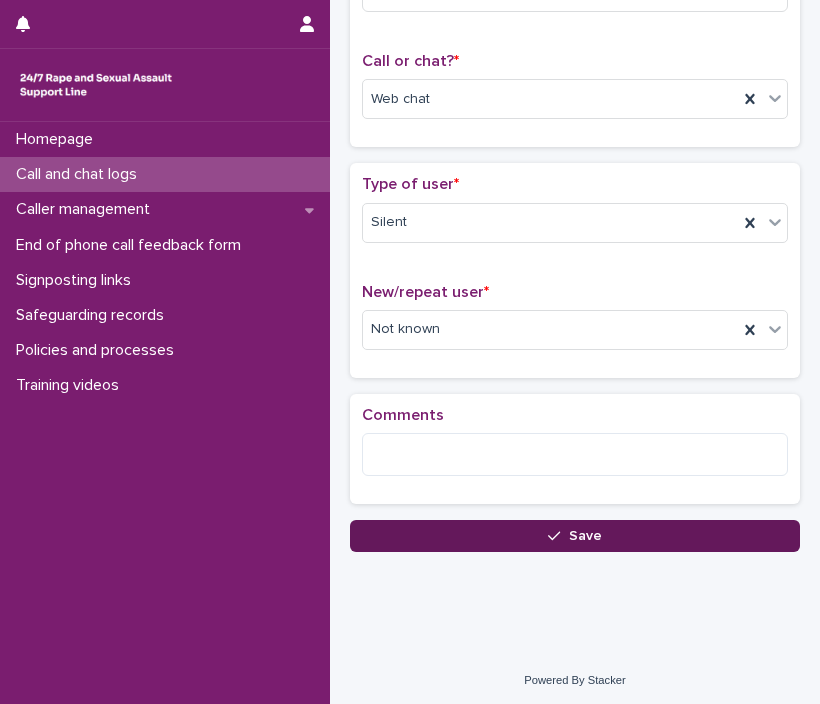 click on "Save" at bounding box center [575, 536] 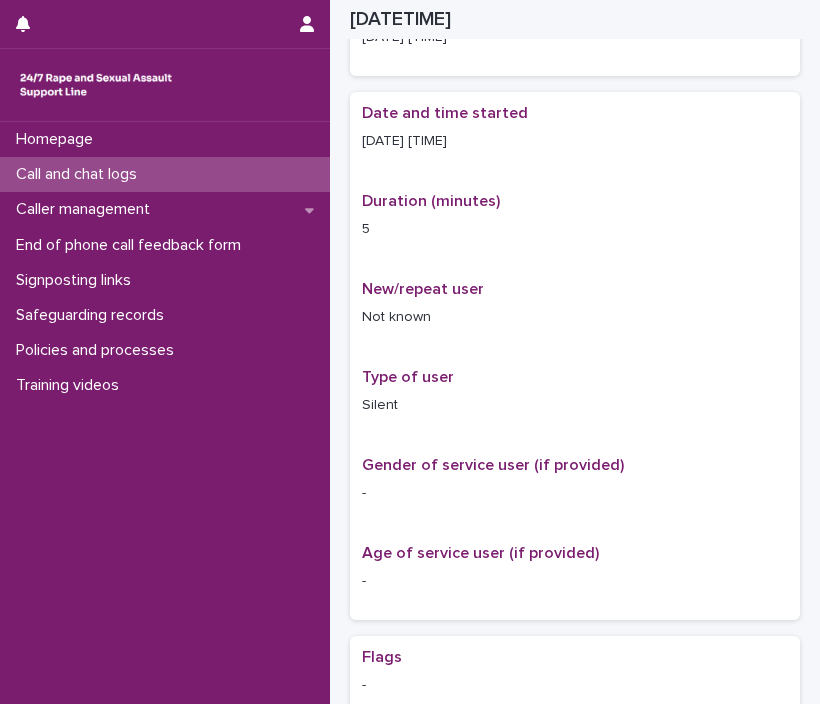 scroll, scrollTop: 297, scrollLeft: 0, axis: vertical 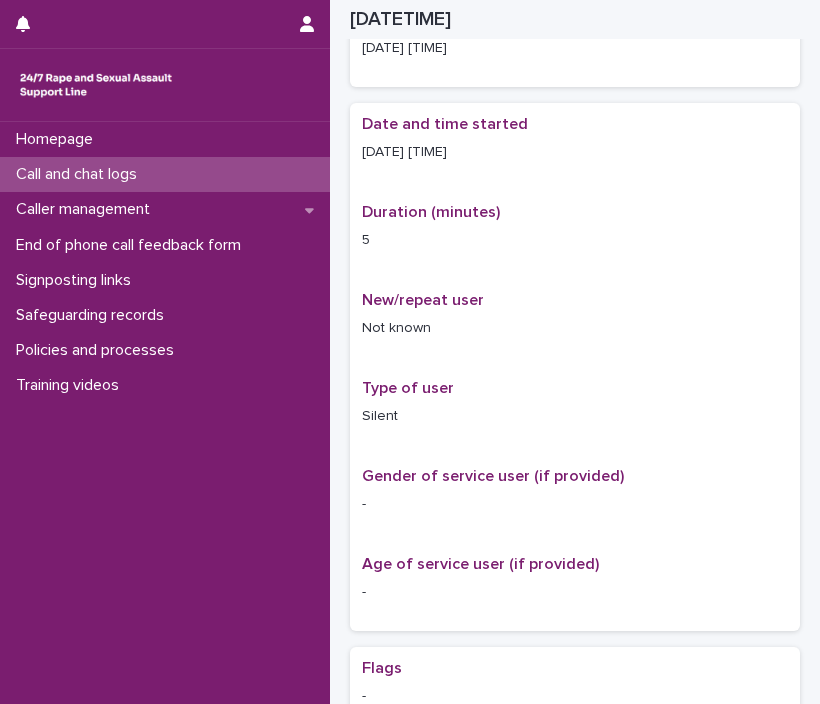 click on "Call and chat logs" at bounding box center [165, 174] 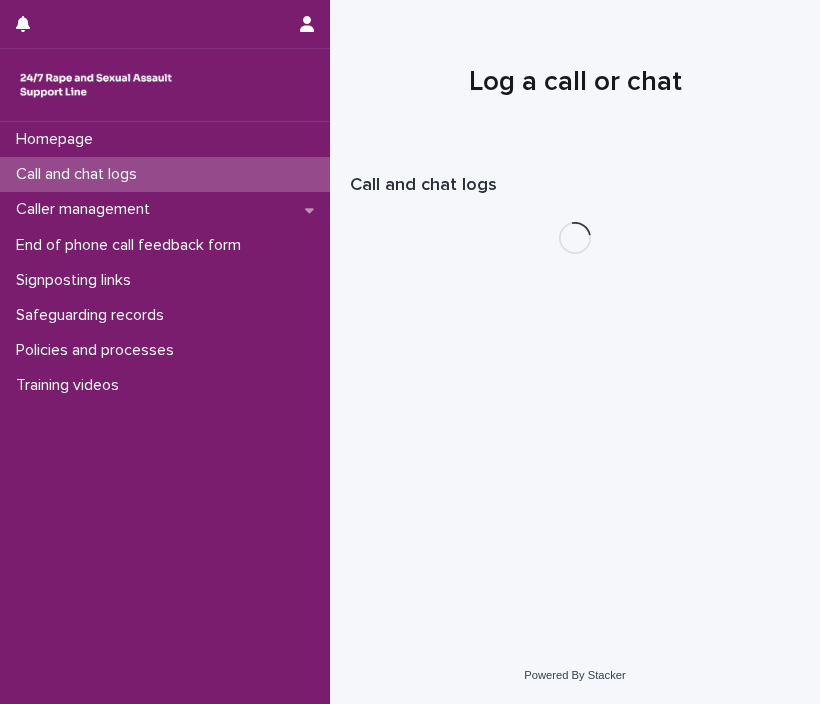 scroll, scrollTop: 0, scrollLeft: 0, axis: both 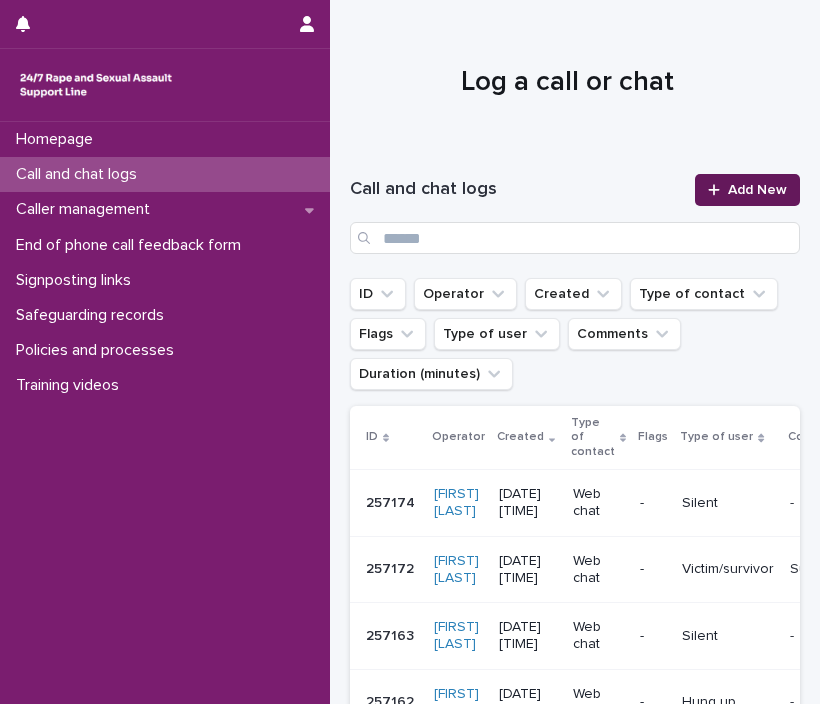 click at bounding box center (718, 190) 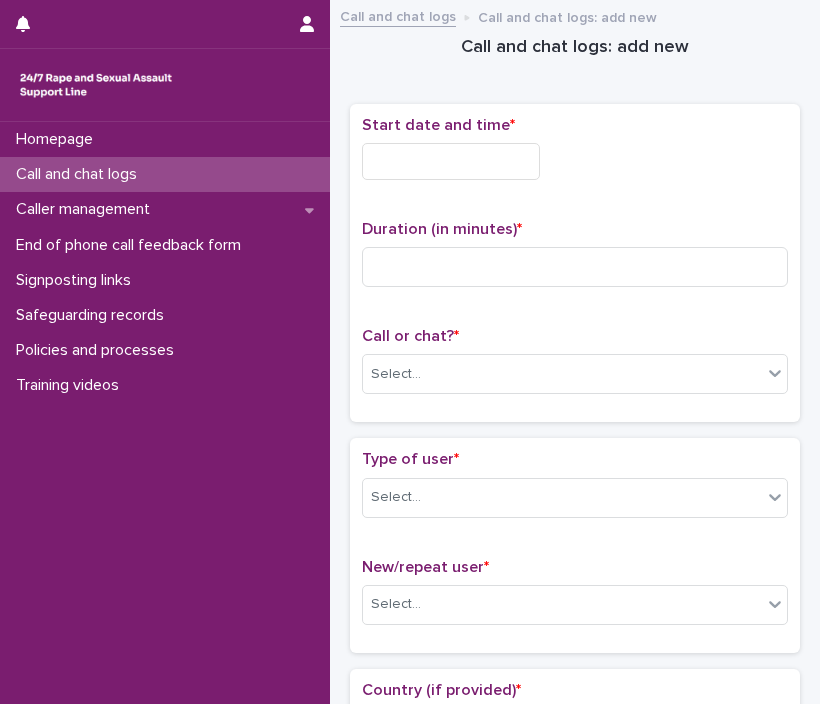 click at bounding box center (451, 161) 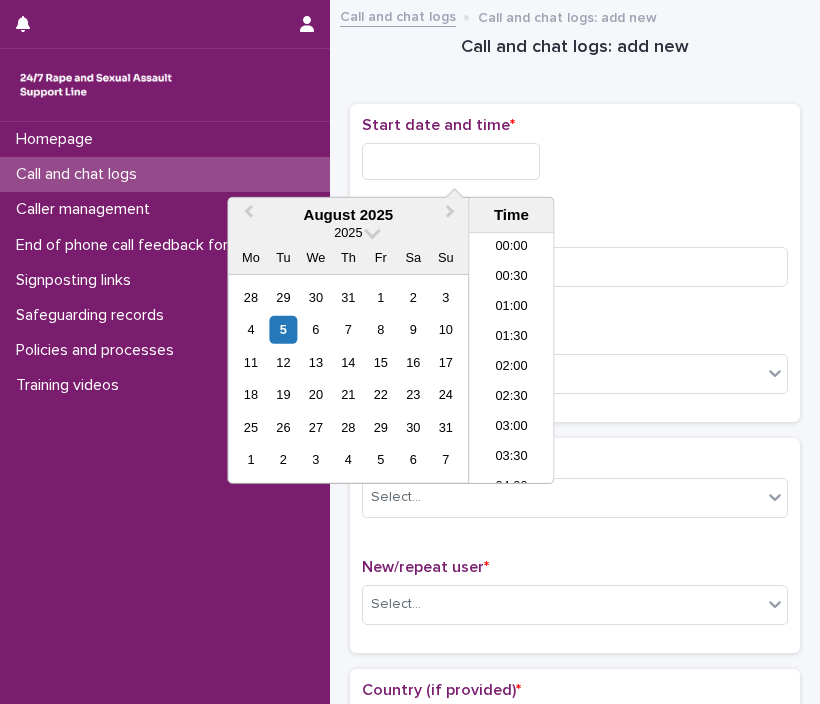 scroll, scrollTop: 910, scrollLeft: 0, axis: vertical 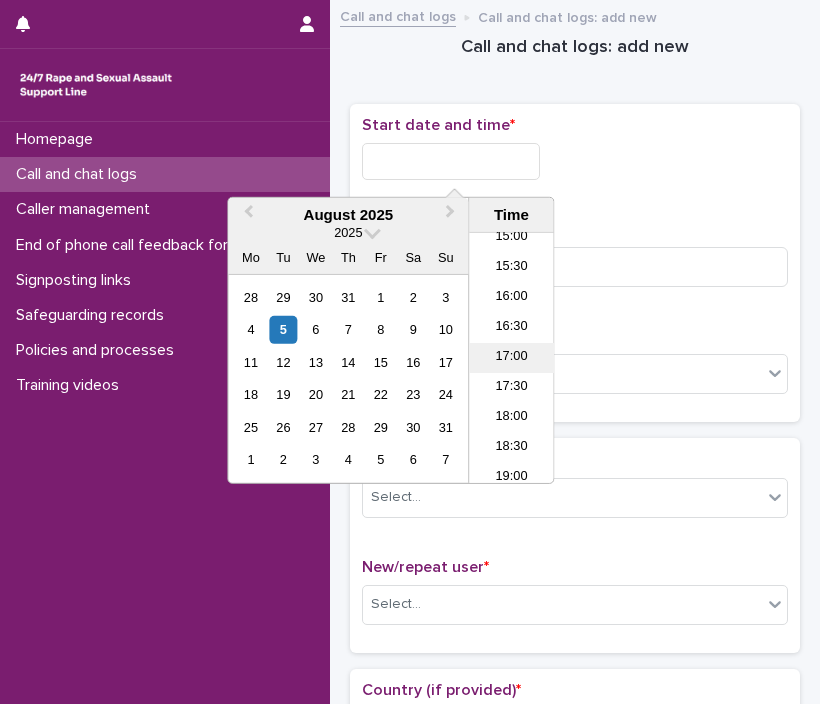 click on "17:00" at bounding box center (511, 358) 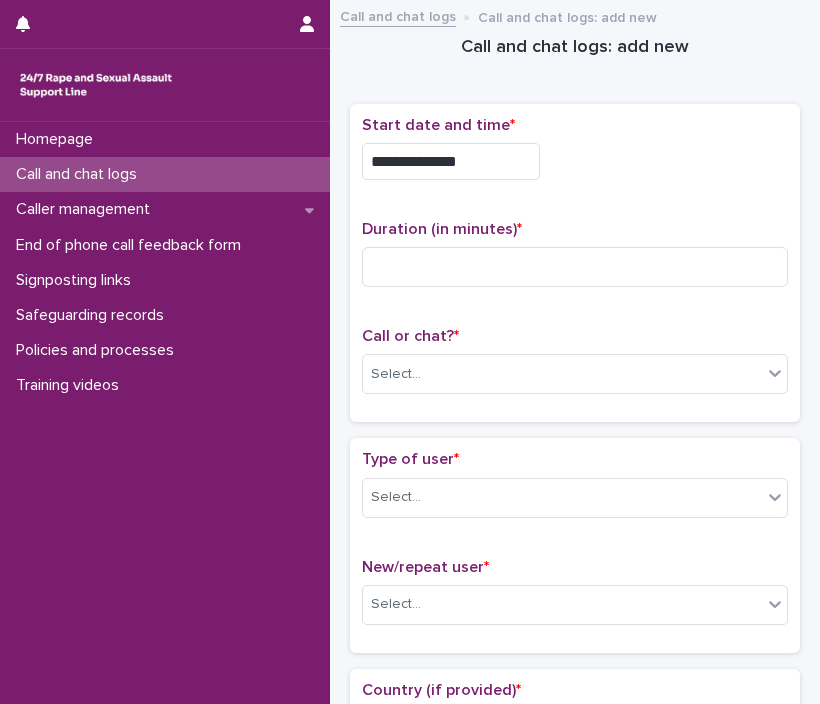 click on "**********" at bounding box center (451, 161) 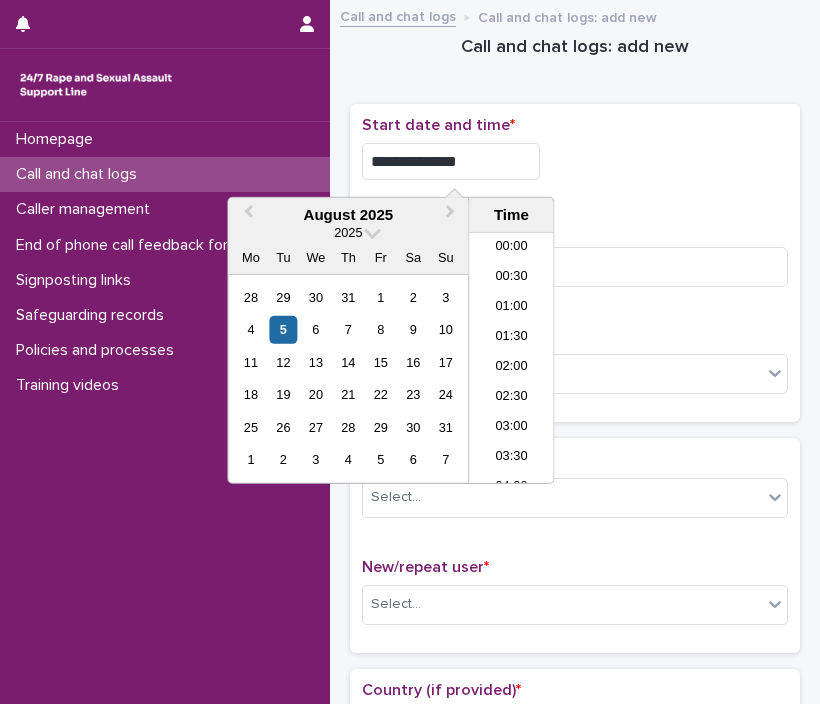scroll, scrollTop: 910, scrollLeft: 0, axis: vertical 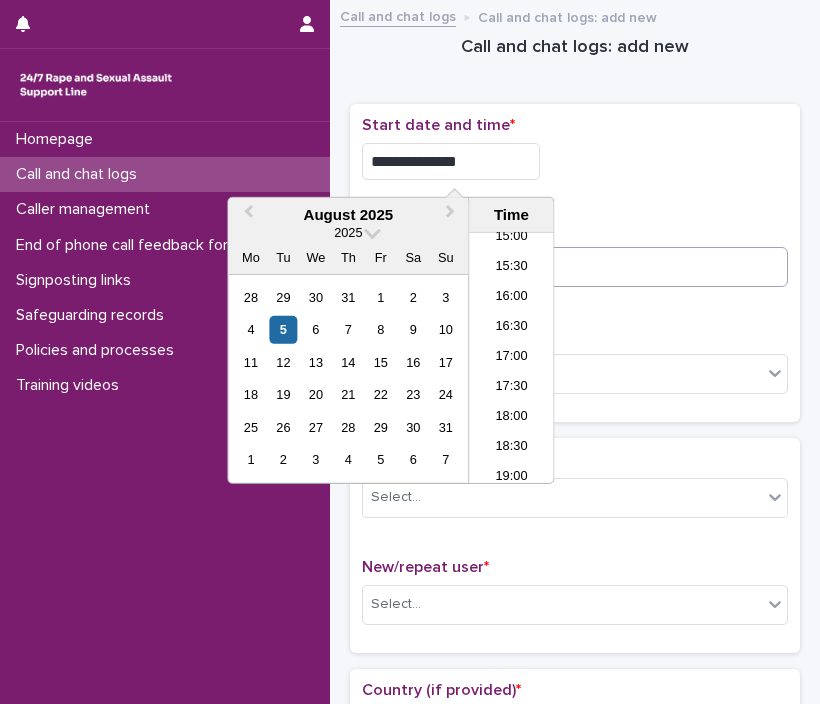type on "**********" 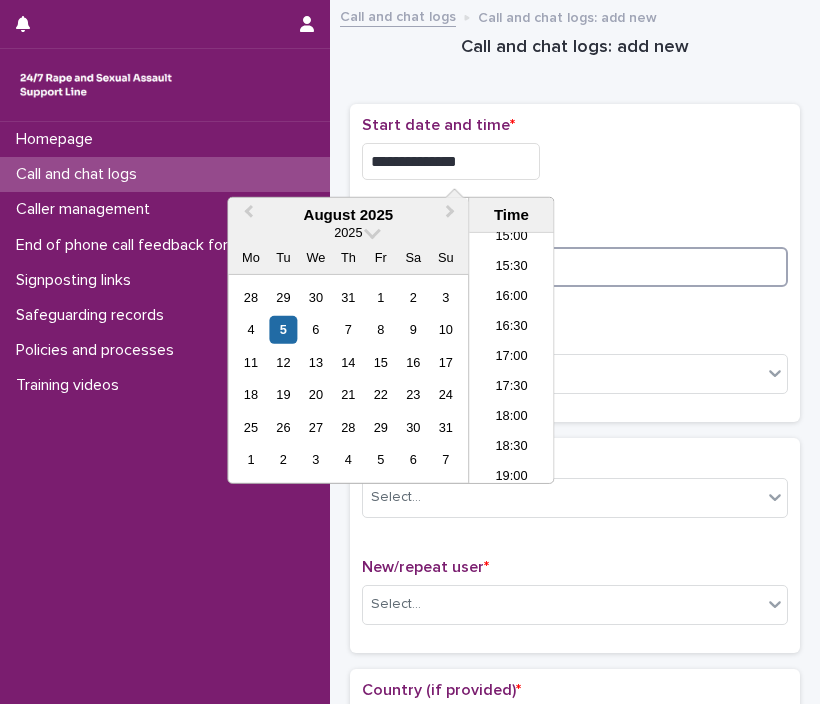 click at bounding box center (575, 267) 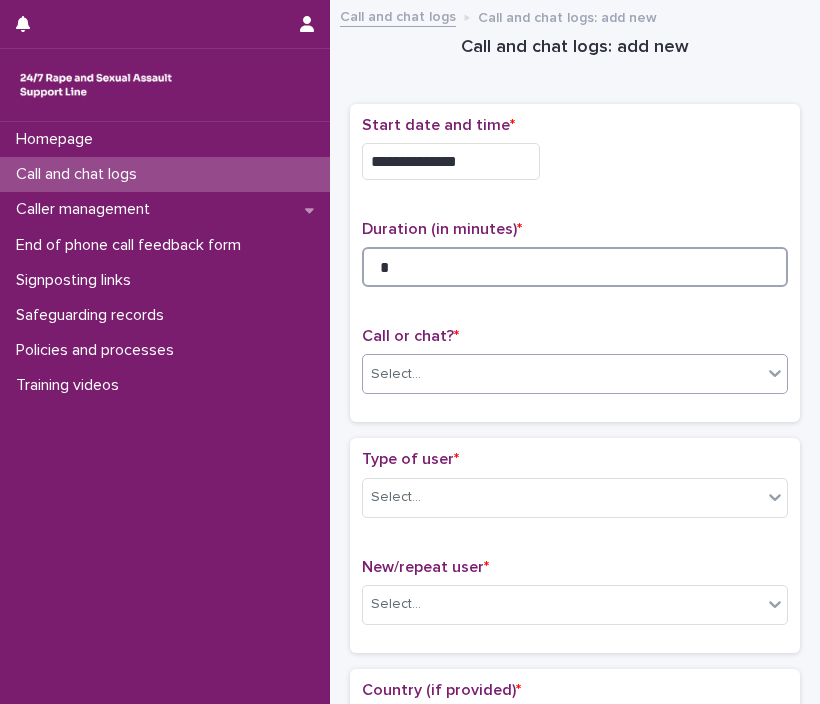 type on "*" 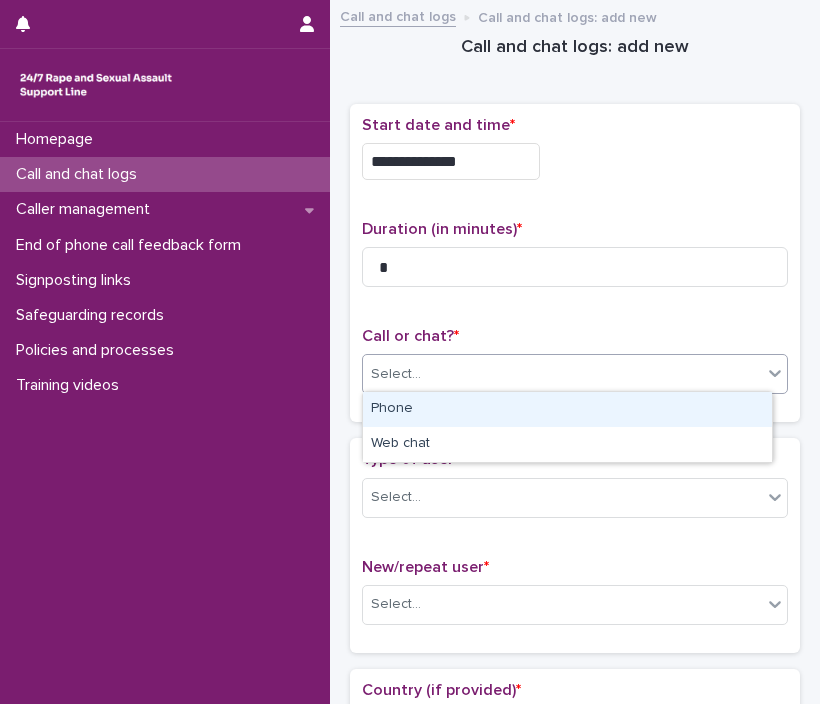 click on "Select..." at bounding box center (575, 374) 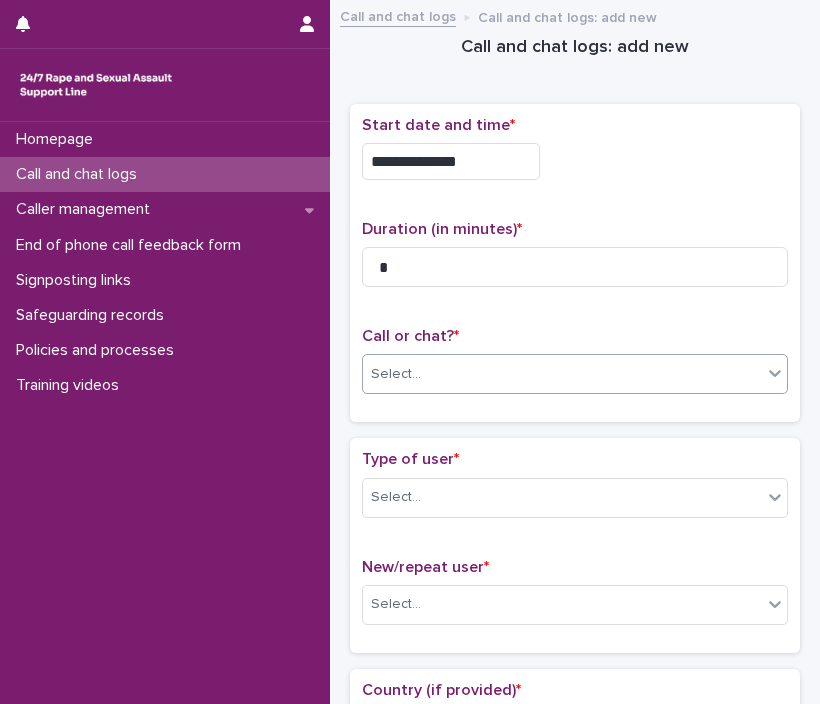 click on "Select..." at bounding box center (575, 374) 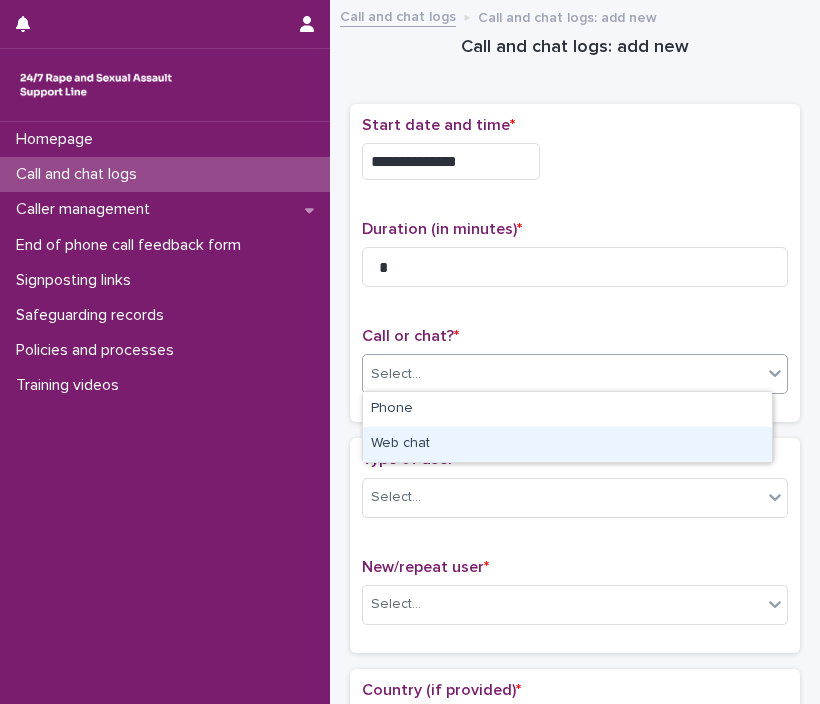 click on "Web chat" at bounding box center (567, 444) 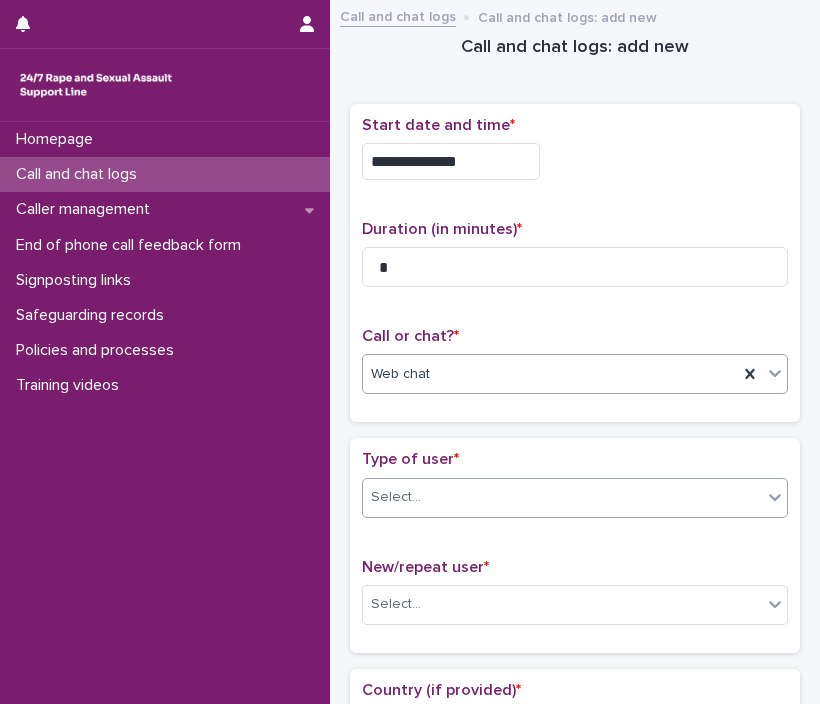 click on "Select..." at bounding box center (562, 497) 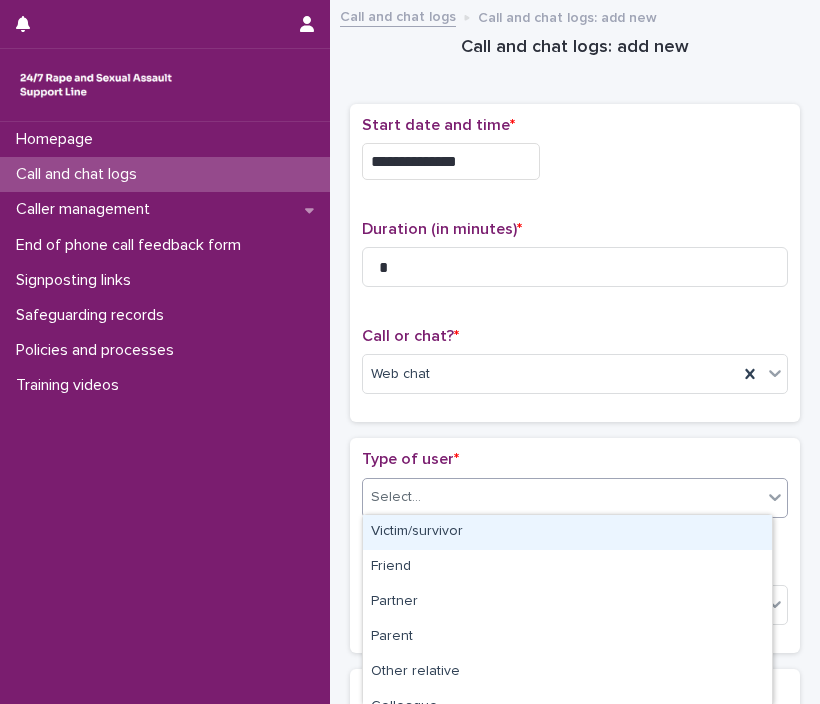 scroll, scrollTop: 334, scrollLeft: 0, axis: vertical 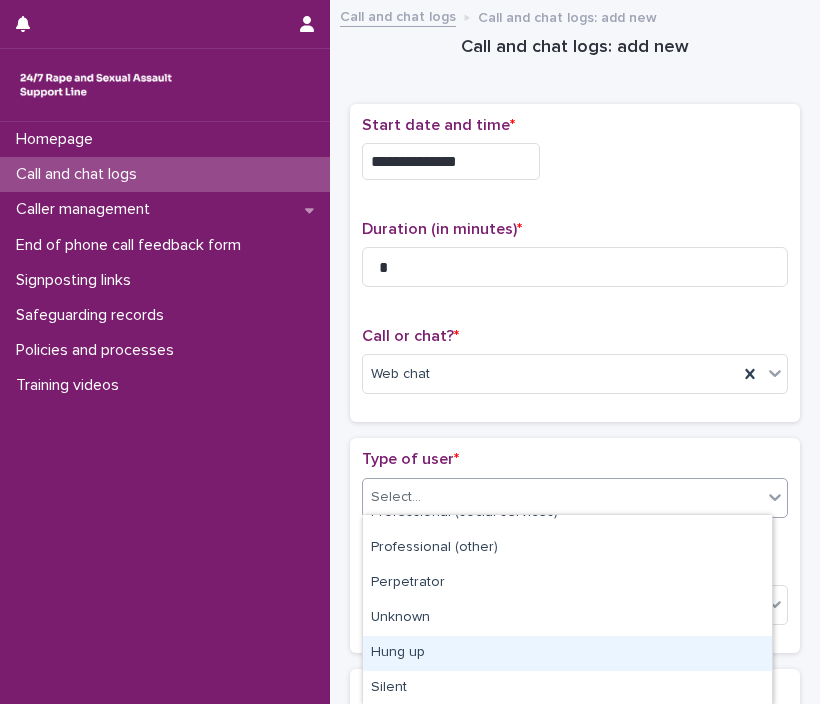 click on "Hung up" at bounding box center [567, 653] 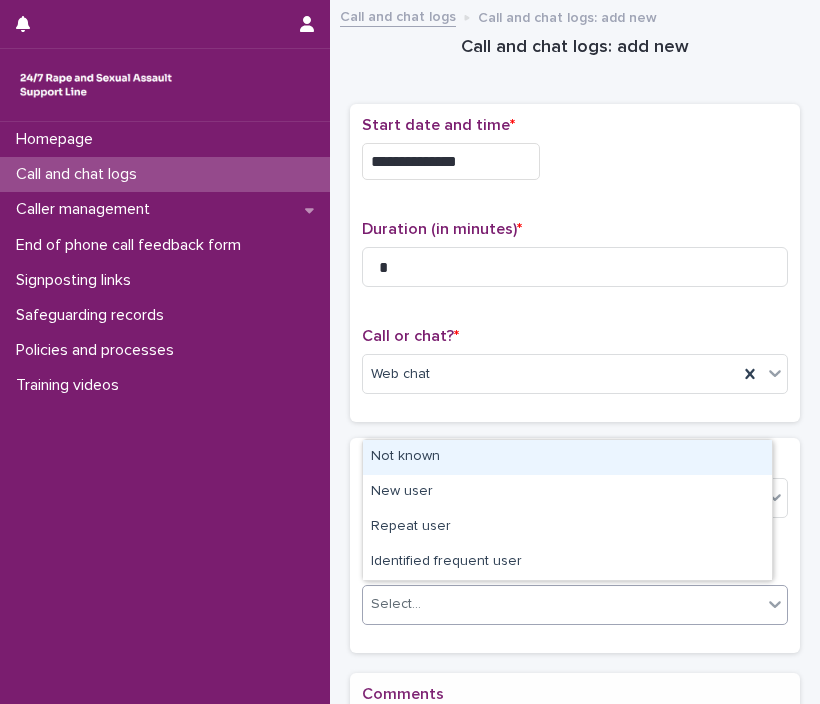 click on "Select..." at bounding box center (562, 604) 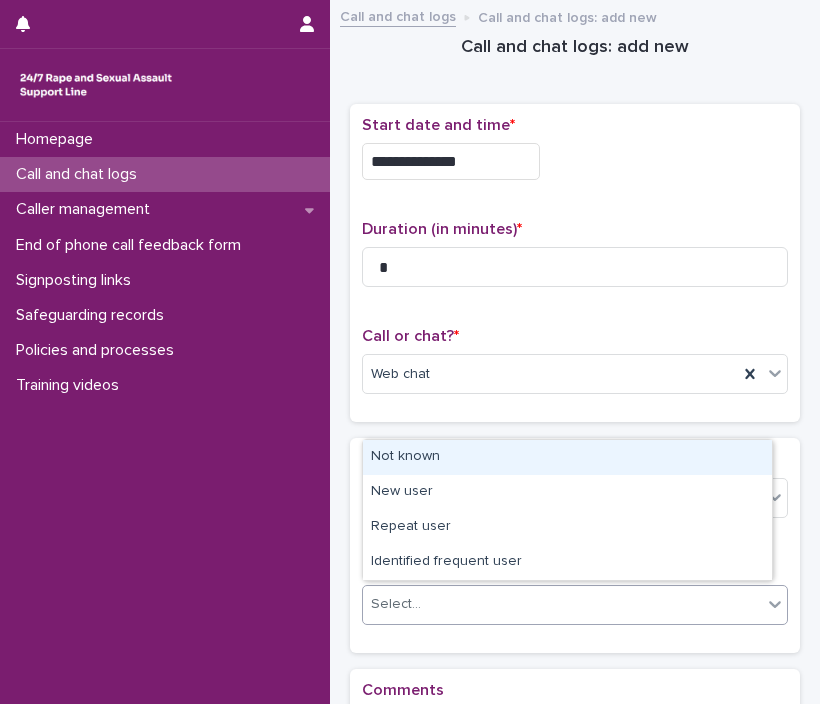 click on "Not known" at bounding box center (567, 457) 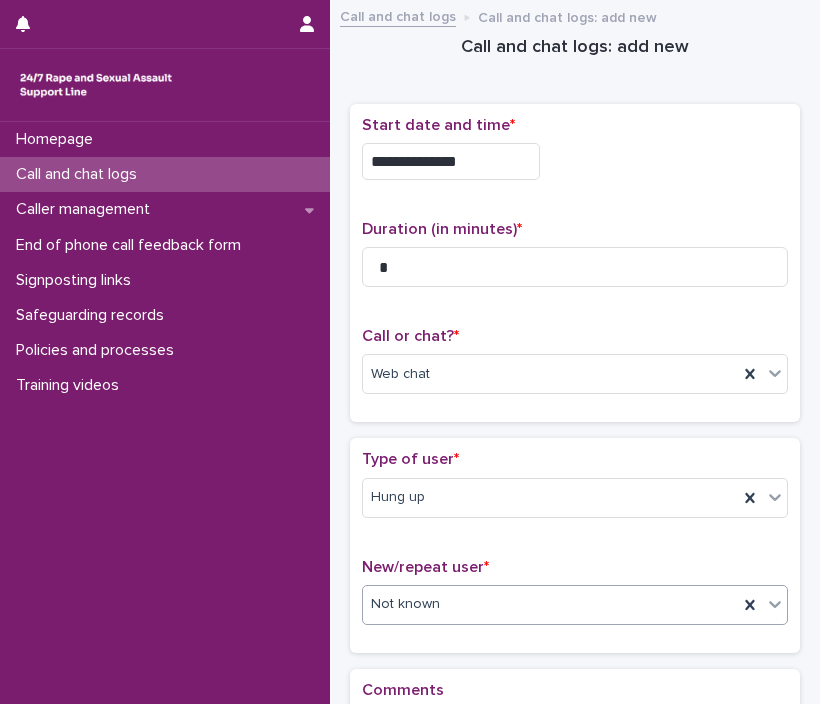 scroll, scrollTop: 275, scrollLeft: 0, axis: vertical 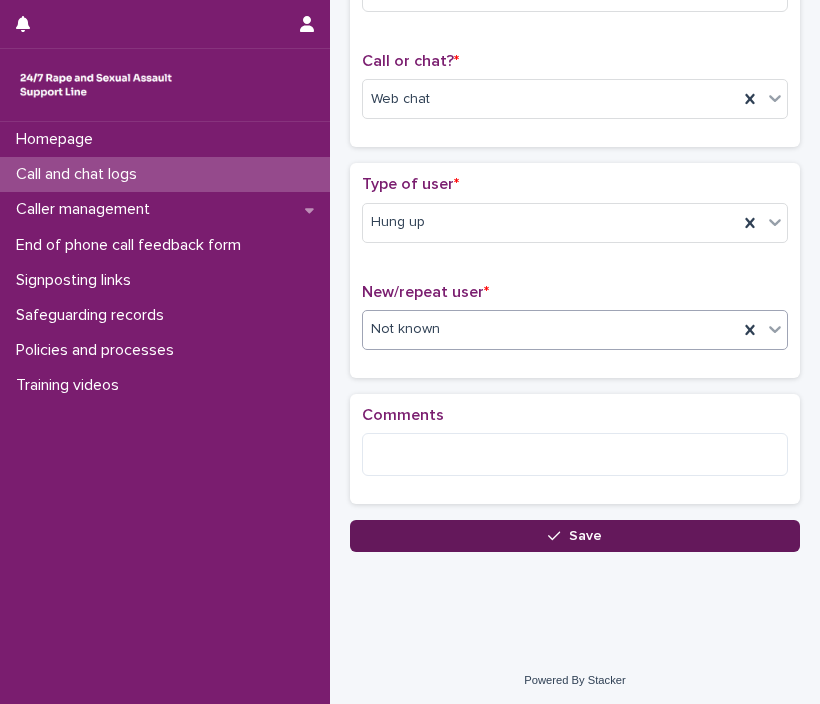click on "Save" at bounding box center [575, 536] 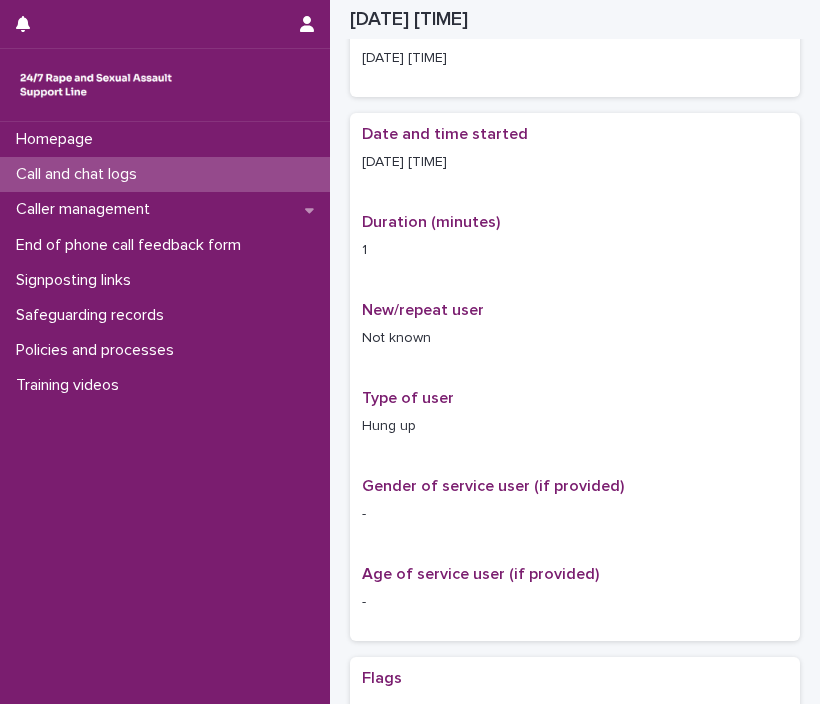 scroll, scrollTop: 297, scrollLeft: 0, axis: vertical 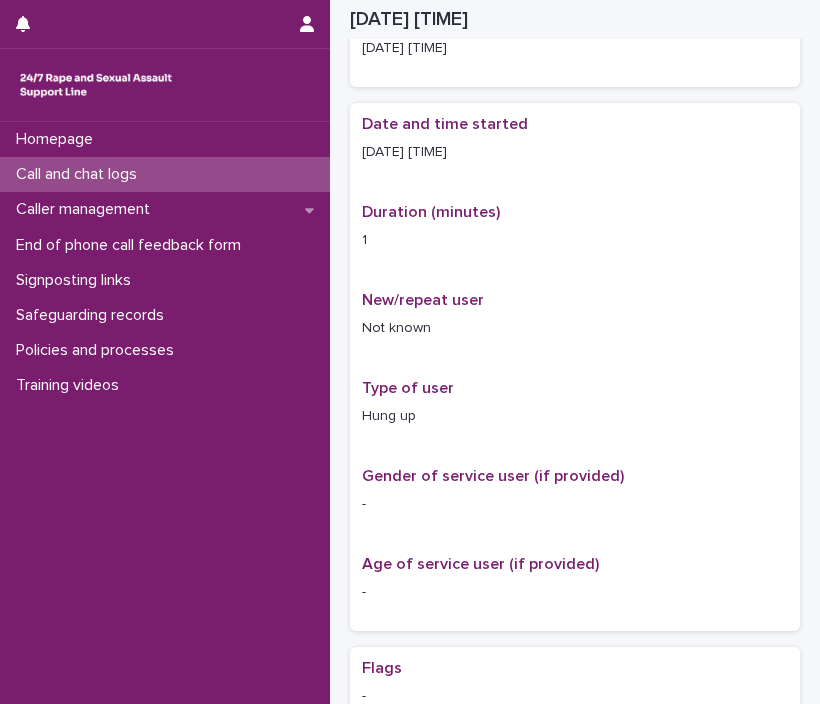 click on "Call and chat logs" at bounding box center [165, 174] 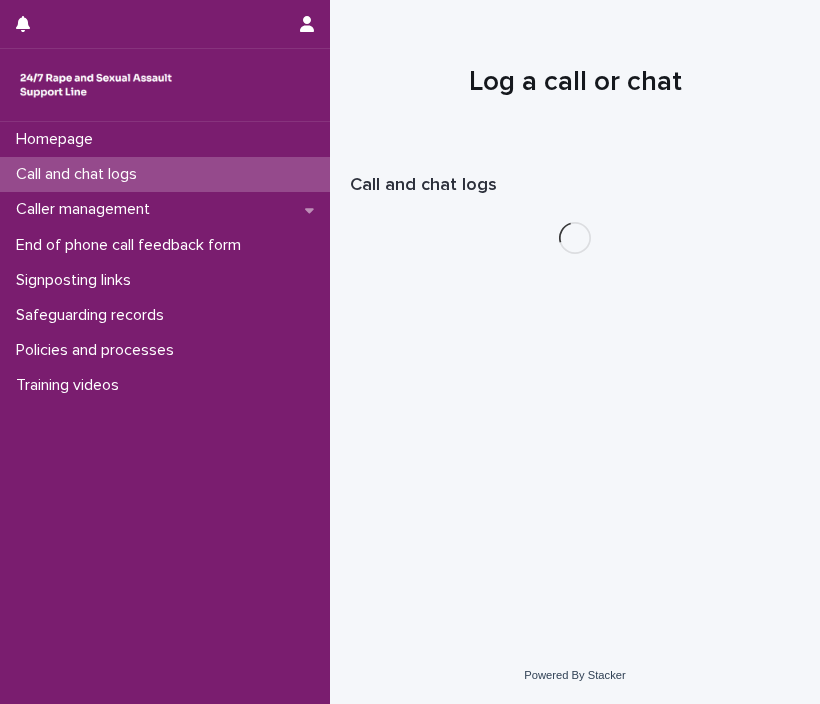 scroll, scrollTop: 0, scrollLeft: 0, axis: both 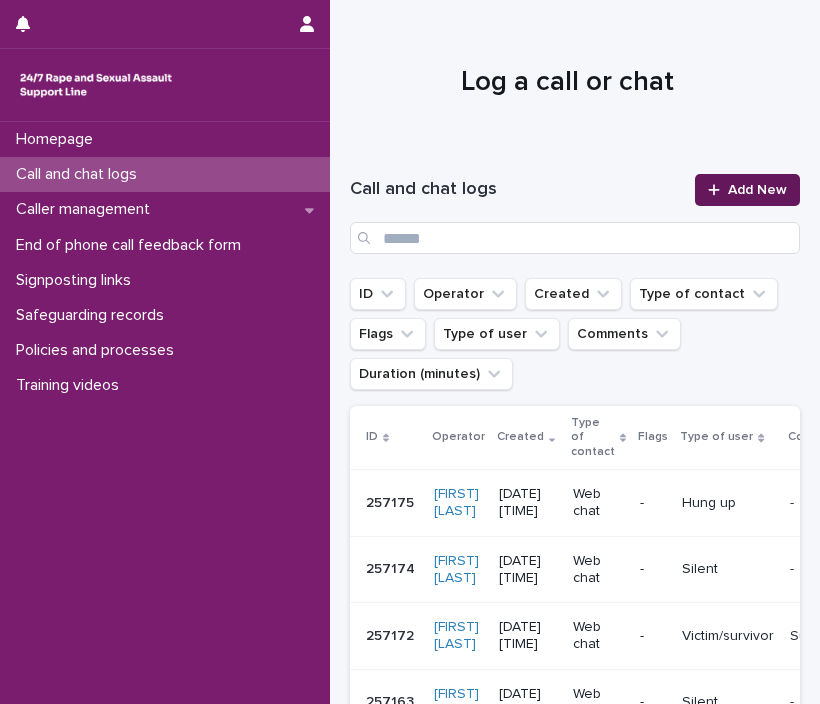 click at bounding box center (718, 190) 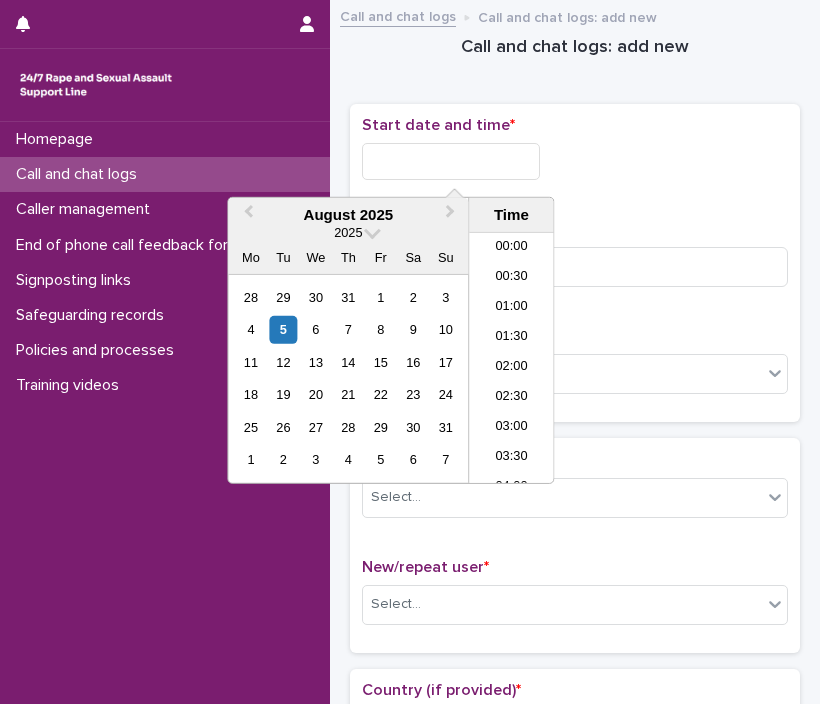 click at bounding box center [451, 161] 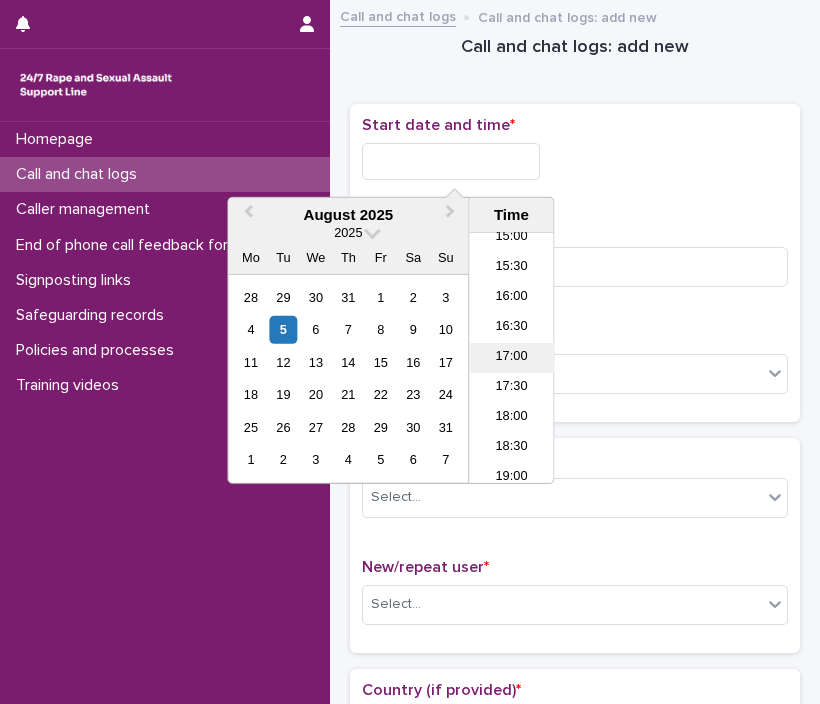 click on "17:00" at bounding box center (511, 358) 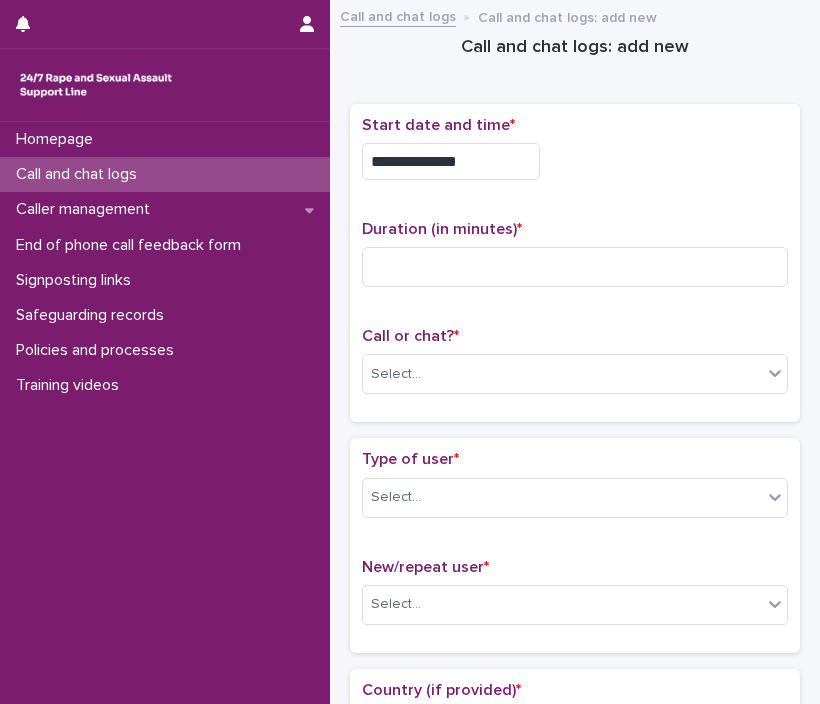 click on "**********" at bounding box center (451, 161) 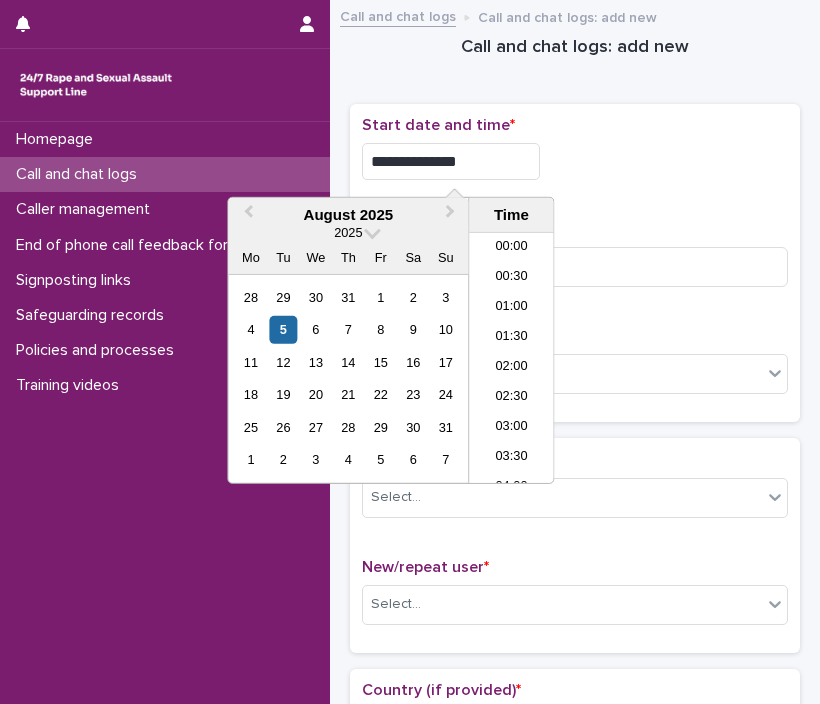 scroll, scrollTop: 910, scrollLeft: 0, axis: vertical 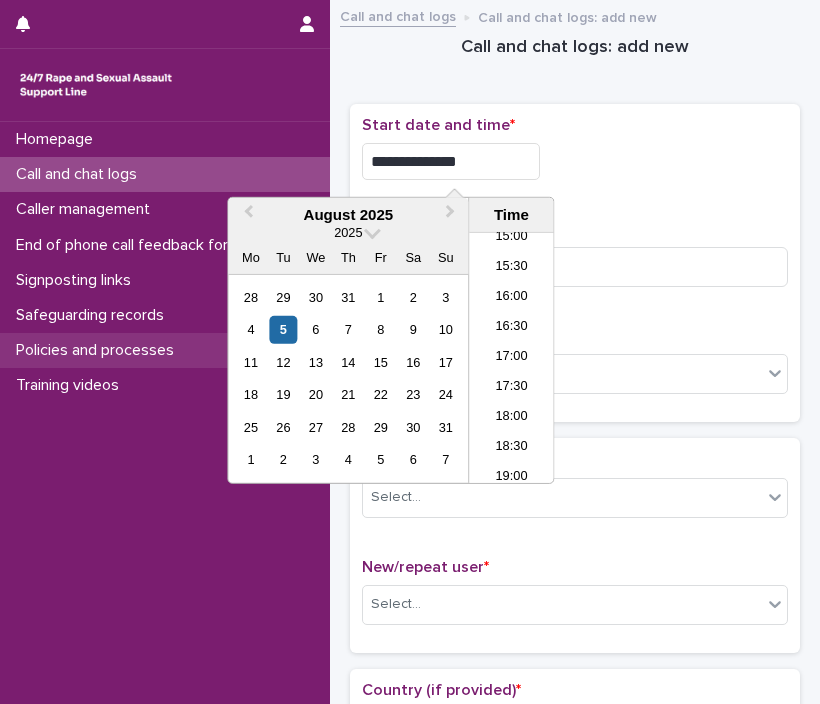 type on "**********" 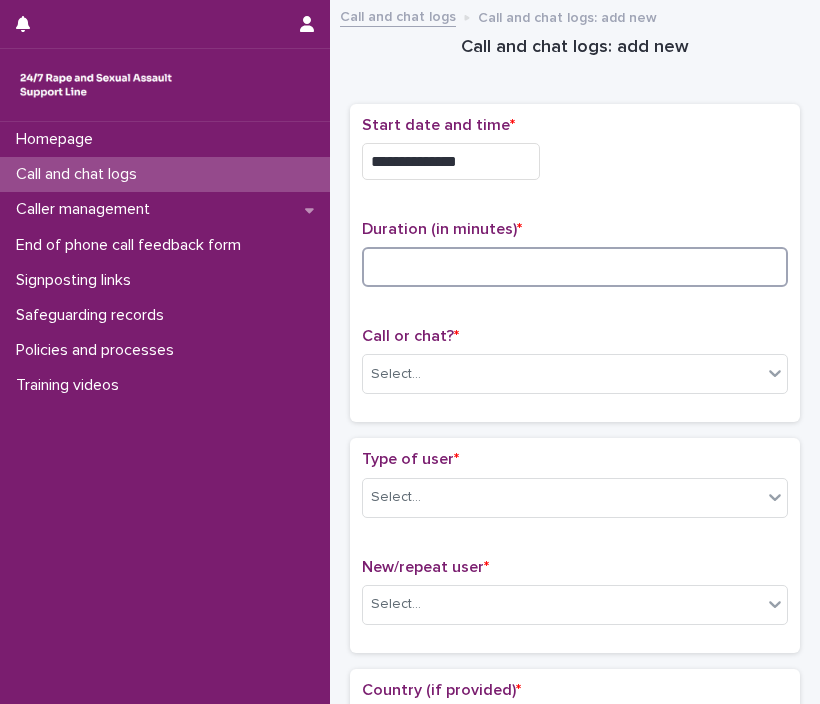 click at bounding box center [575, 267] 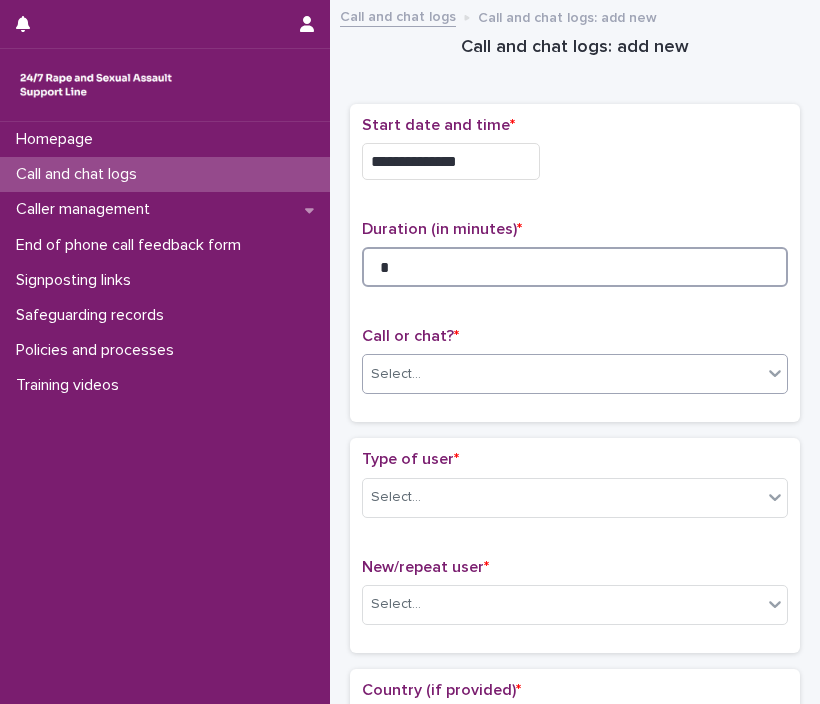 type on "*" 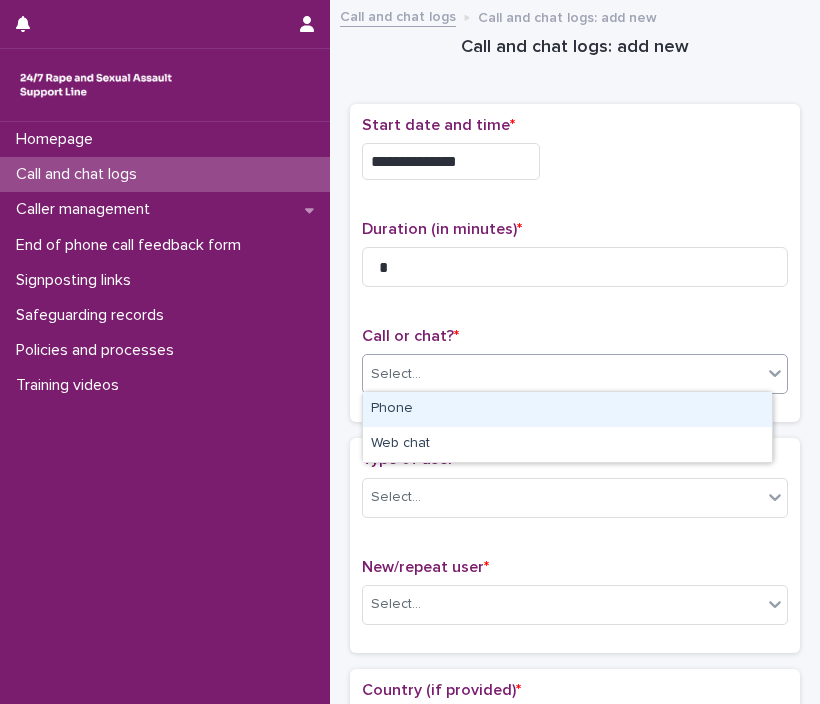 click on "Select..." at bounding box center (562, 374) 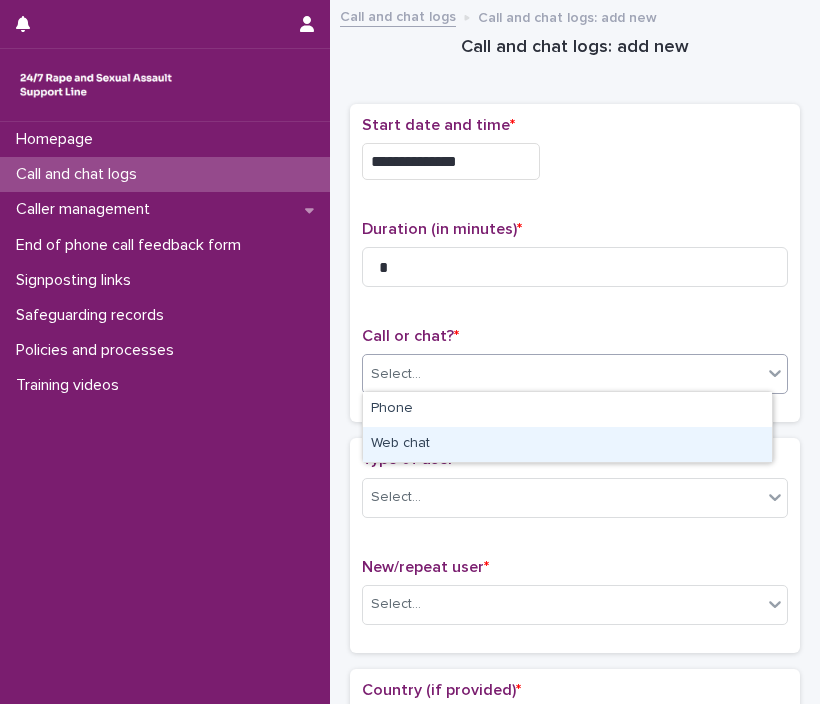 click on "Web chat" at bounding box center [567, 444] 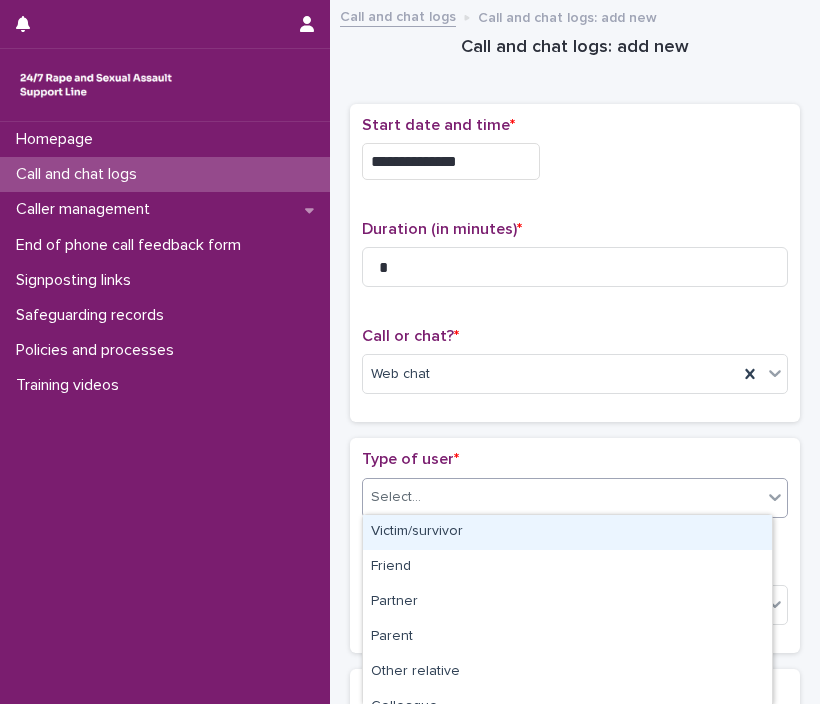 click on "Select..." at bounding box center [575, 498] 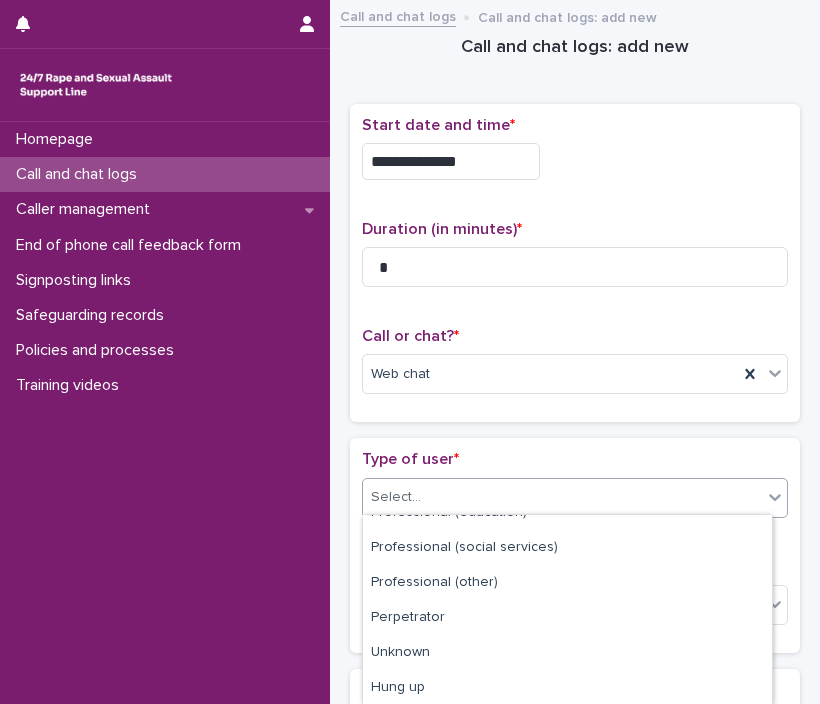 scroll, scrollTop: 334, scrollLeft: 0, axis: vertical 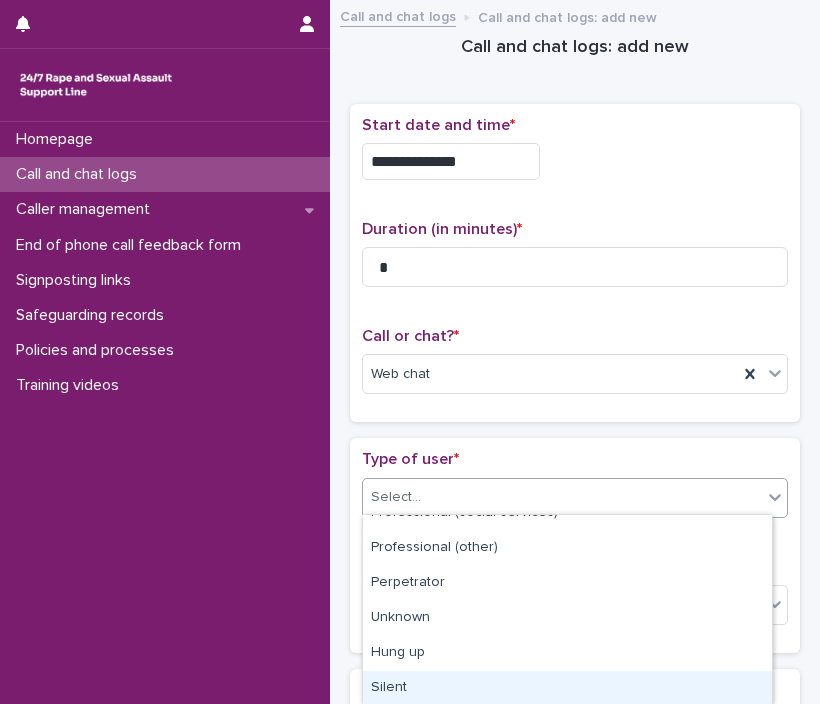 click on "Silent" at bounding box center [567, 688] 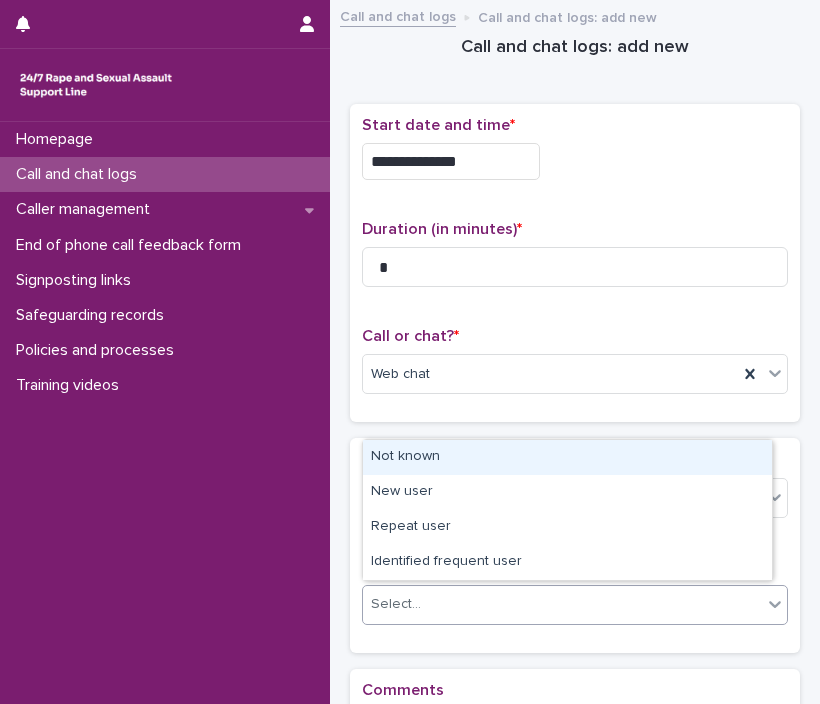 click on "Select..." at bounding box center [575, 605] 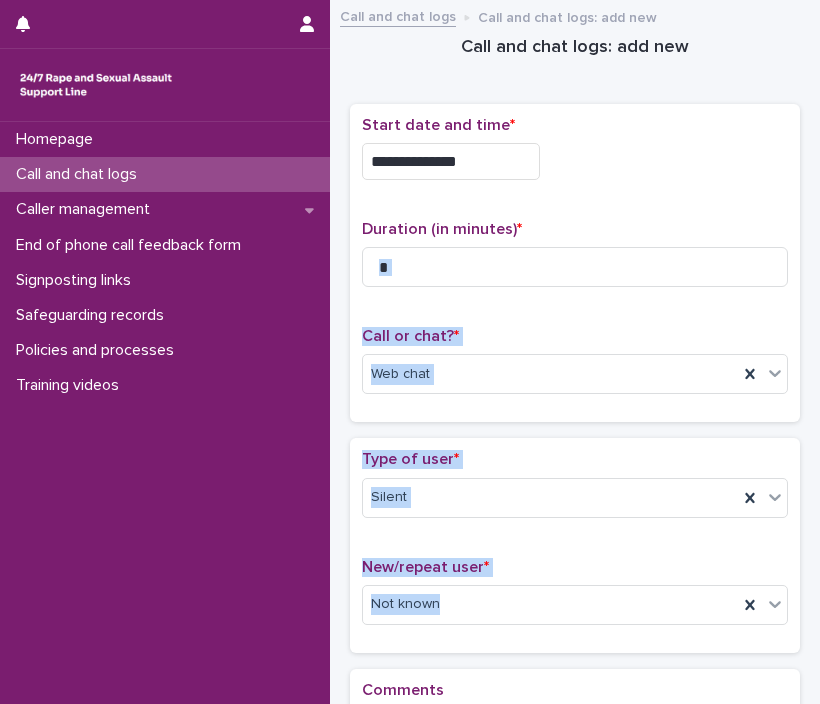 drag, startPoint x: 520, startPoint y: 289, endPoint x: 653, endPoint y: 630, distance: 366.01913 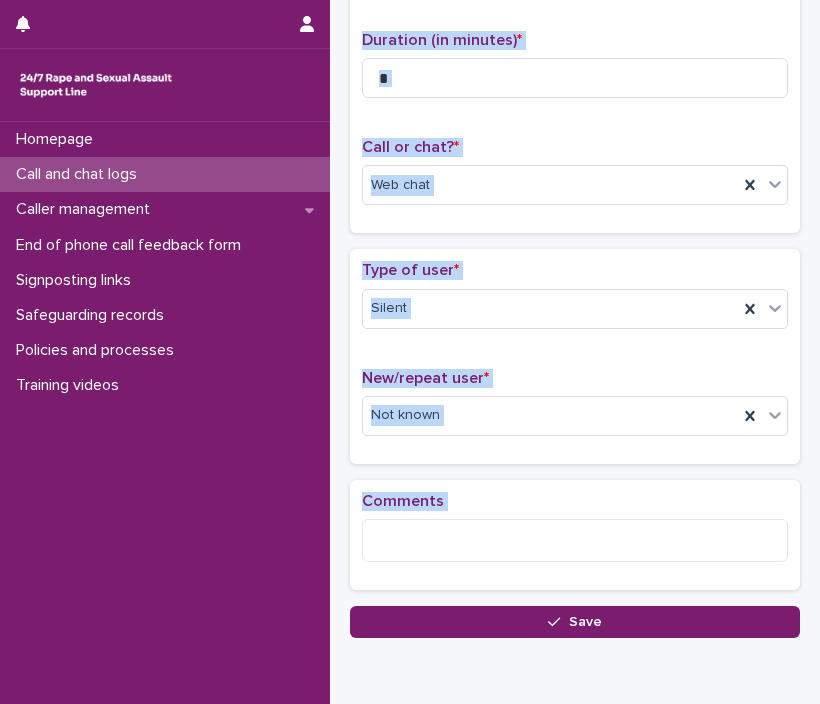 scroll, scrollTop: 275, scrollLeft: 0, axis: vertical 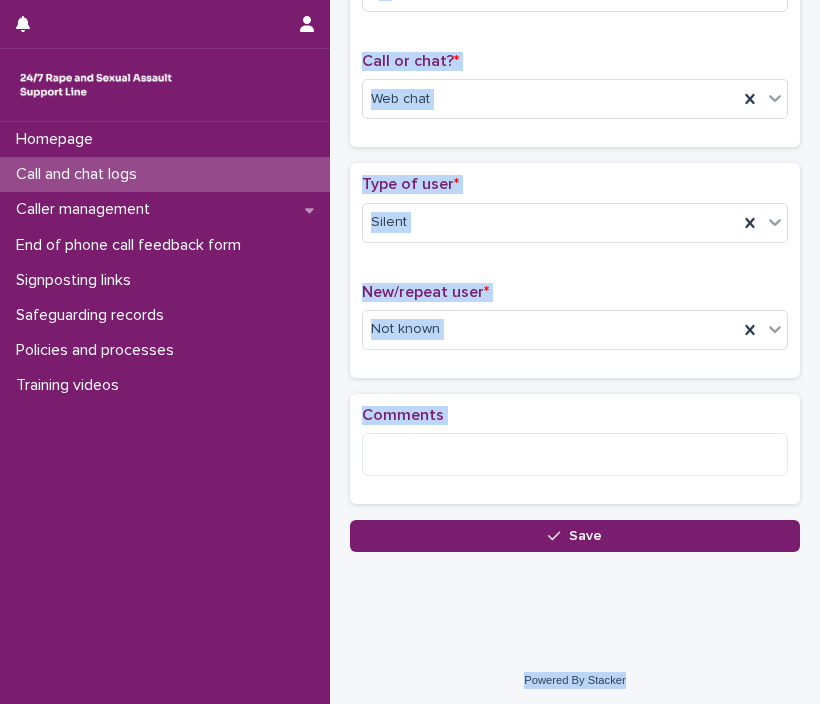 drag, startPoint x: 606, startPoint y: 181, endPoint x: 701, endPoint y: 727, distance: 554.203 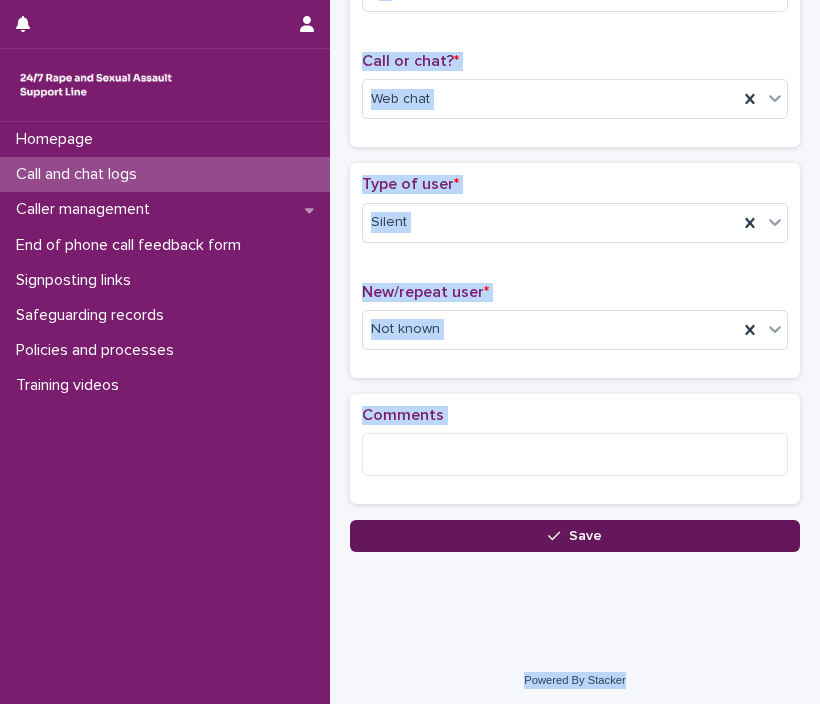 click on "Save" at bounding box center [575, 536] 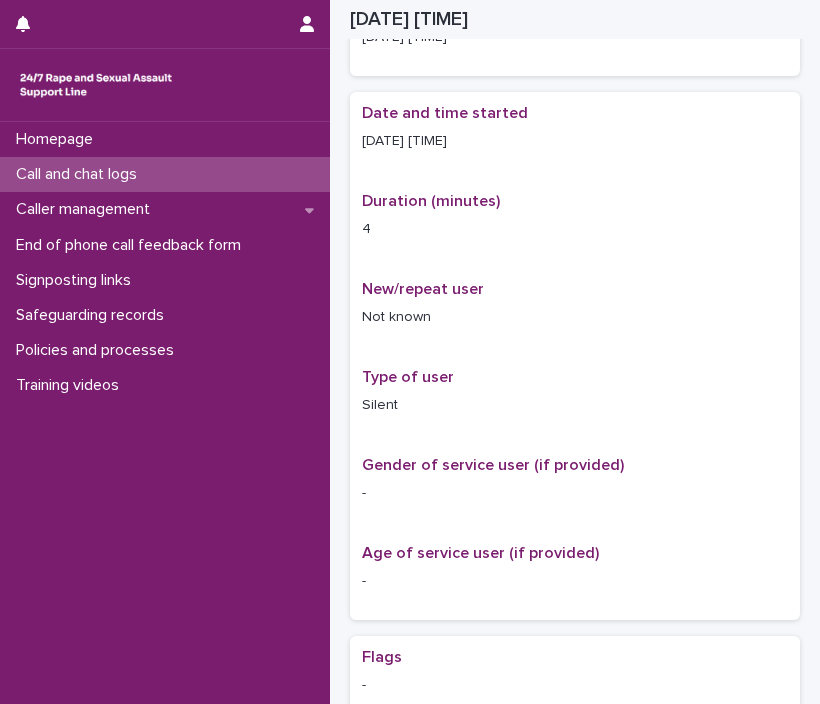 scroll, scrollTop: 297, scrollLeft: 0, axis: vertical 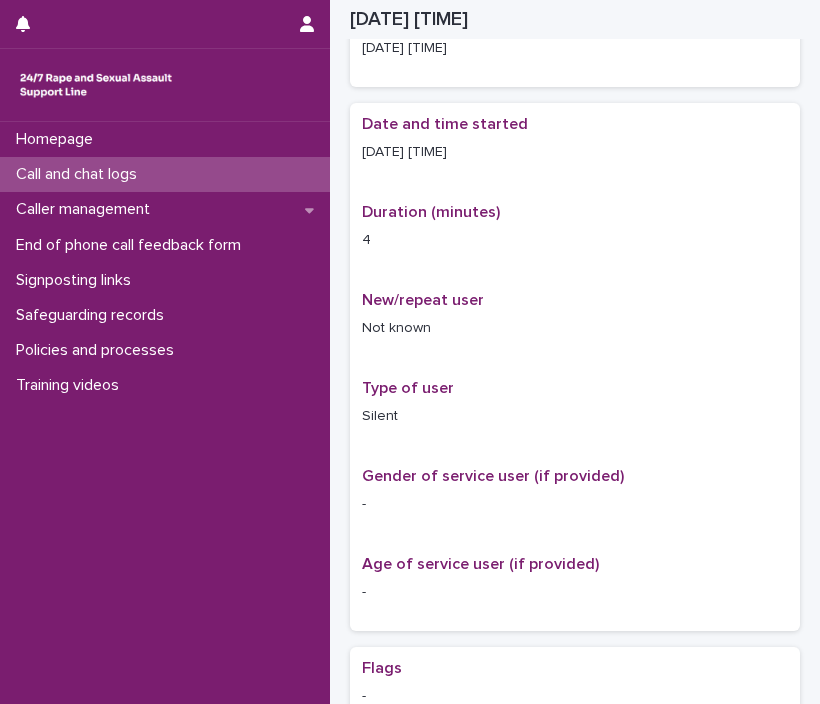 click on "Call and chat logs" at bounding box center (80, 174) 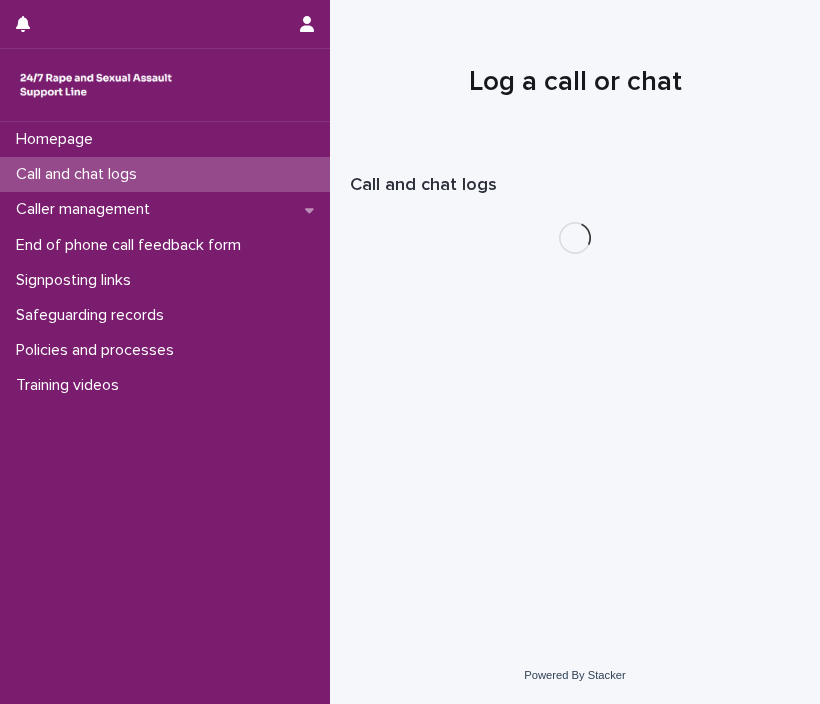 scroll, scrollTop: 0, scrollLeft: 0, axis: both 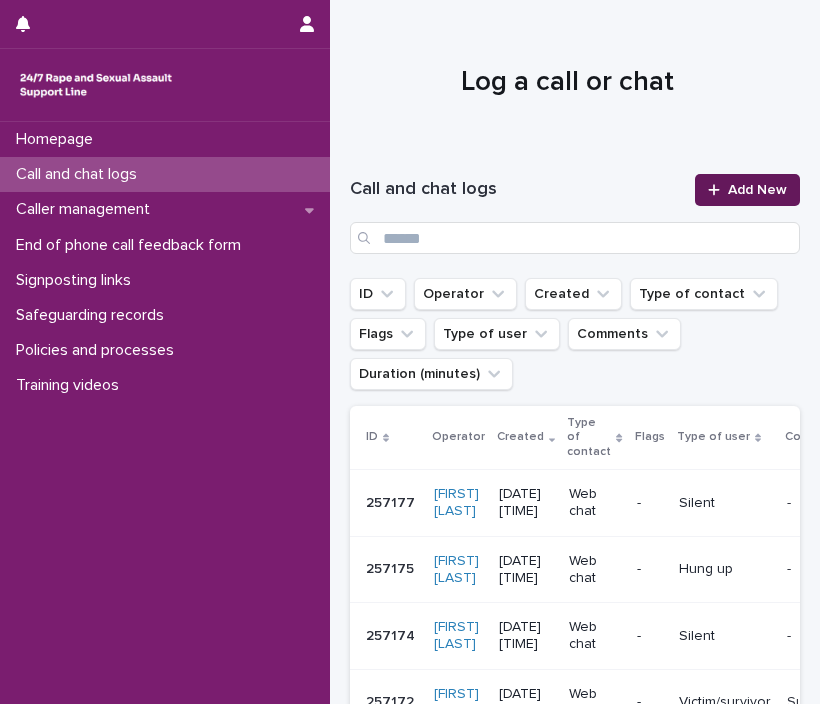click on "Add New" at bounding box center [747, 190] 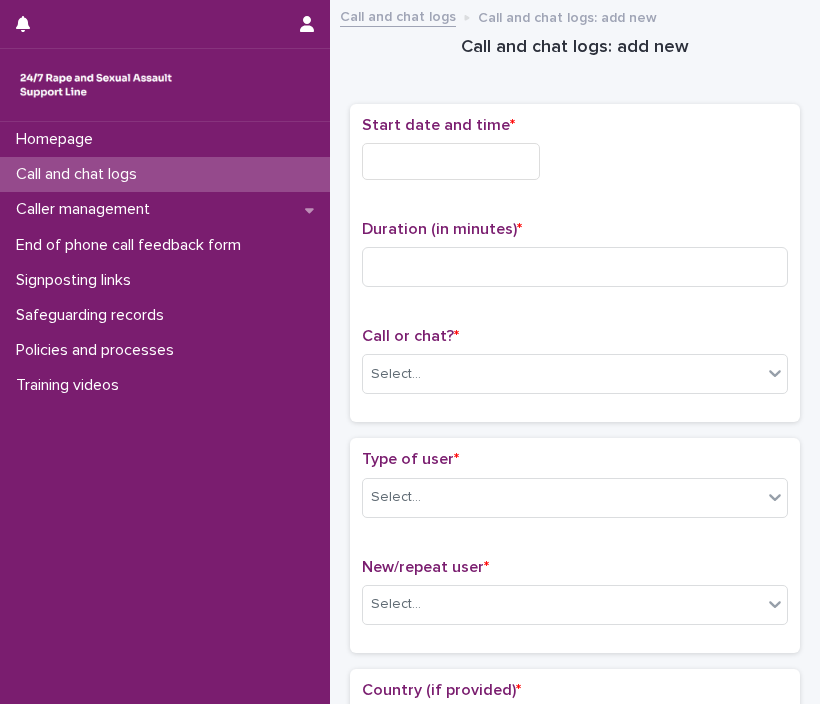 click at bounding box center (451, 161) 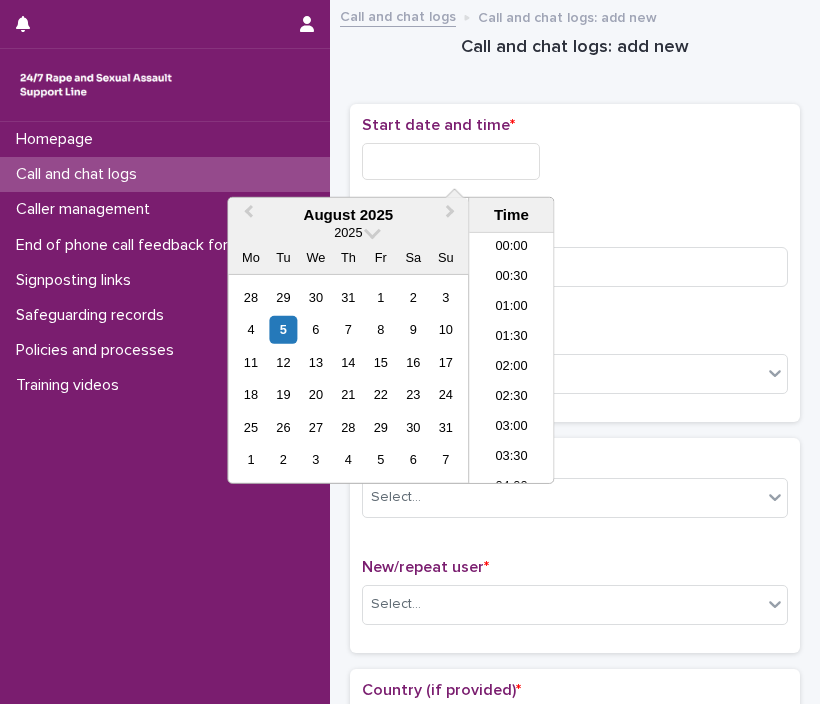 scroll, scrollTop: 910, scrollLeft: 0, axis: vertical 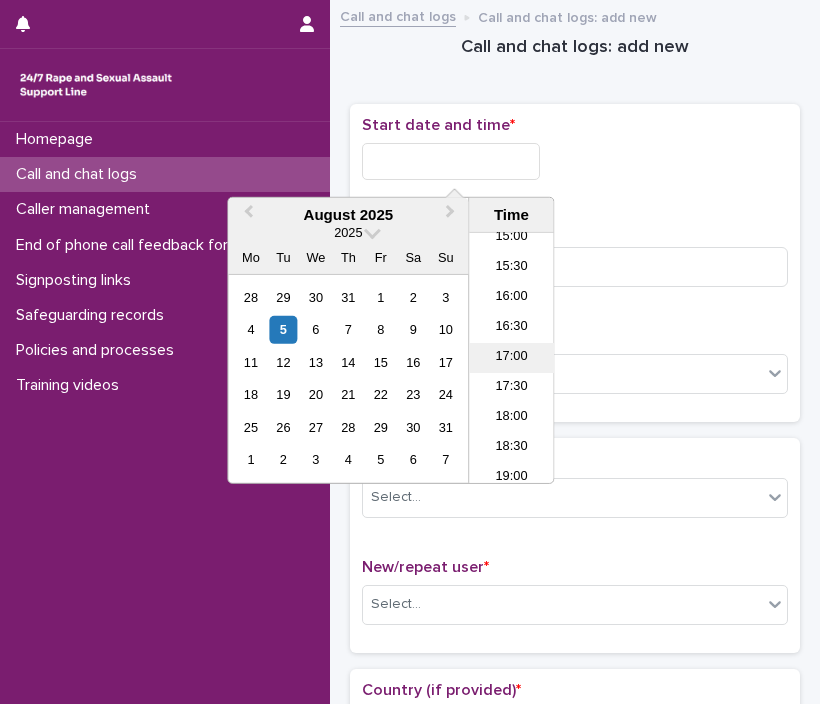 click on "17:00" at bounding box center [511, 358] 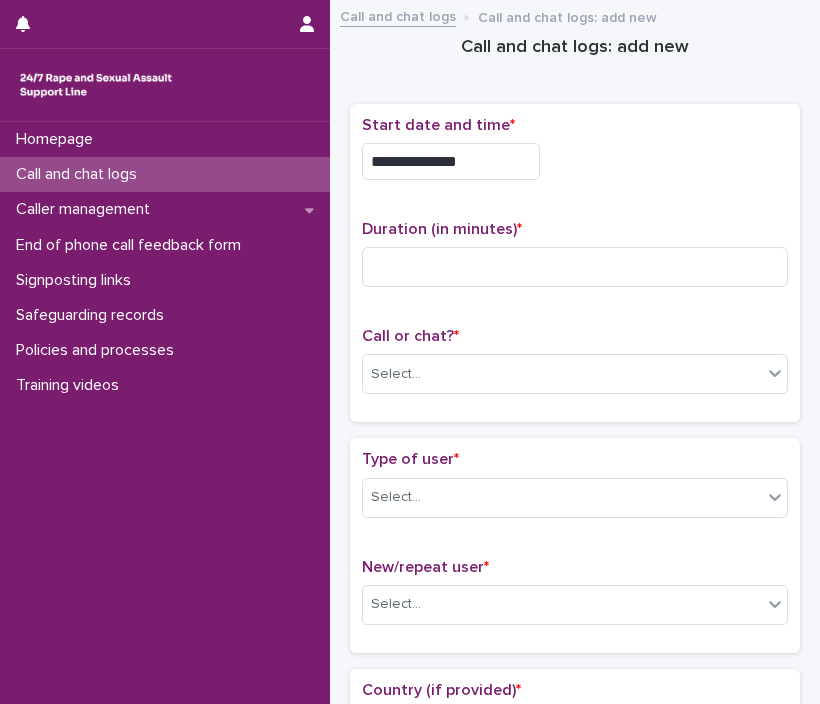 click on "**********" at bounding box center (451, 161) 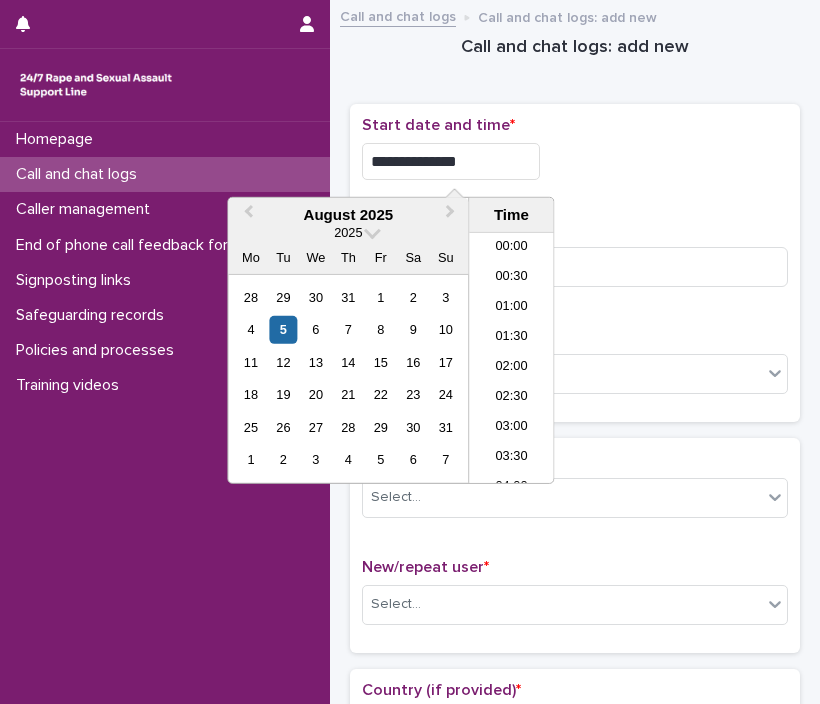 scroll, scrollTop: 910, scrollLeft: 0, axis: vertical 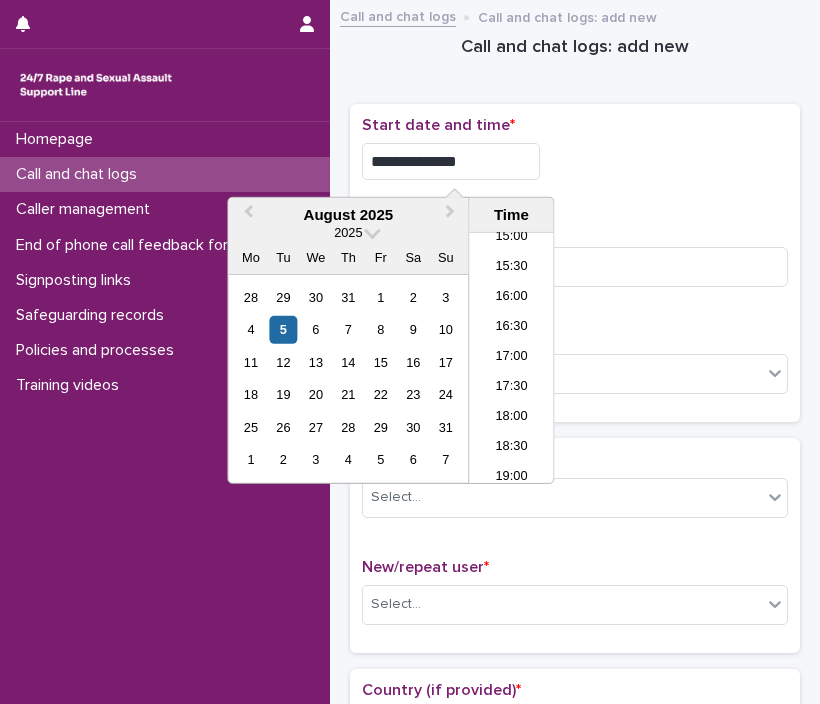 type on "**********" 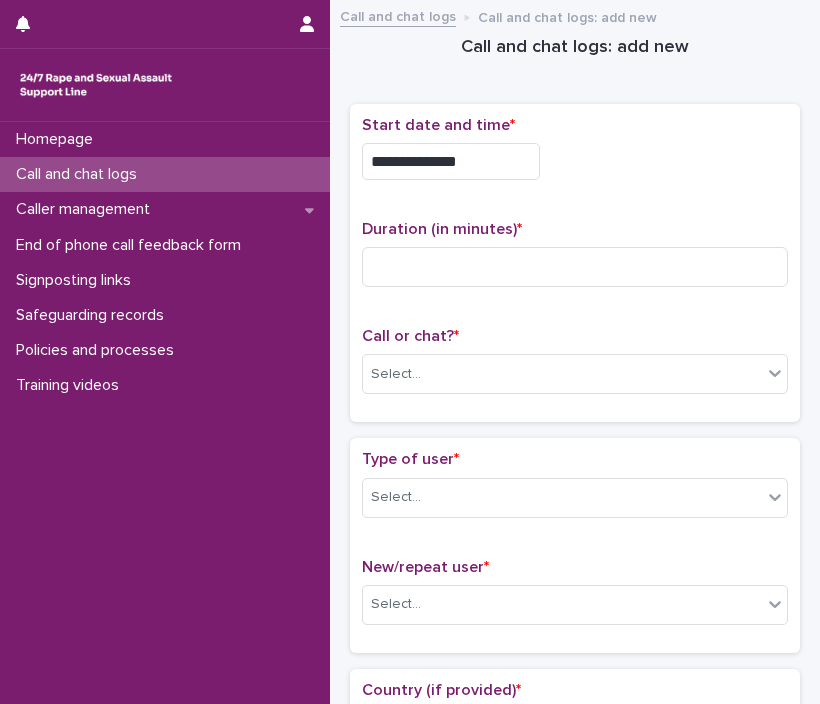 click on "Call or chat? * Select..." at bounding box center (575, 368) 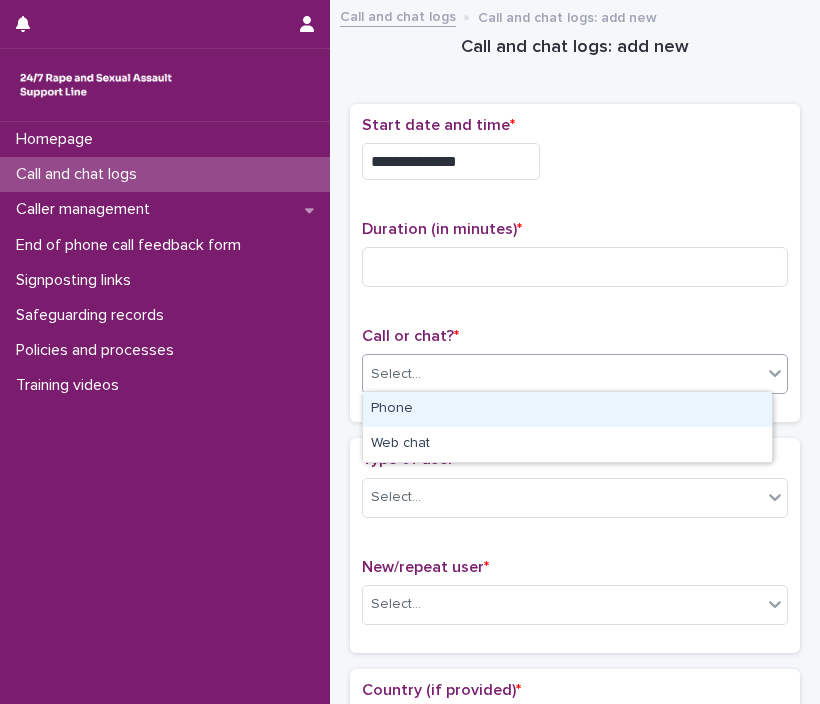 click on "Select..." at bounding box center (562, 374) 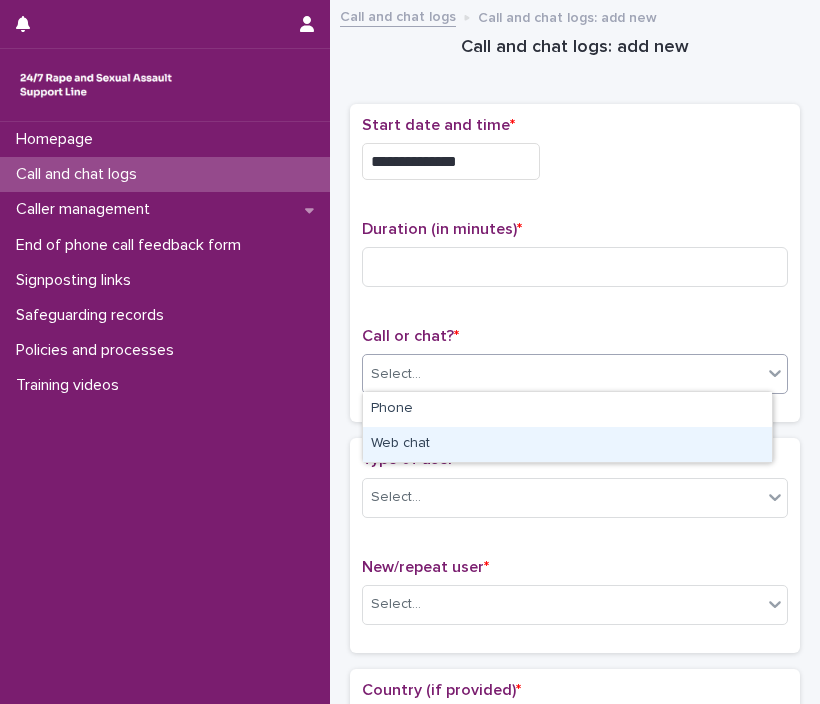 click on "Web chat" at bounding box center [567, 444] 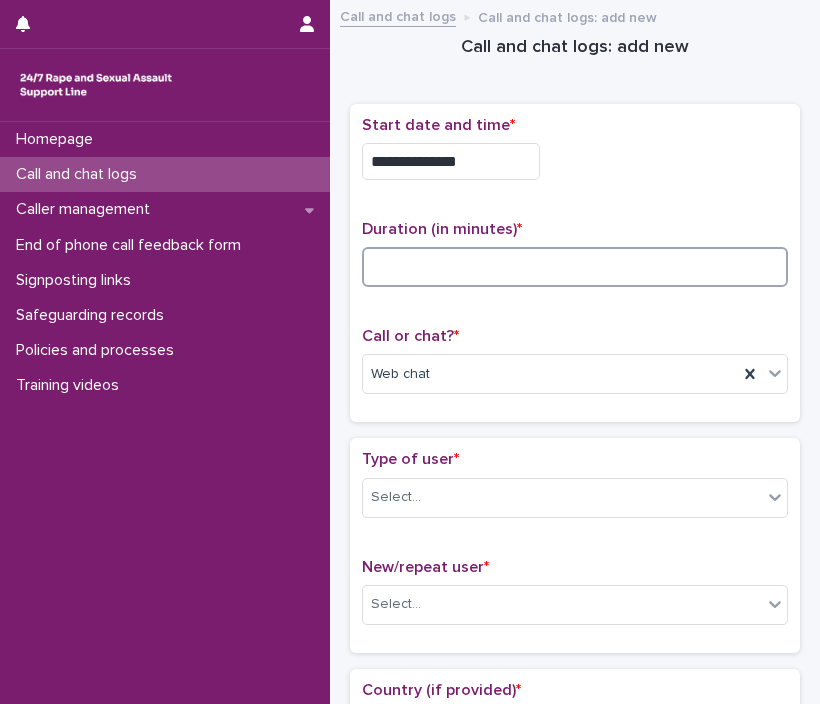 click at bounding box center (575, 267) 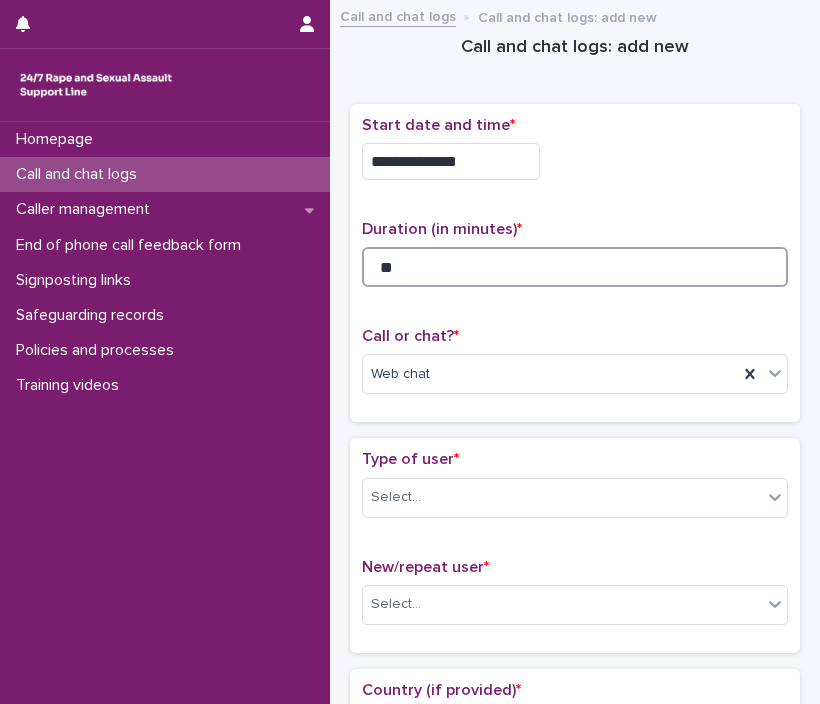 type on "**" 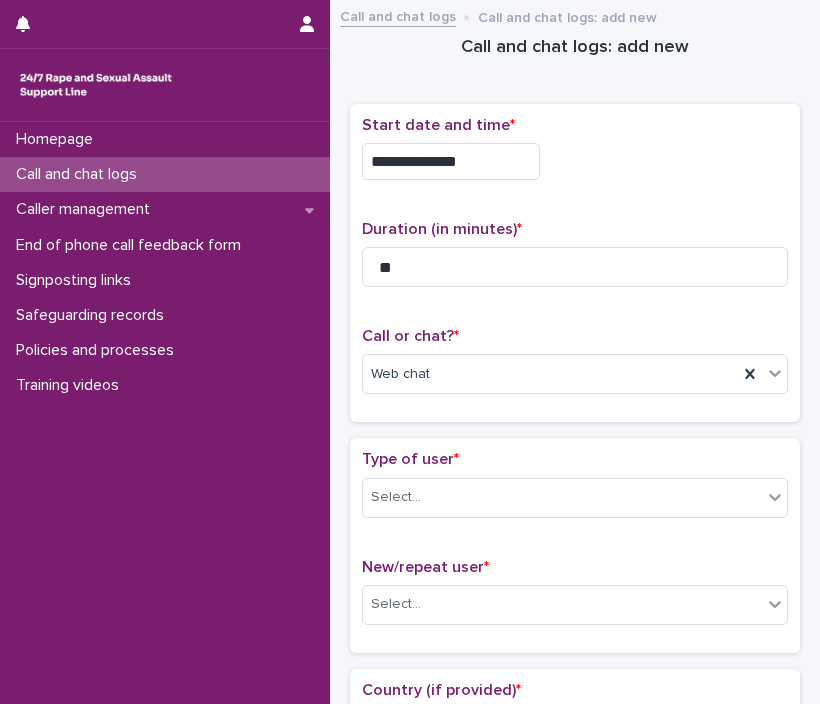 click on "Type of user * Select..." at bounding box center (575, 491) 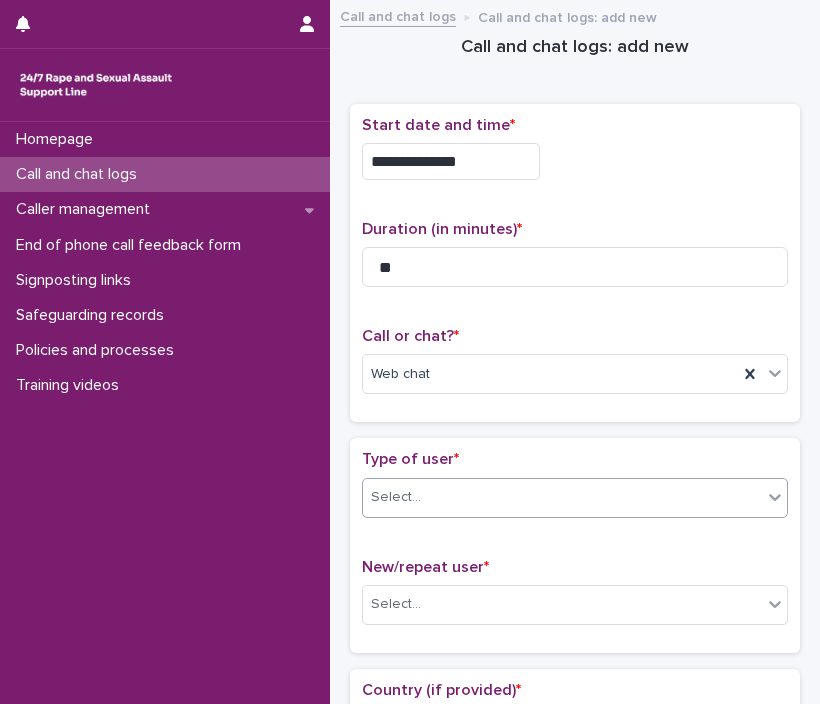 click on "Select..." at bounding box center (562, 497) 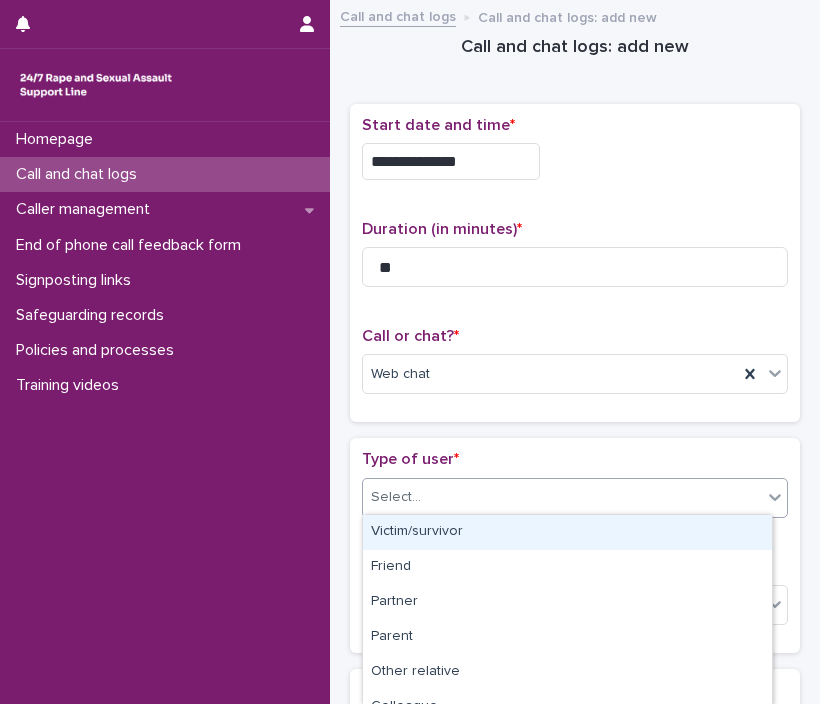 click on "Victim/survivor" at bounding box center (567, 532) 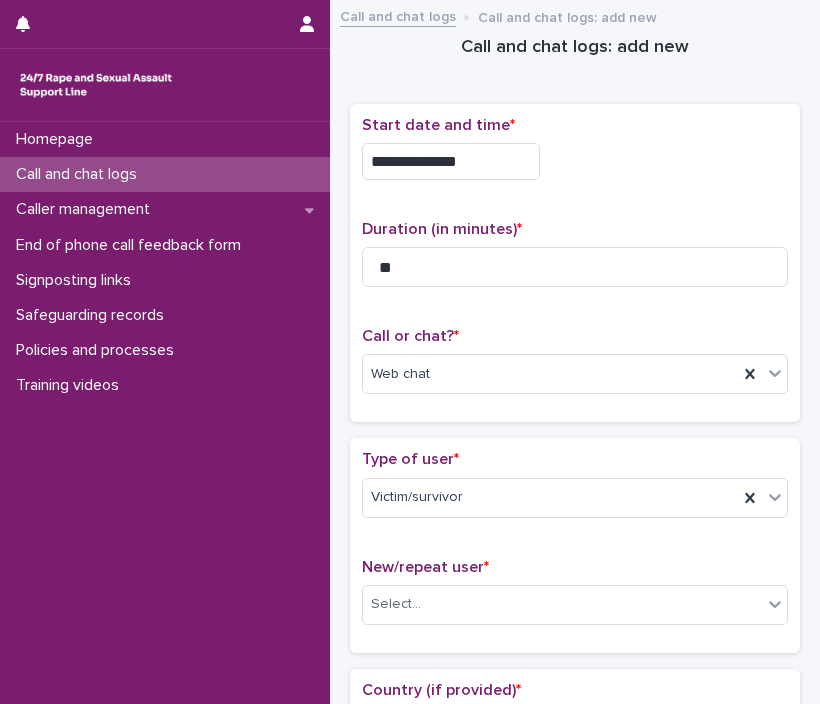click on "New/repeat user * Select..." at bounding box center (575, 599) 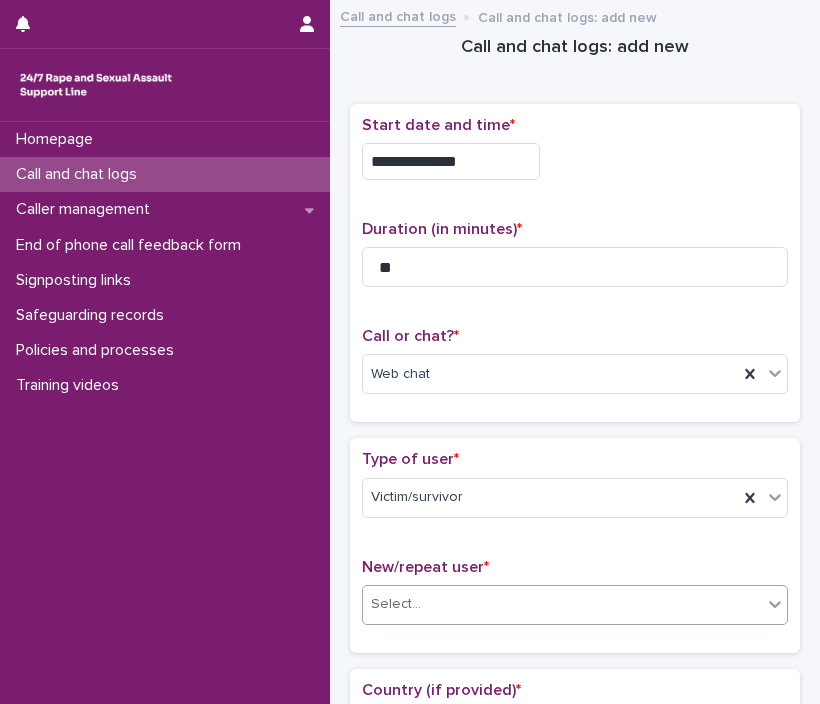 click on "Select..." at bounding box center [562, 604] 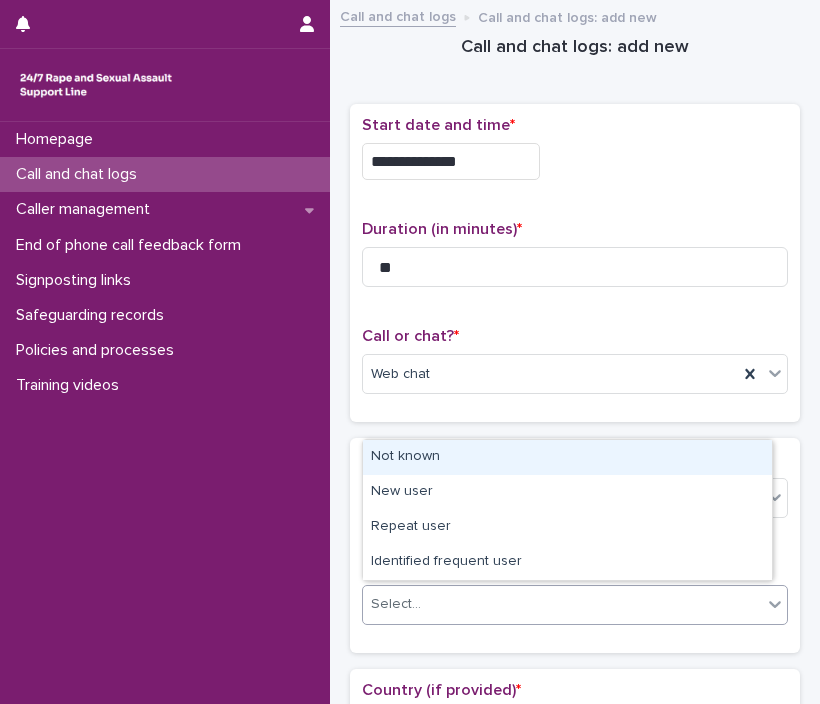click on "Not known" at bounding box center (567, 457) 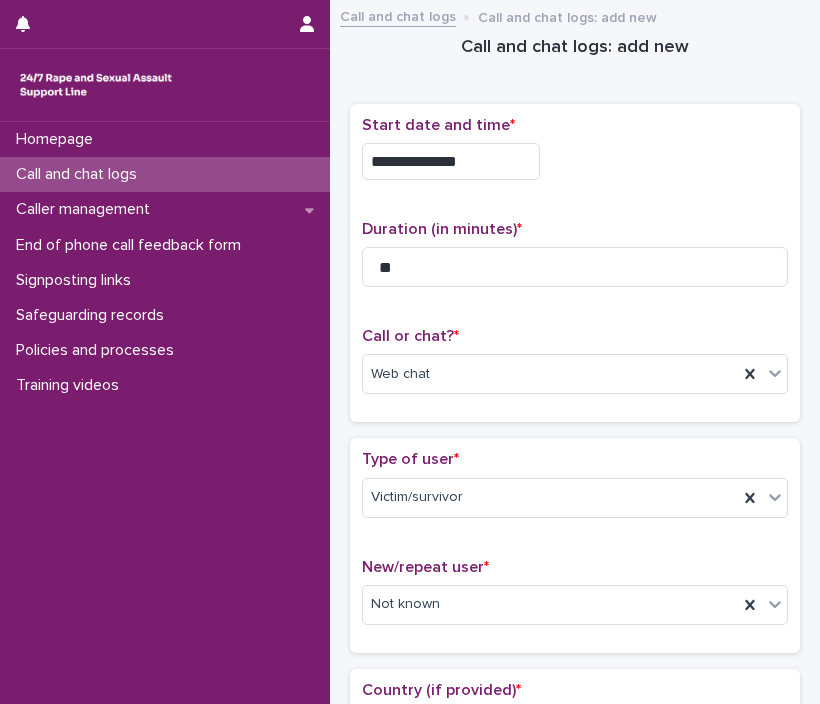 click on "**********" at bounding box center [575, 263] 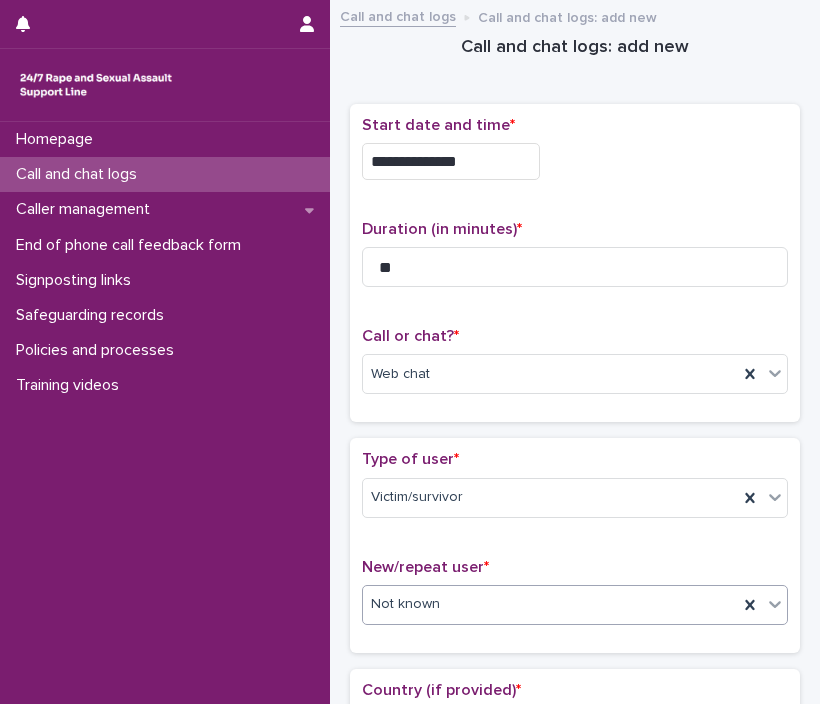 click on "Not known" at bounding box center (575, 605) 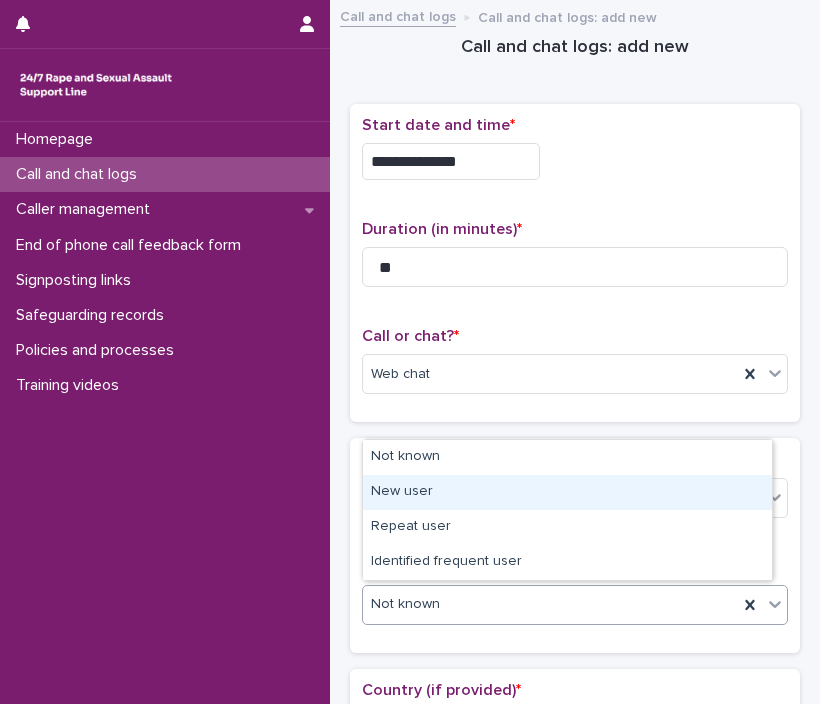 click on "New user" at bounding box center [567, 492] 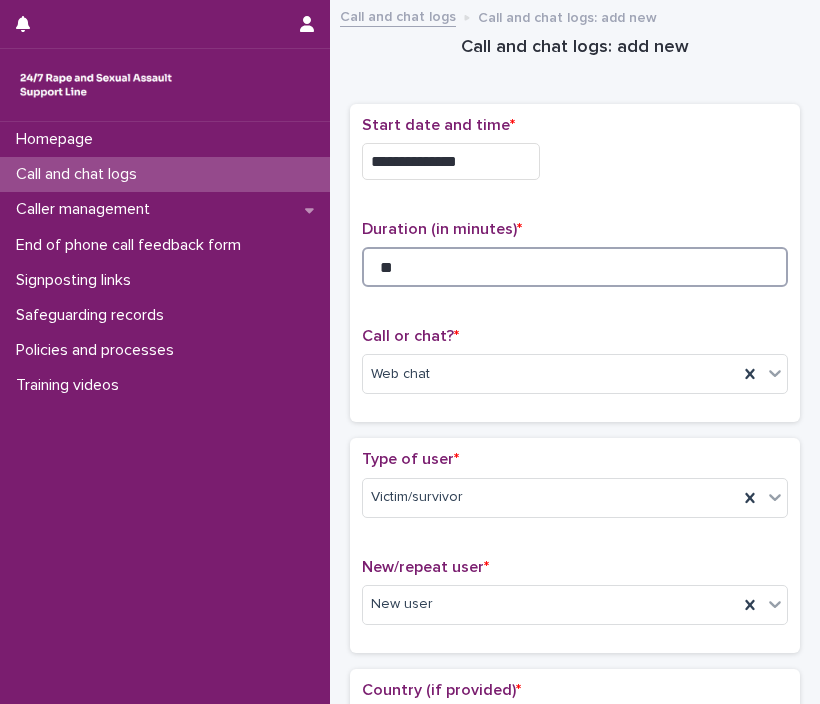 drag, startPoint x: 633, startPoint y: 283, endPoint x: 691, endPoint y: 662, distance: 383.41232 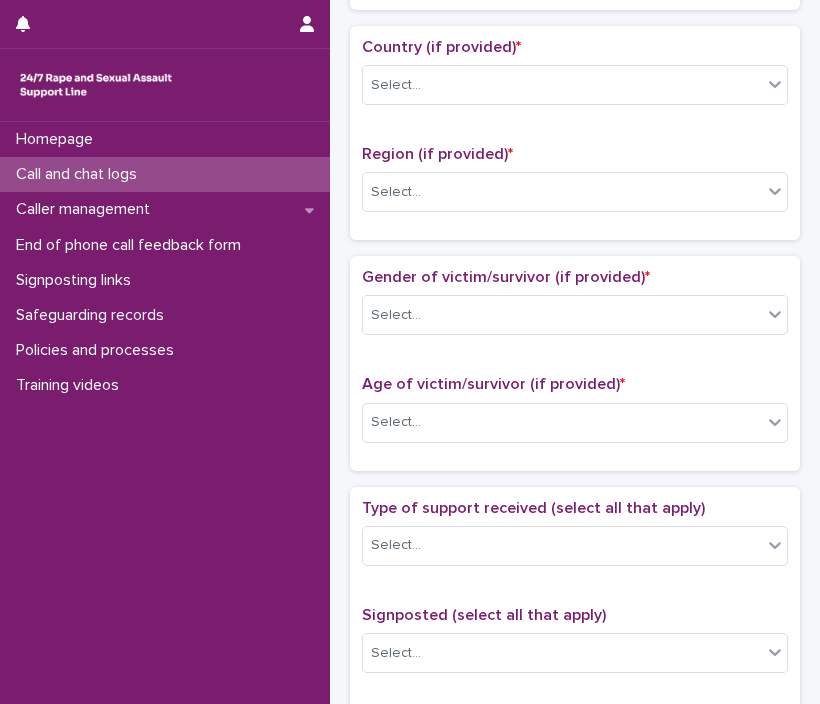 scroll, scrollTop: 648, scrollLeft: 0, axis: vertical 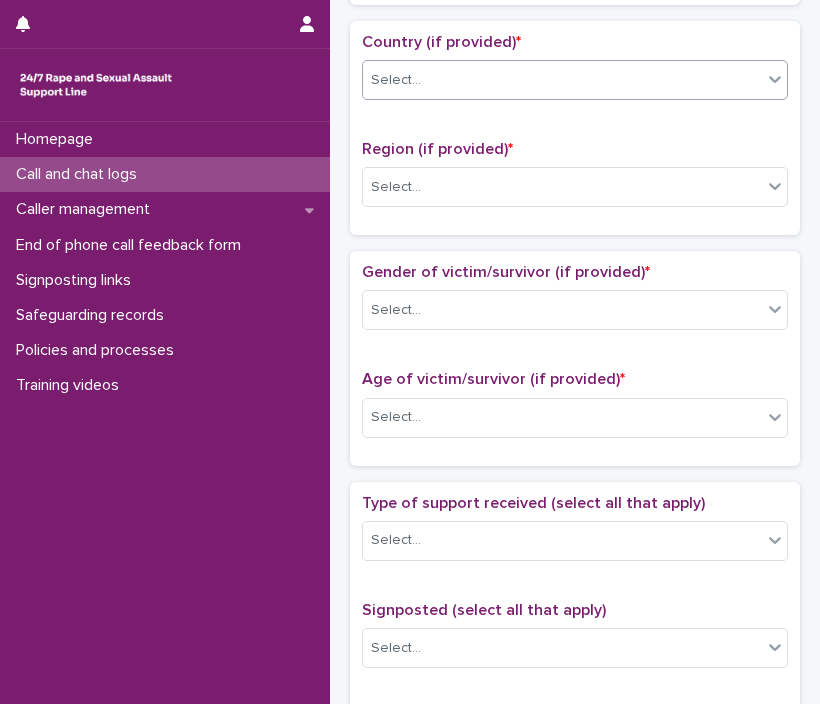 click on "Select..." at bounding box center (562, 80) 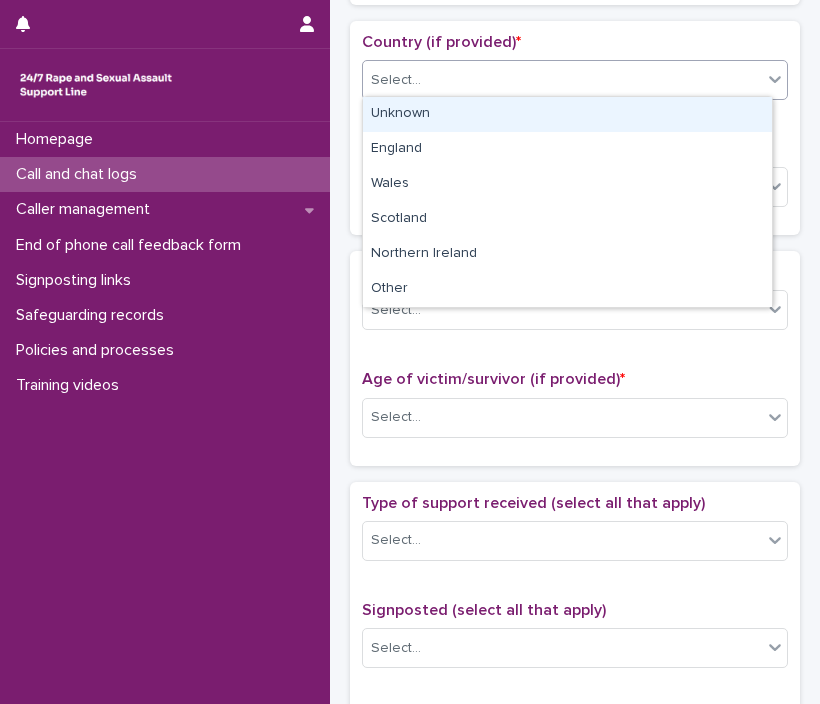 click on "Unknown" at bounding box center [567, 114] 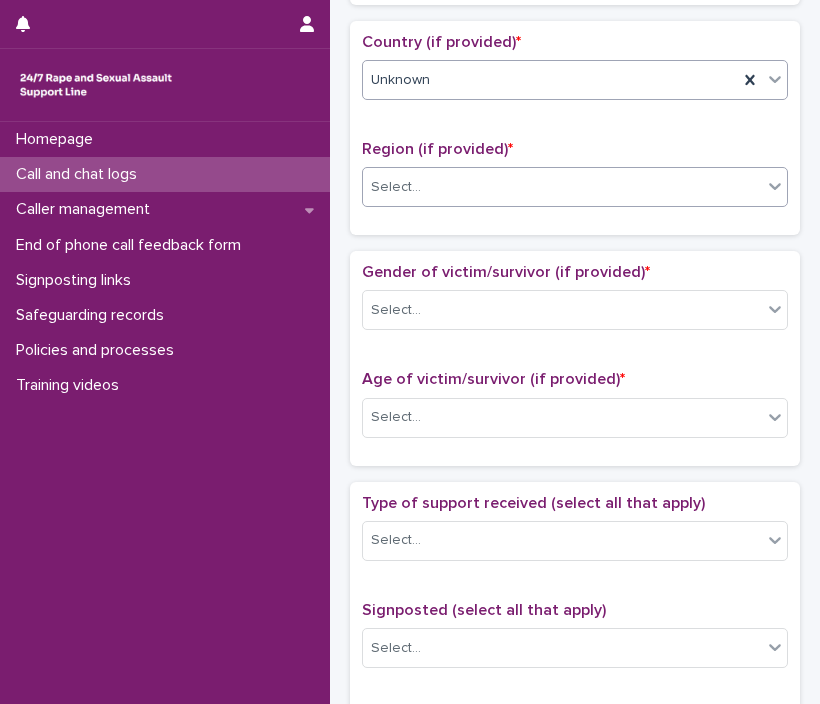 click on "Select..." at bounding box center (562, 187) 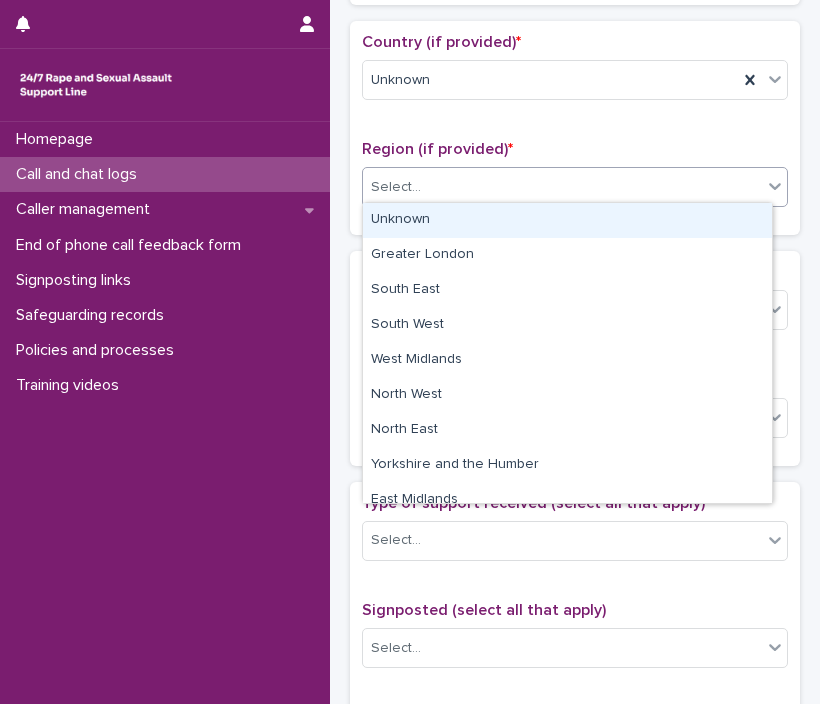 click on "Unknown" at bounding box center [567, 220] 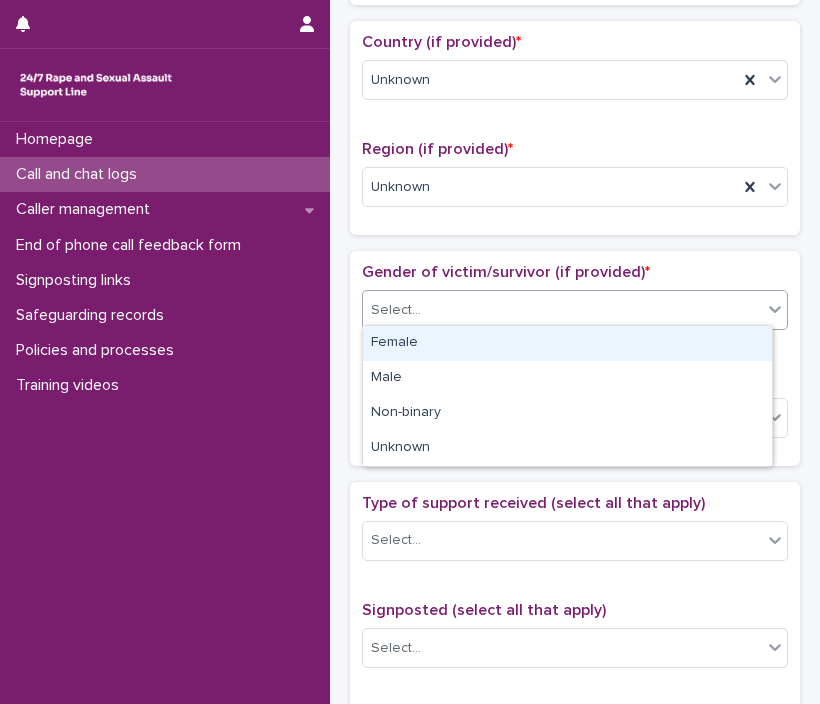 click on "Select..." at bounding box center [562, 310] 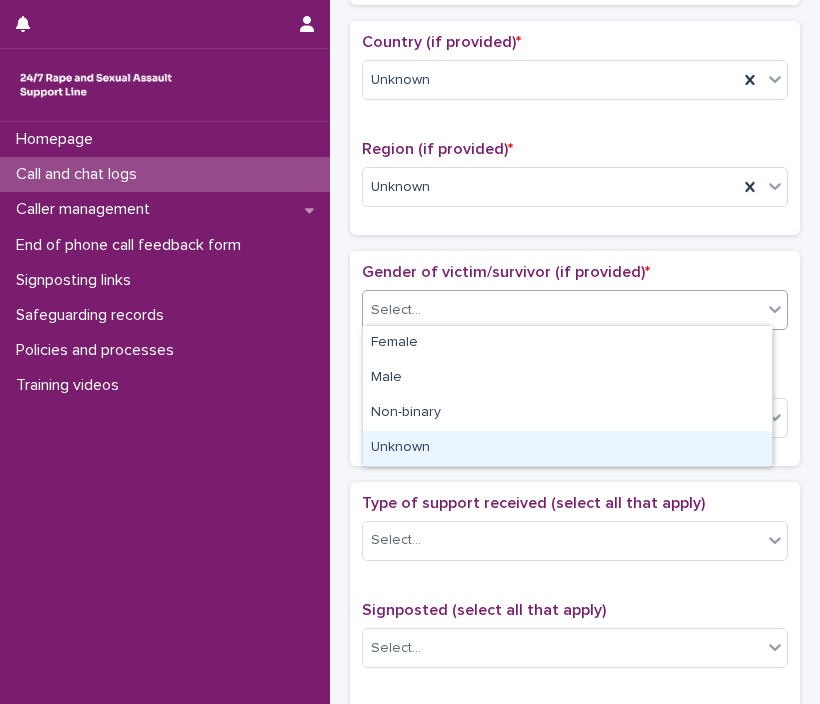 click on "Unknown" at bounding box center (567, 448) 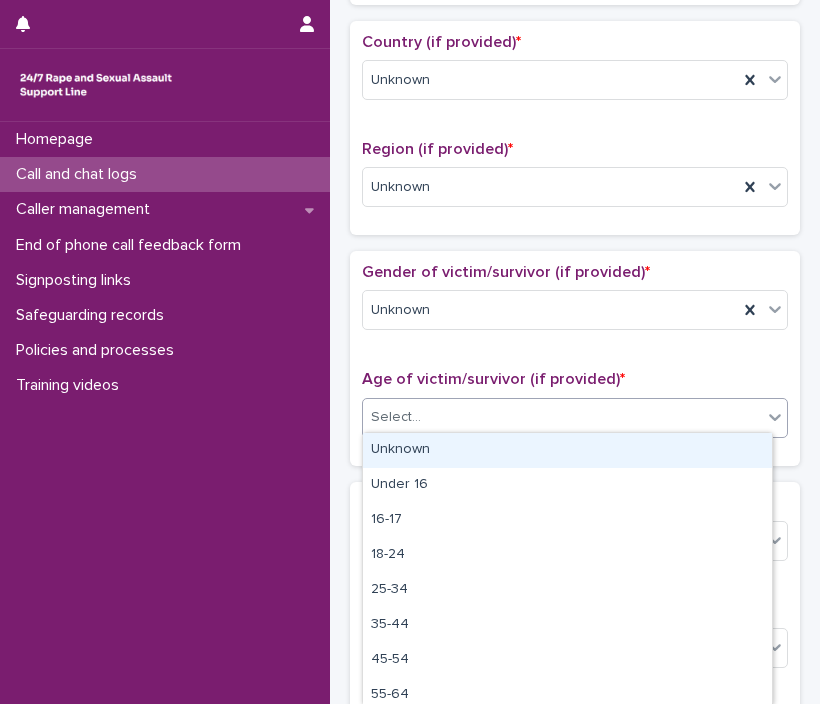 click on "Select..." at bounding box center (562, 417) 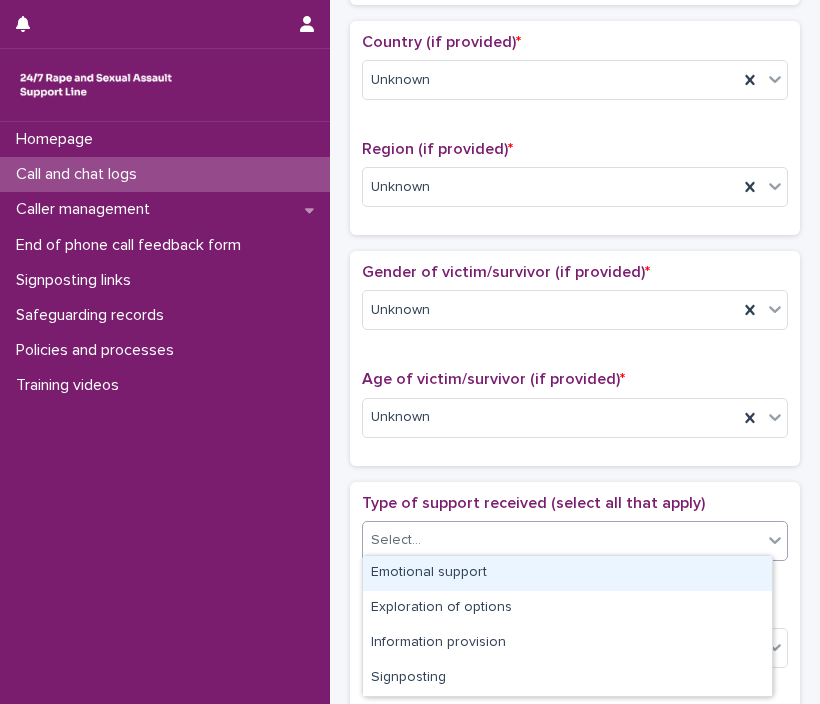 click on "Select..." at bounding box center [562, 540] 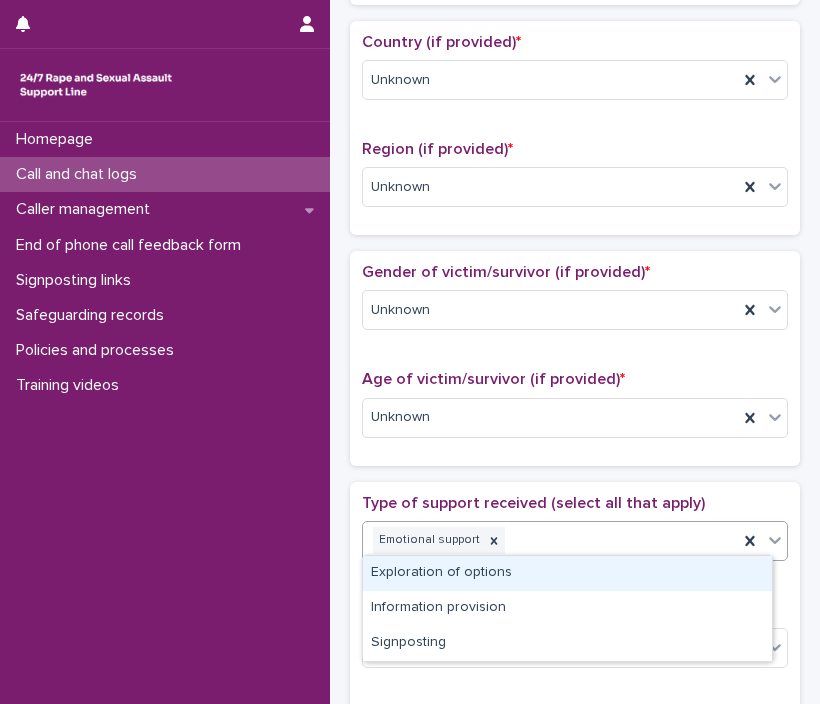 drag, startPoint x: 519, startPoint y: 543, endPoint x: 504, endPoint y: 579, distance: 39 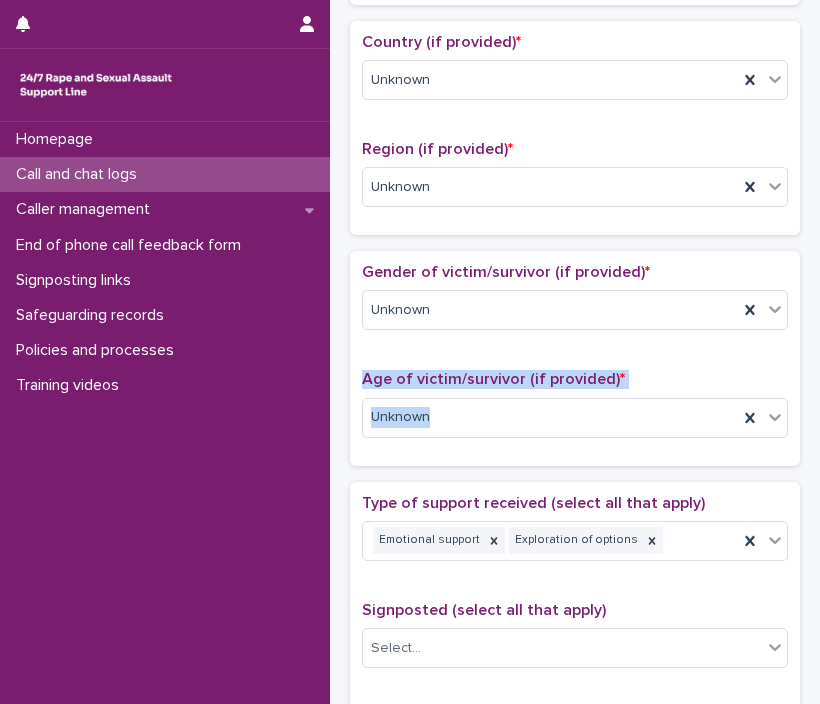 drag, startPoint x: 804, startPoint y: 339, endPoint x: 805, endPoint y: 433, distance: 94.00532 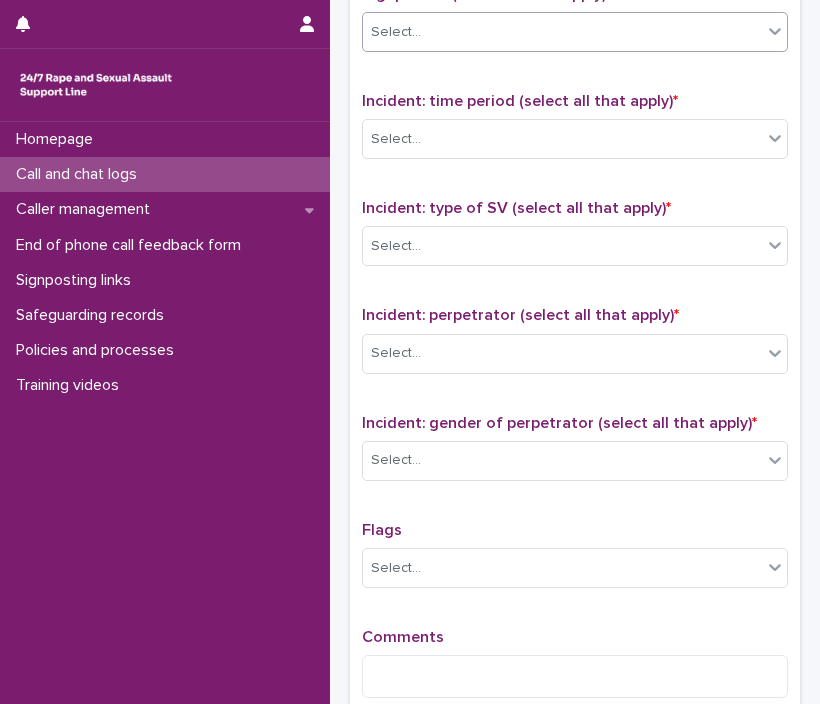 click on "Select..." at bounding box center (562, 32) 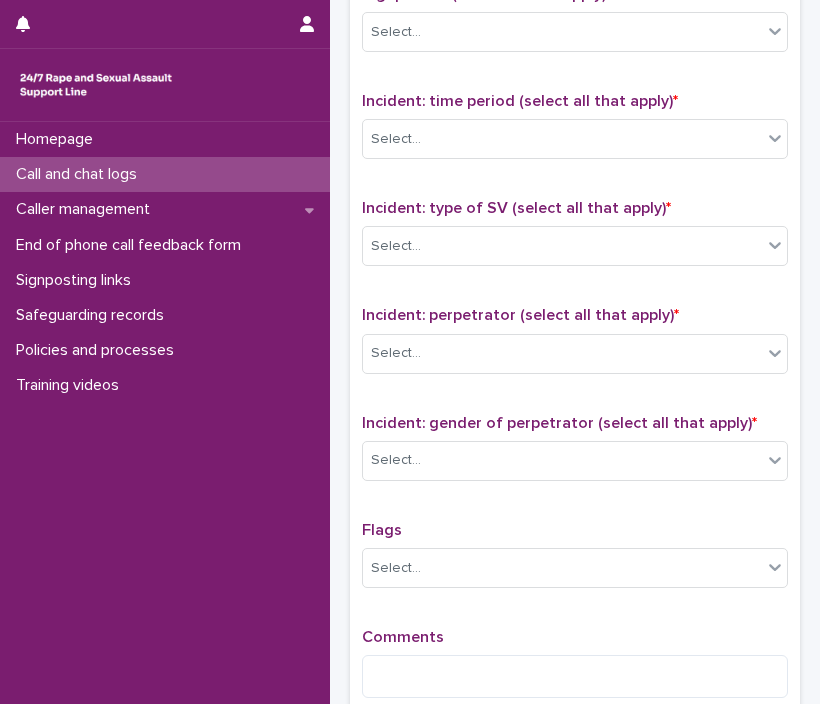 click on "**********" at bounding box center [575, -214] 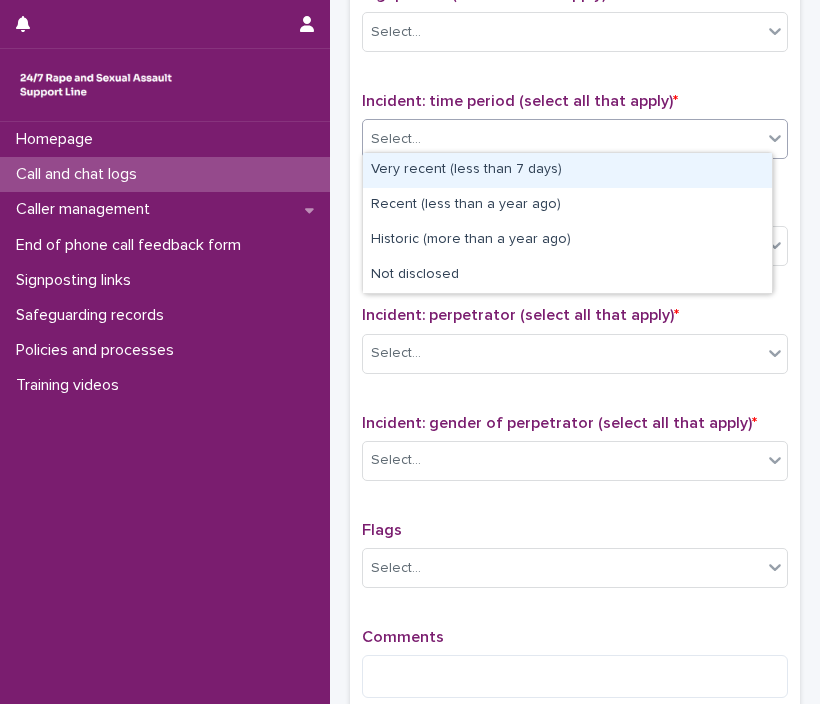 click on "Select..." at bounding box center [562, 139] 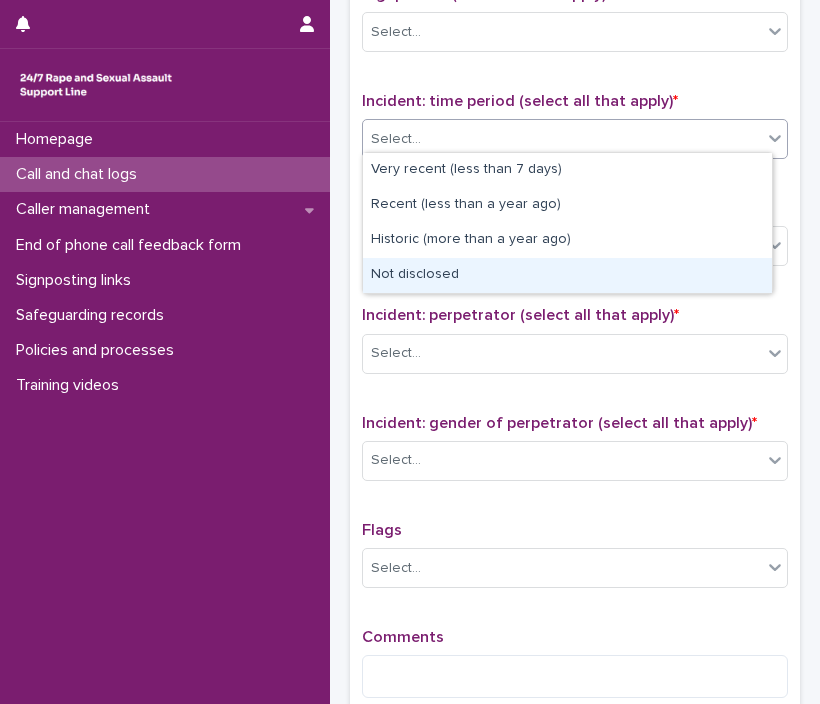 click on "Not disclosed" at bounding box center (567, 275) 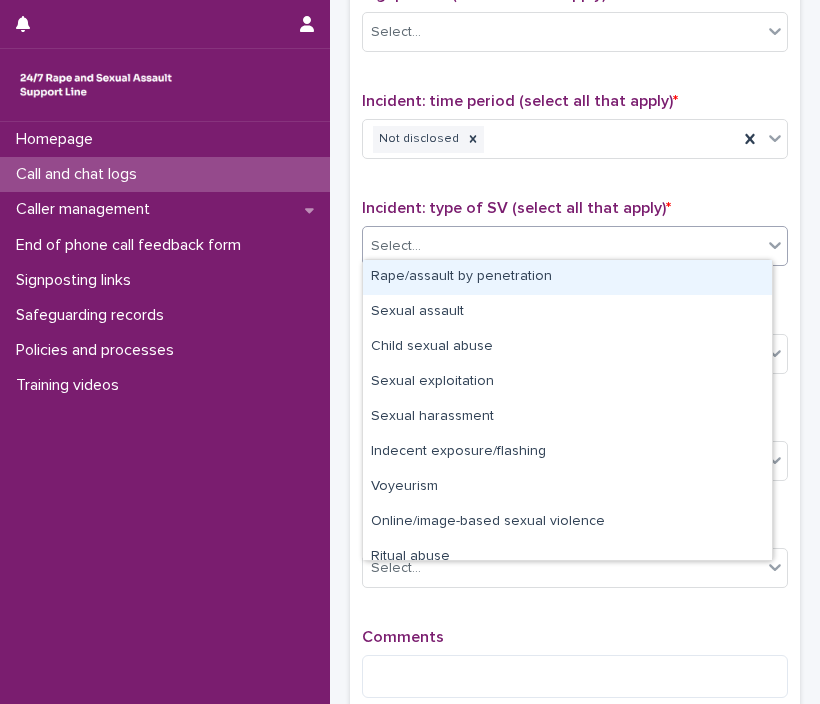 click on "Select..." at bounding box center [562, 246] 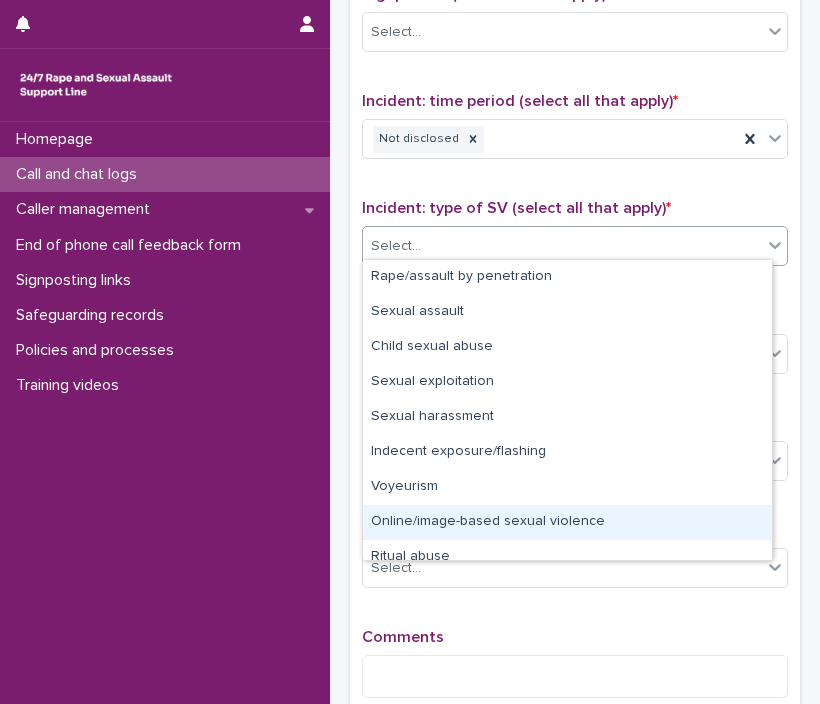 scroll, scrollTop: 50, scrollLeft: 0, axis: vertical 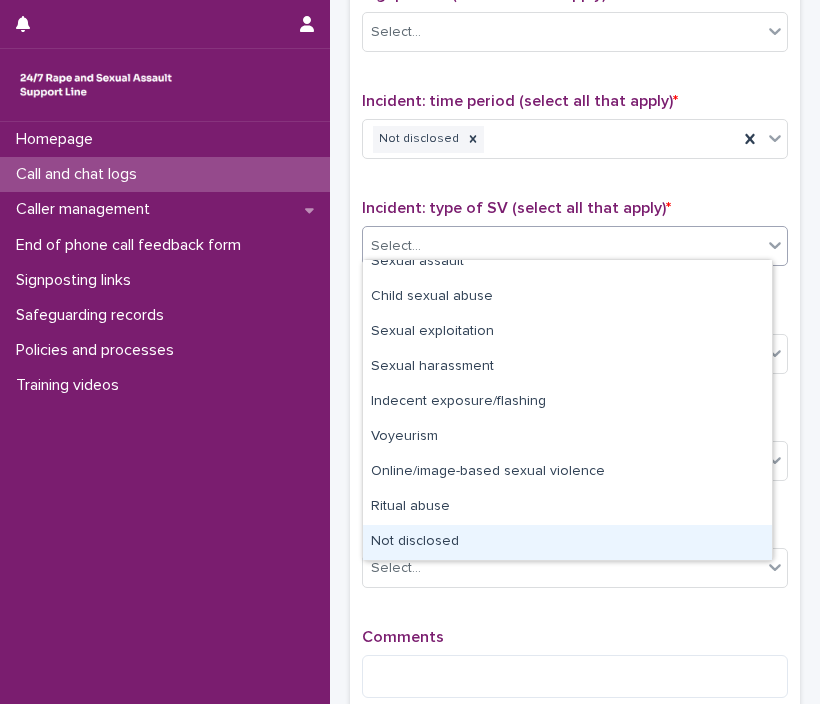 click on "Not disclosed" at bounding box center [567, 542] 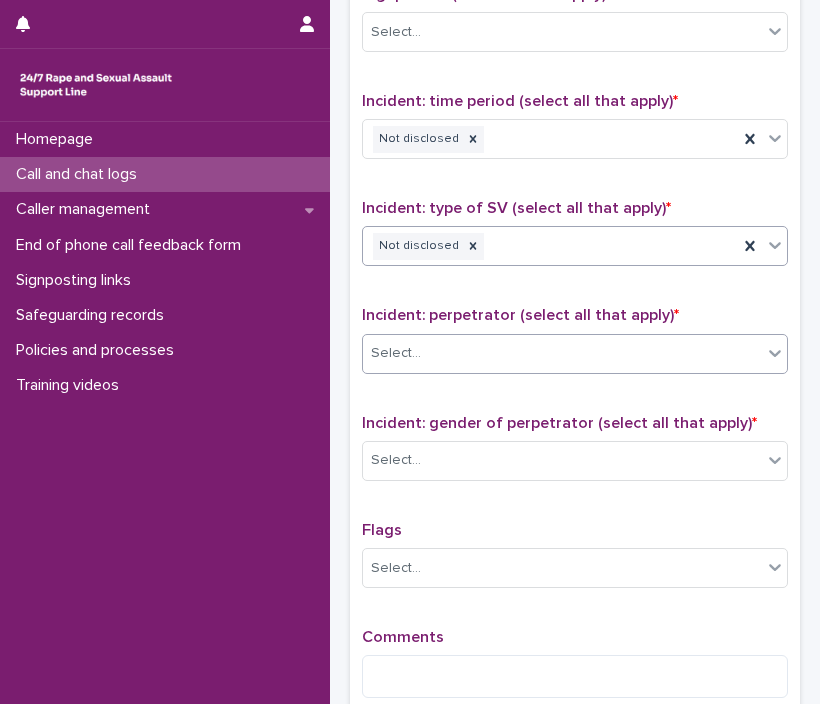 click on "Select..." at bounding box center (562, 353) 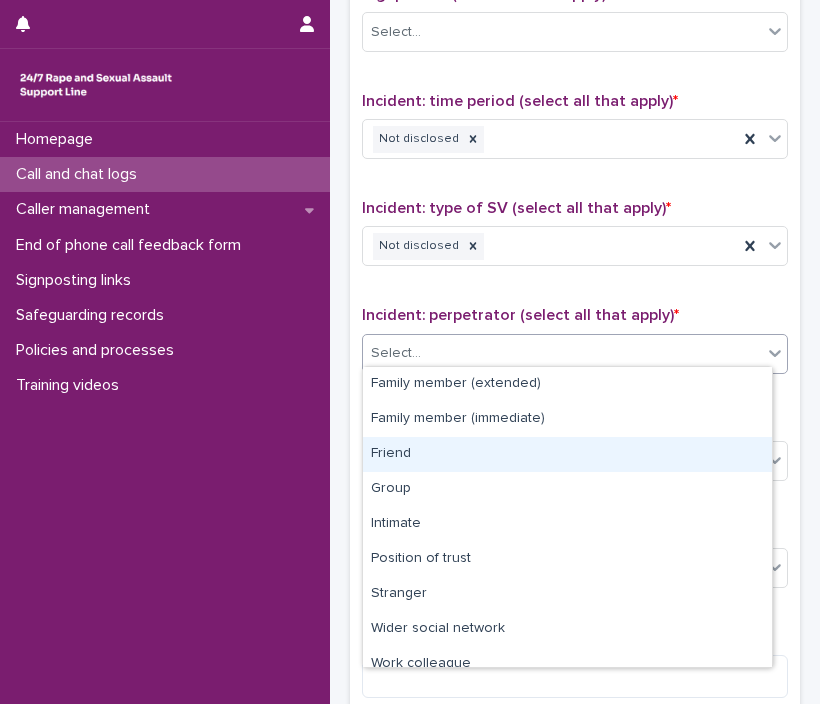 scroll, scrollTop: 84, scrollLeft: 0, axis: vertical 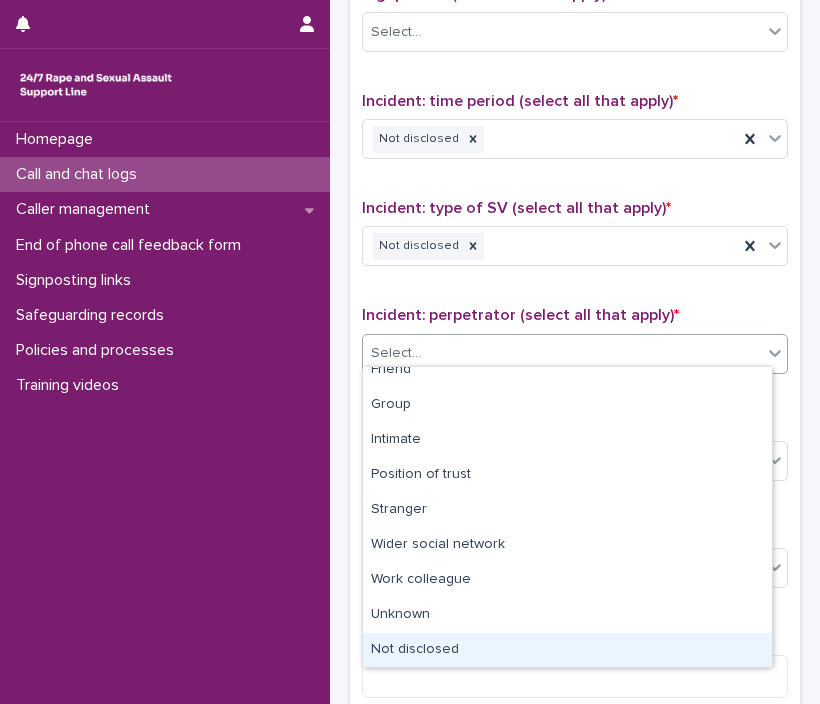 click on "Not disclosed" at bounding box center [567, 650] 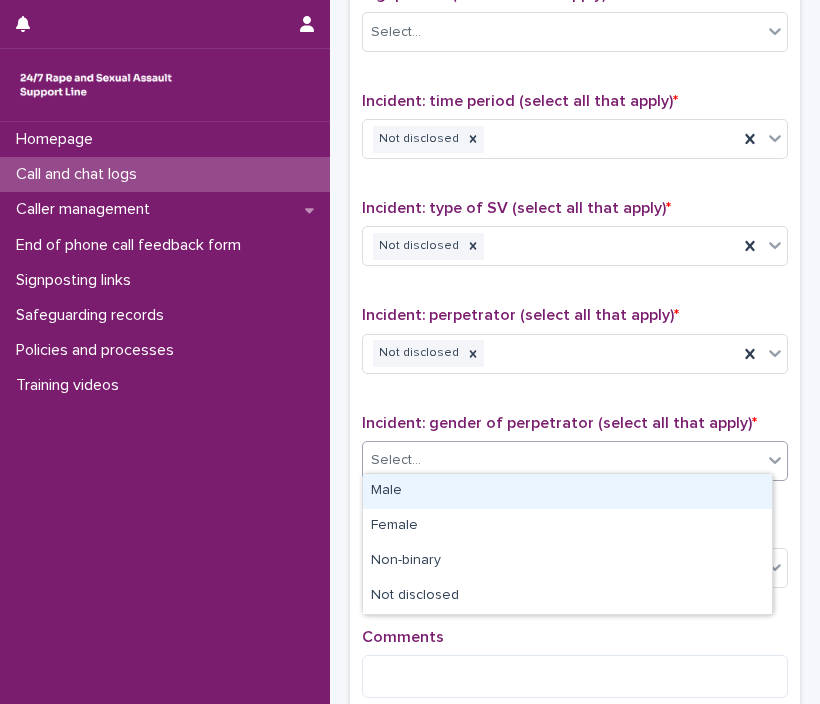 click on "Select..." at bounding box center (562, 460) 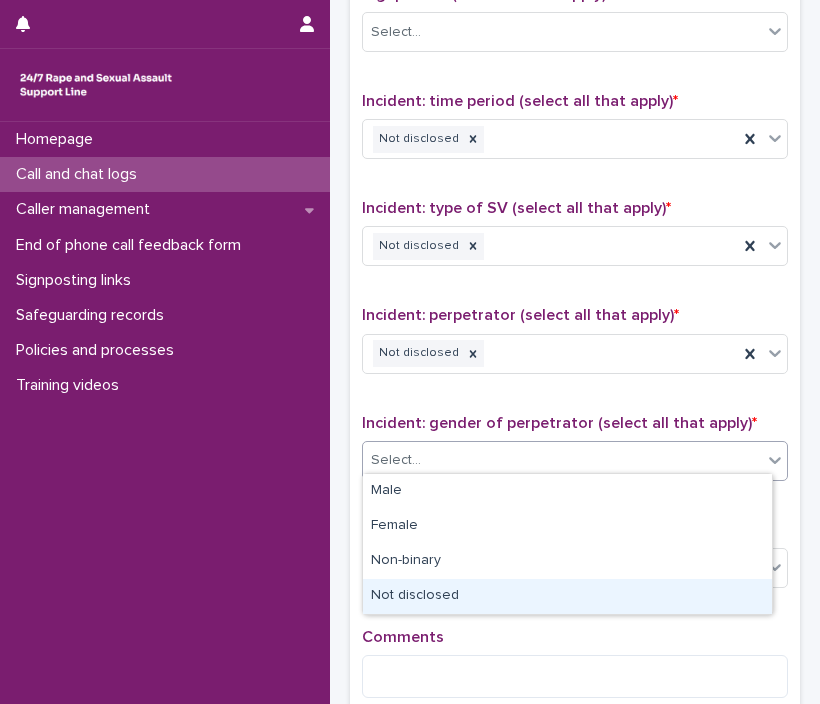 click on "Not disclosed" at bounding box center [567, 596] 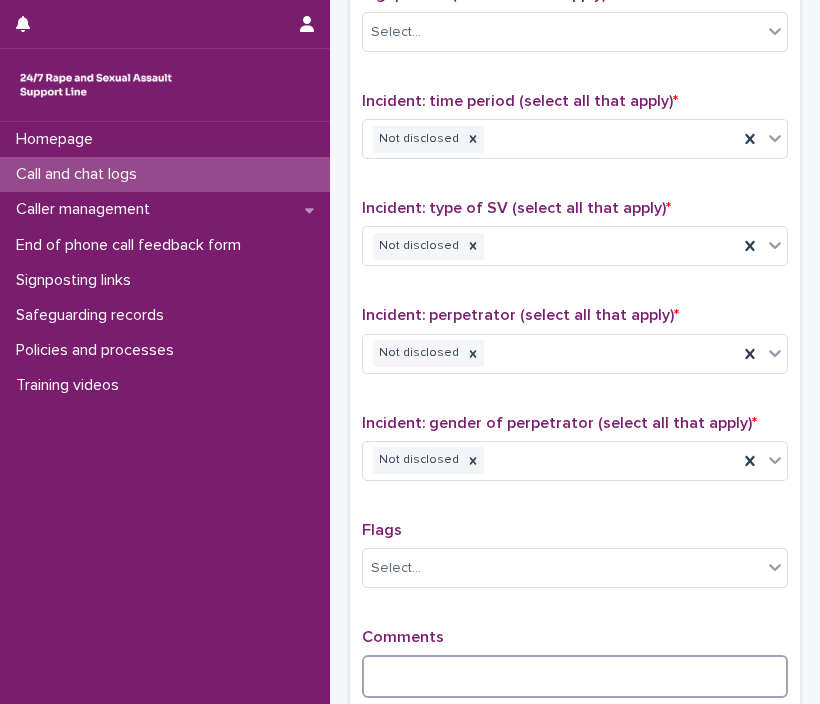 click at bounding box center [575, 676] 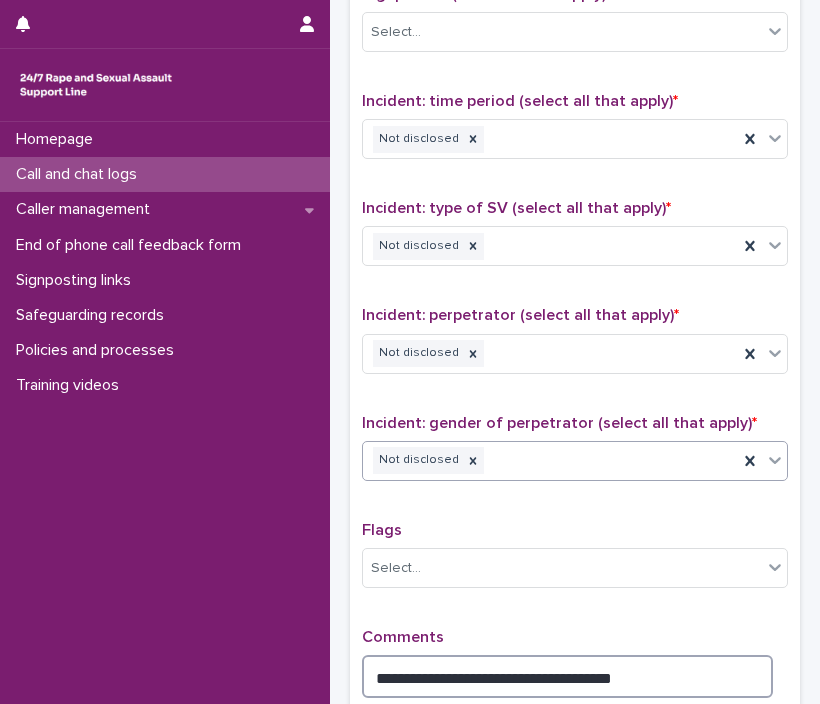 type on "**********" 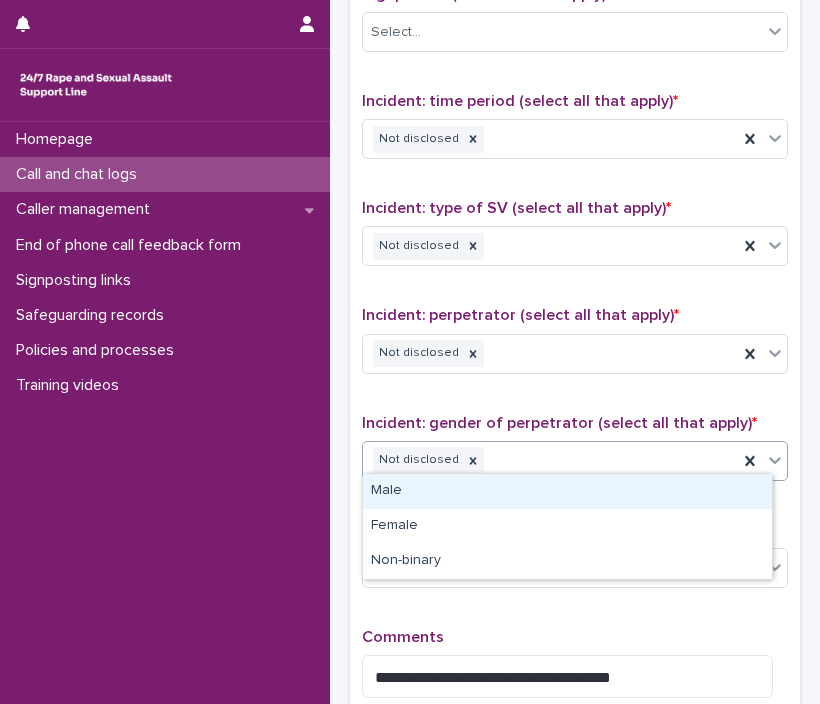 drag, startPoint x: 640, startPoint y: 462, endPoint x: 785, endPoint y: 399, distance: 158.09491 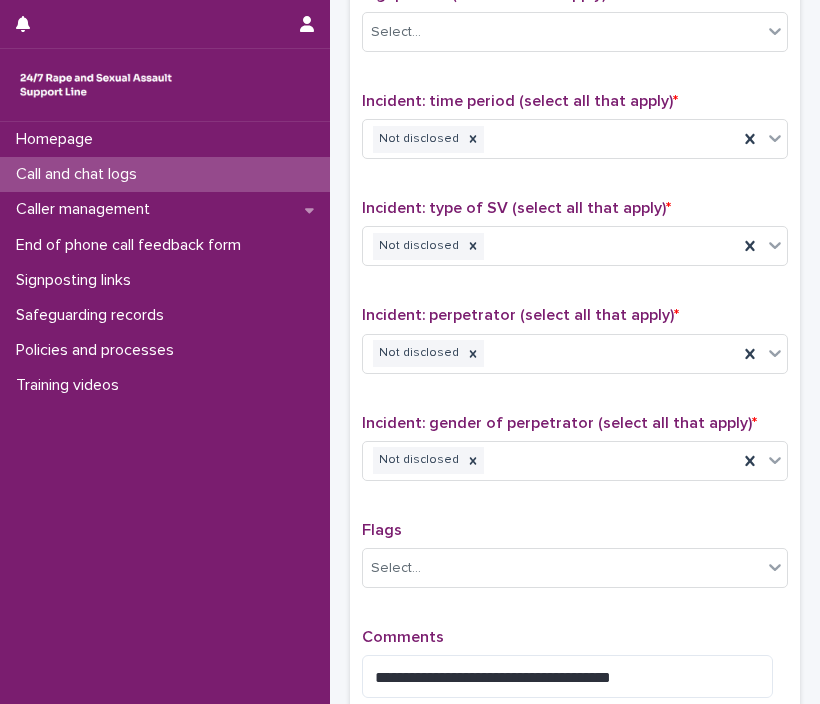 click on "**********" at bounding box center (575, -214) 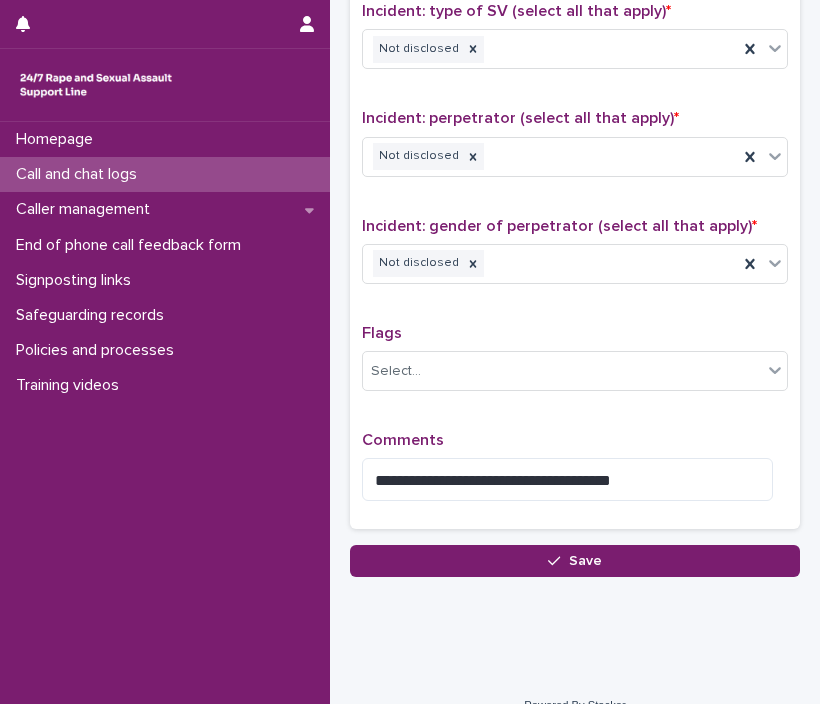 scroll, scrollTop: 1482, scrollLeft: 0, axis: vertical 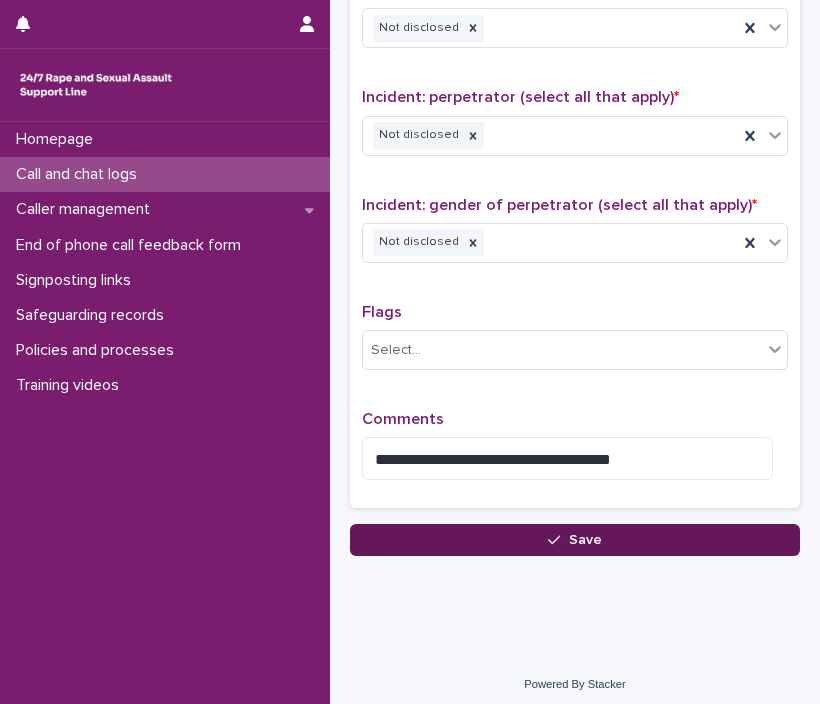 click on "Save" at bounding box center [575, 540] 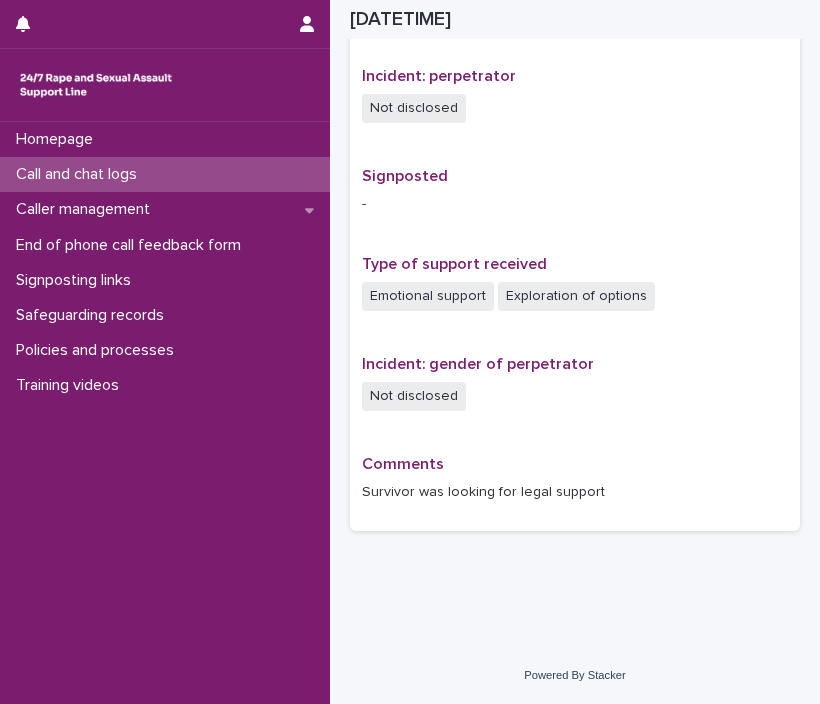 scroll, scrollTop: 1155, scrollLeft: 0, axis: vertical 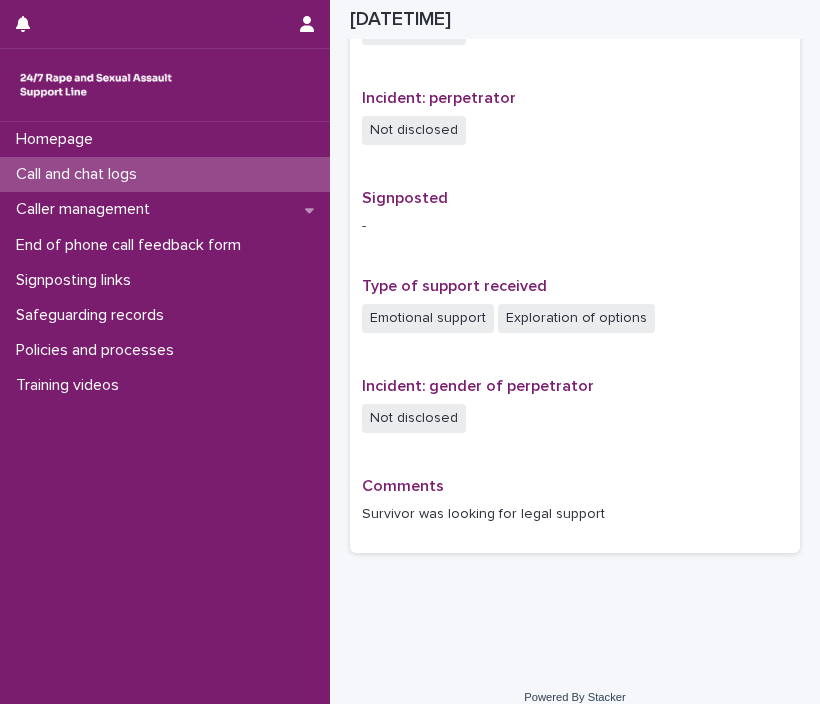click on "Call and chat logs" at bounding box center [165, 174] 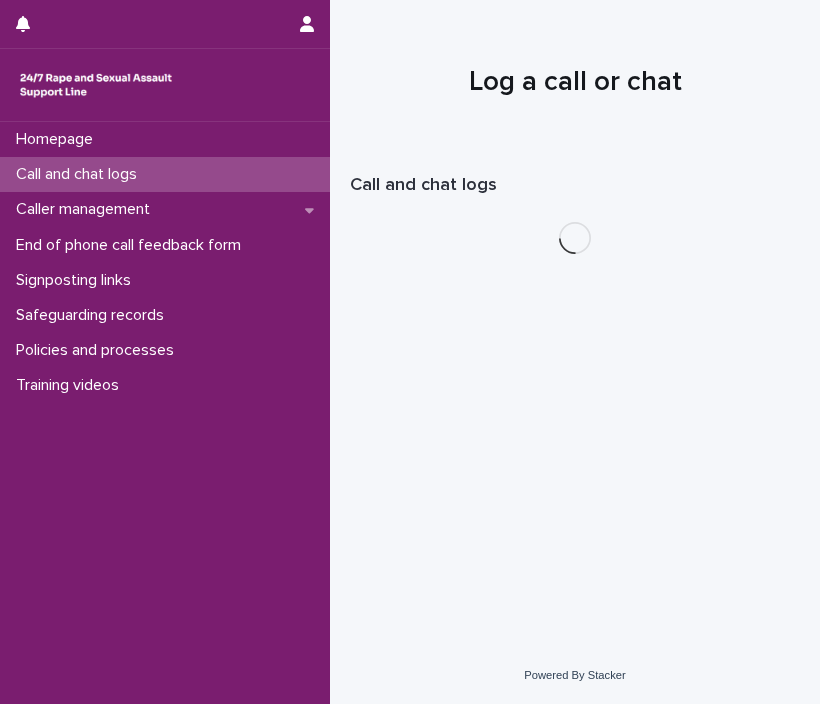 scroll, scrollTop: 0, scrollLeft: 0, axis: both 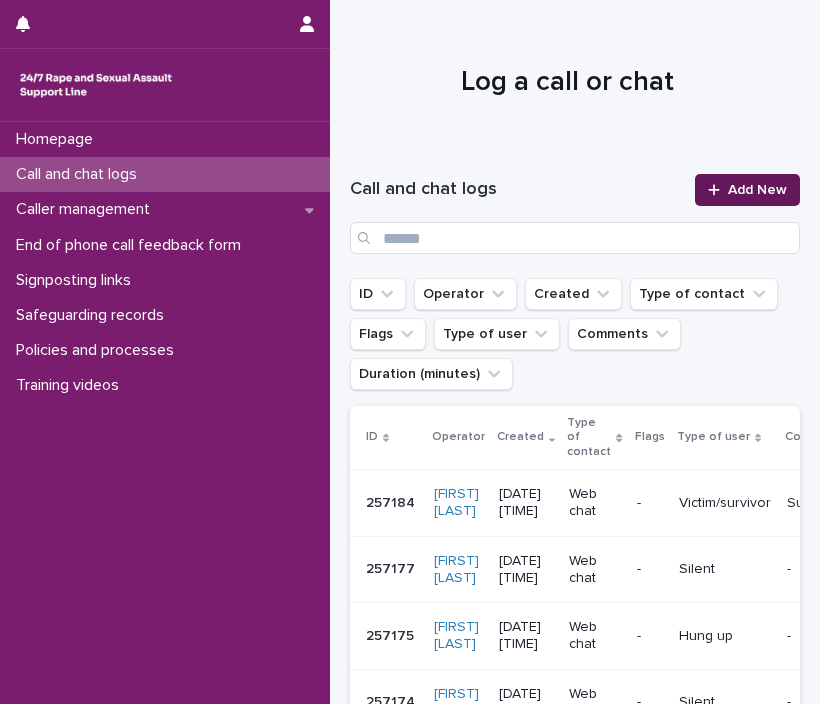 click on "Add New" at bounding box center [747, 190] 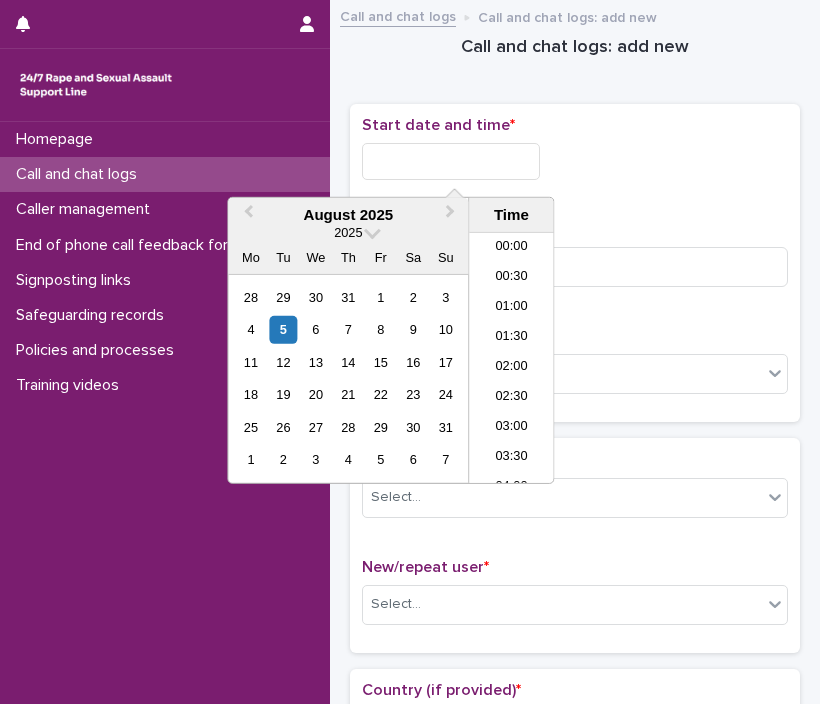 scroll, scrollTop: 970, scrollLeft: 0, axis: vertical 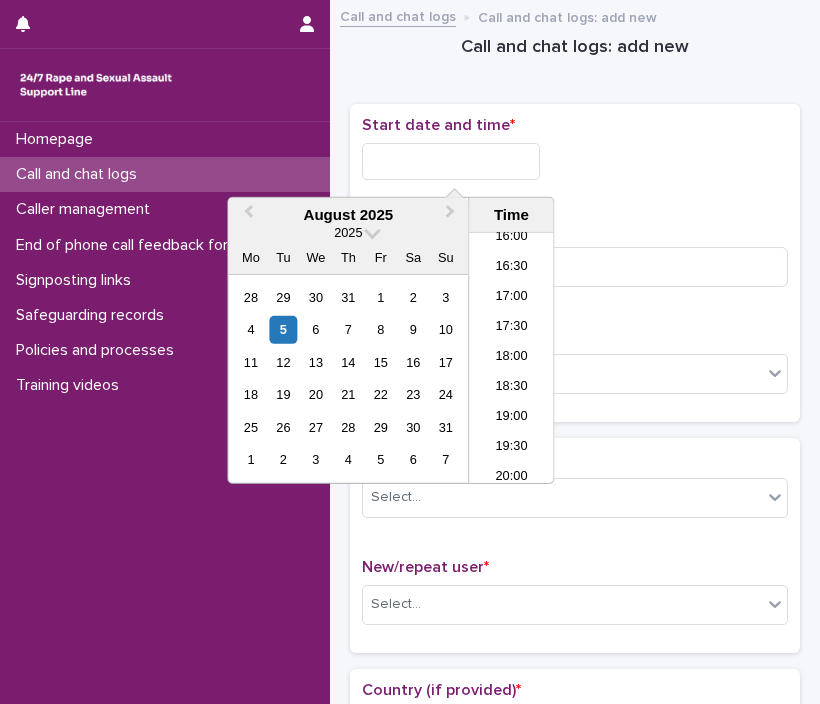 click at bounding box center [451, 161] 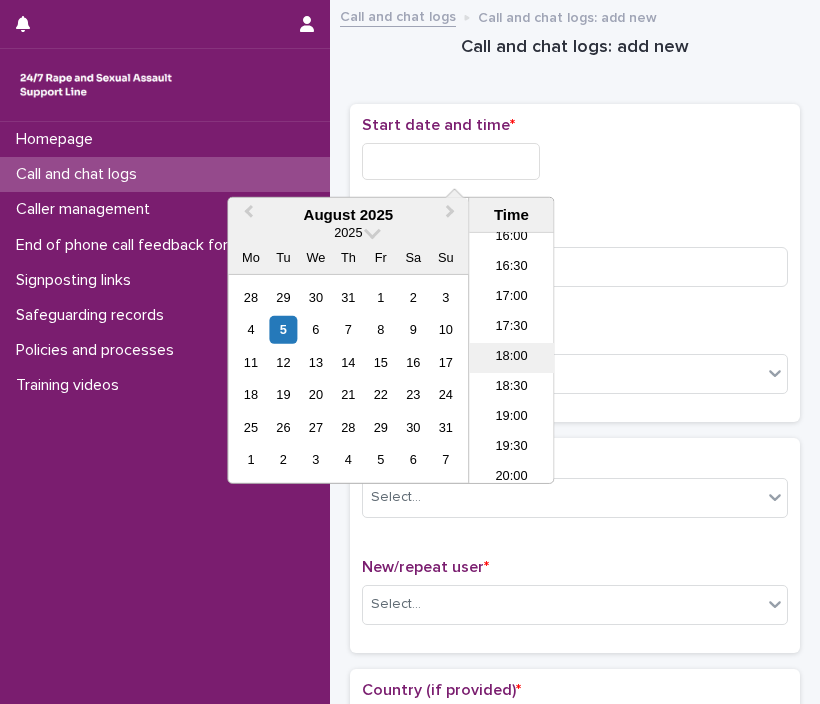 click on "18:00" at bounding box center [511, 358] 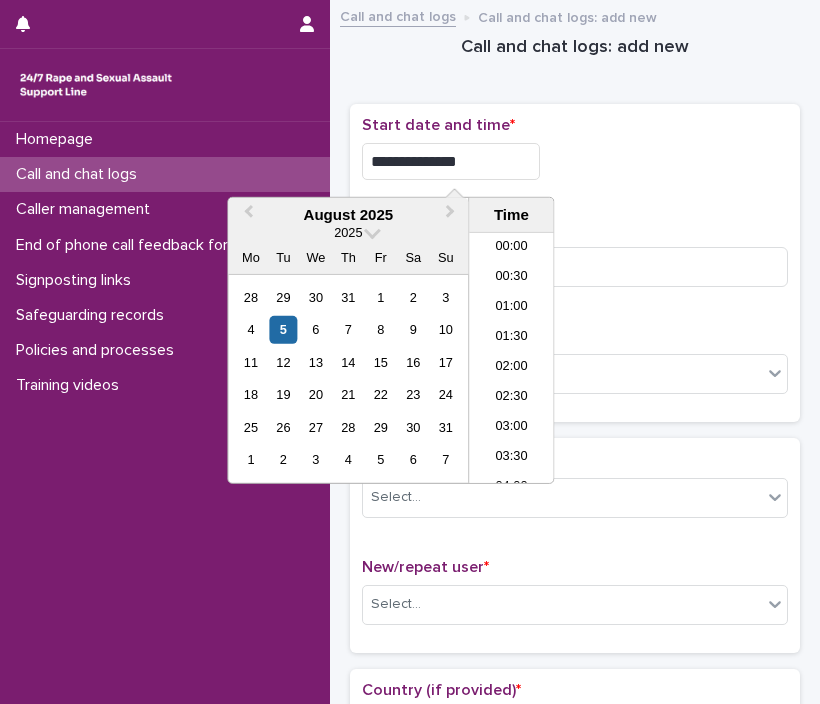 click on "**********" at bounding box center (451, 161) 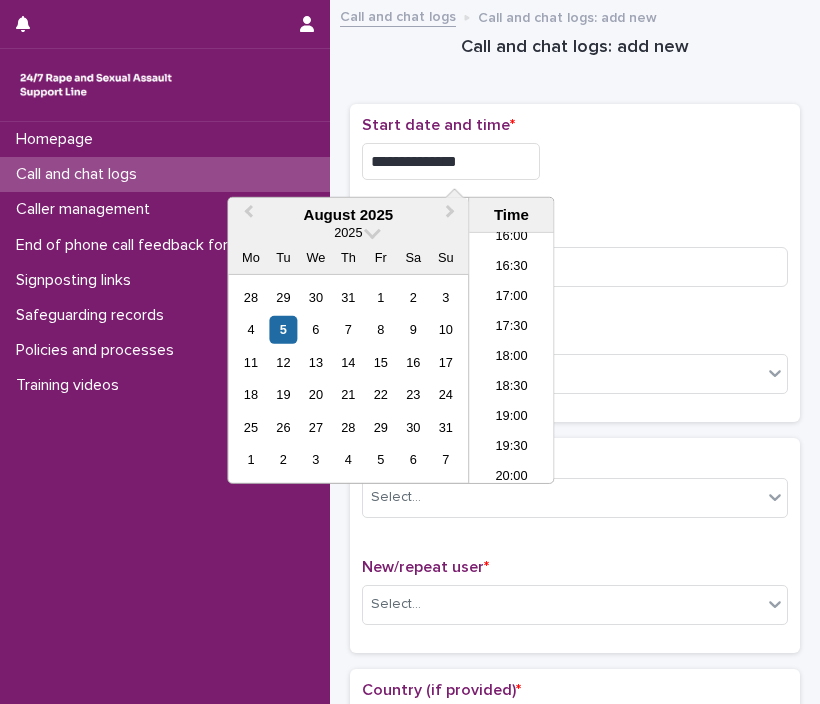 type on "**********" 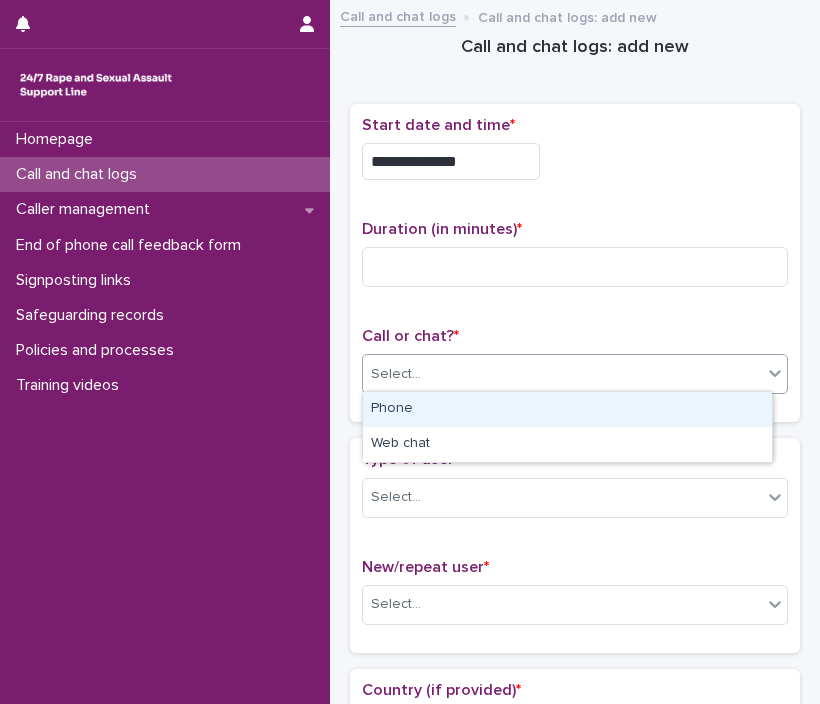 click on "Select..." at bounding box center [562, 374] 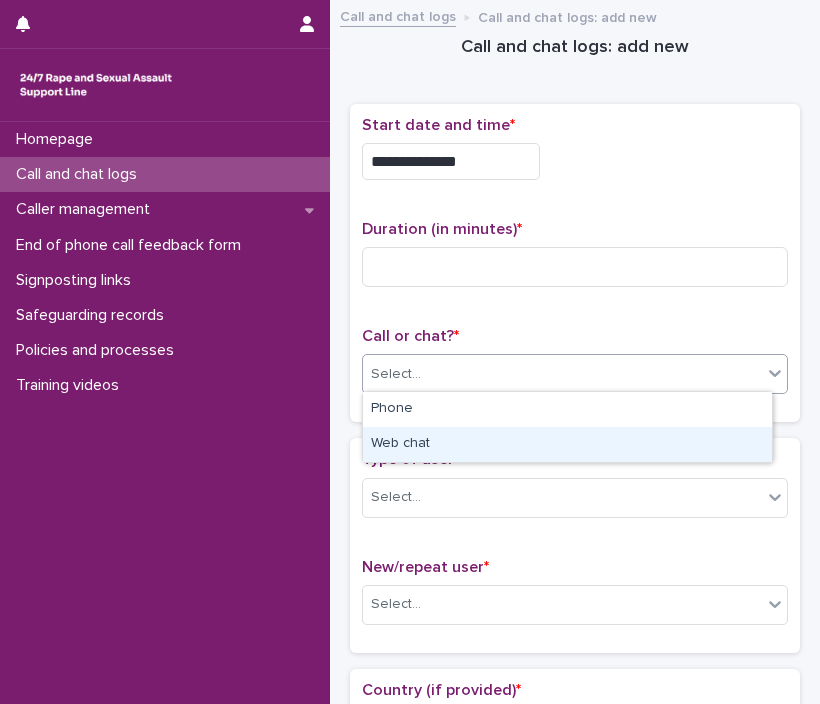 click on "Web chat" at bounding box center (567, 444) 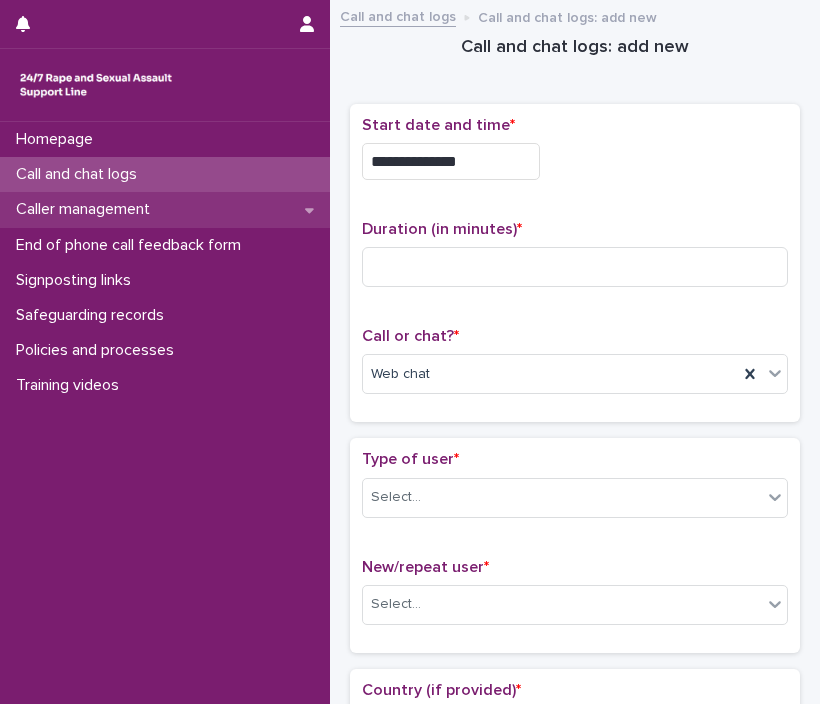 click on "Caller management" at bounding box center [165, 209] 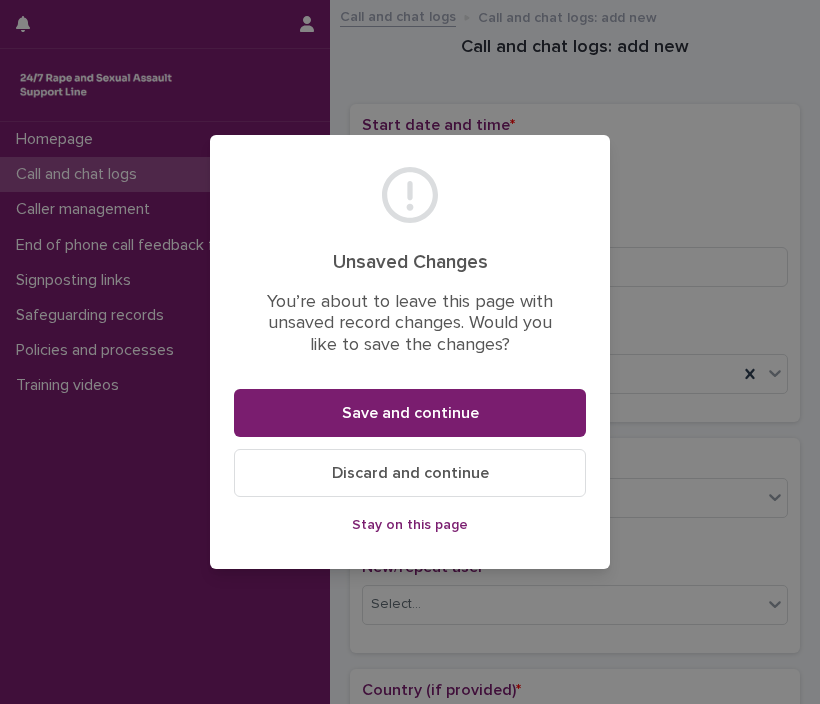 click on "Unsaved Changes You’re about to leave this page with unsaved record changes. Would you like to save the changes? Save and continue Discard and continue Stay on this page" at bounding box center [410, 352] 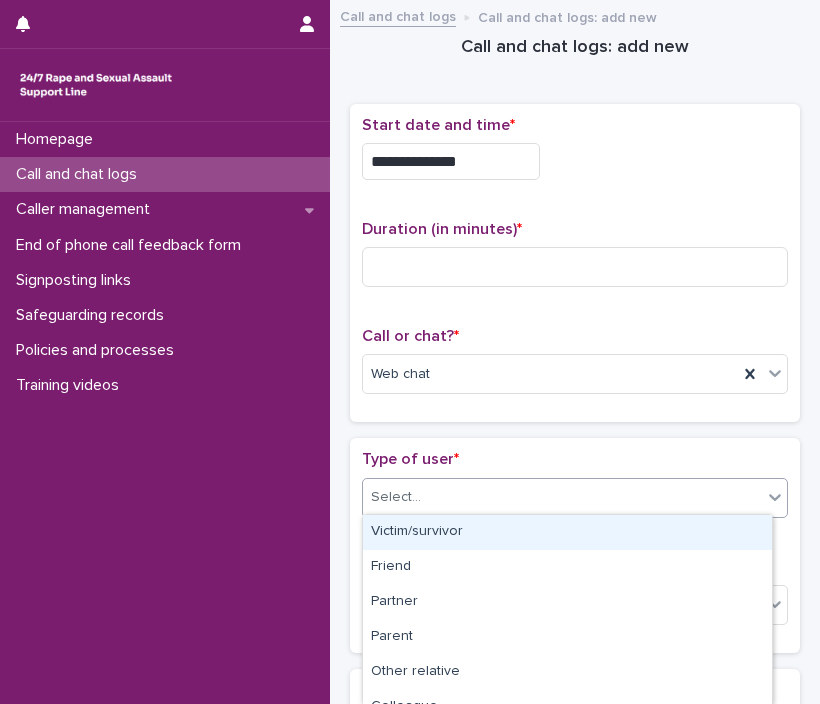click on "Select..." at bounding box center [562, 497] 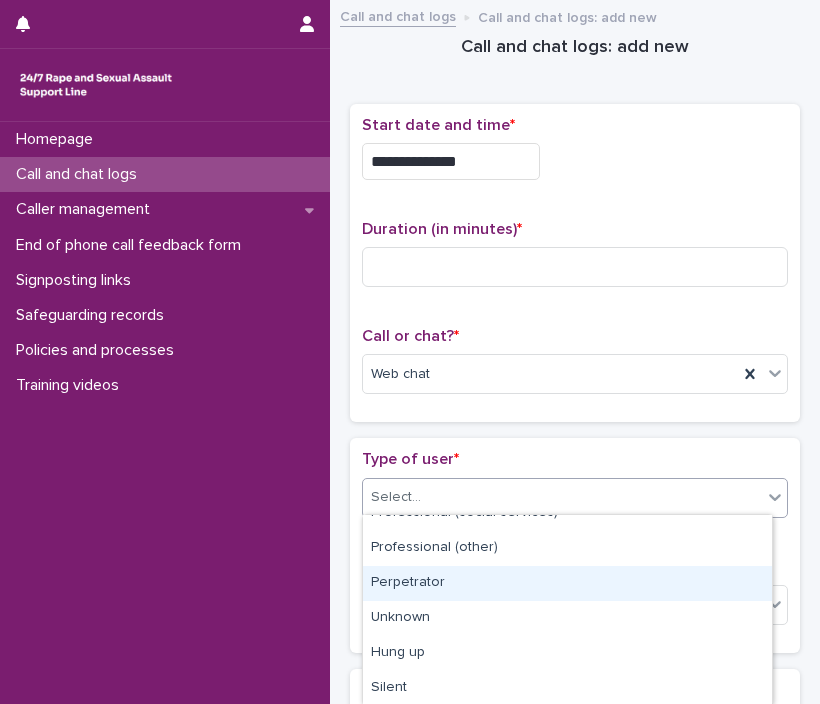 drag, startPoint x: 560, startPoint y: 563, endPoint x: 560, endPoint y: 574, distance: 11 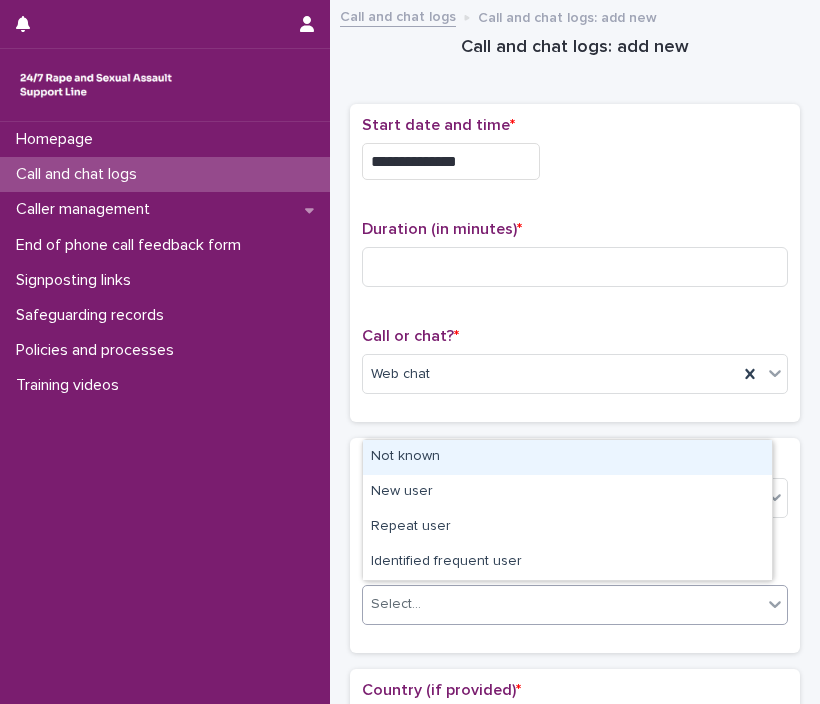 click on "Select..." at bounding box center (562, 604) 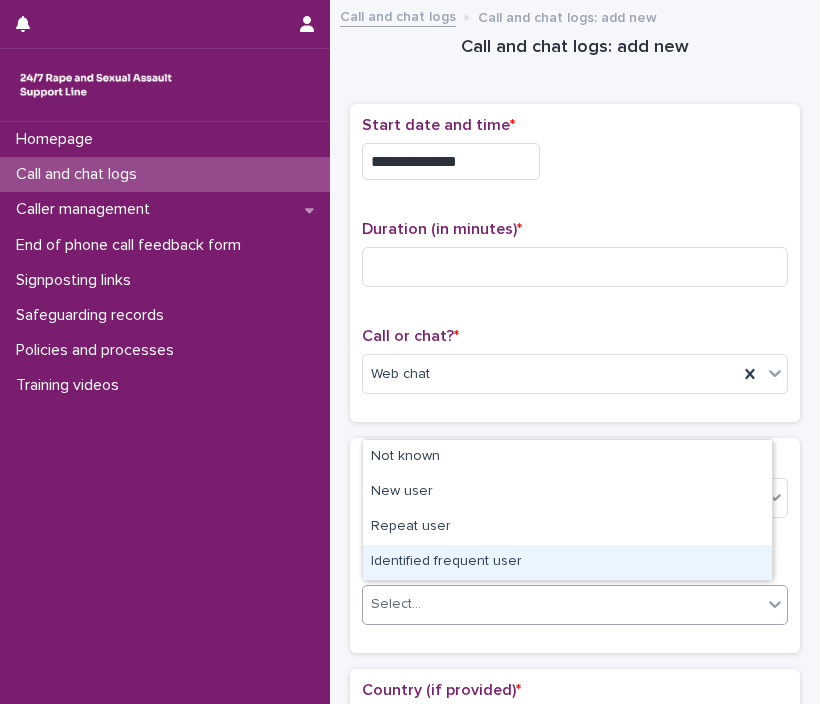click on "Identified frequent user" at bounding box center (567, 562) 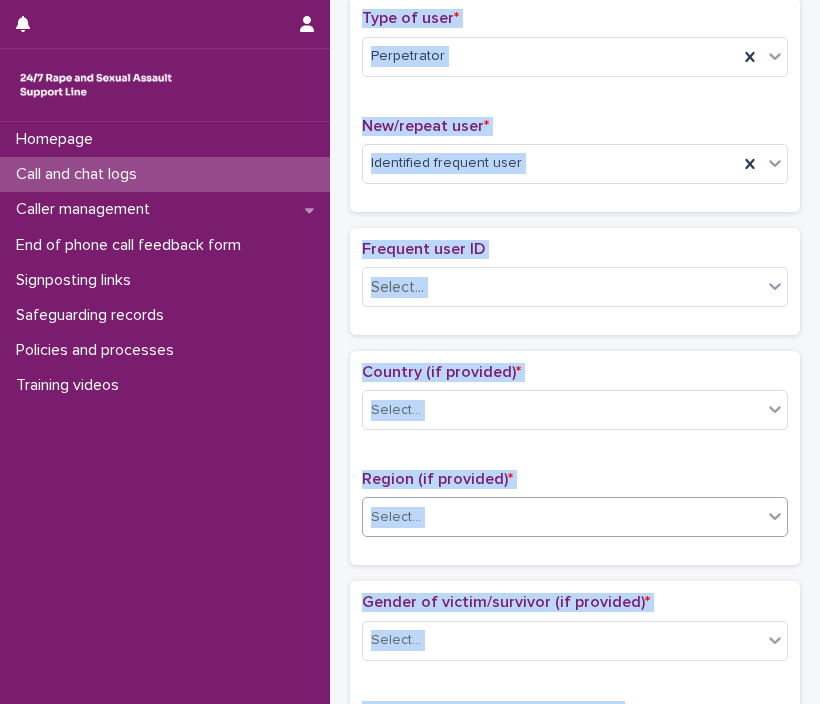 scroll, scrollTop: 447, scrollLeft: 0, axis: vertical 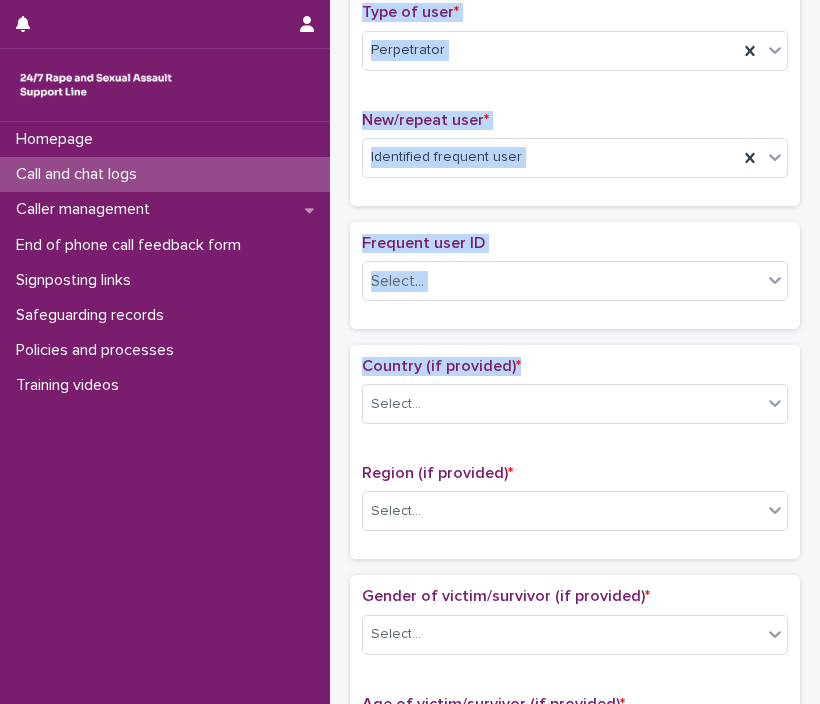 drag, startPoint x: 740, startPoint y: 131, endPoint x: 648, endPoint y: 322, distance: 212.00237 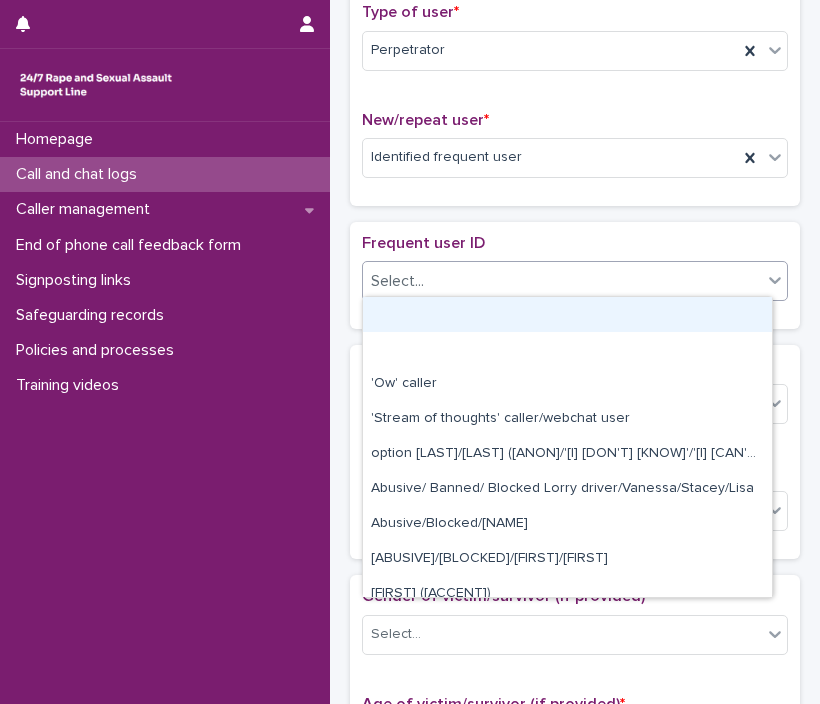 click on "Select..." at bounding box center (562, 281) 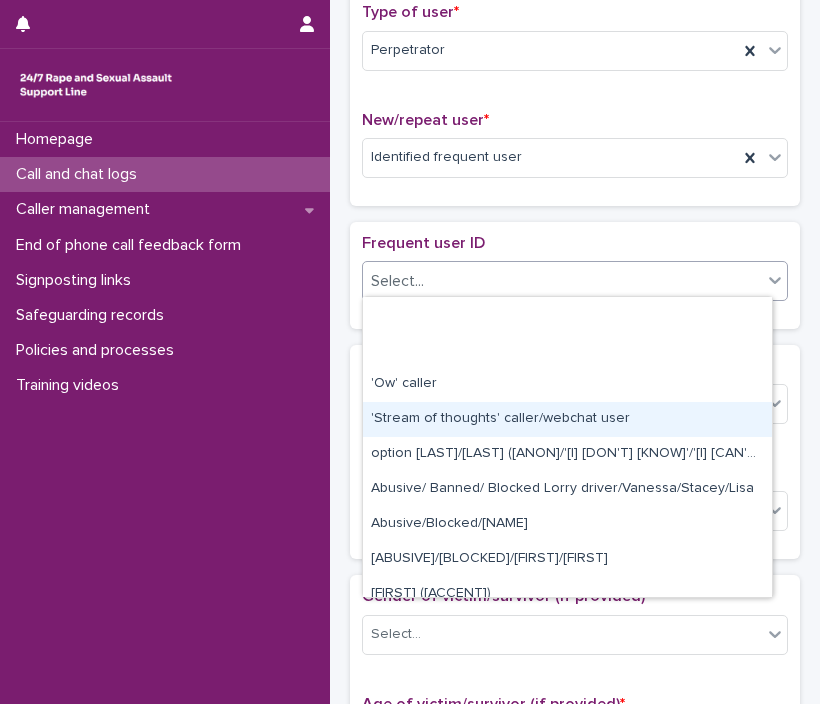 scroll, scrollTop: 262, scrollLeft: 0, axis: vertical 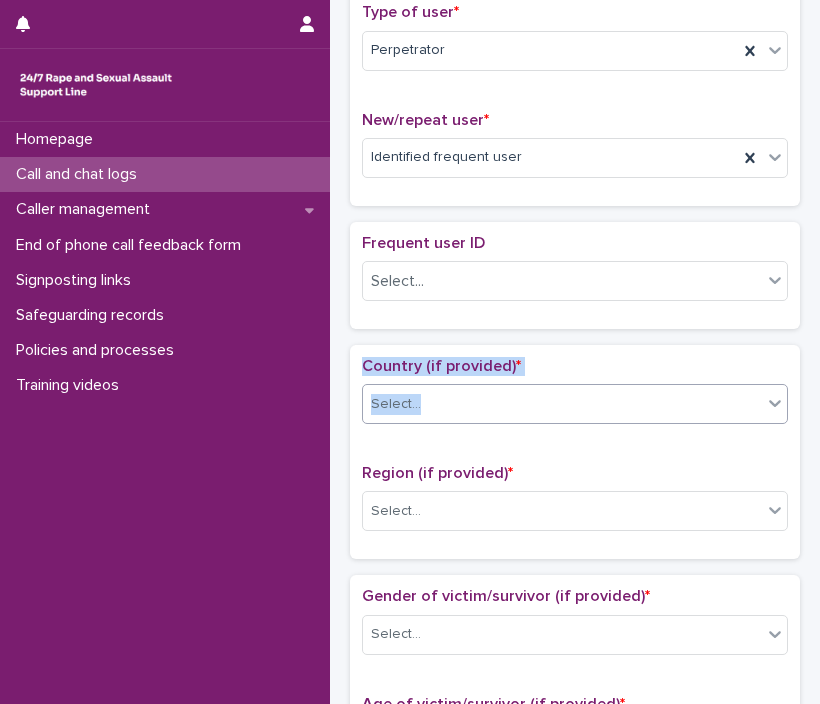 drag, startPoint x: 776, startPoint y: 320, endPoint x: 672, endPoint y: 409, distance: 136.88316 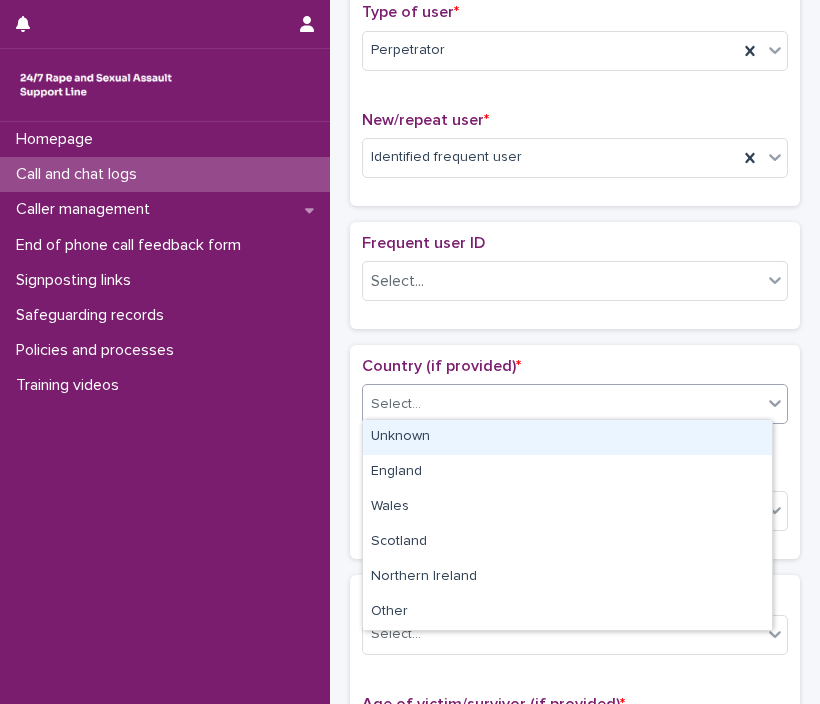 click on "Select..." at bounding box center [562, 404] 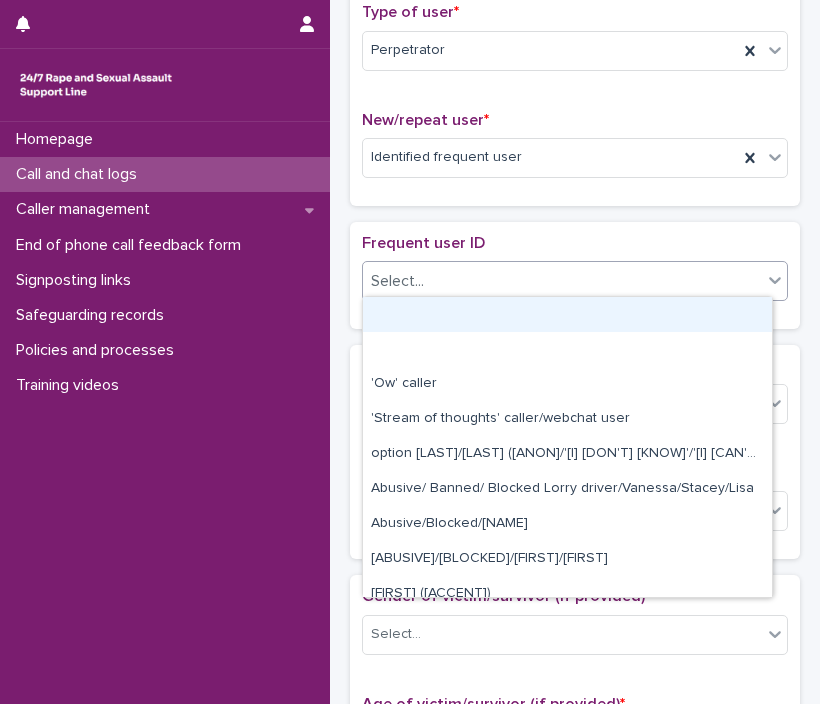 click on "Select..." at bounding box center (562, 281) 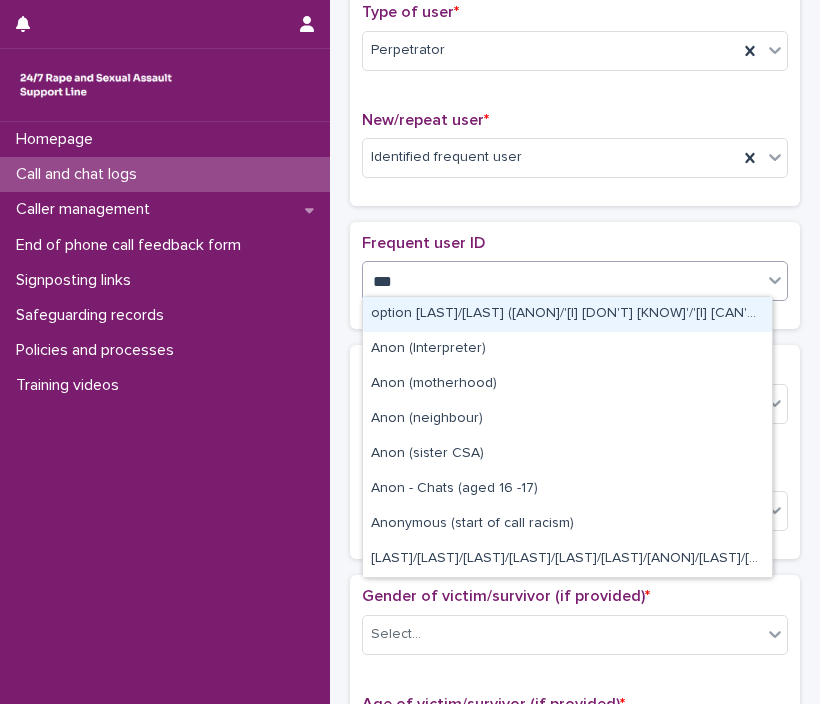 type on "****" 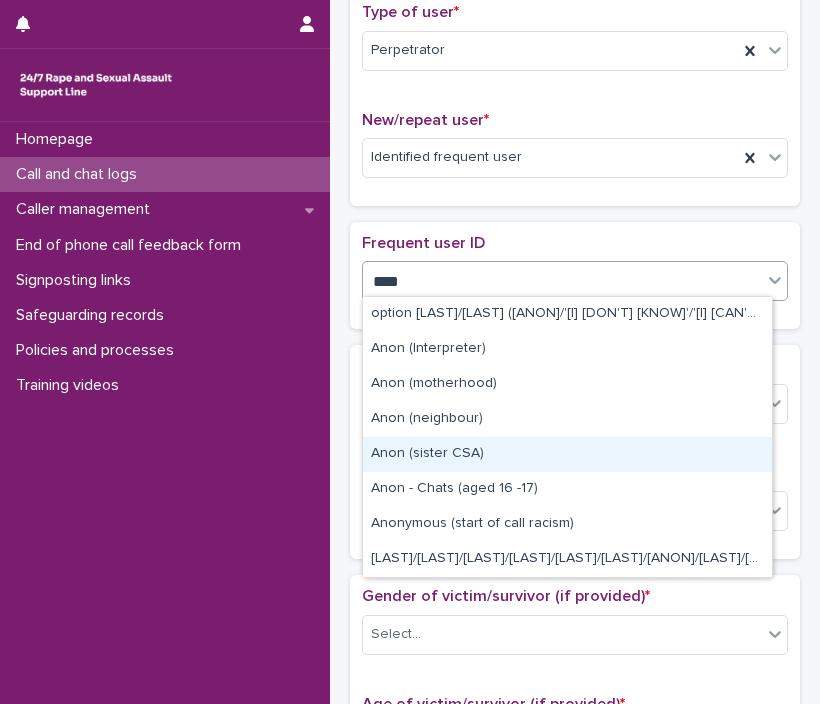 click on "Anon (sister CSA)" at bounding box center (567, 454) 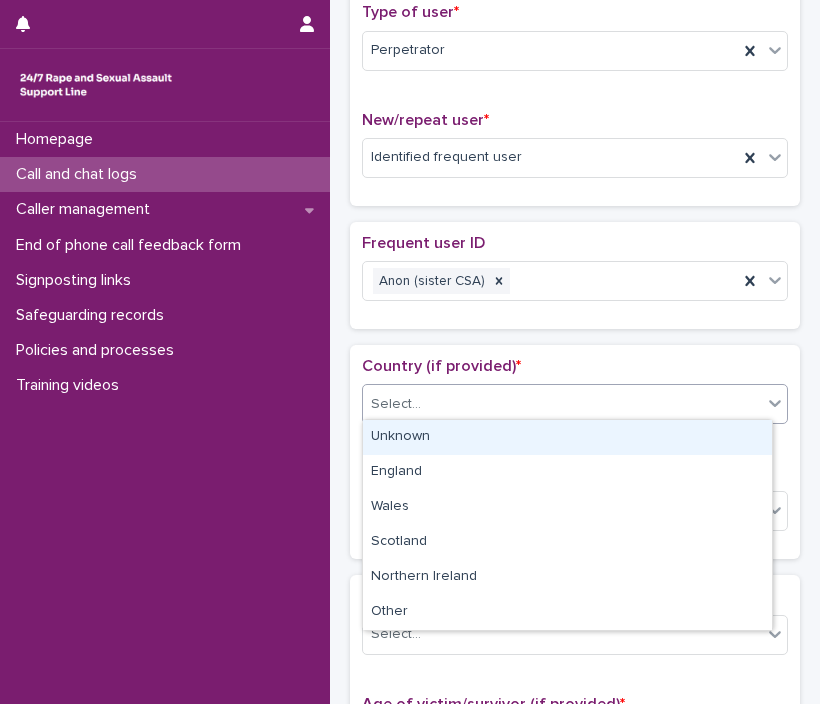 click on "Select..." at bounding box center [562, 404] 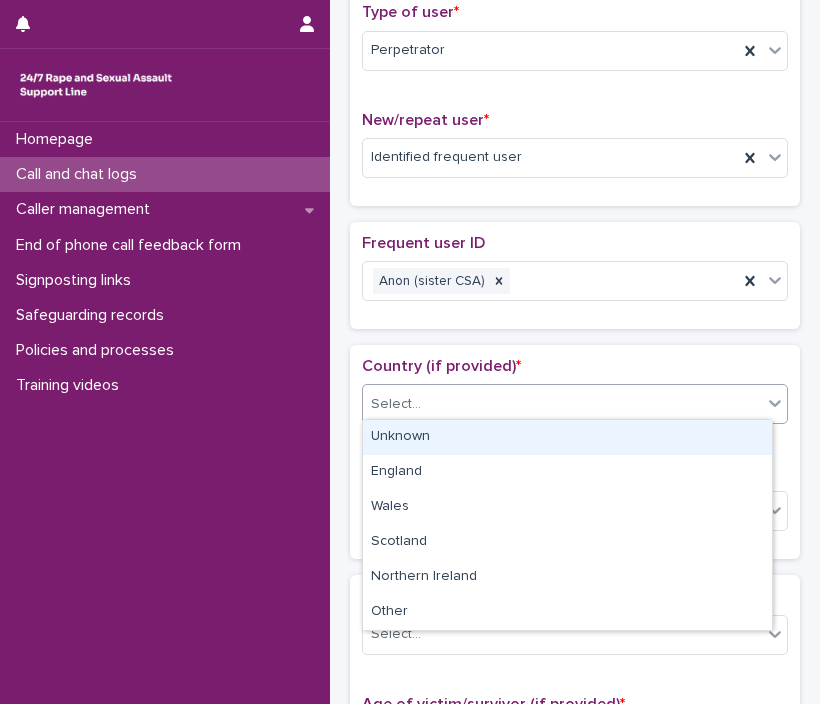 click on "Unknown" at bounding box center [567, 437] 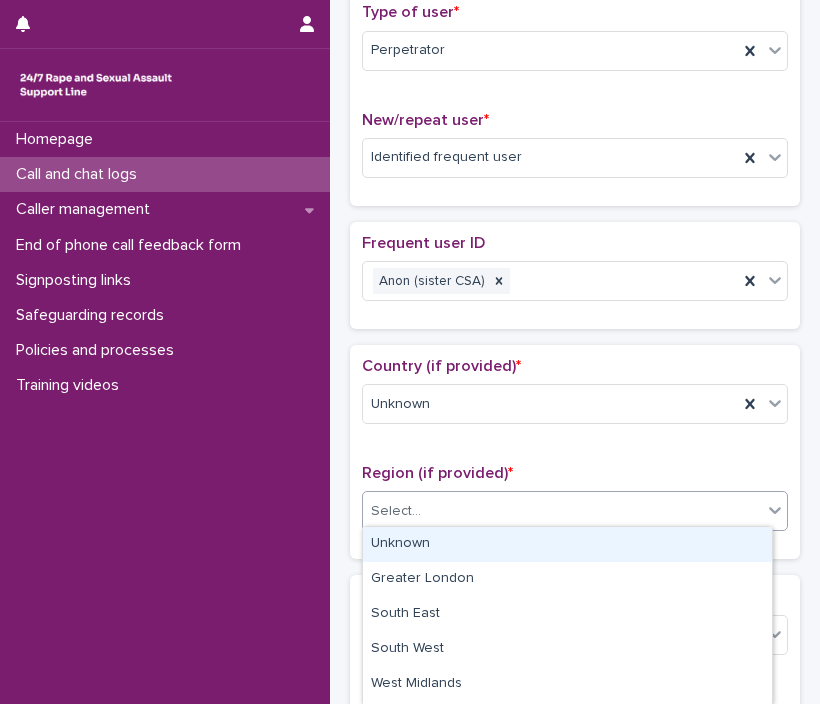 click on "Select..." at bounding box center [562, 511] 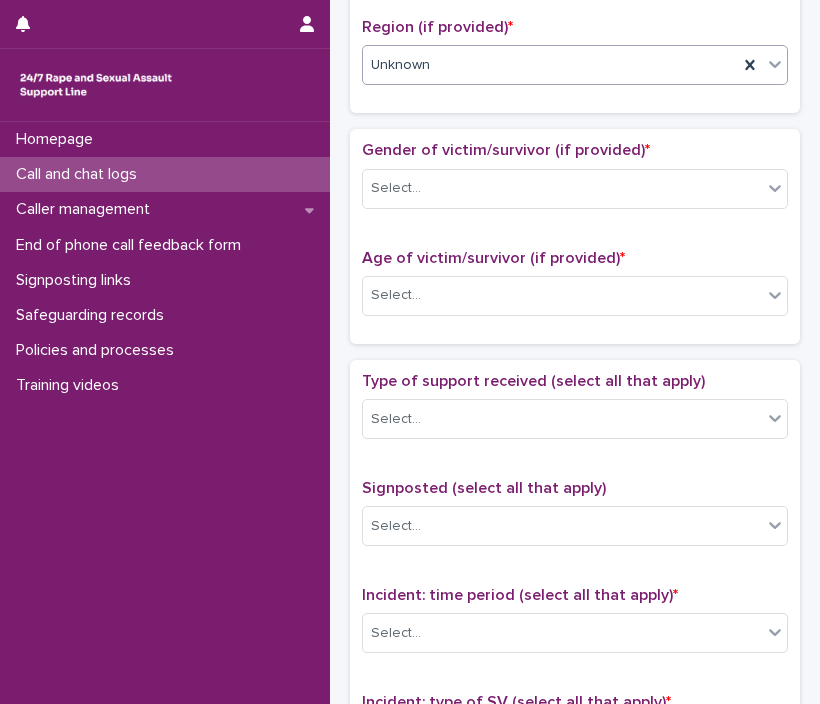 scroll, scrollTop: 888, scrollLeft: 0, axis: vertical 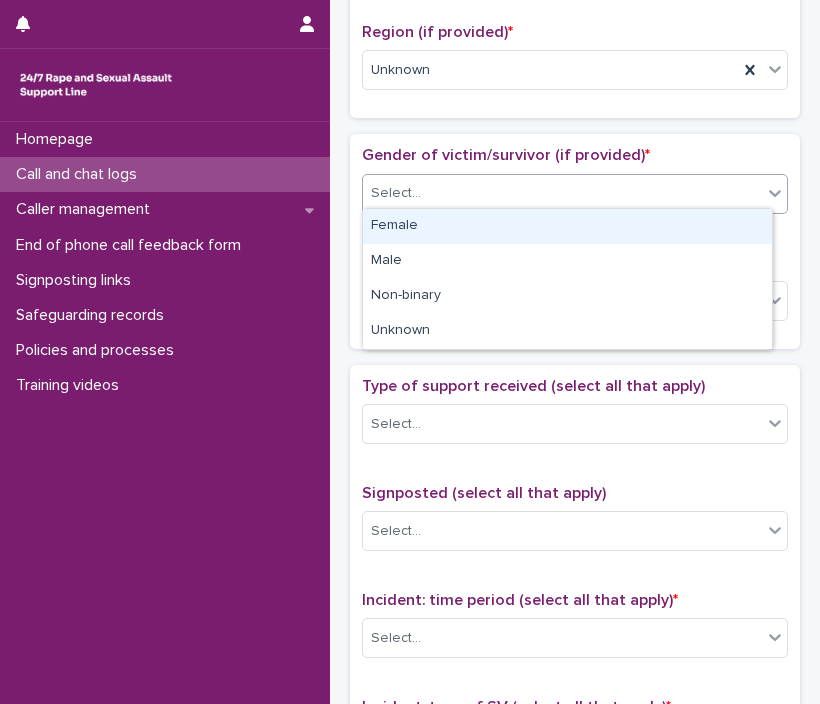 click on "Select..." at bounding box center [562, 193] 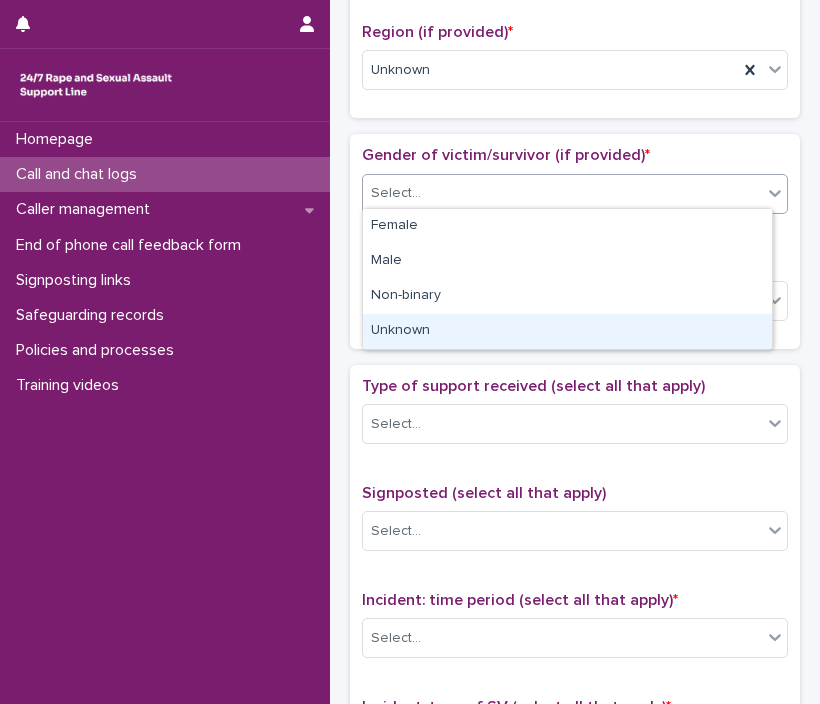 click on "Unknown" at bounding box center [567, 331] 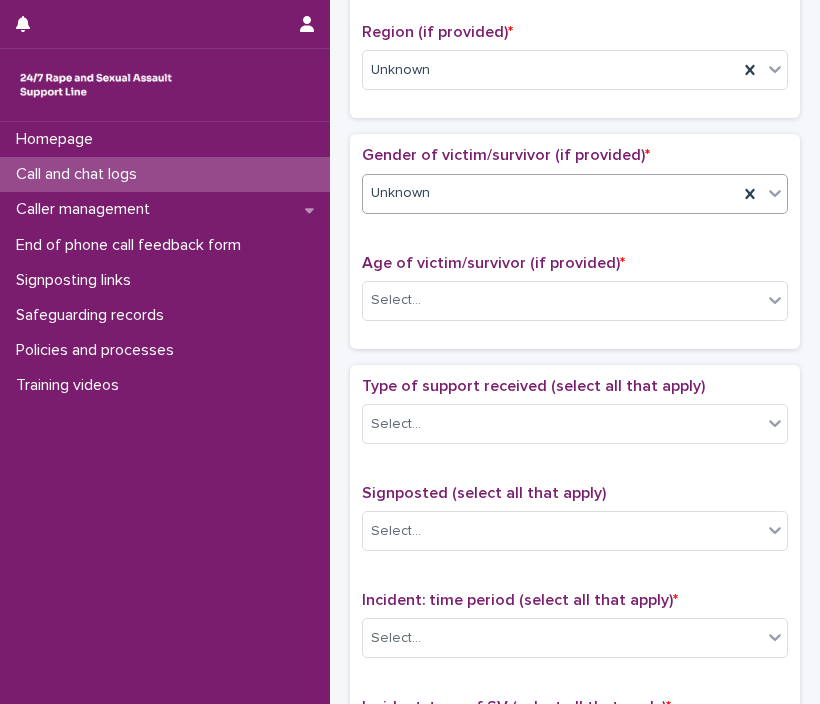 click on "Age of victim/survivor (if provided) * Select..." at bounding box center [575, 295] 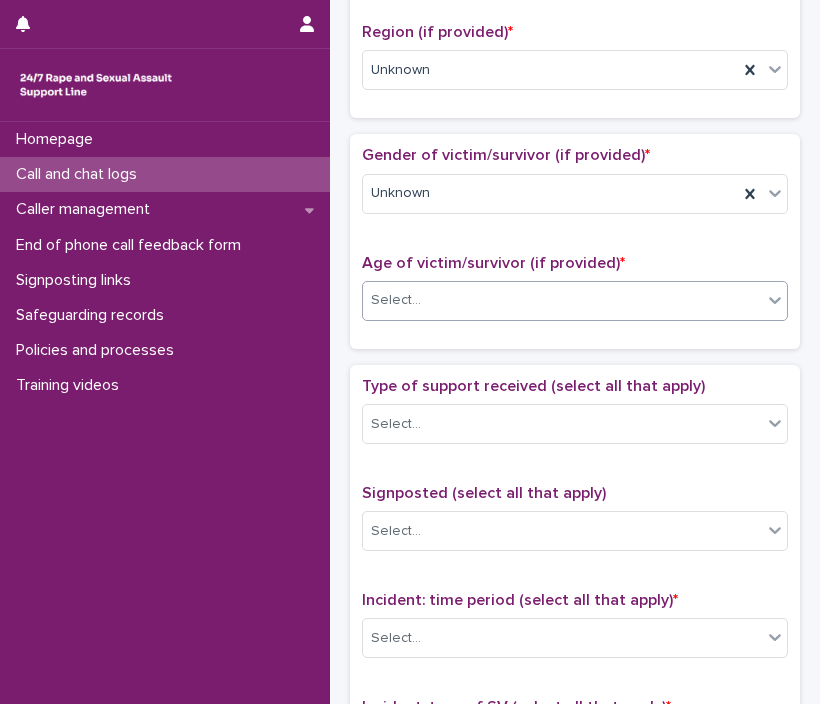 click on "Select..." at bounding box center (562, 300) 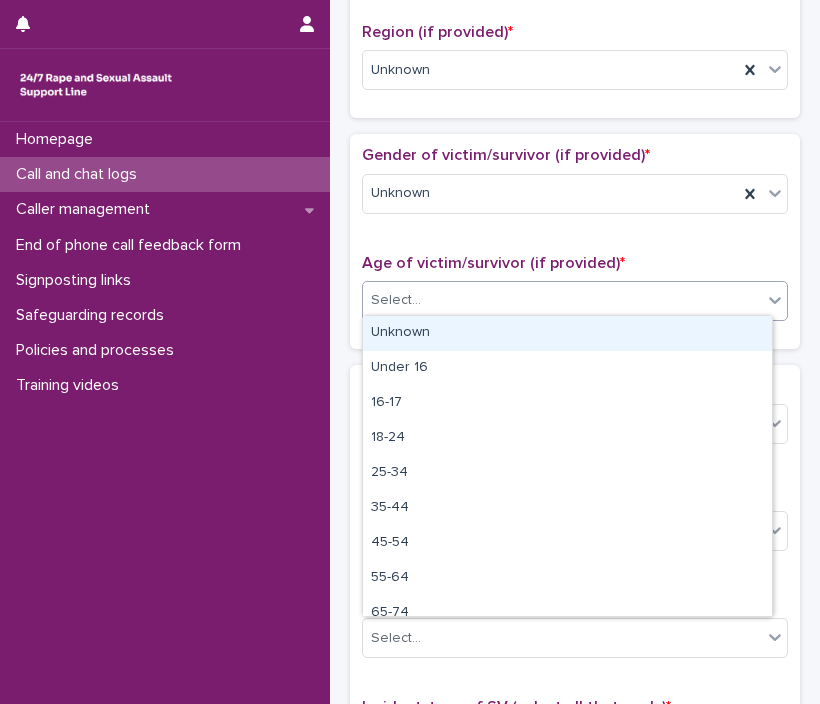 click on "Unknown" at bounding box center [567, 333] 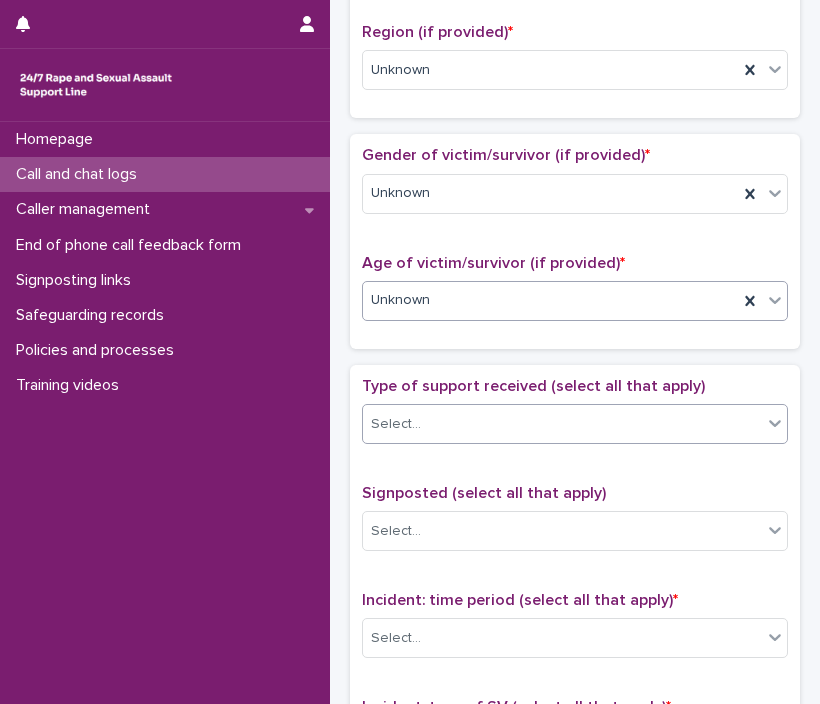 click on "Select..." at bounding box center [562, 424] 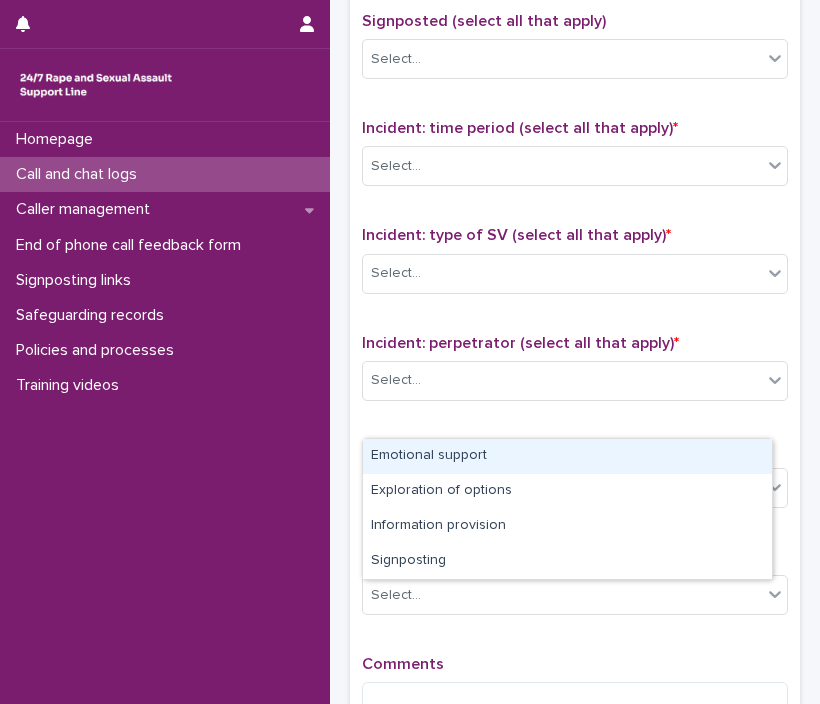 scroll, scrollTop: 1365, scrollLeft: 0, axis: vertical 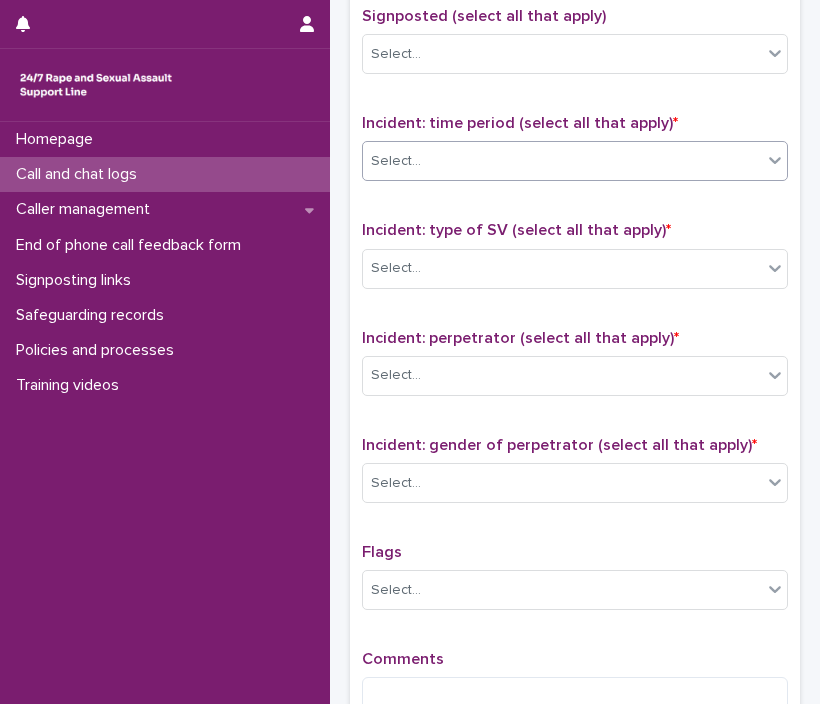 click on "Select..." at bounding box center [562, 161] 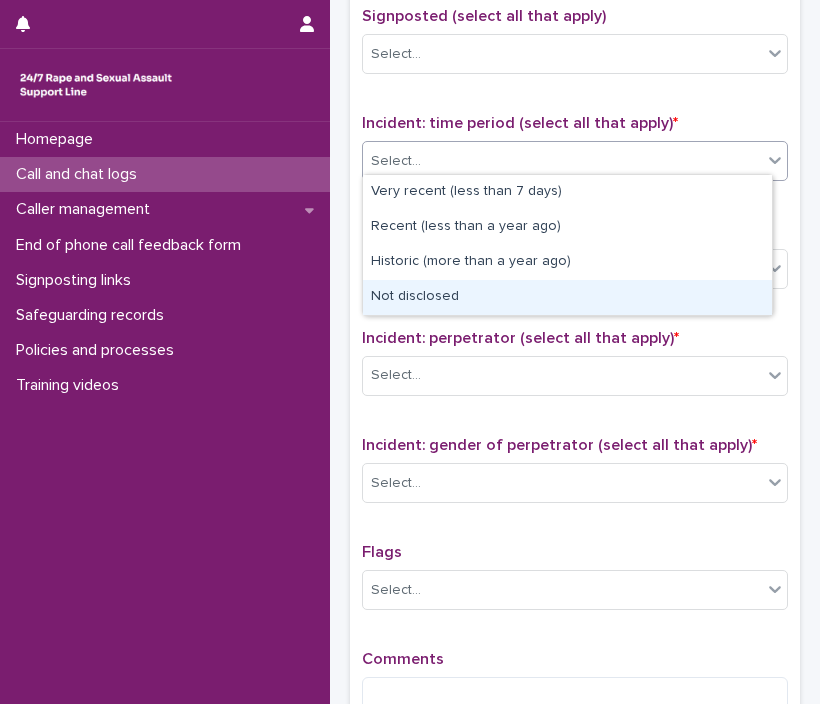 click on "Not disclosed" at bounding box center [567, 297] 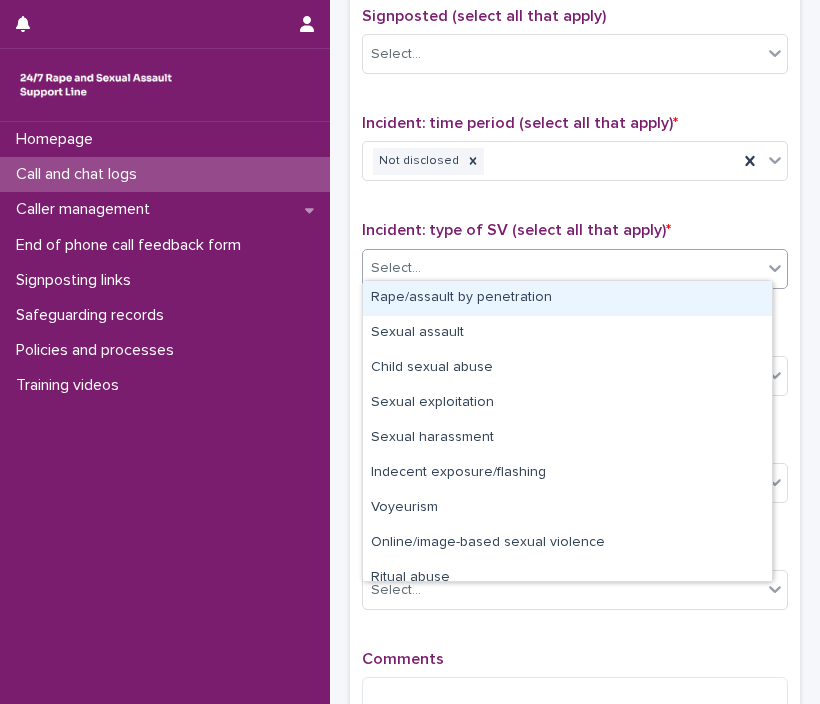 click on "Select..." at bounding box center (562, 268) 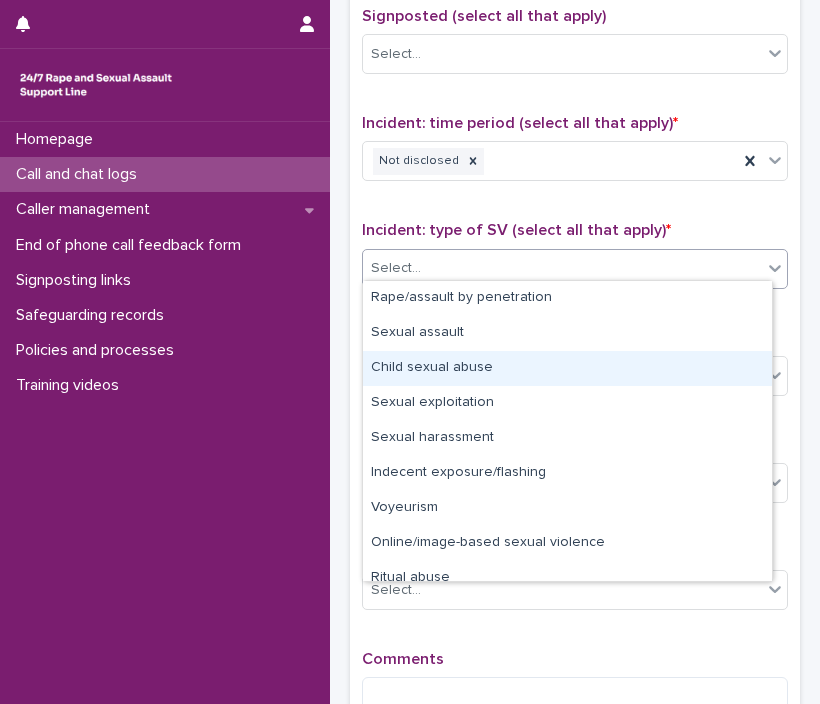 scroll, scrollTop: 50, scrollLeft: 0, axis: vertical 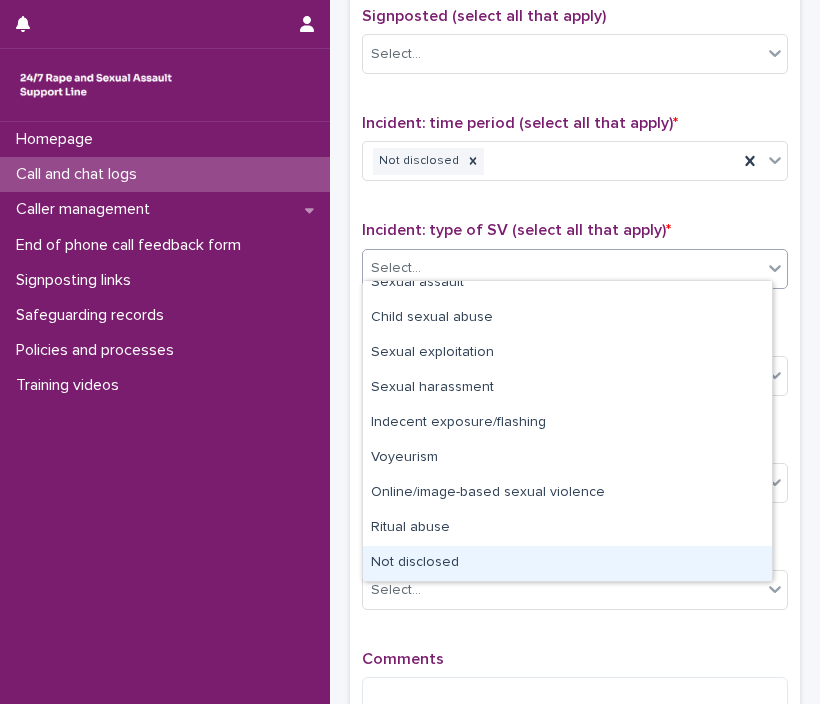 click on "Not disclosed" at bounding box center [567, 563] 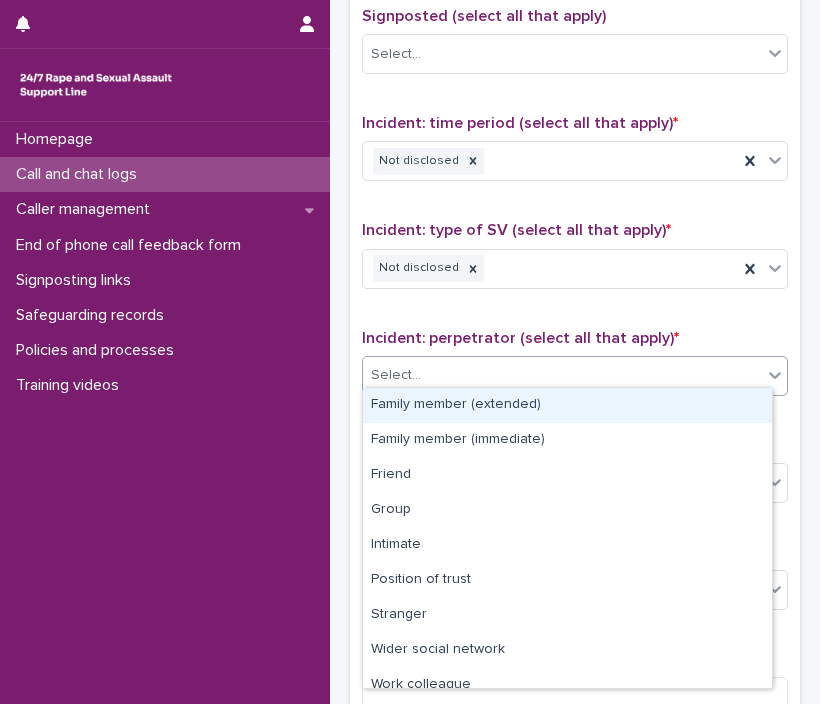 click on "Select..." at bounding box center [562, 375] 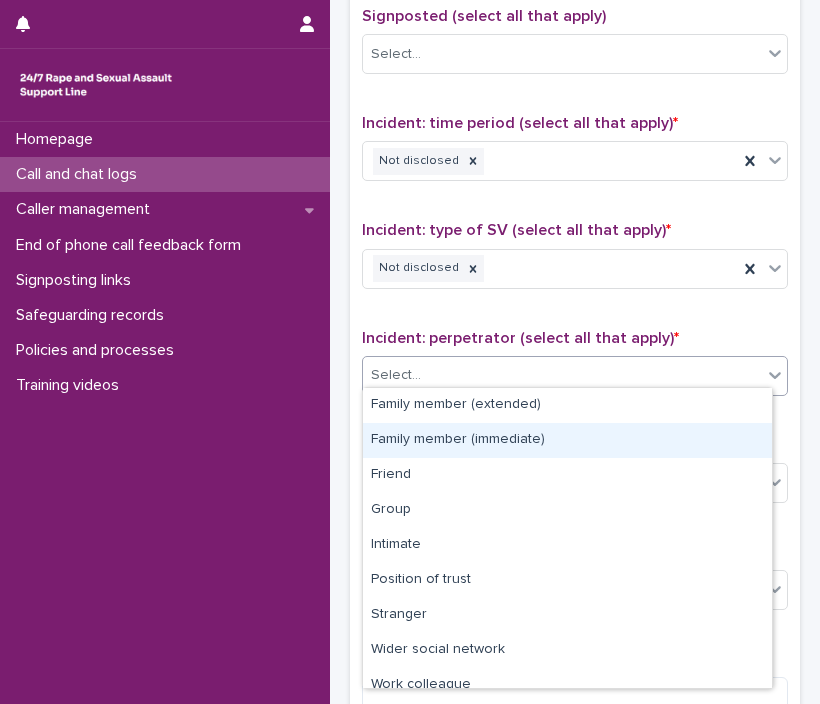 scroll, scrollTop: 84, scrollLeft: 0, axis: vertical 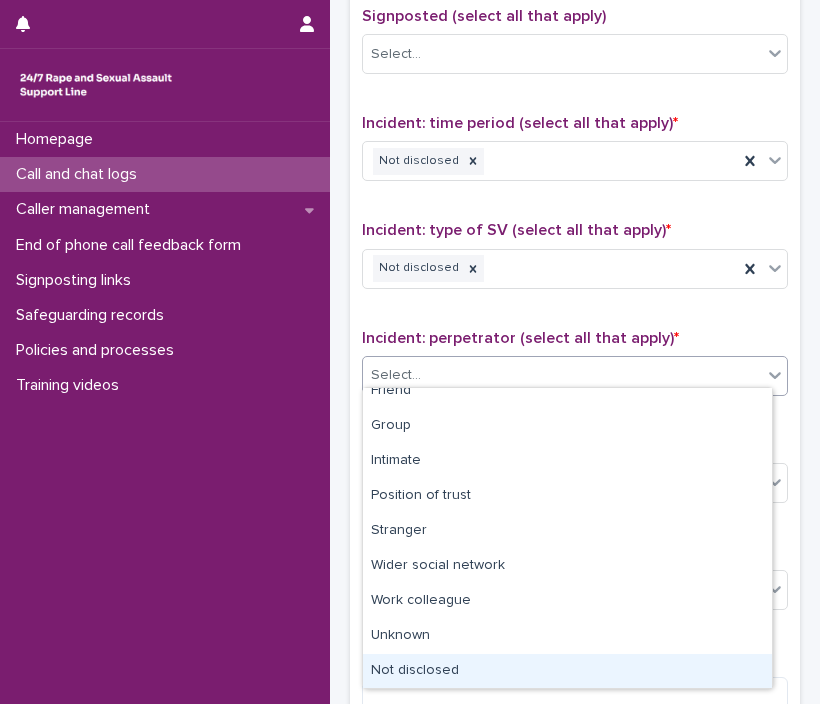 click on "Not disclosed" at bounding box center (567, 671) 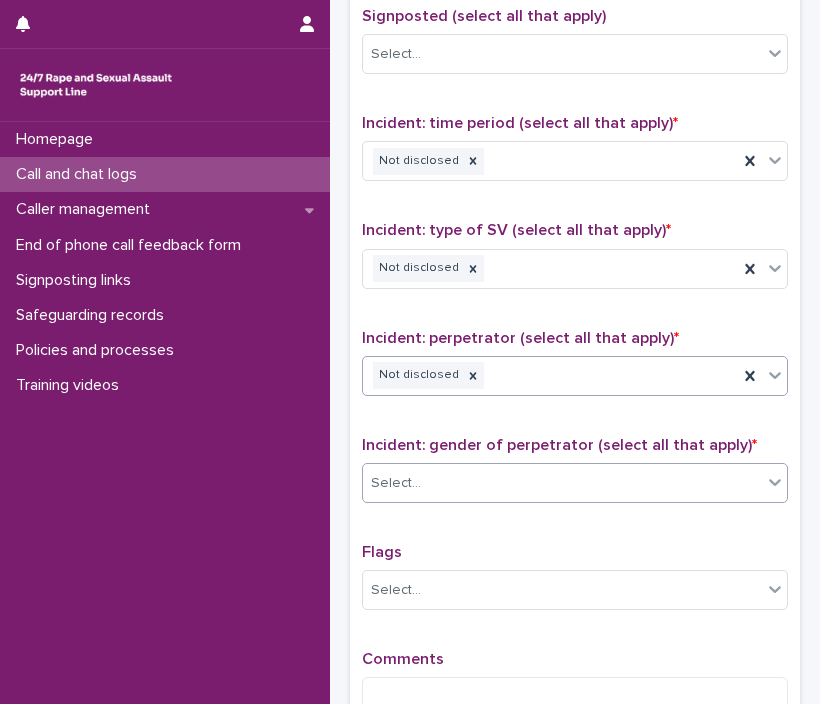 click on "Select..." at bounding box center [562, 483] 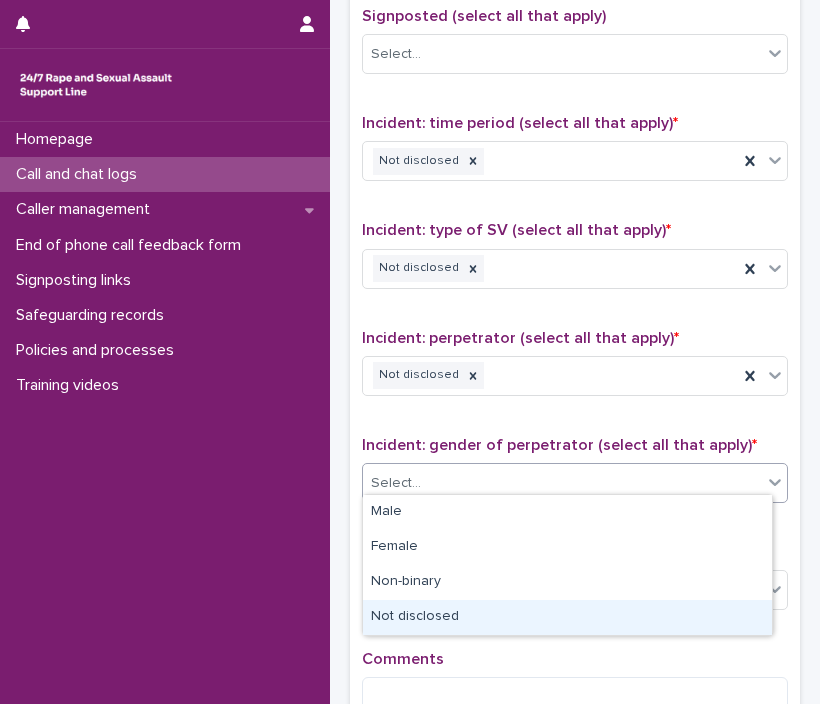 click on "Not disclosed" at bounding box center [567, 617] 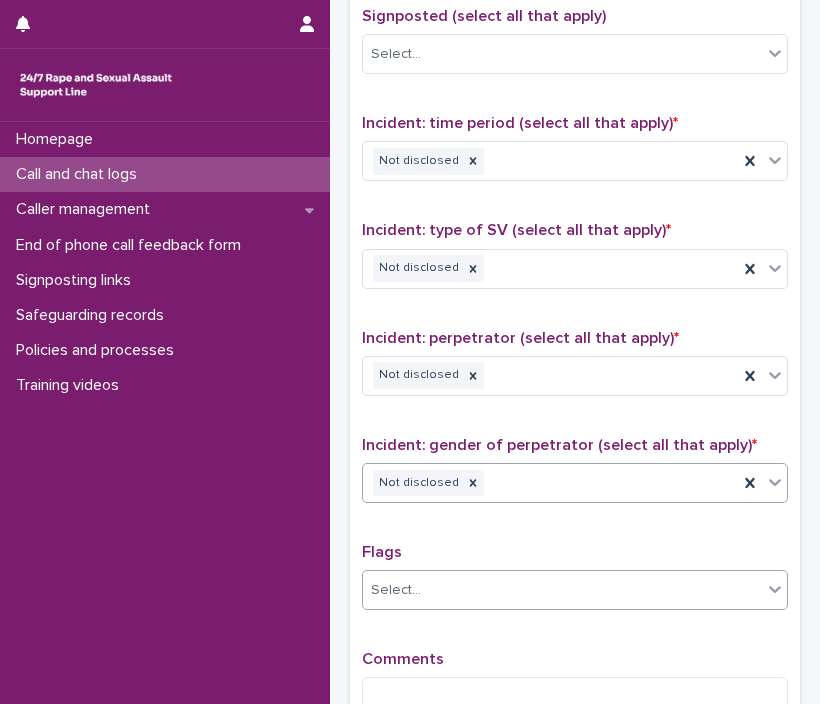 click on "Select..." at bounding box center [562, 590] 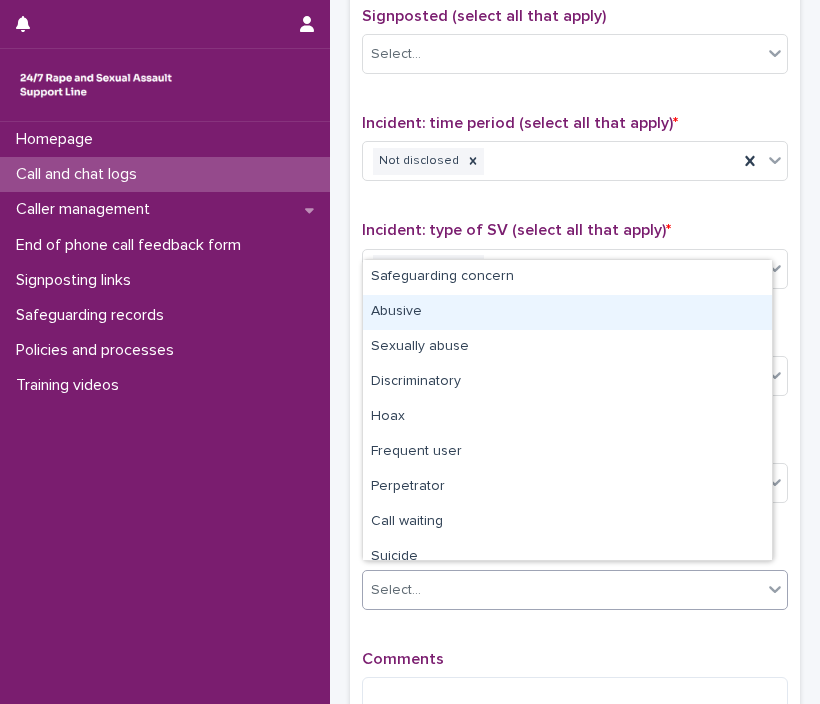 drag, startPoint x: 478, startPoint y: 331, endPoint x: 479, endPoint y: 321, distance: 10.049875 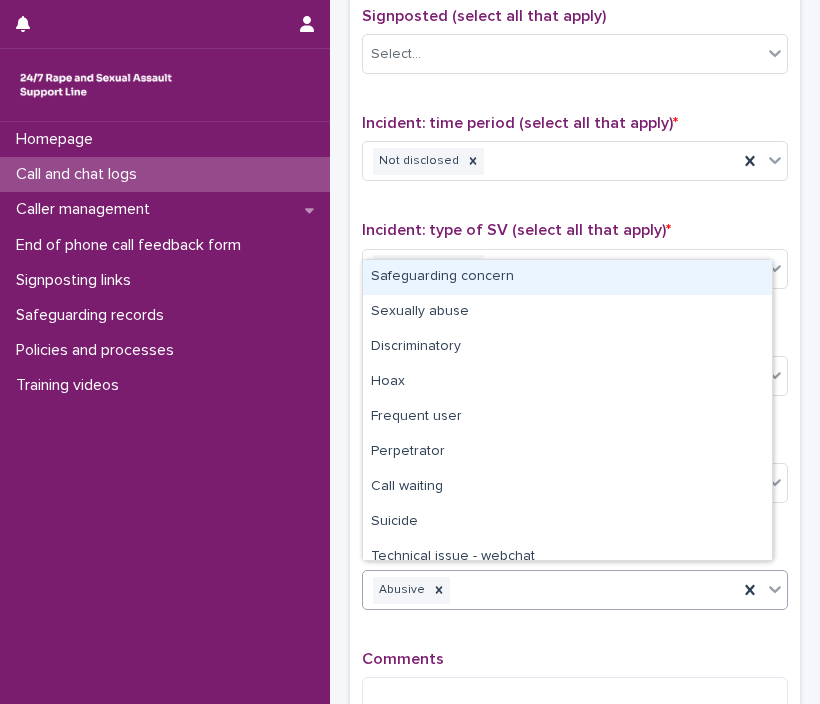 click on "Abusive" at bounding box center [550, 590] 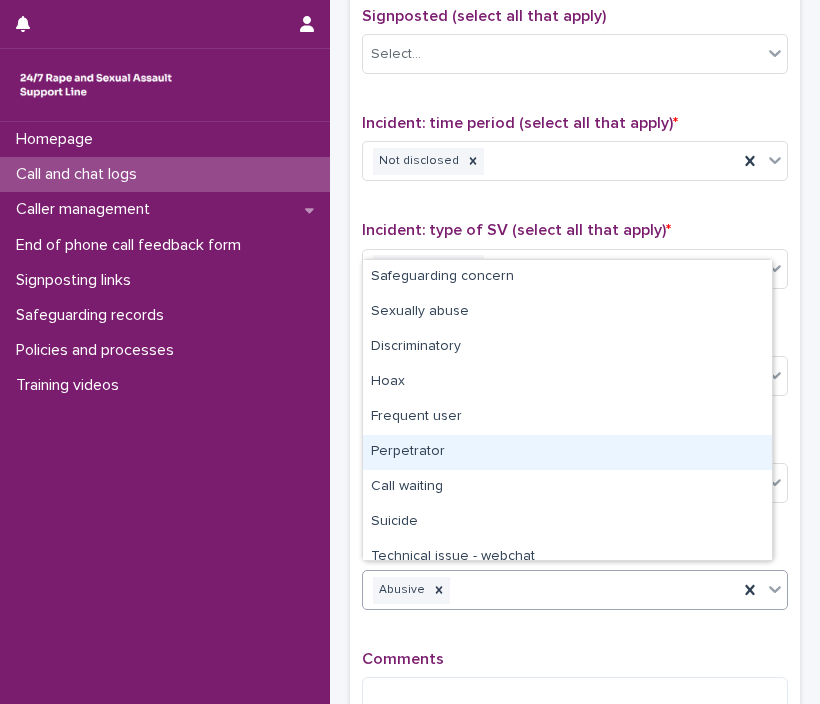 click on "Perpetrator" at bounding box center (567, 452) 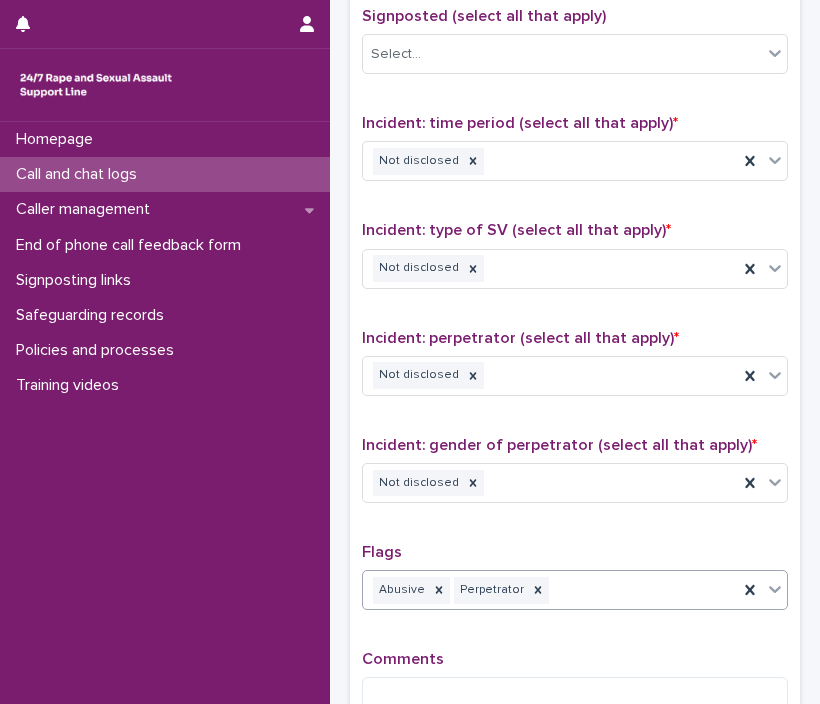 scroll, scrollTop: 1604, scrollLeft: 0, axis: vertical 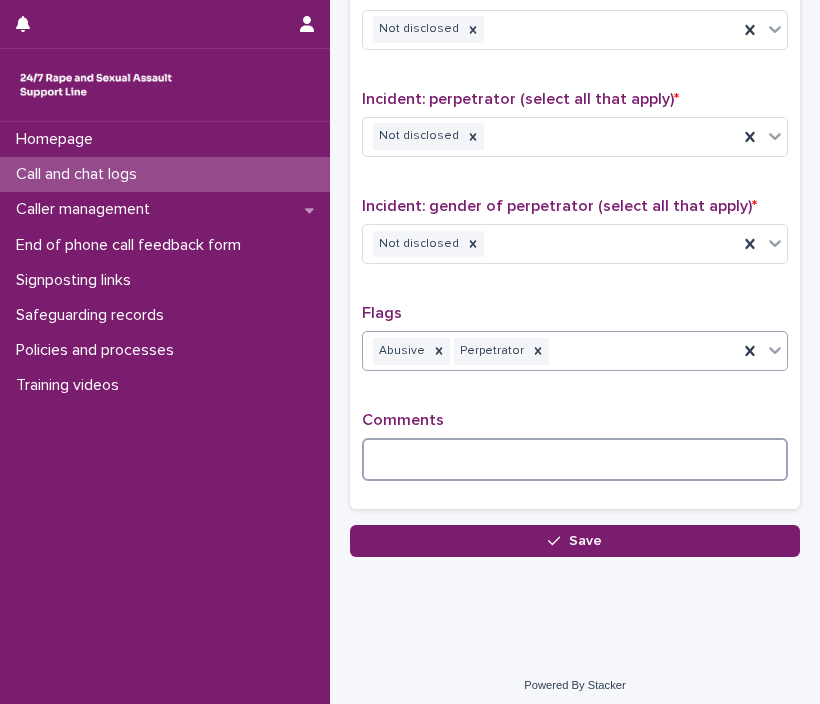 click at bounding box center (575, 459) 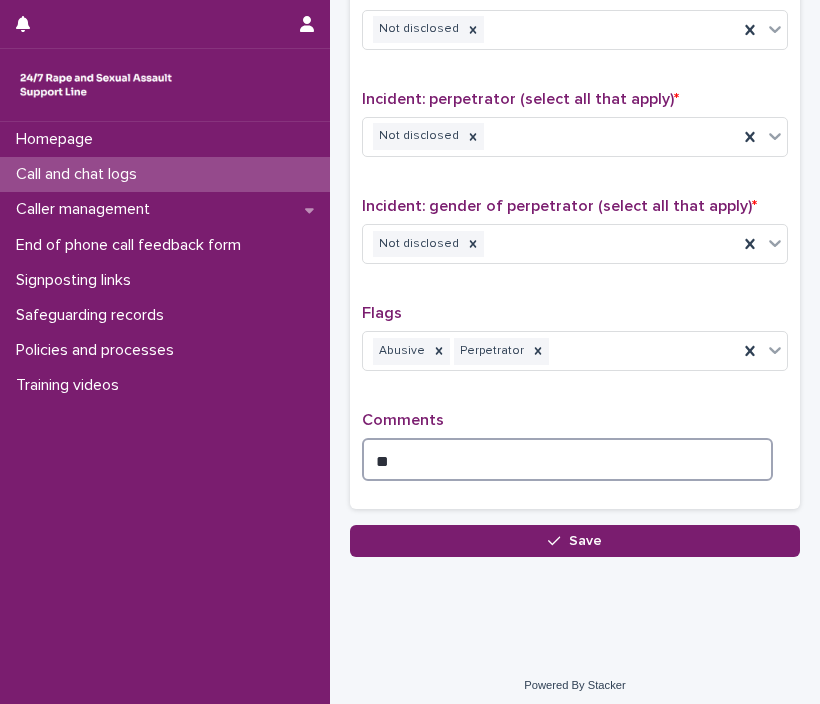 type on "*" 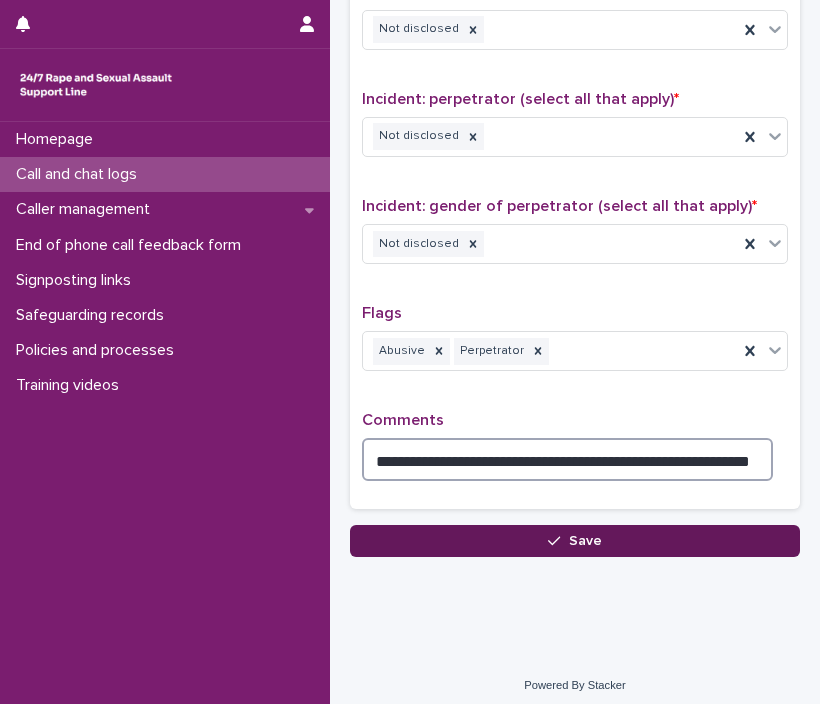 type on "**********" 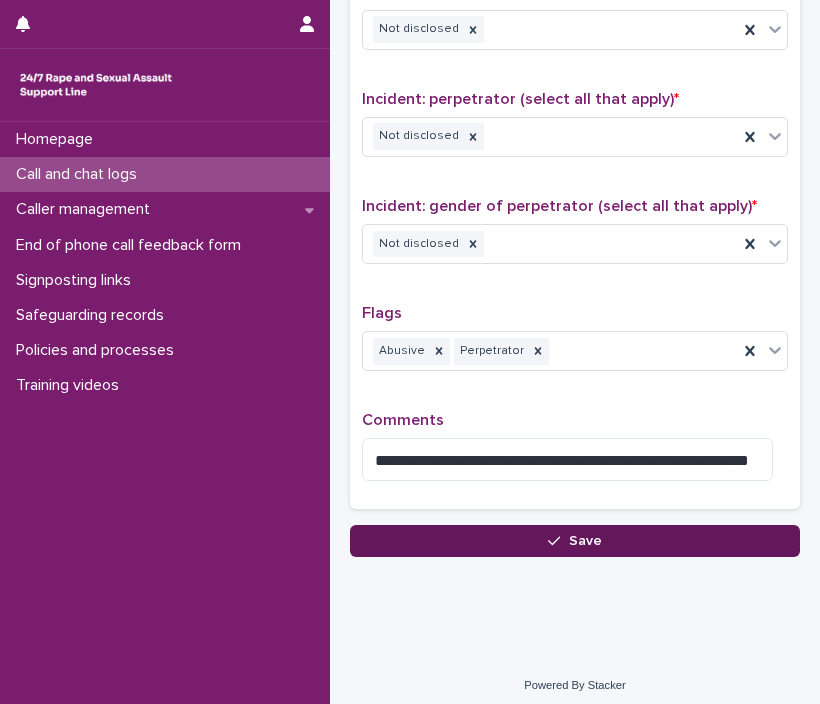 click on "Save" at bounding box center [575, 541] 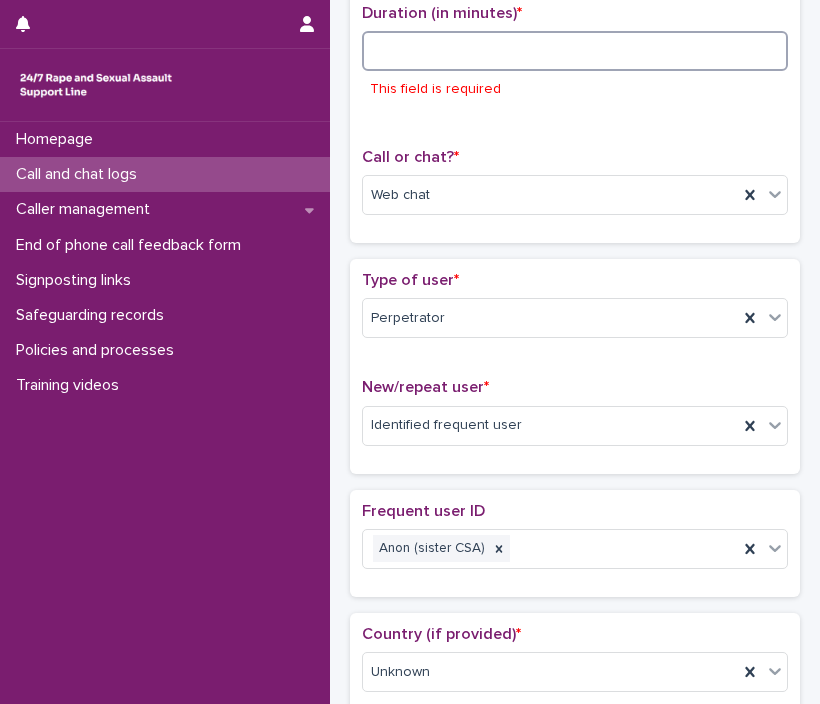 click at bounding box center [575, 51] 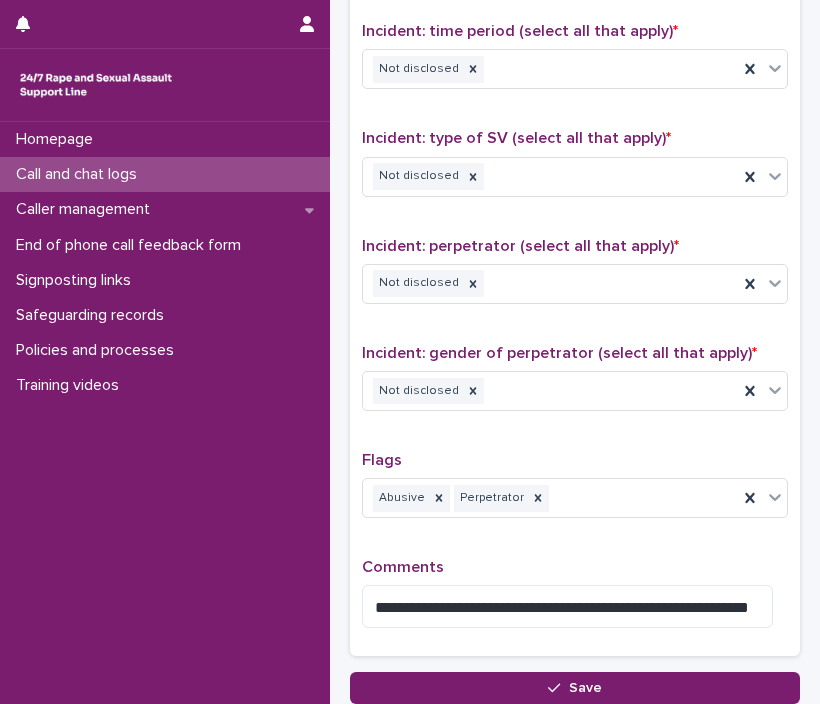 scroll, scrollTop: 1604, scrollLeft: 0, axis: vertical 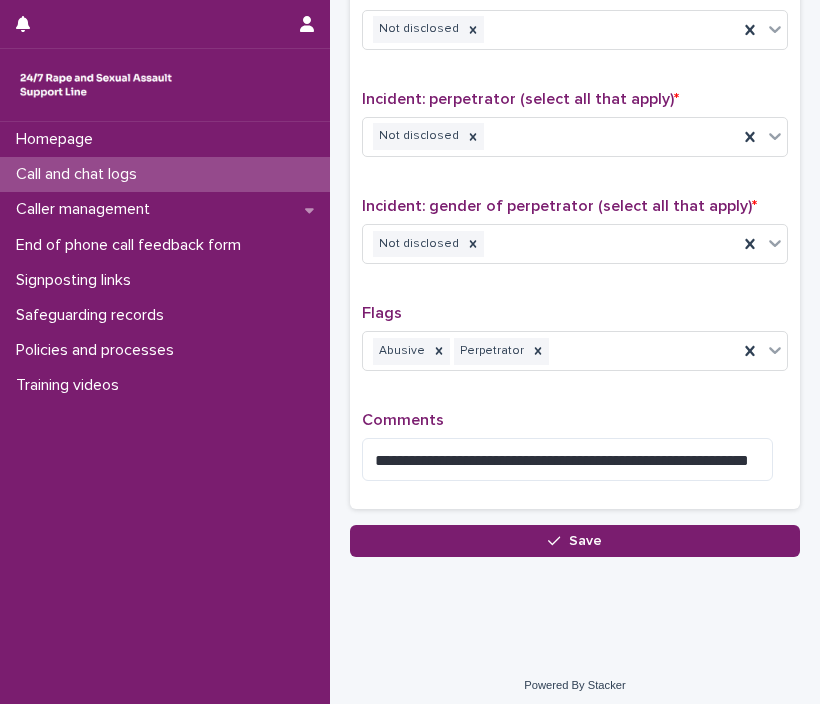 type on "*" 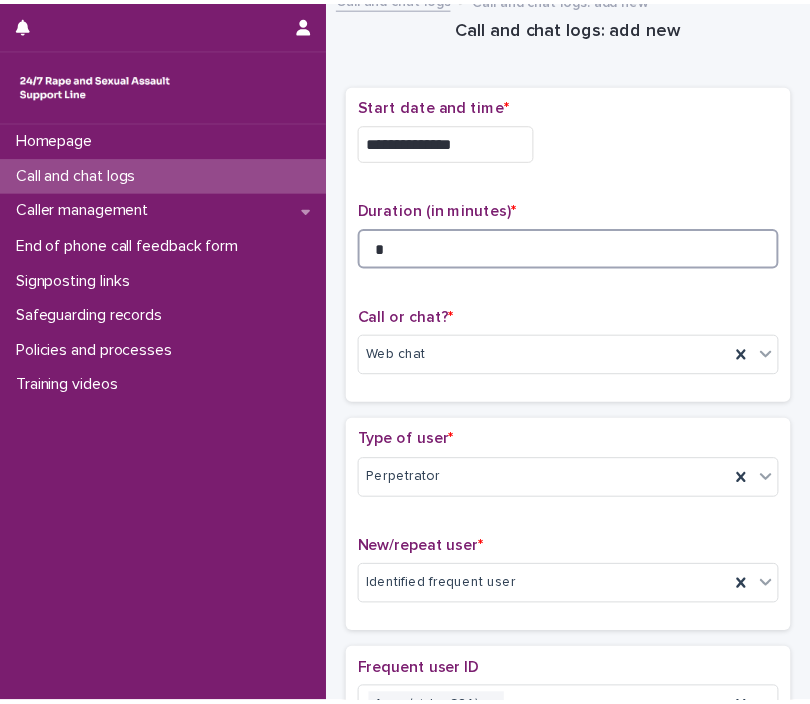 scroll, scrollTop: 0, scrollLeft: 0, axis: both 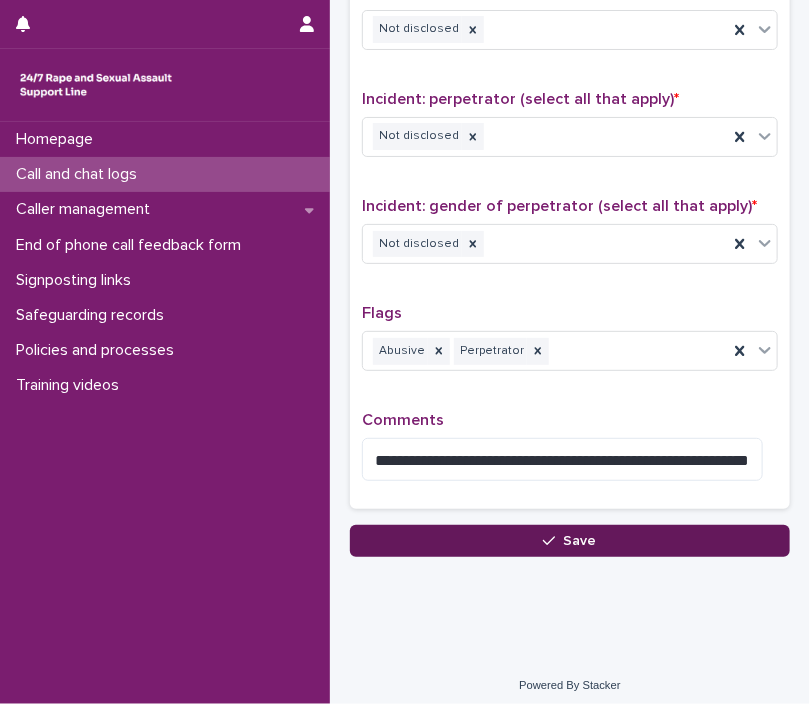 click at bounding box center (553, 541) 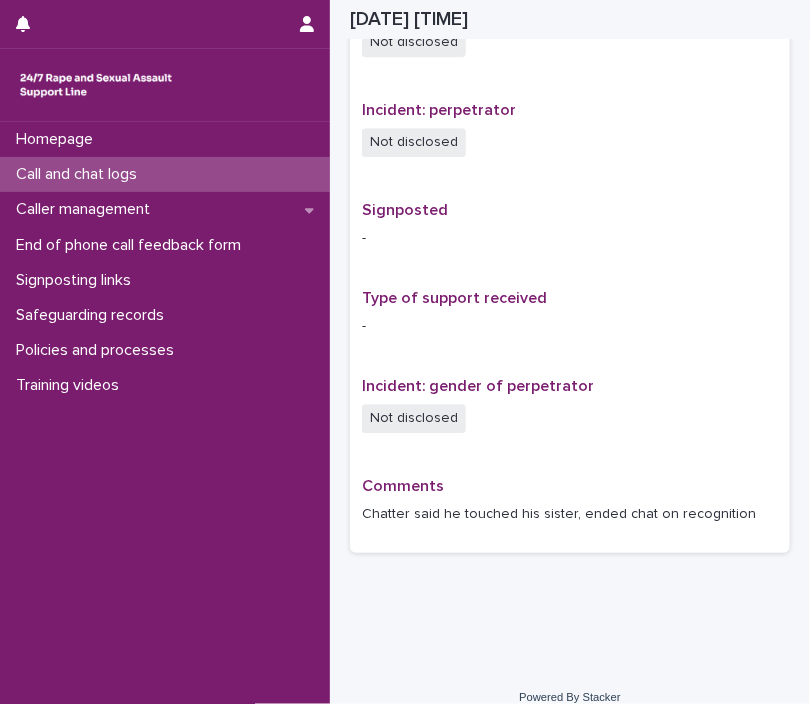 scroll, scrollTop: 1198, scrollLeft: 0, axis: vertical 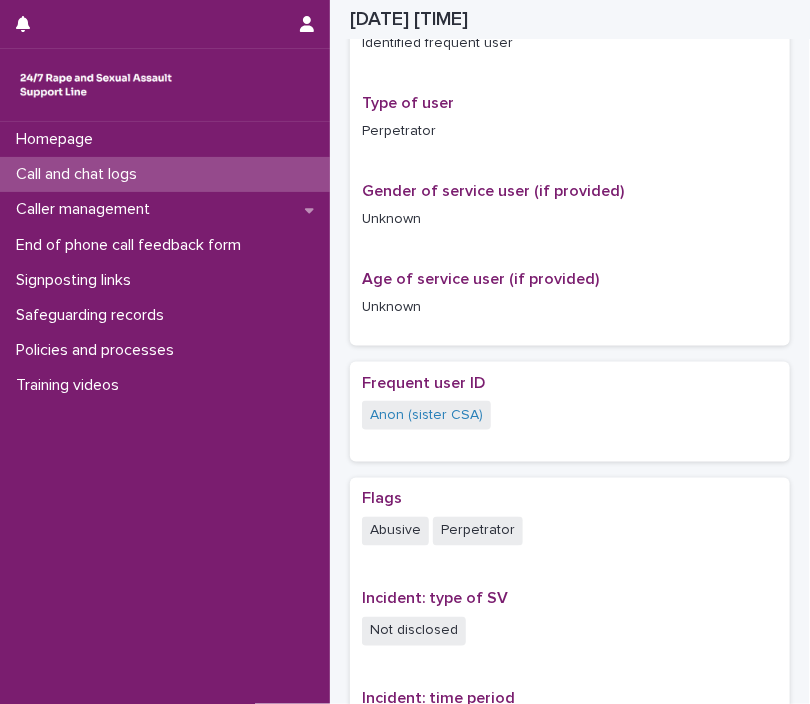 click on "[DATE] [TIME]" at bounding box center (562, 19) 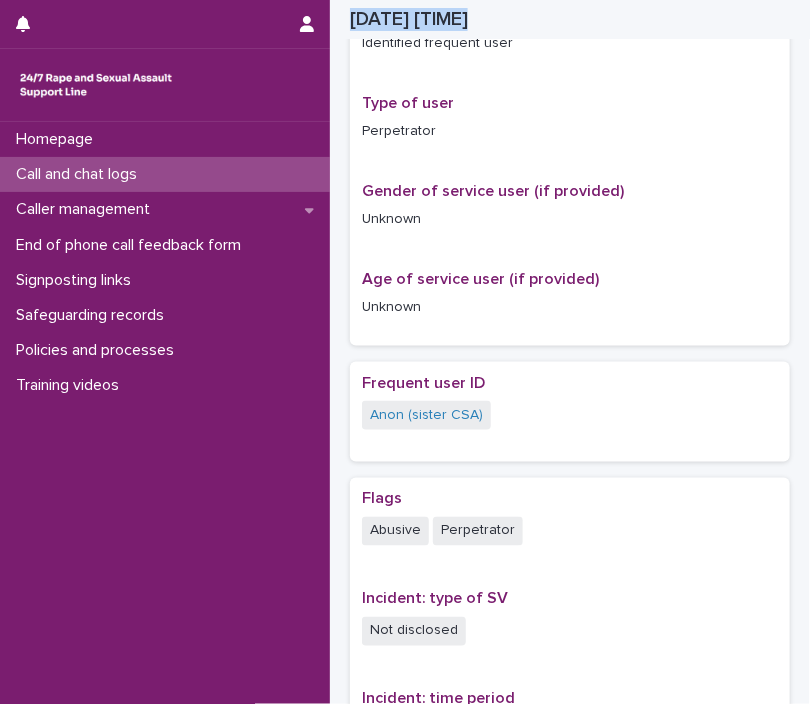 click on "[DATE] [TIME]" at bounding box center (562, 19) 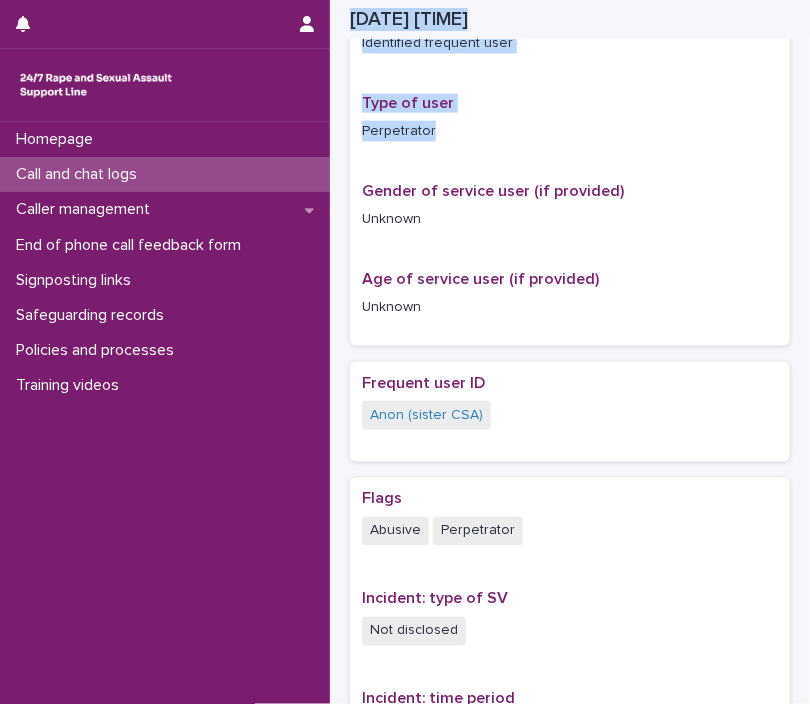 drag, startPoint x: 796, startPoint y: 9, endPoint x: 796, endPoint y: 148, distance: 139 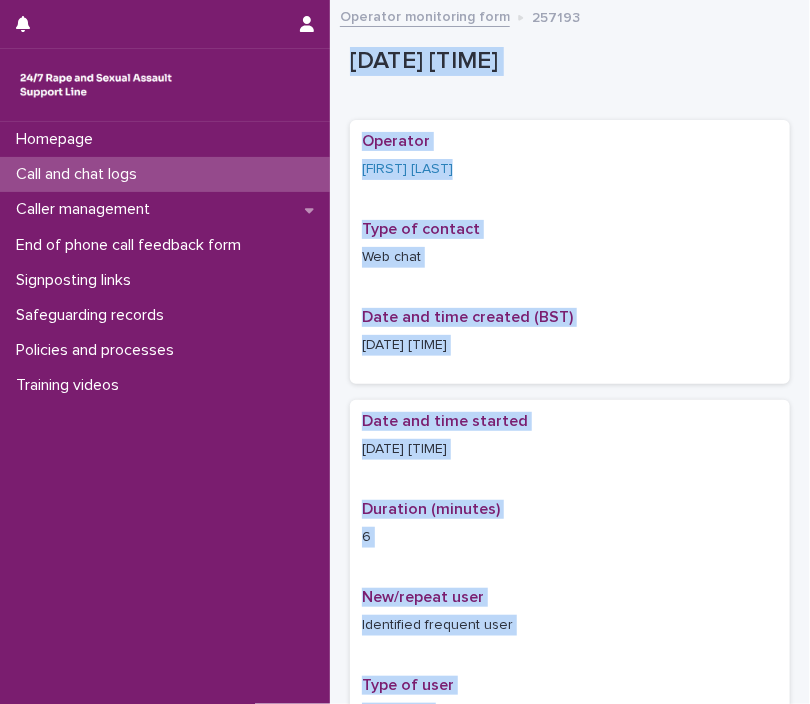click on "Operator monitoring form" at bounding box center [425, 15] 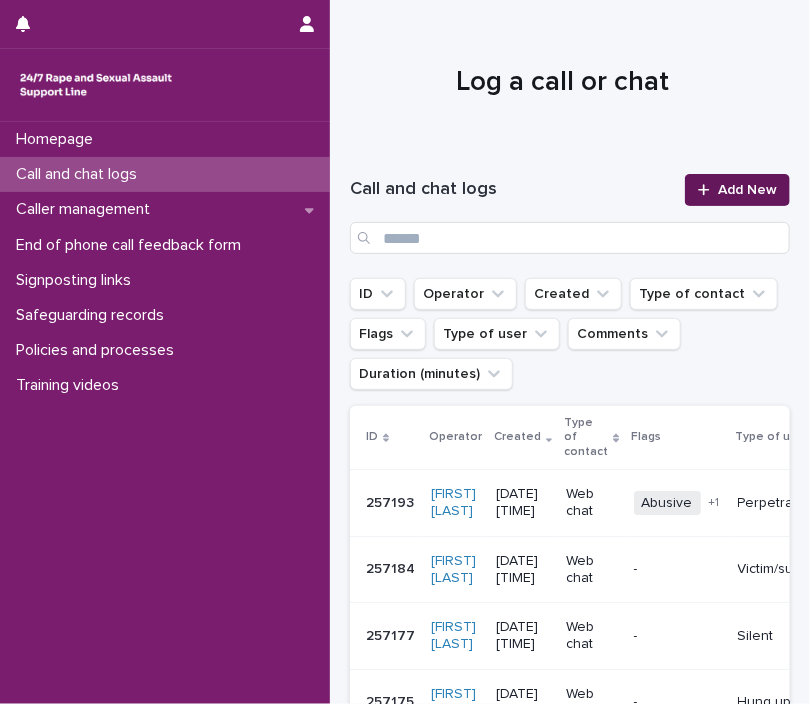 click on "Add New" at bounding box center [737, 190] 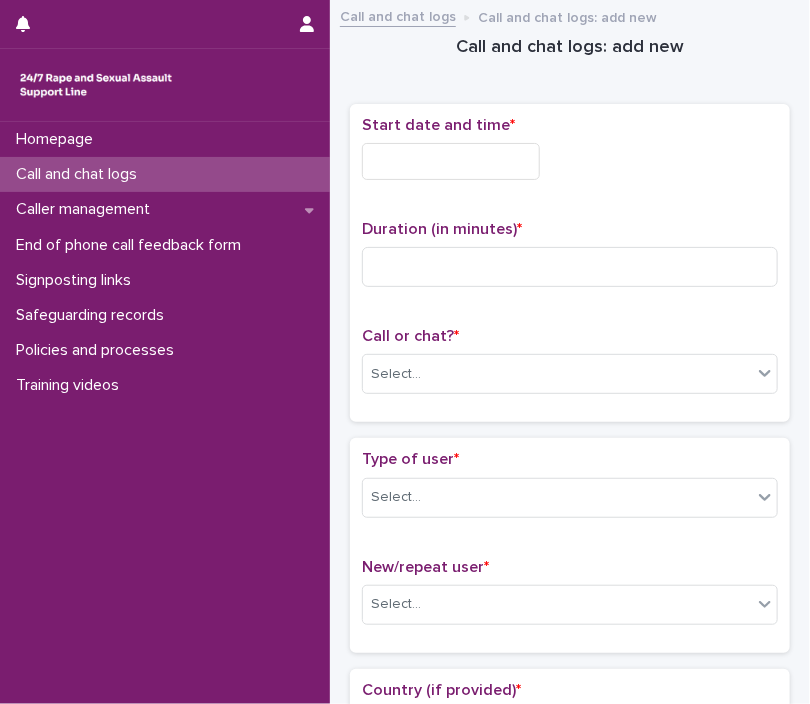 click at bounding box center (451, 161) 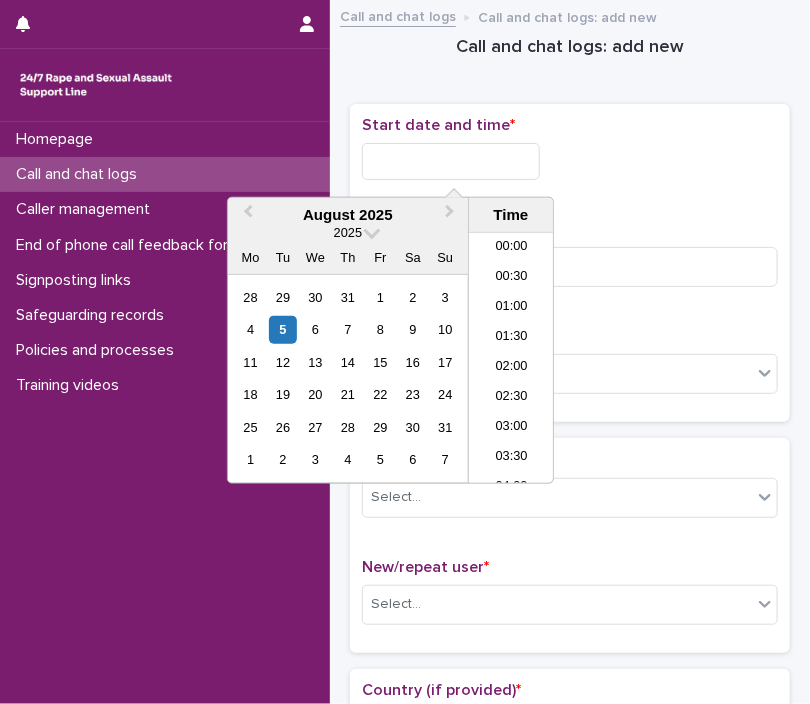 scroll, scrollTop: 1000, scrollLeft: 0, axis: vertical 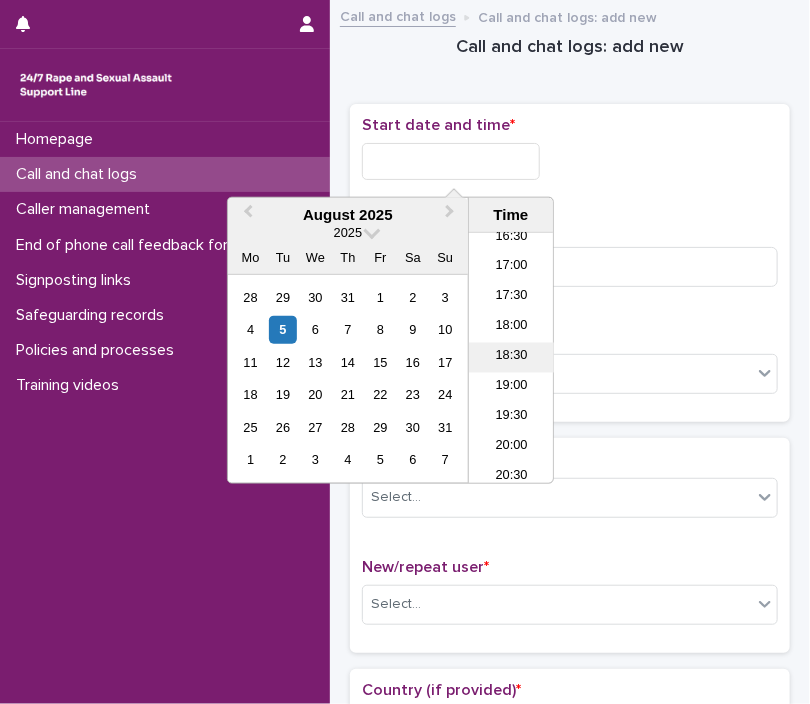 click on "18:30" at bounding box center [511, 358] 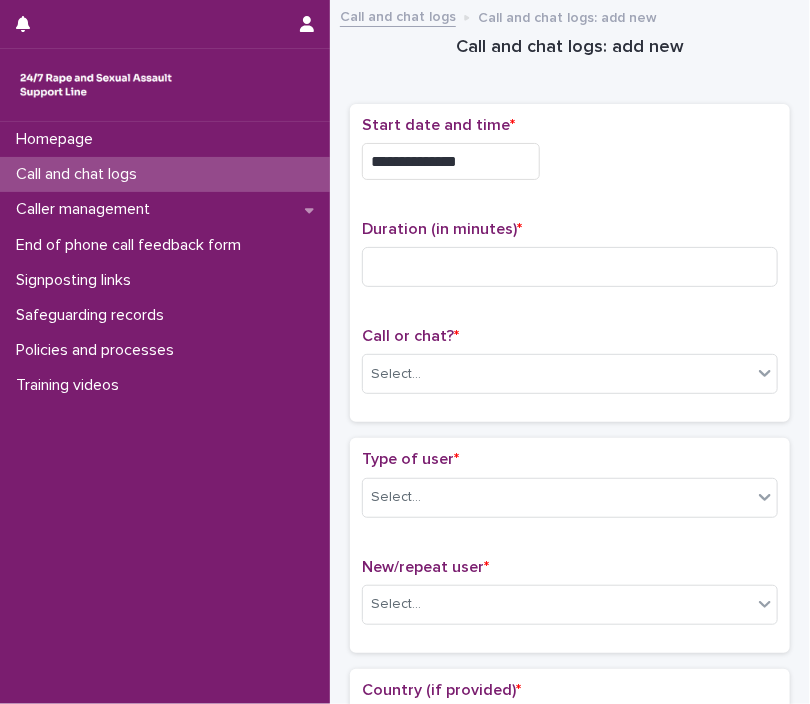 click on "**********" at bounding box center (451, 161) 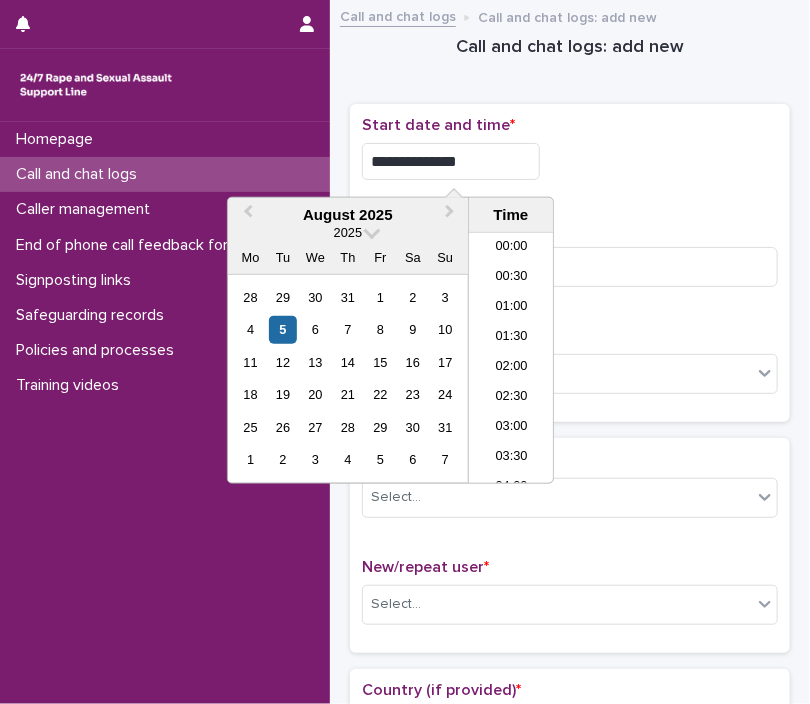 scroll, scrollTop: 1000, scrollLeft: 0, axis: vertical 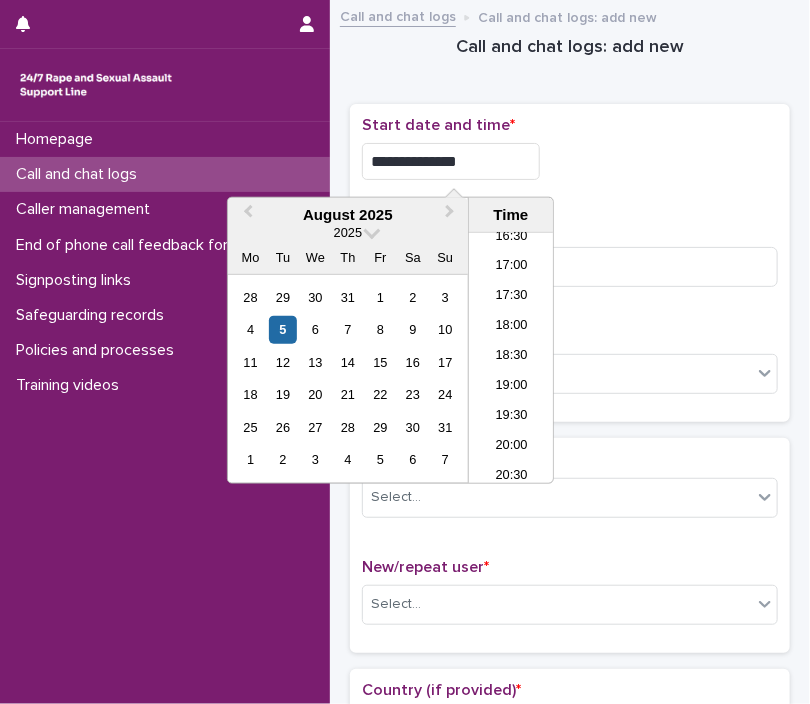 type on "**********" 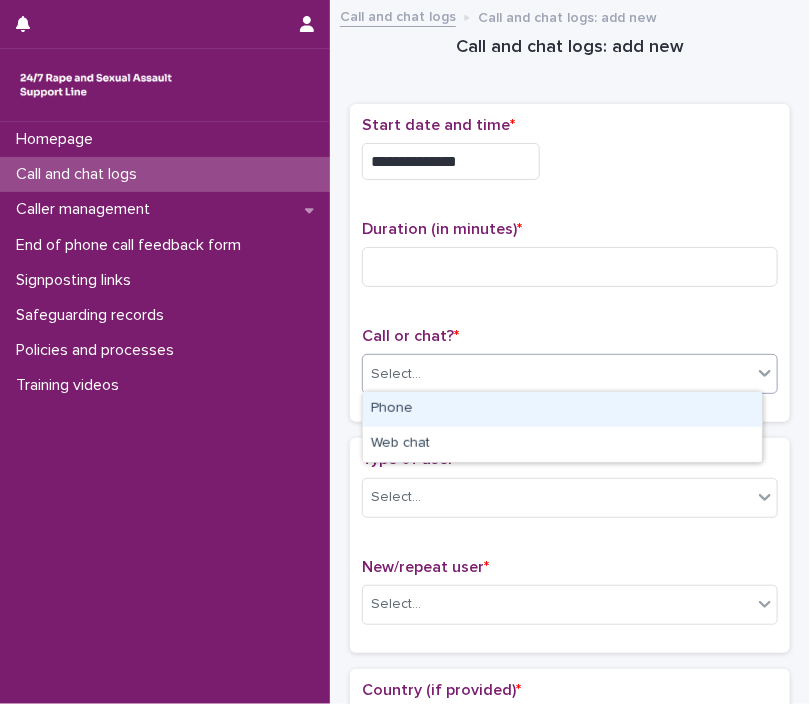 click on "Select..." at bounding box center (557, 374) 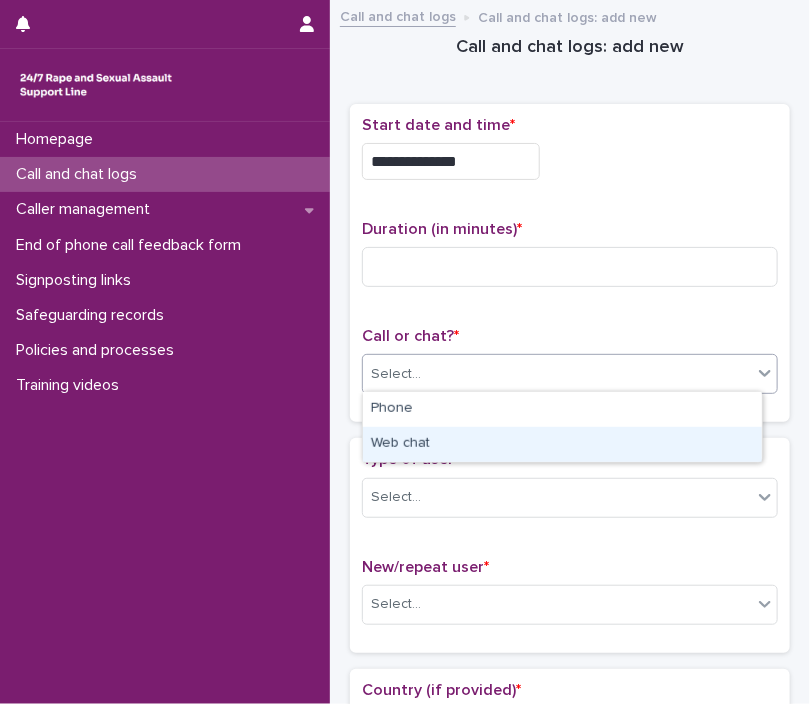 click on "Web chat" at bounding box center (562, 444) 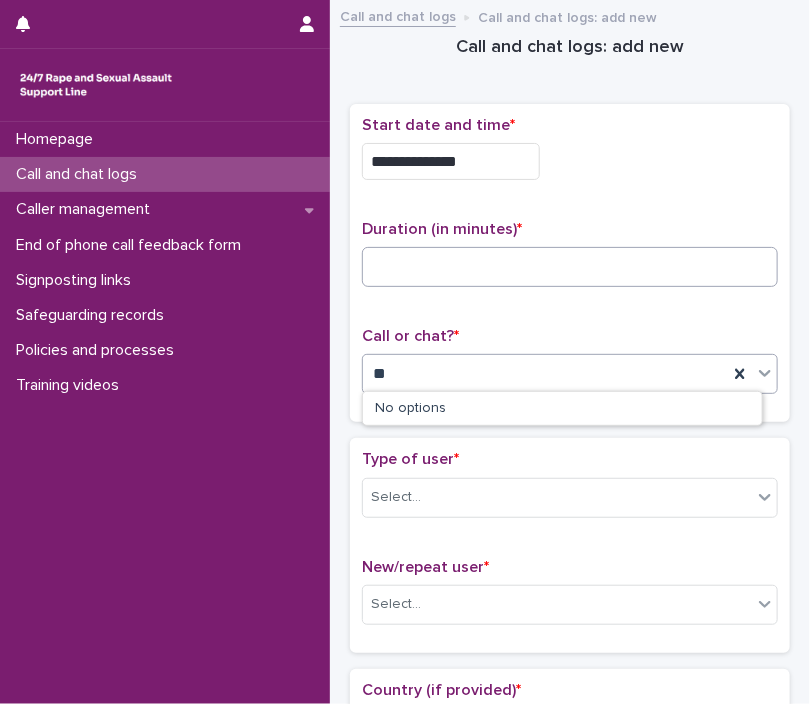 type on "*" 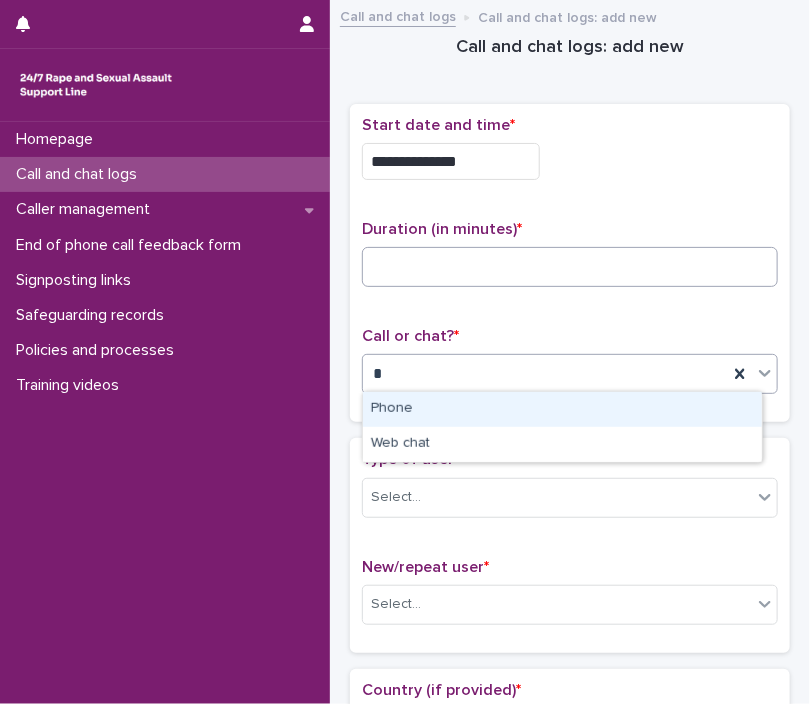 type 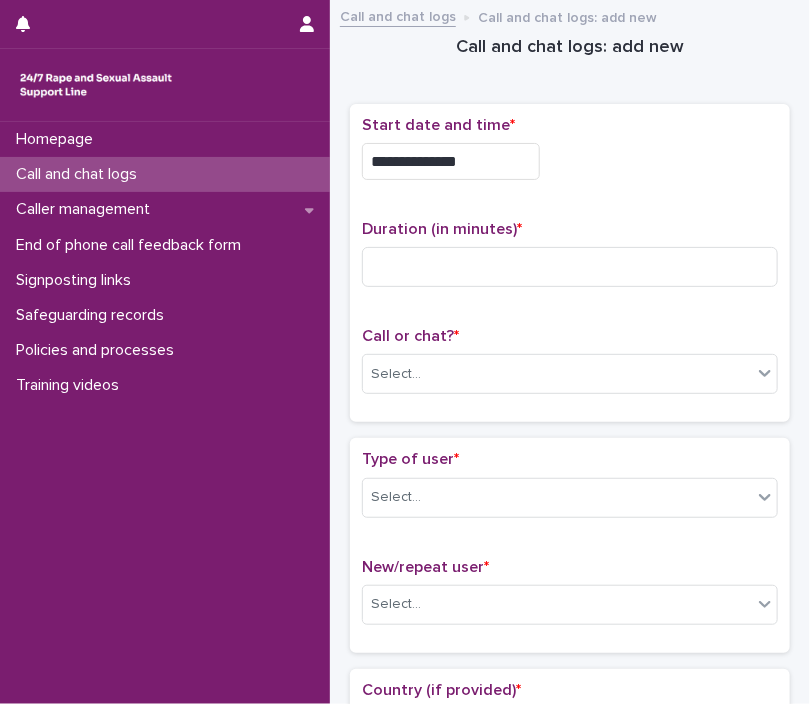 click on "**********" at bounding box center [570, 263] 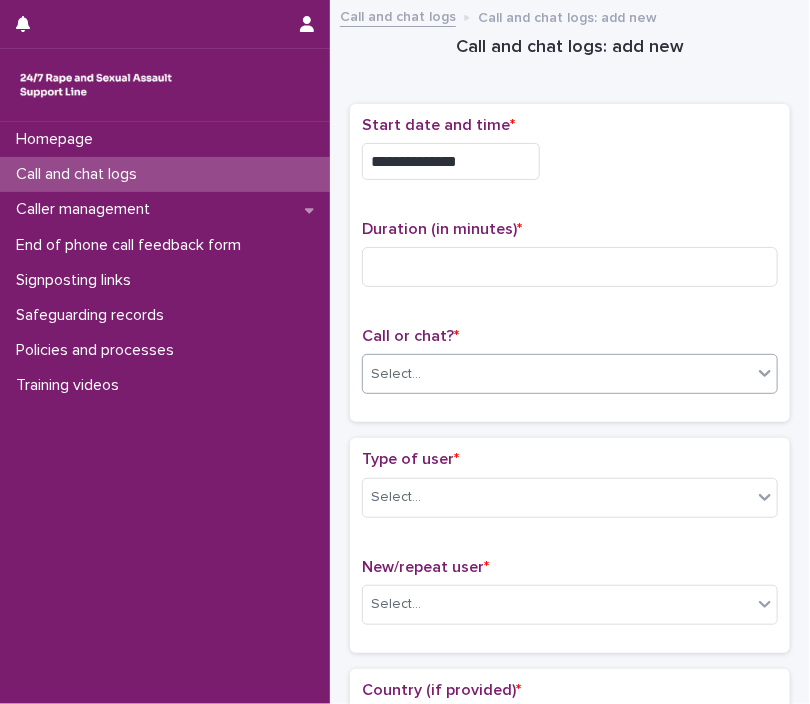 click on "Select..." at bounding box center (557, 374) 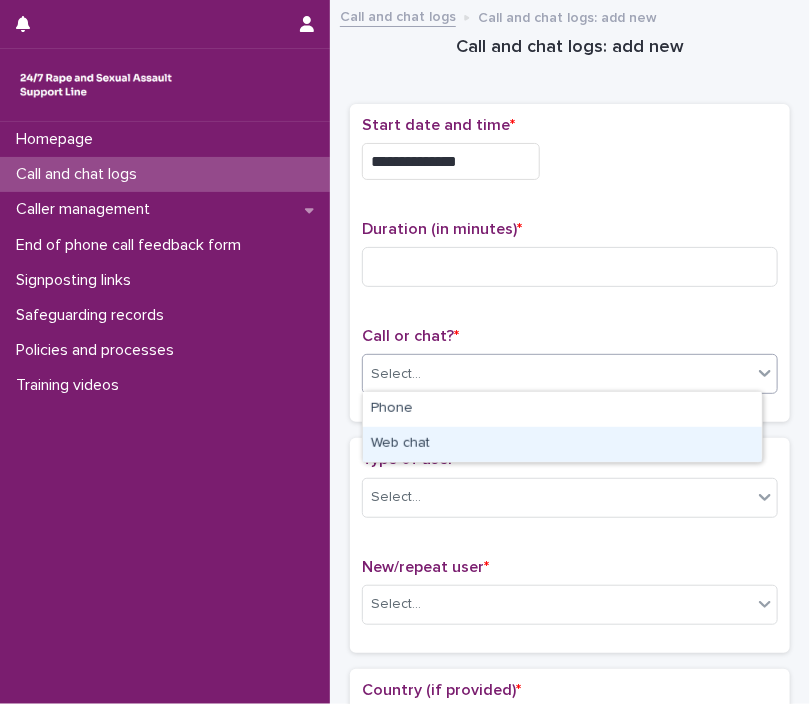 click on "Web chat" at bounding box center (562, 444) 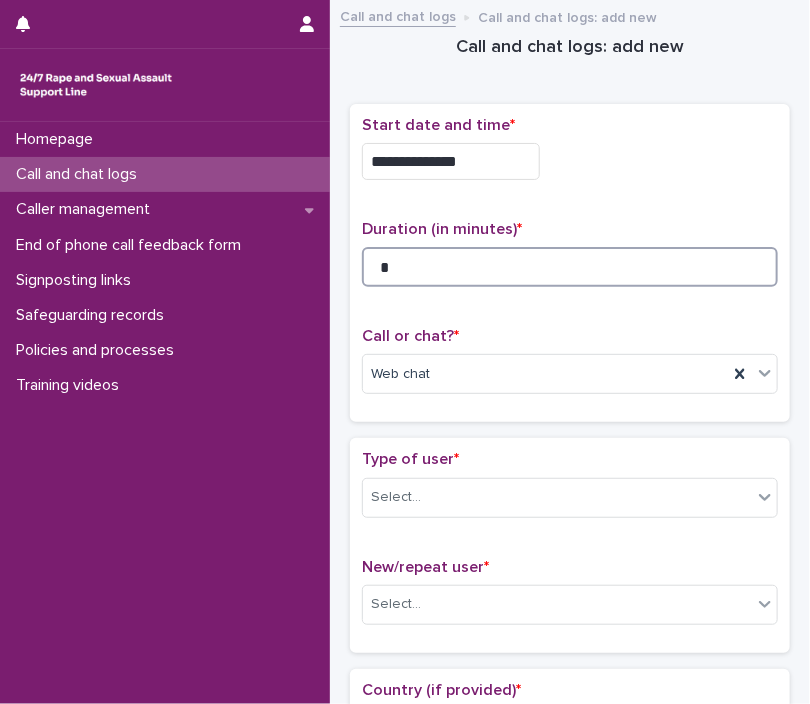 click on "*" at bounding box center (570, 267) 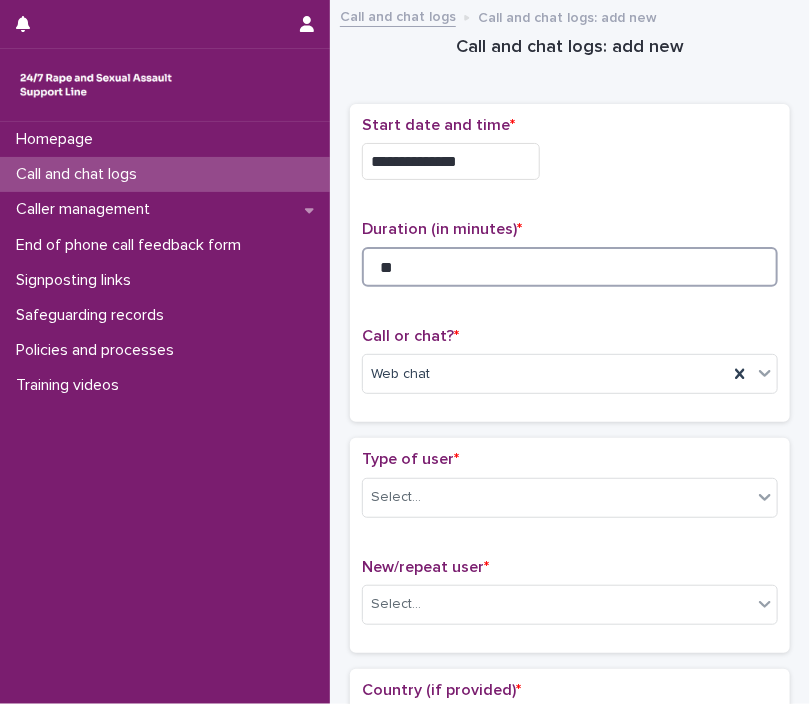 type on "**" 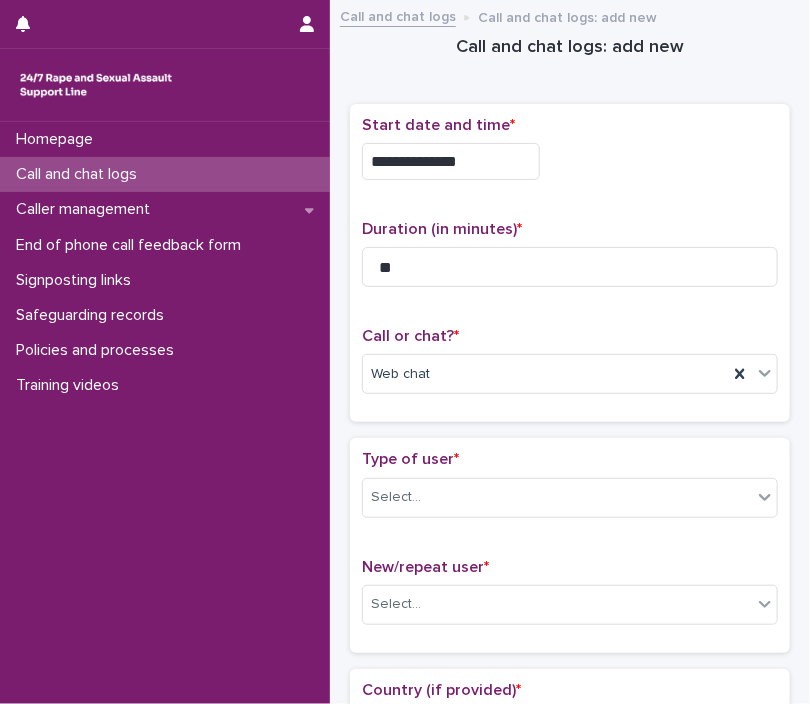 click on "Type of user *" at bounding box center (570, 459) 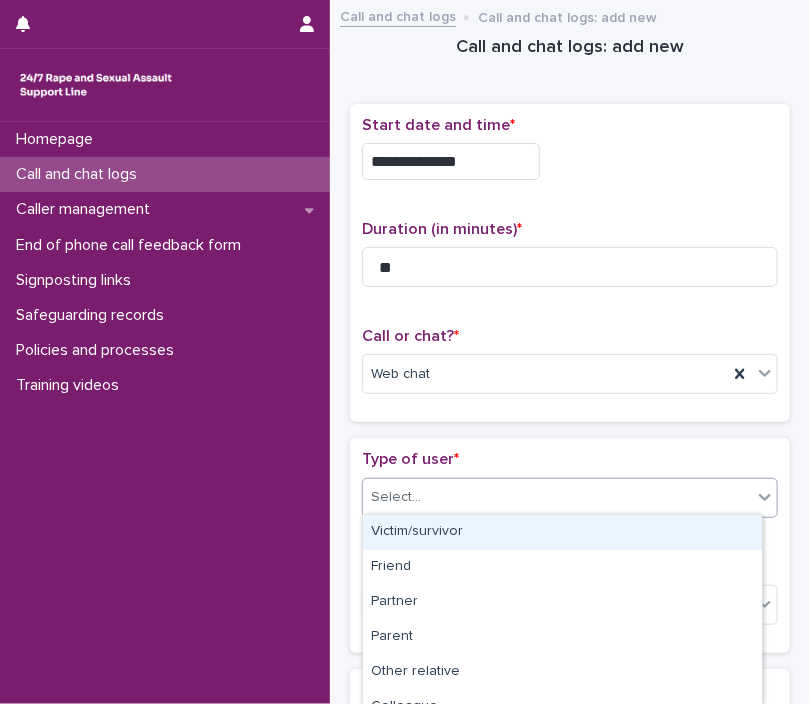 click on "Select..." at bounding box center [557, 497] 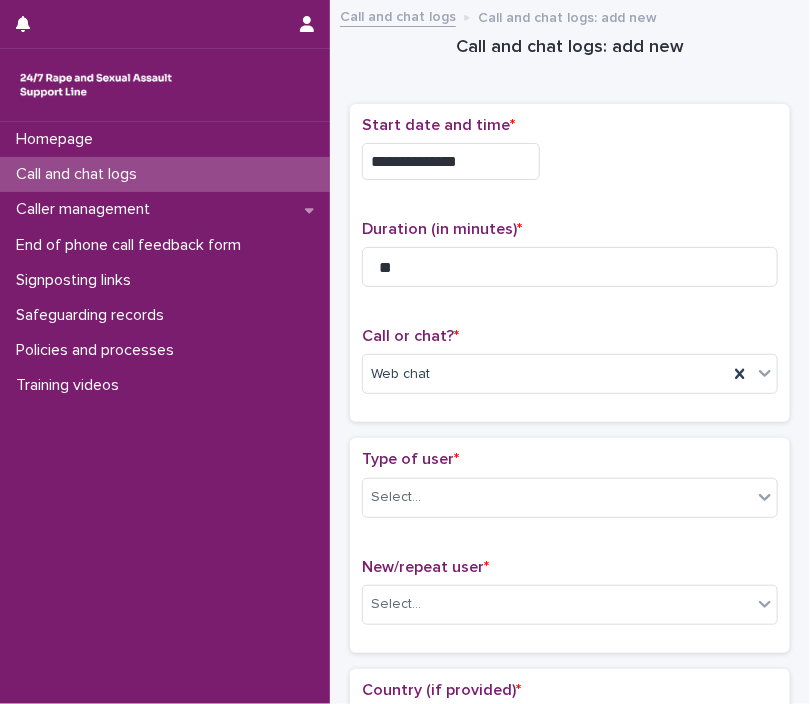 click on "Type of user * Select..." at bounding box center [570, 491] 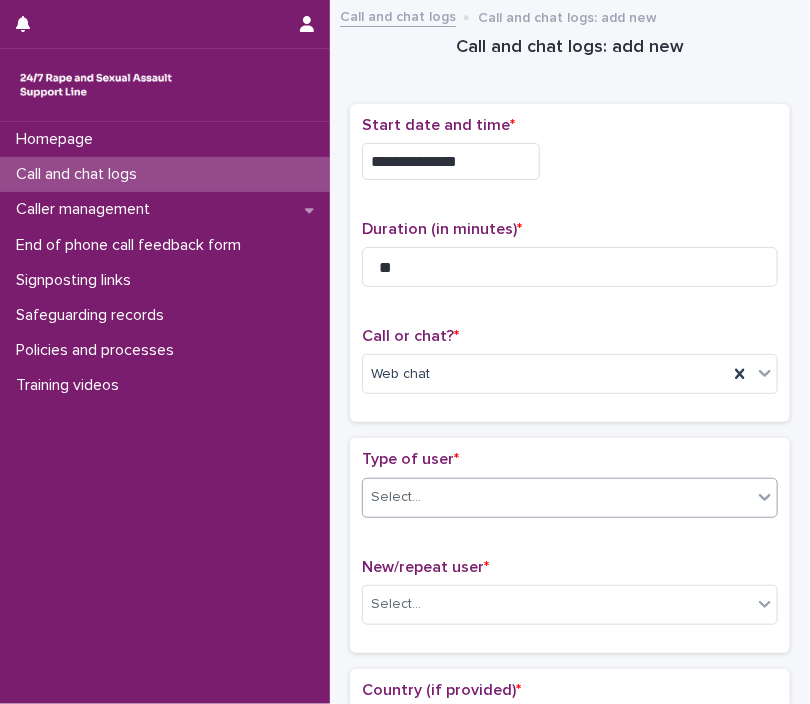 click on "Select..." at bounding box center (557, 497) 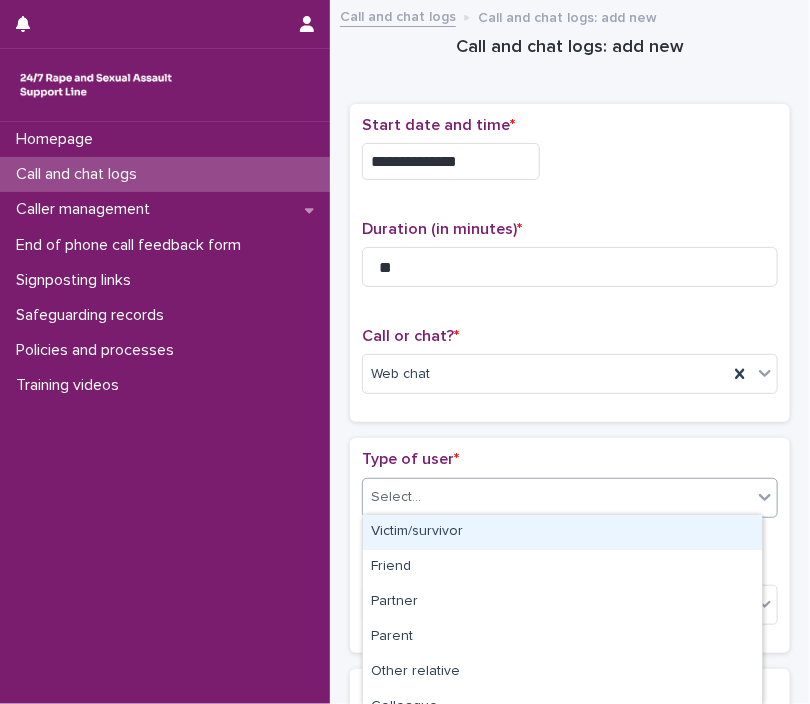 click on "Victim/survivor" at bounding box center (562, 532) 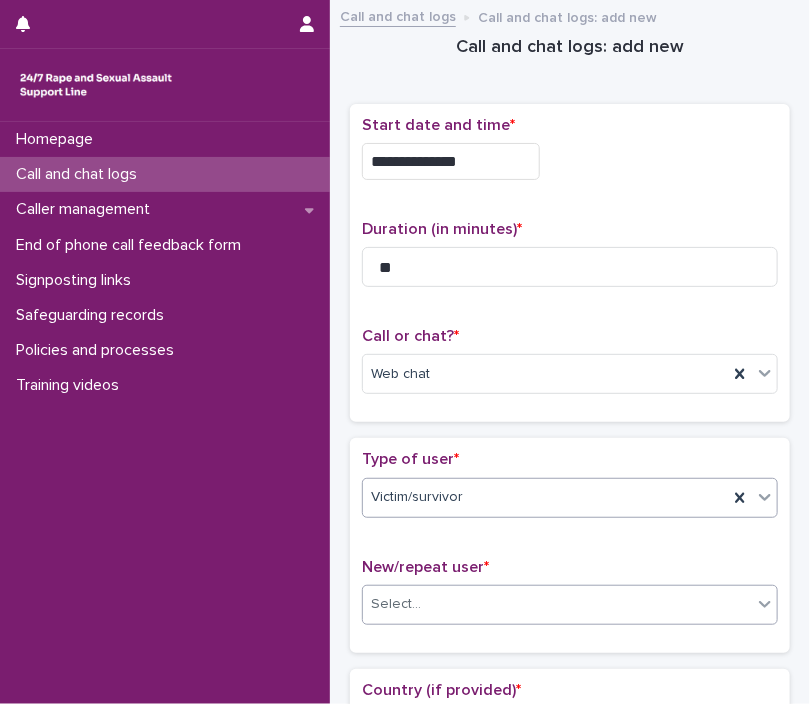 click on "Select..." at bounding box center [557, 604] 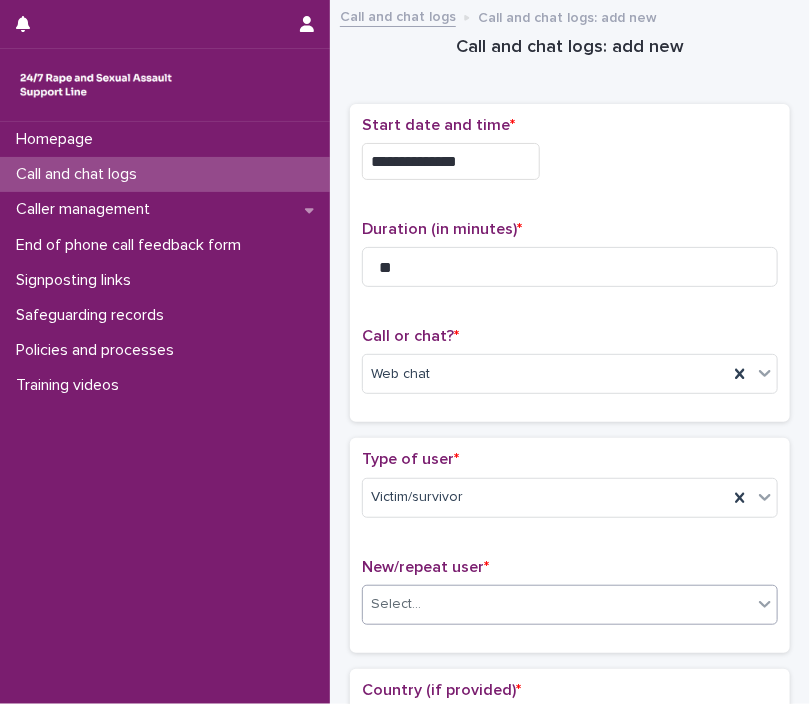 click on "Select..." at bounding box center (557, 604) 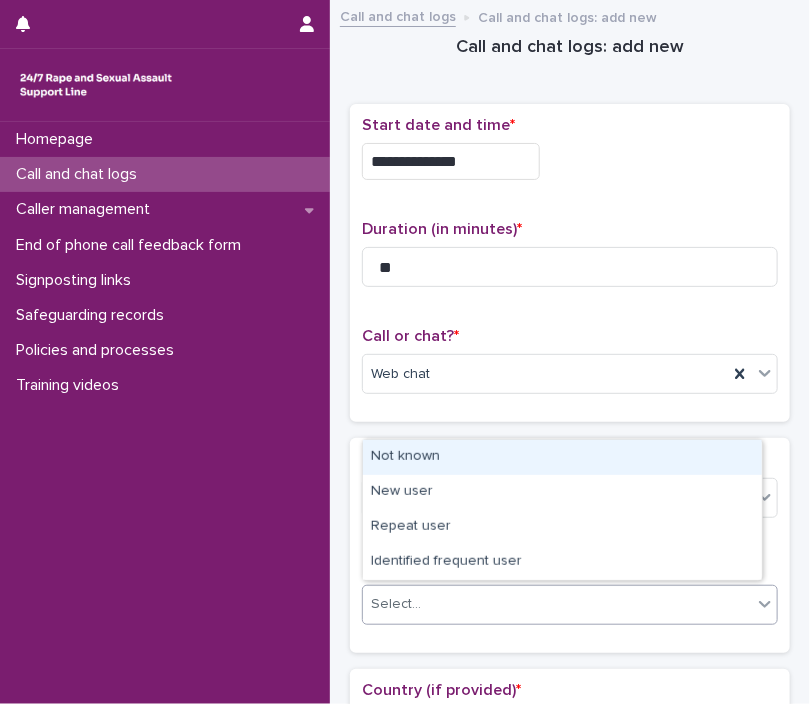 click on "Not known" at bounding box center (562, 457) 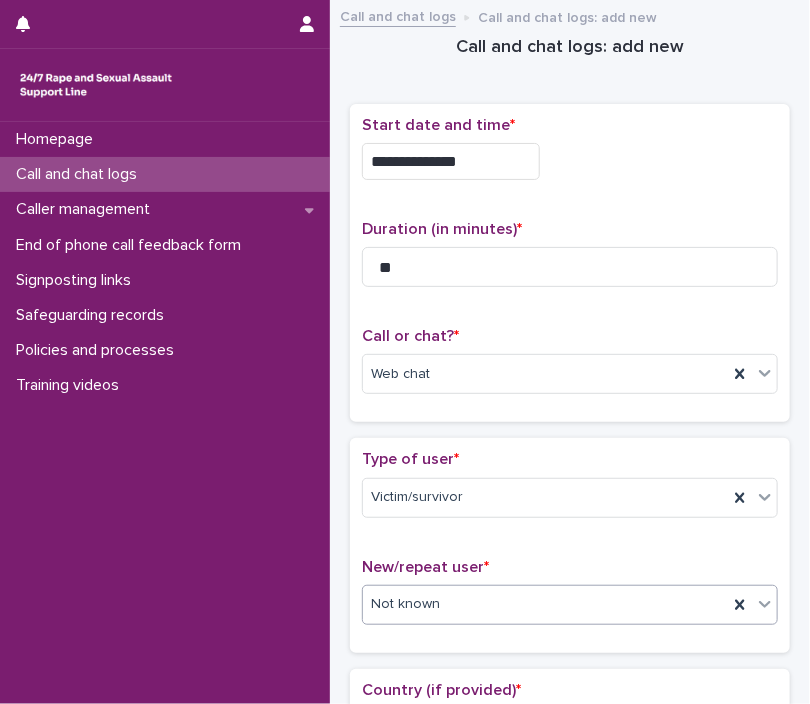 scroll, scrollTop: 616, scrollLeft: 0, axis: vertical 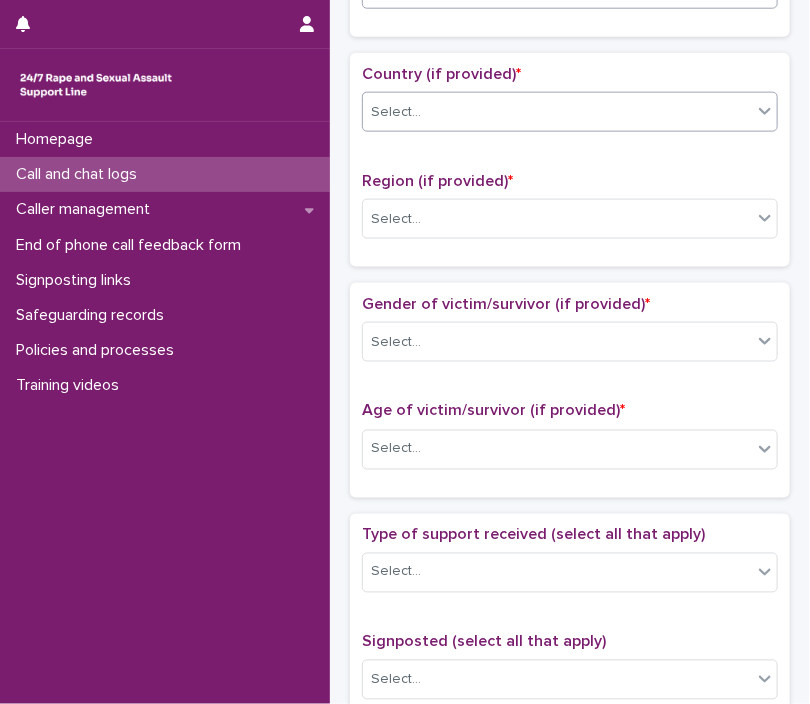 click on "Select..." at bounding box center [557, 112] 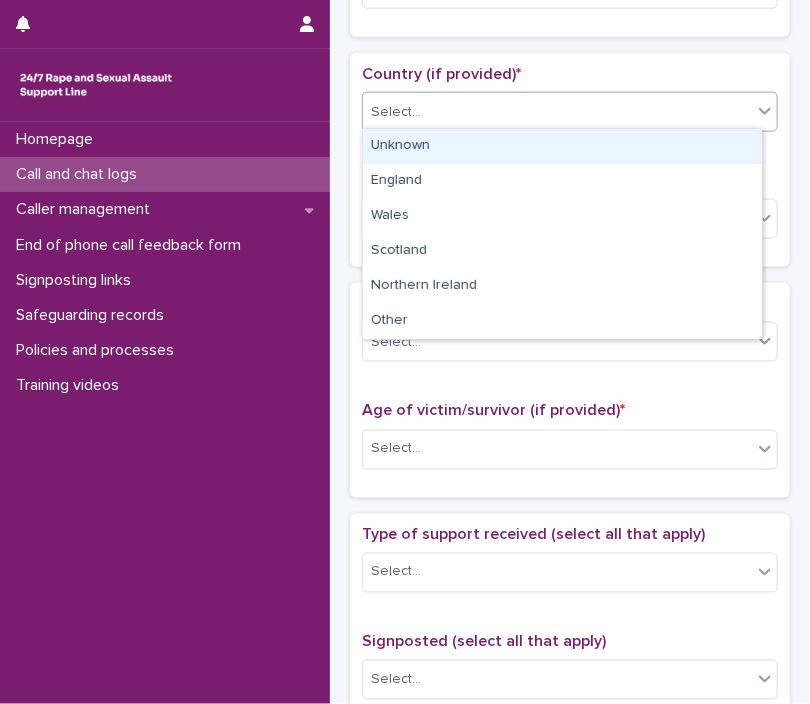 click on "Unknown" at bounding box center [562, 146] 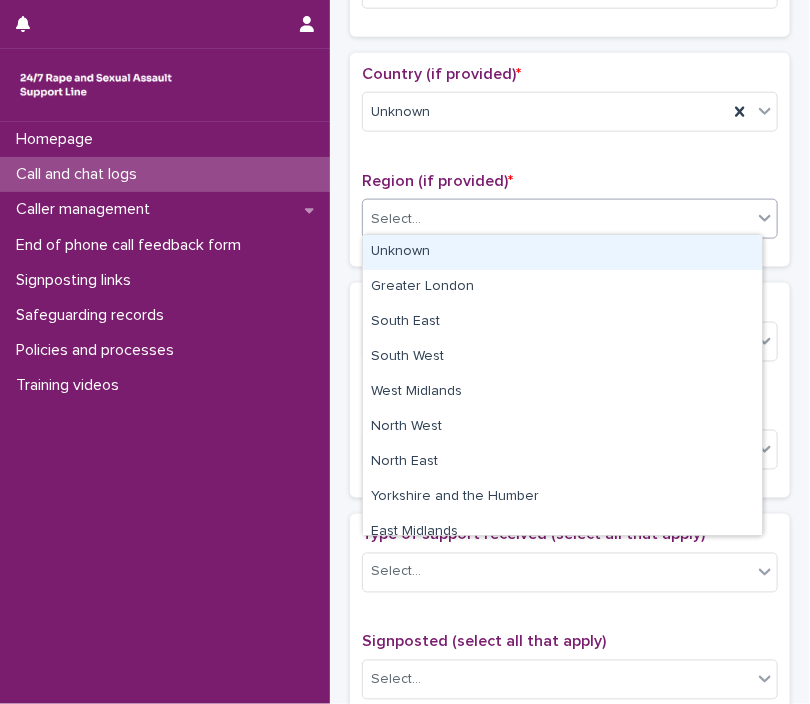 click on "Select..." at bounding box center (557, 219) 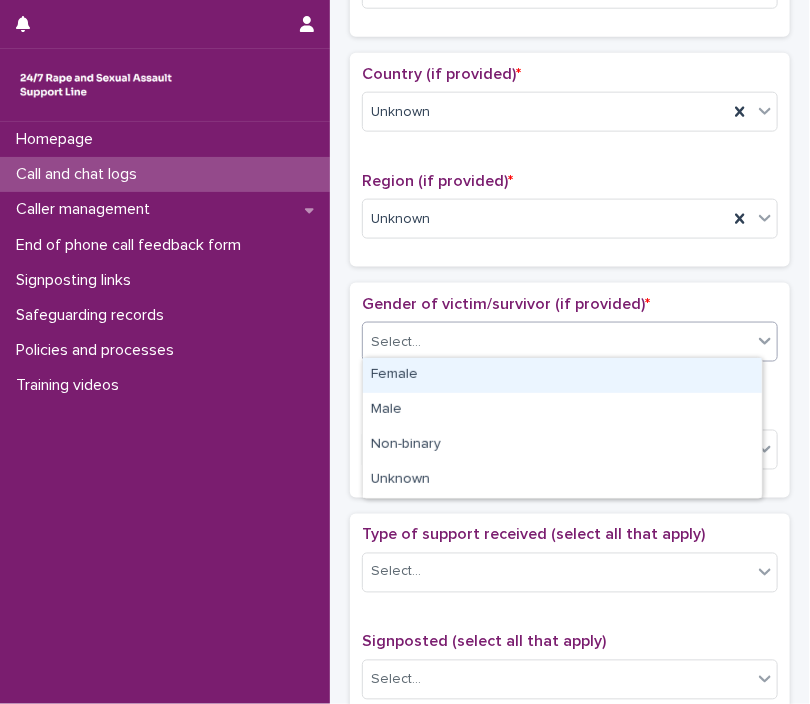 click on "Select..." at bounding box center [557, 342] 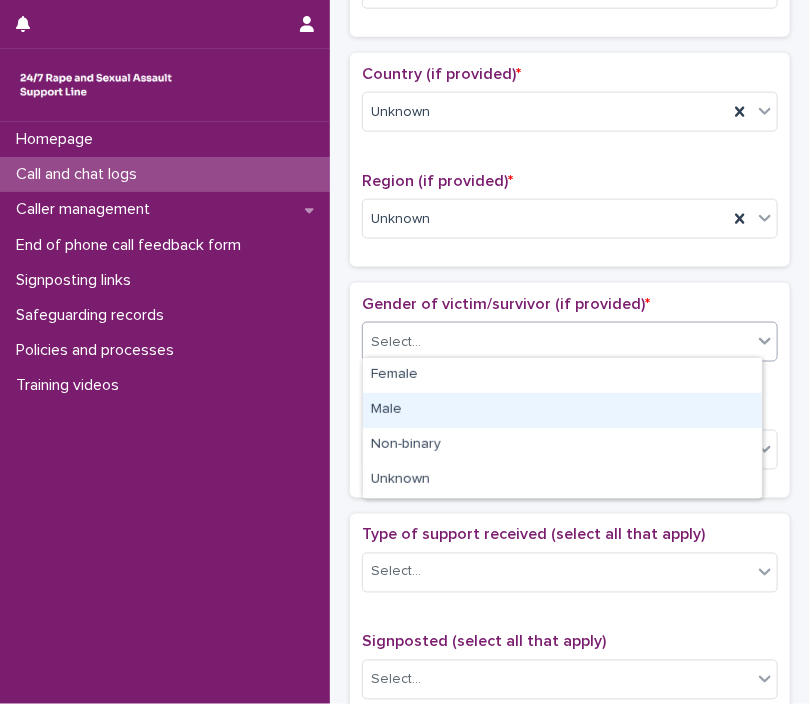 click on "Male" at bounding box center [562, 410] 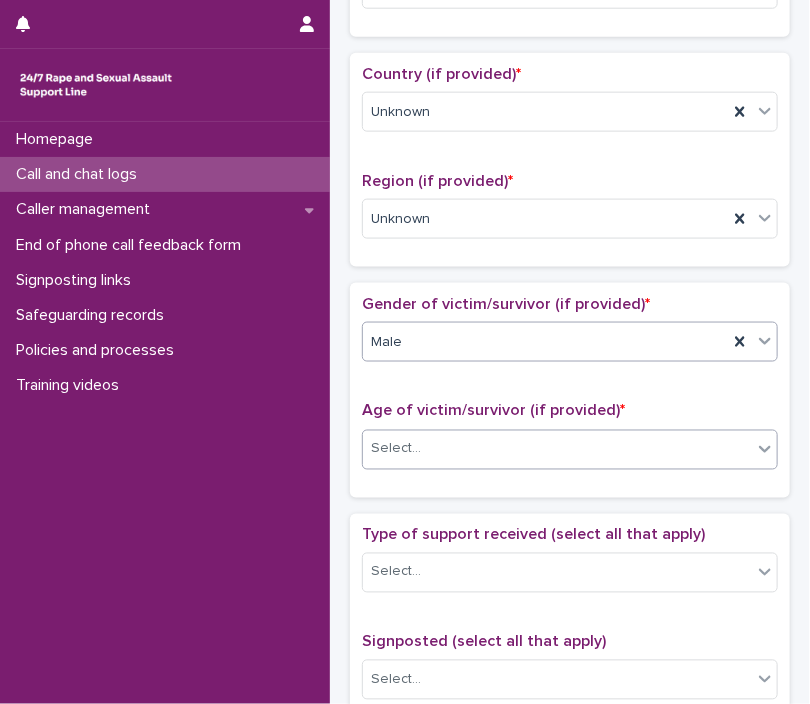 click on "Select..." at bounding box center (557, 449) 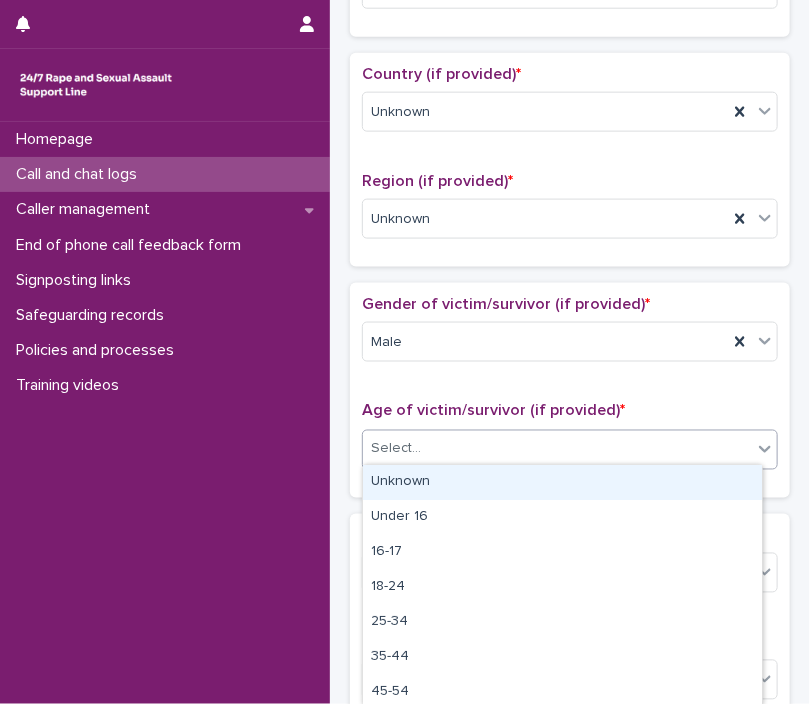 click on "Unknown" at bounding box center (562, 482) 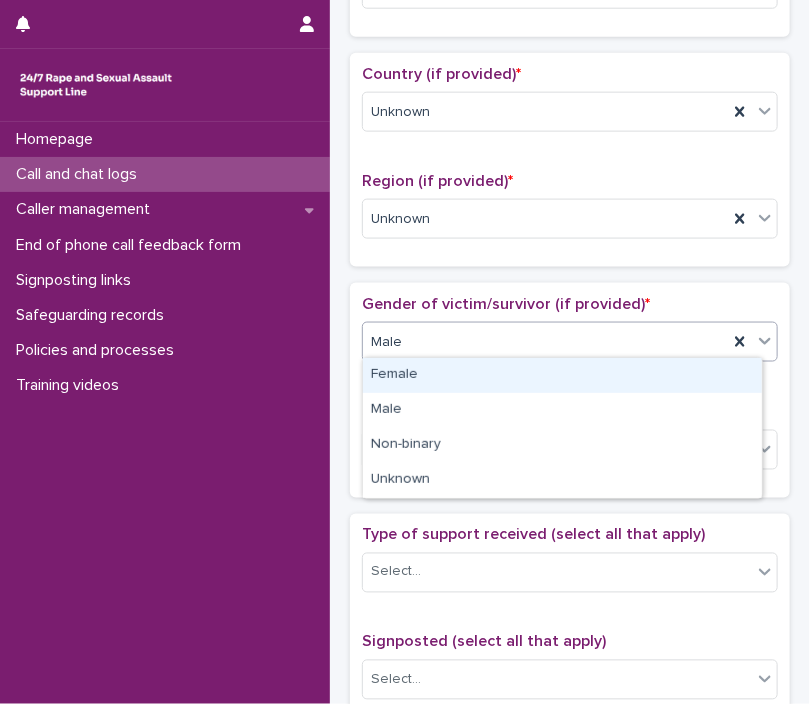 click on "Male" at bounding box center (545, 342) 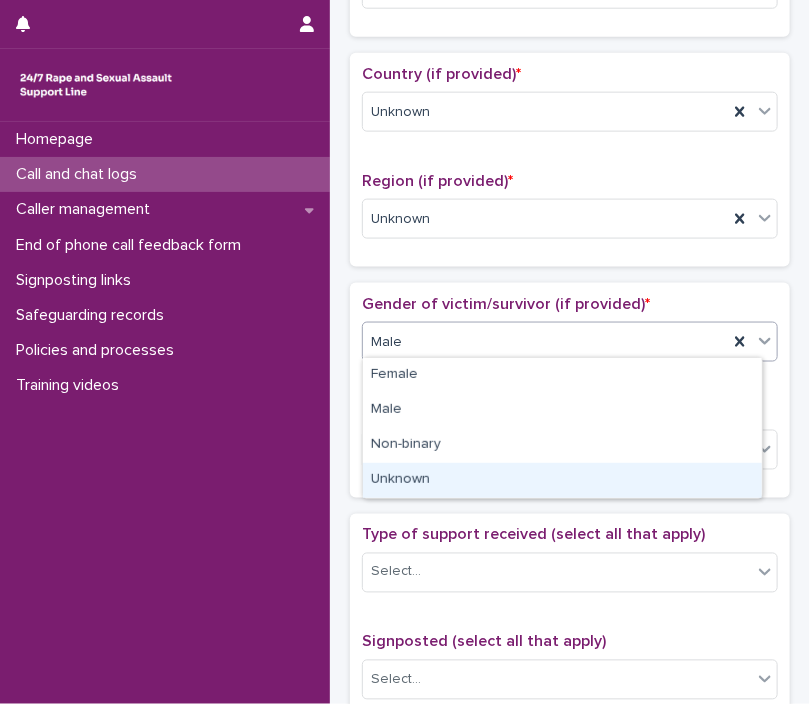 click on "Unknown" at bounding box center (562, 480) 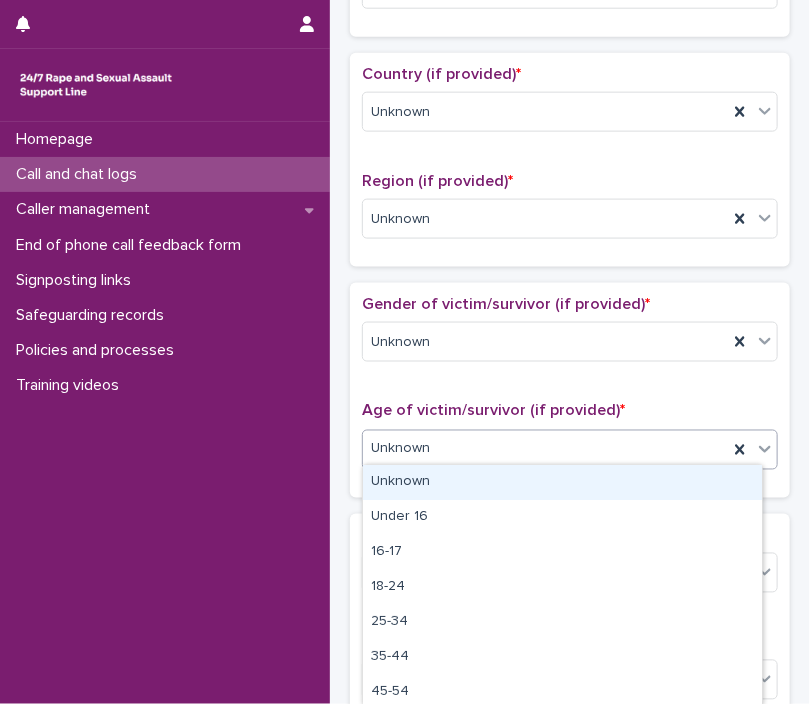 click on "Unknown" at bounding box center [545, 449] 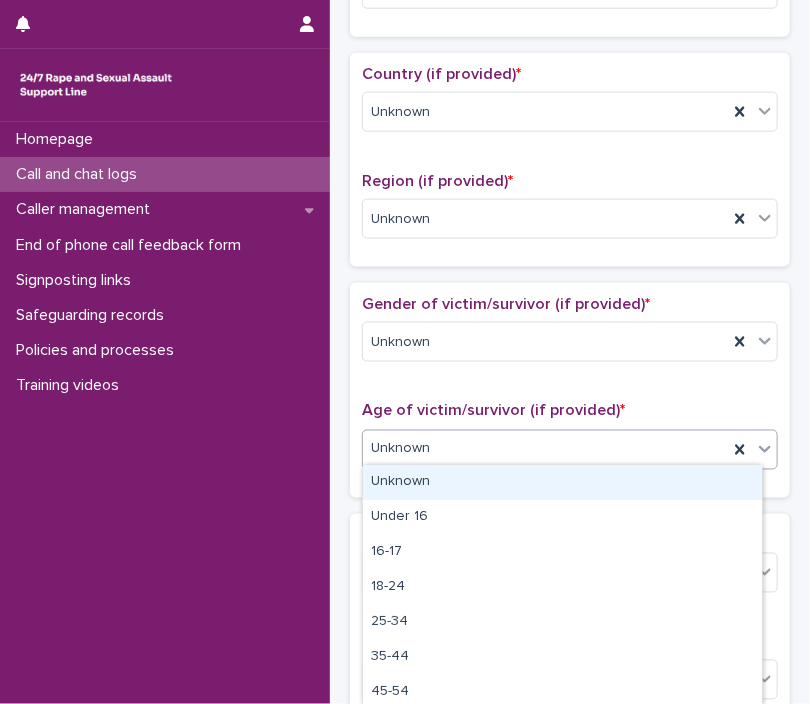 click on "Unknown" at bounding box center (562, 482) 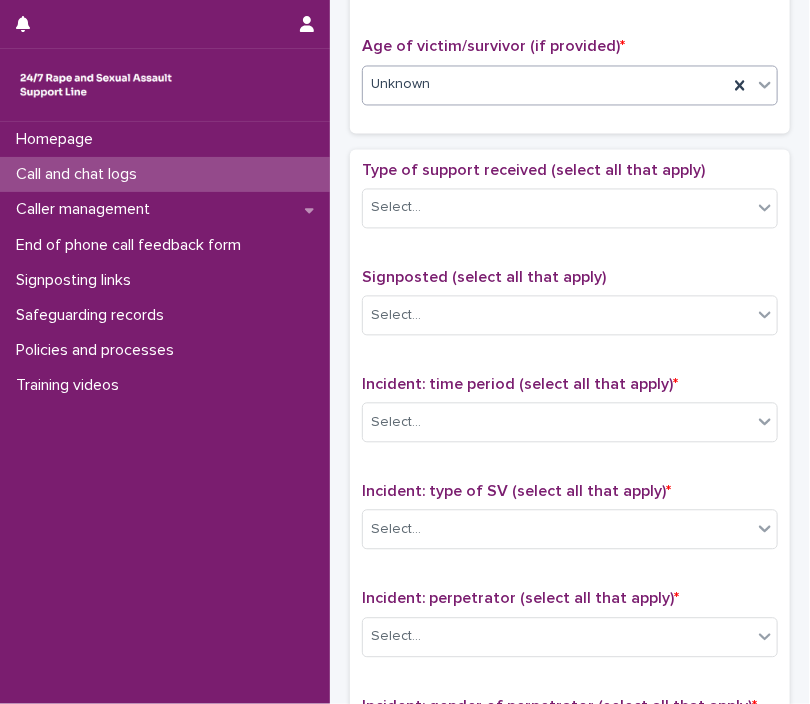 scroll, scrollTop: 1052, scrollLeft: 0, axis: vertical 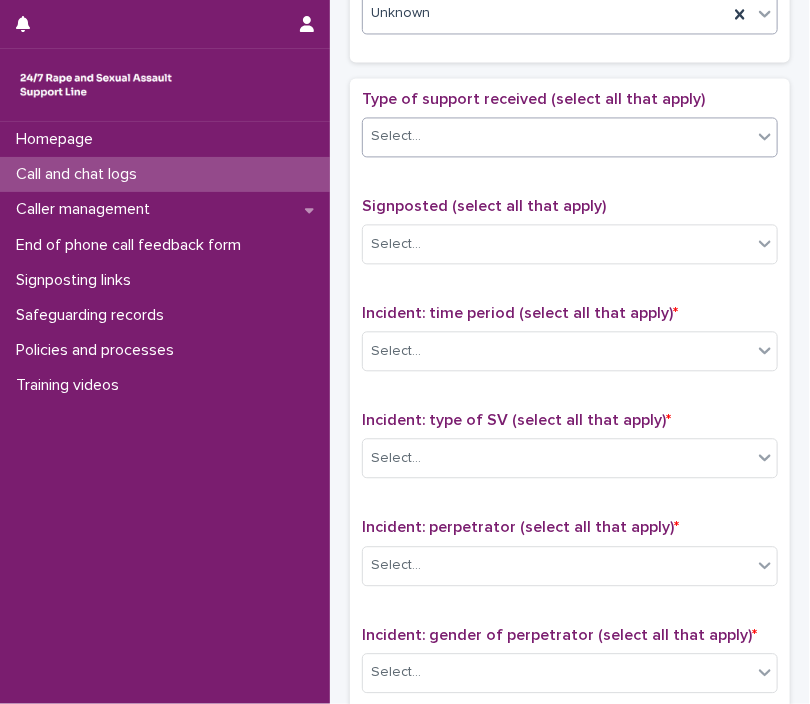 click on "Select..." at bounding box center [557, 136] 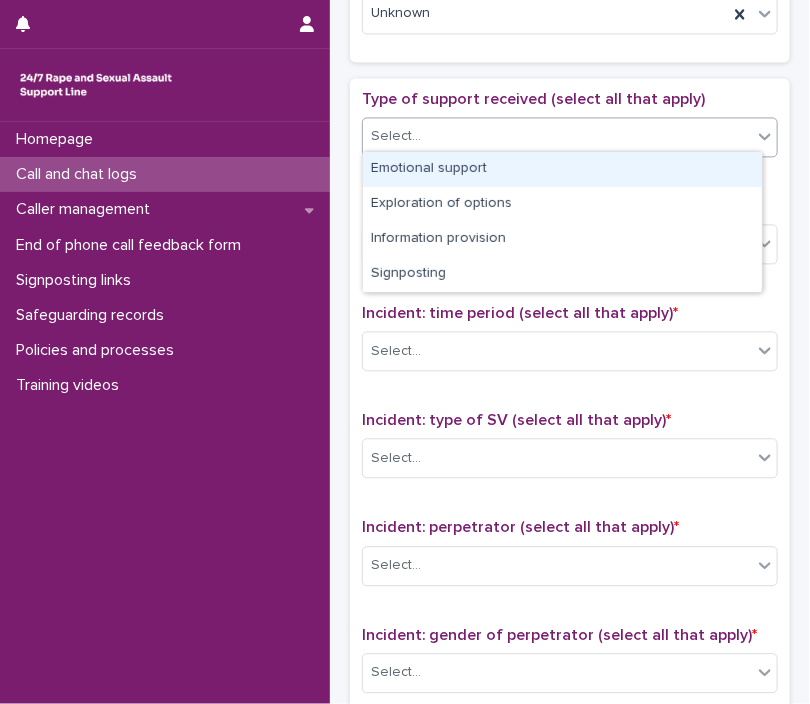 click on "Emotional support" at bounding box center (562, 169) 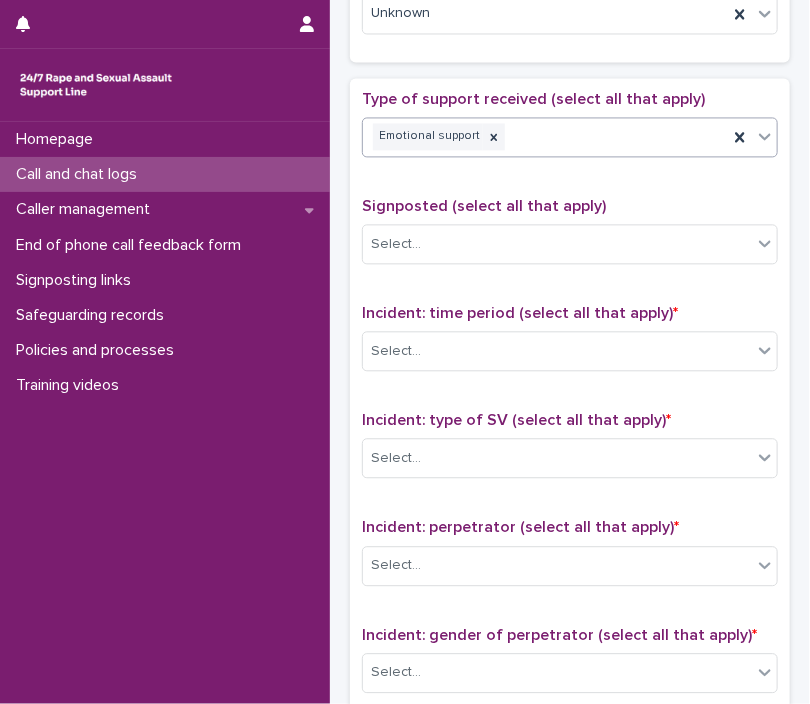 click on "Emotional support" at bounding box center (545, 136) 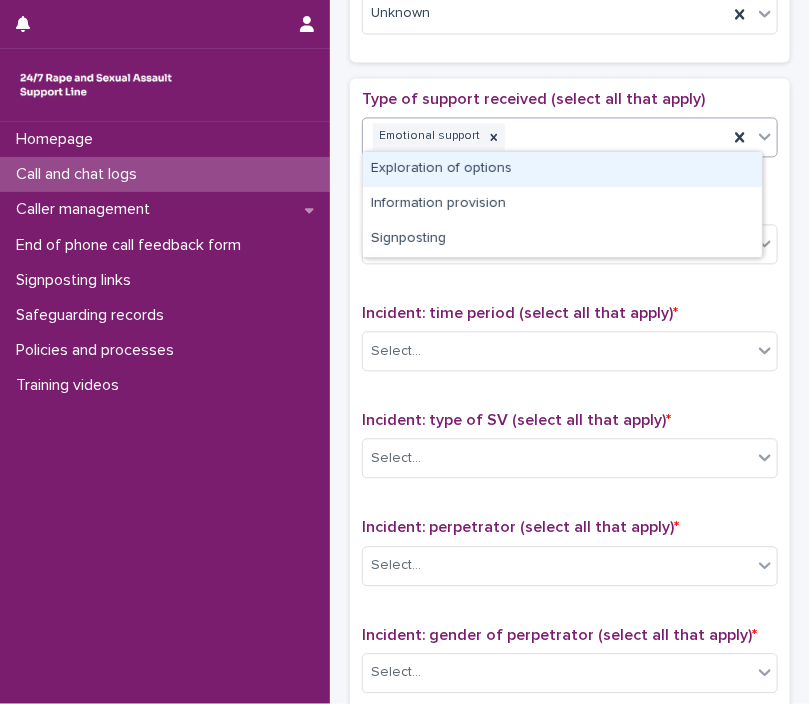 click on "Exploration of options" at bounding box center [562, 169] 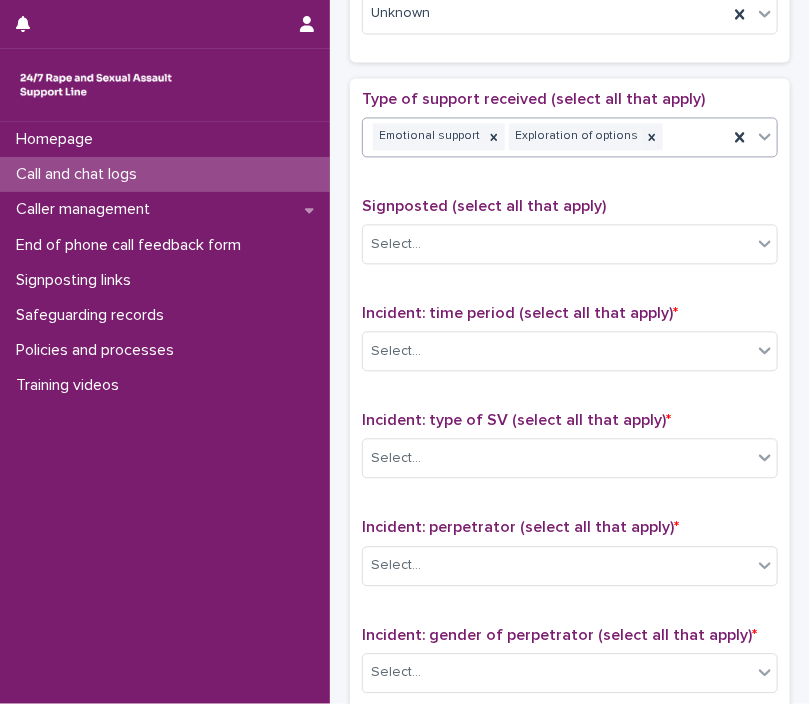 click at bounding box center [652, 136] 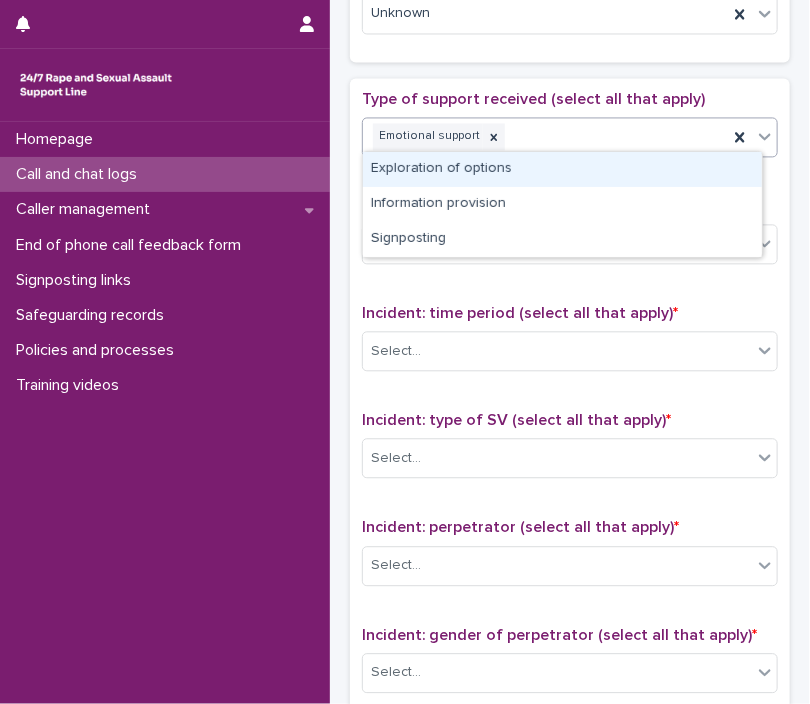 click on "Emotional support" at bounding box center [545, 136] 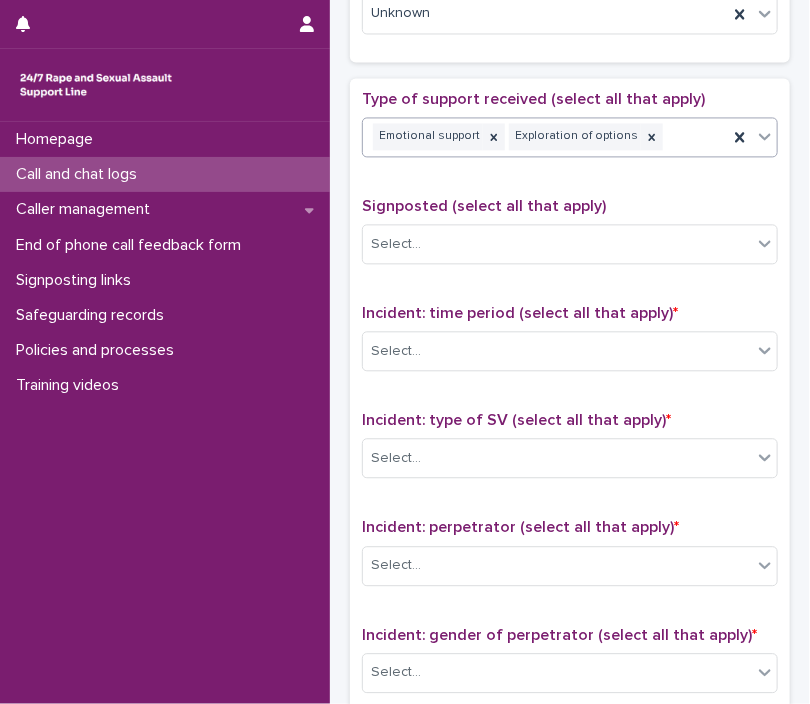 click on "Emotional support Exploration of options" at bounding box center (545, 136) 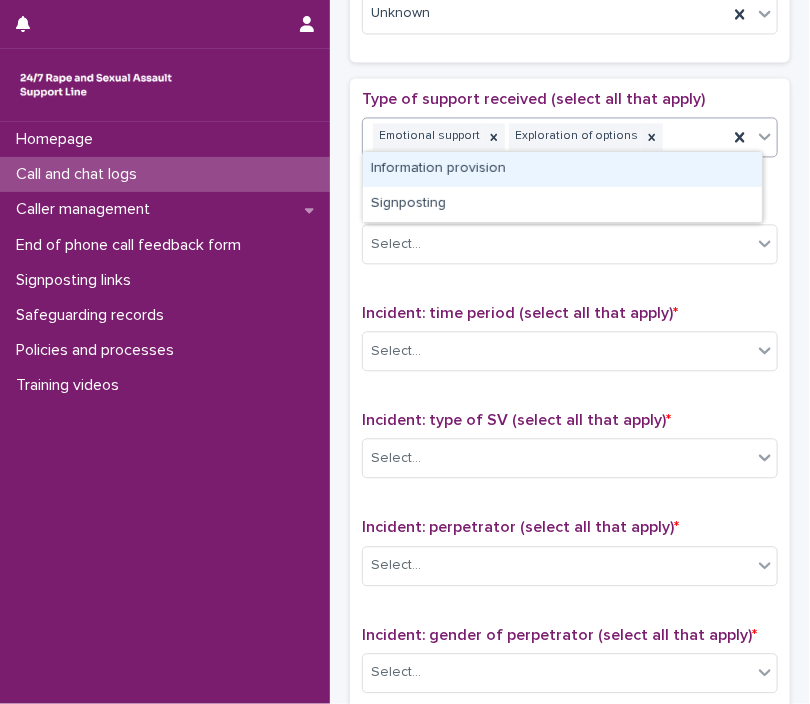 click on "Information provision" at bounding box center [562, 169] 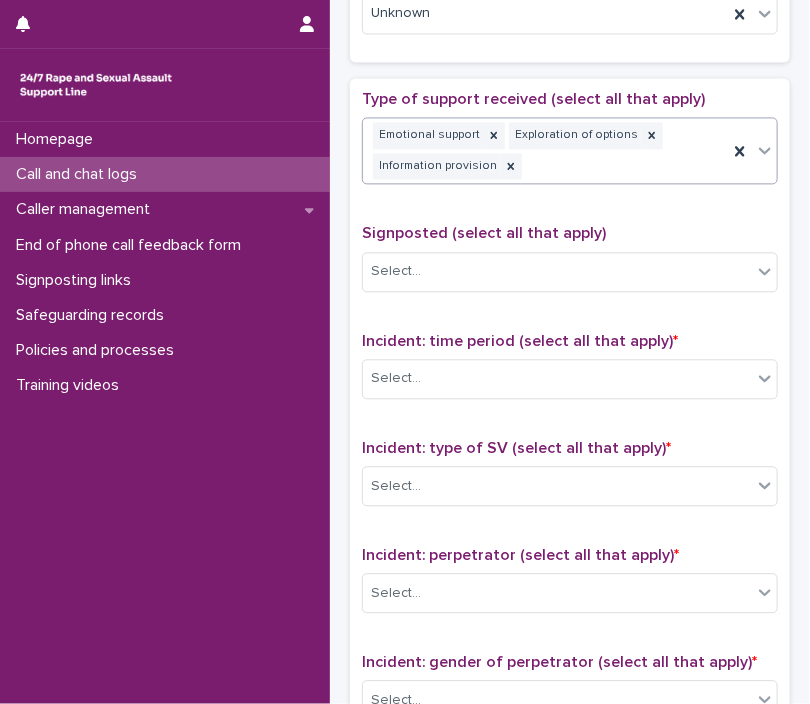 scroll, scrollTop: 1065, scrollLeft: 0, axis: vertical 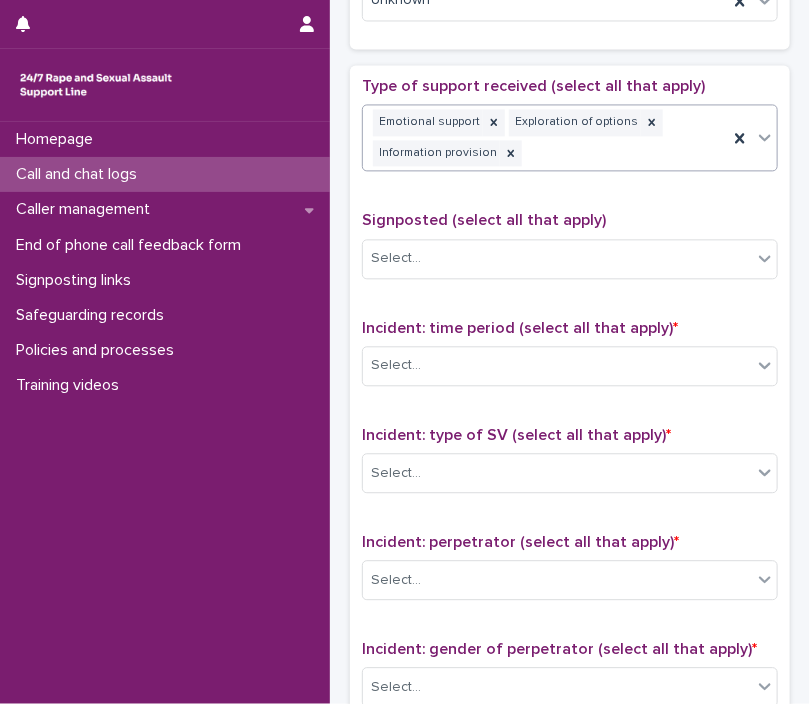 click on "Emotional support Exploration of options Information provision" at bounding box center (545, 138) 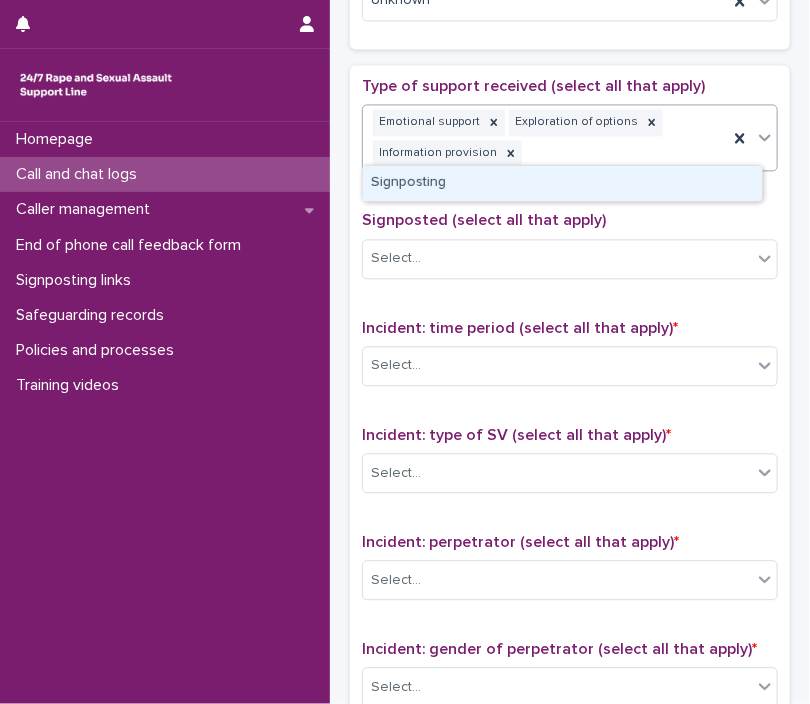 click on "Signposting" at bounding box center [562, 183] 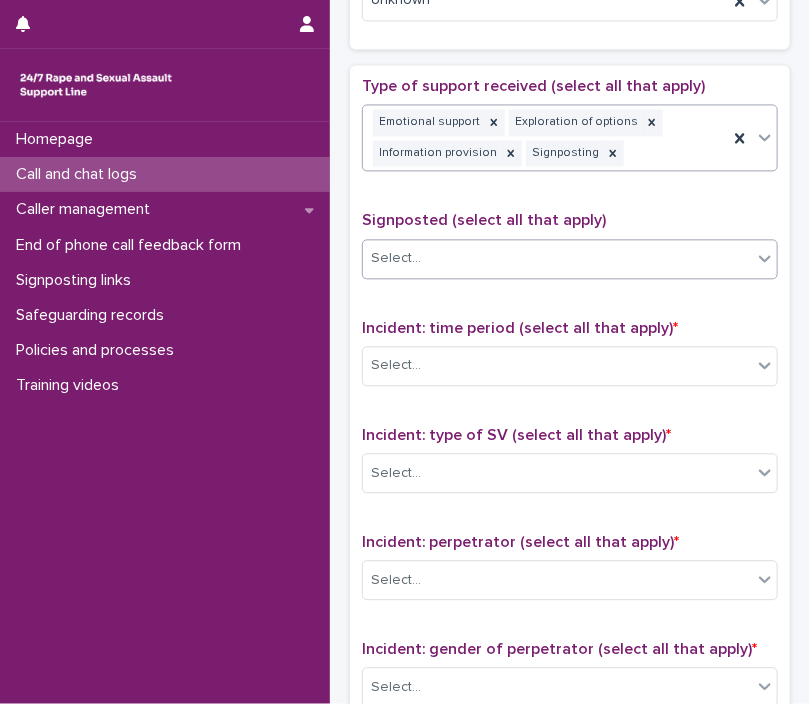 click on "Select..." at bounding box center (570, 259) 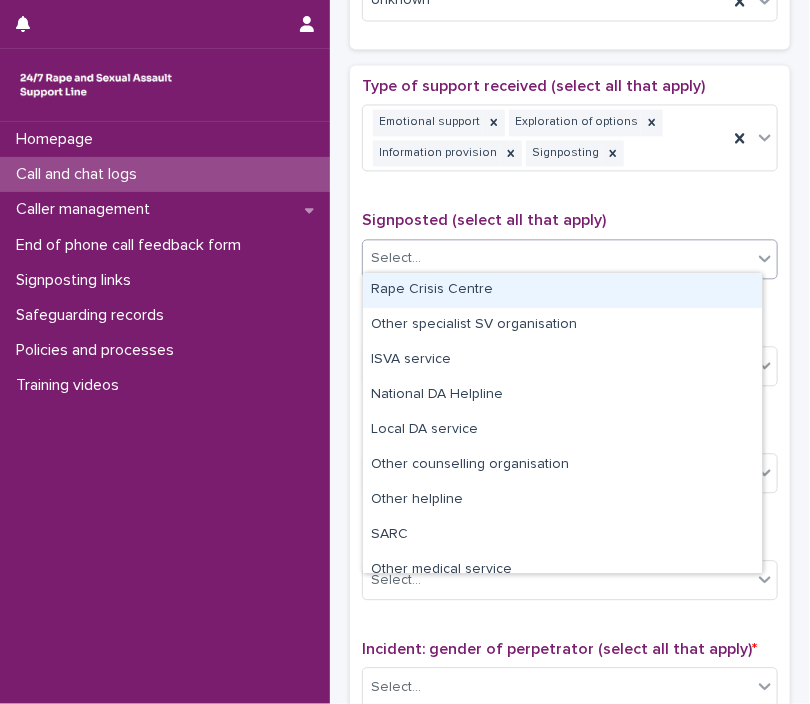 click on "Rape Crisis Centre" at bounding box center (562, 290) 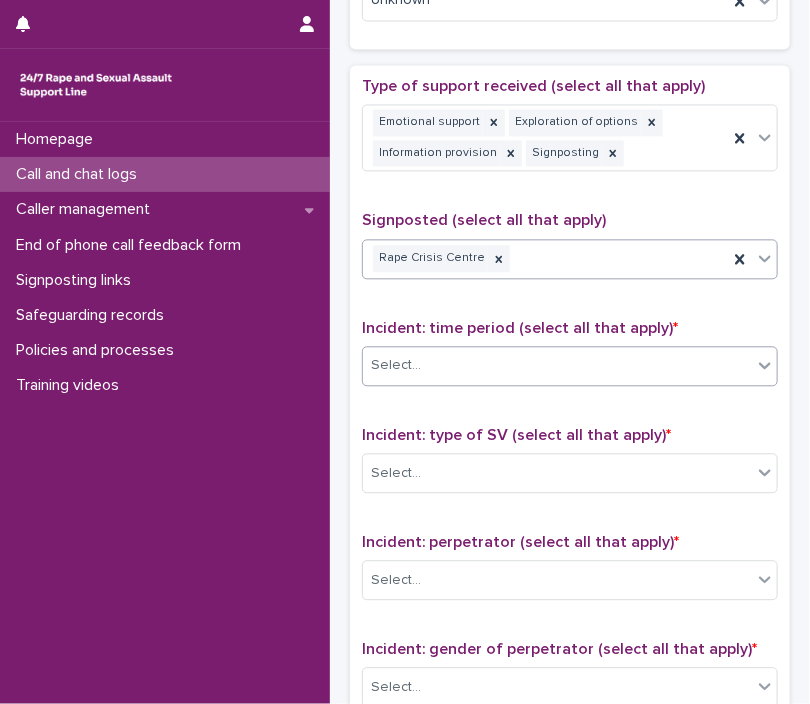 click on "Select..." at bounding box center (557, 365) 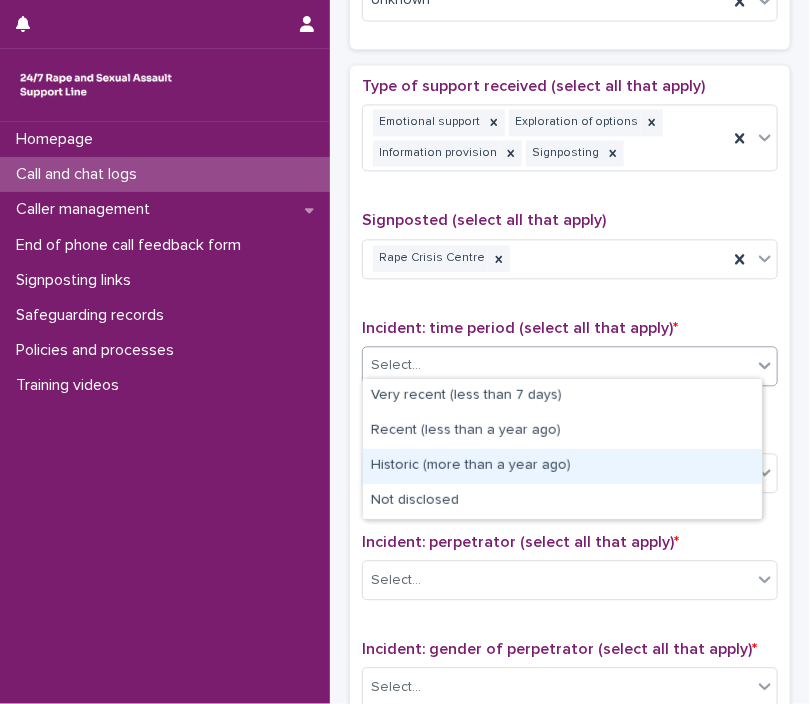 click on "Historic (more than a year ago)" at bounding box center (562, 466) 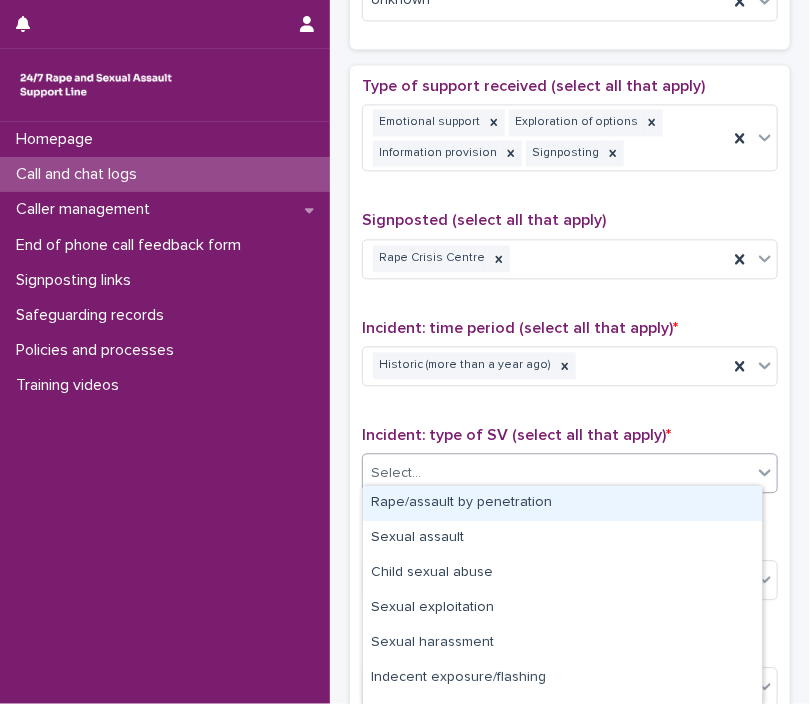 click on "Select..." at bounding box center (557, 473) 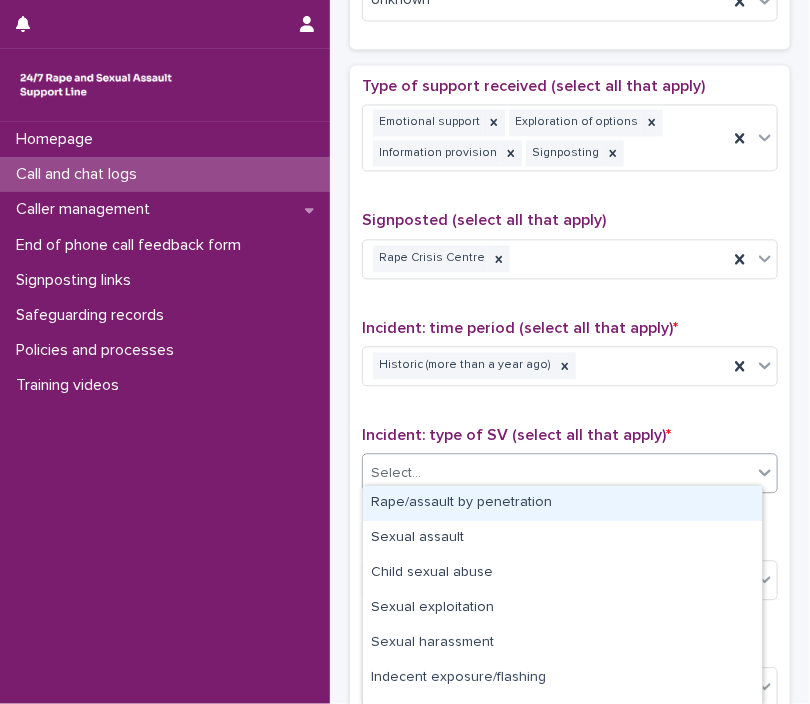 click on "Rape/assault by penetration" at bounding box center [562, 503] 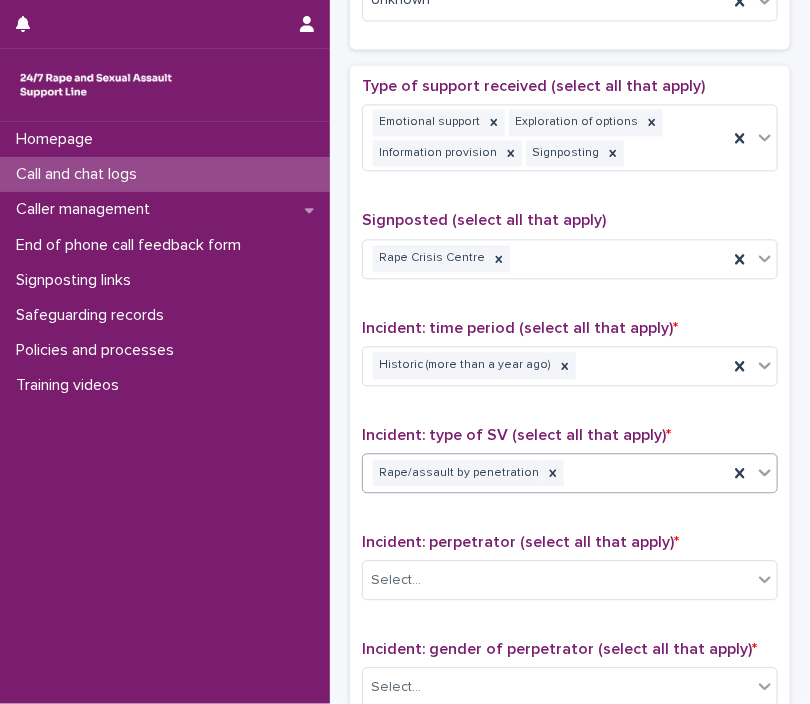 scroll, scrollTop: 449, scrollLeft: 0, axis: vertical 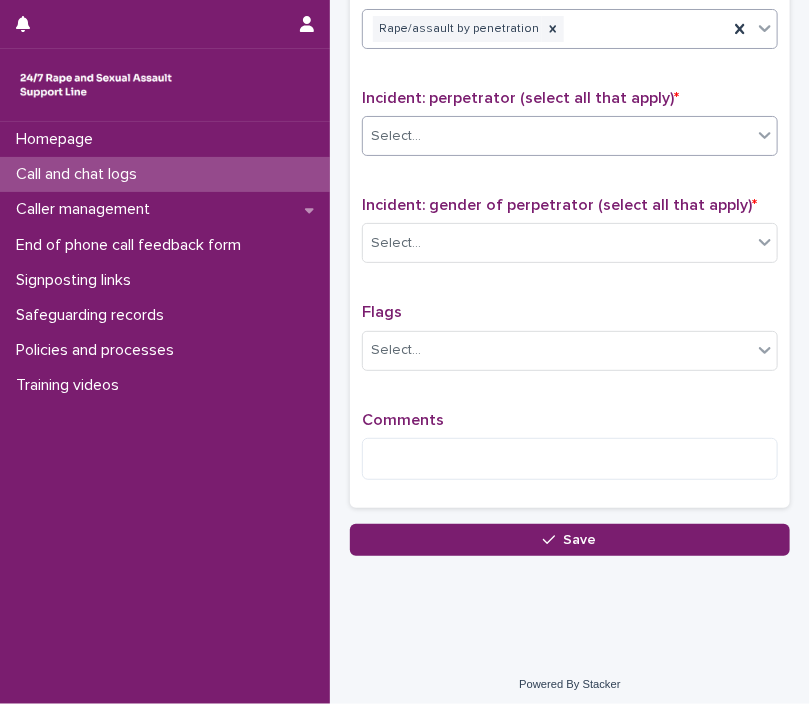 click on "Select..." at bounding box center [570, 136] 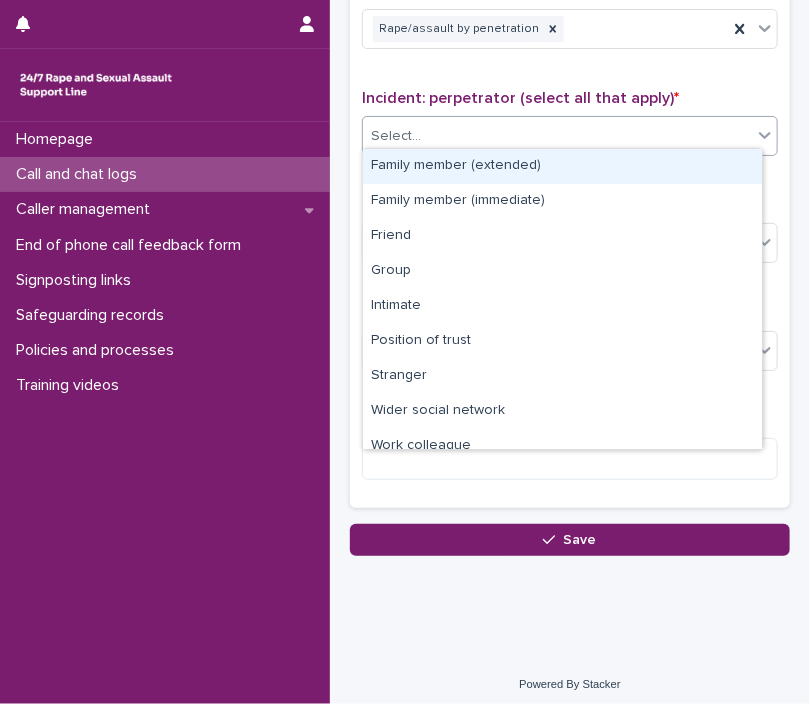 click on "Family member (extended)" at bounding box center (562, 166) 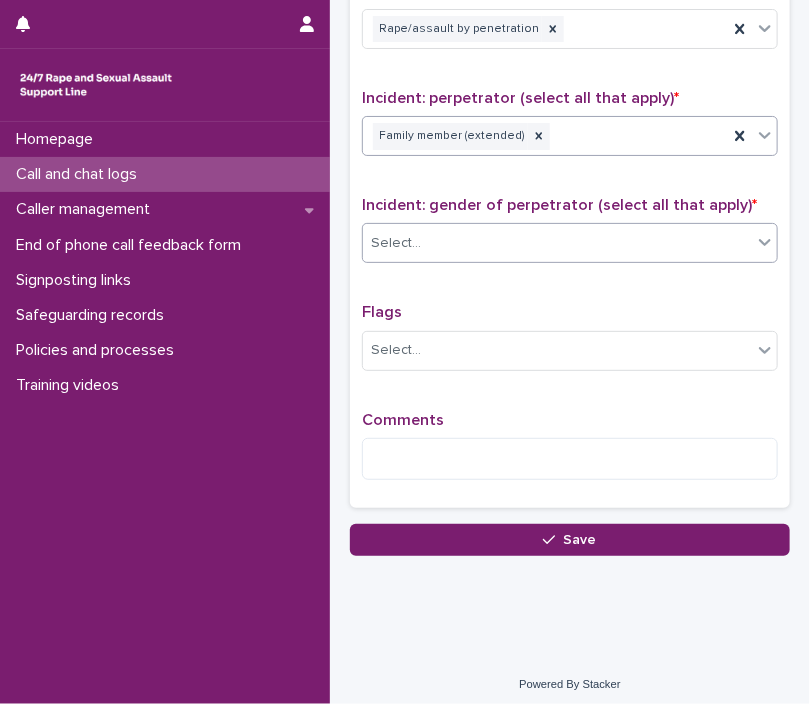 click on "Select..." at bounding box center [557, 243] 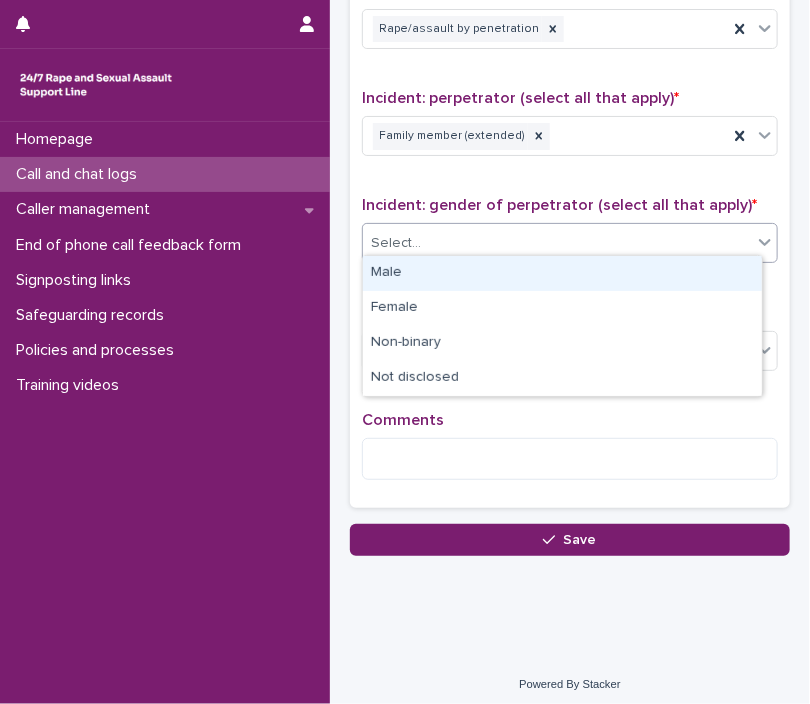 click on "Male" at bounding box center [562, 273] 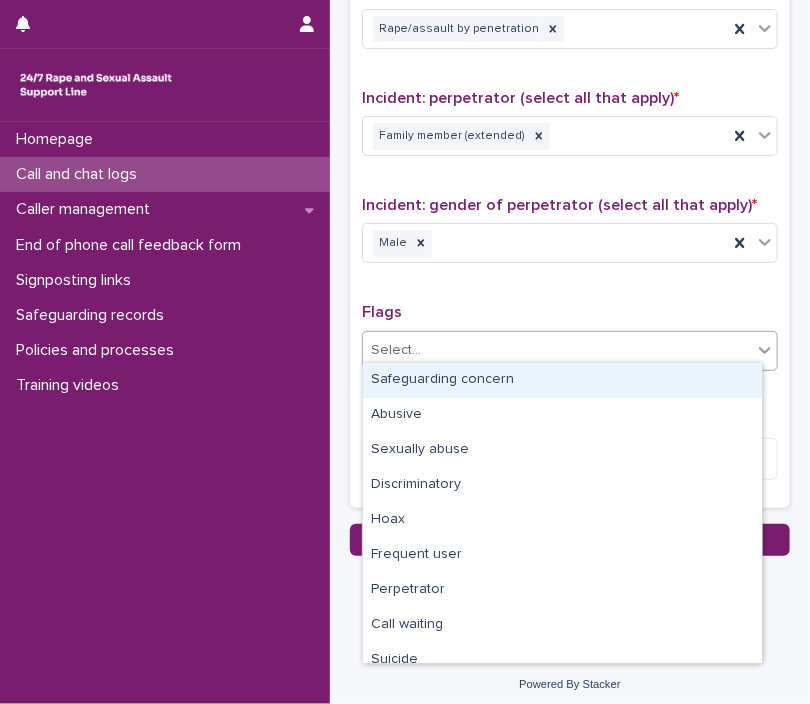 click on "Select..." at bounding box center (557, 350) 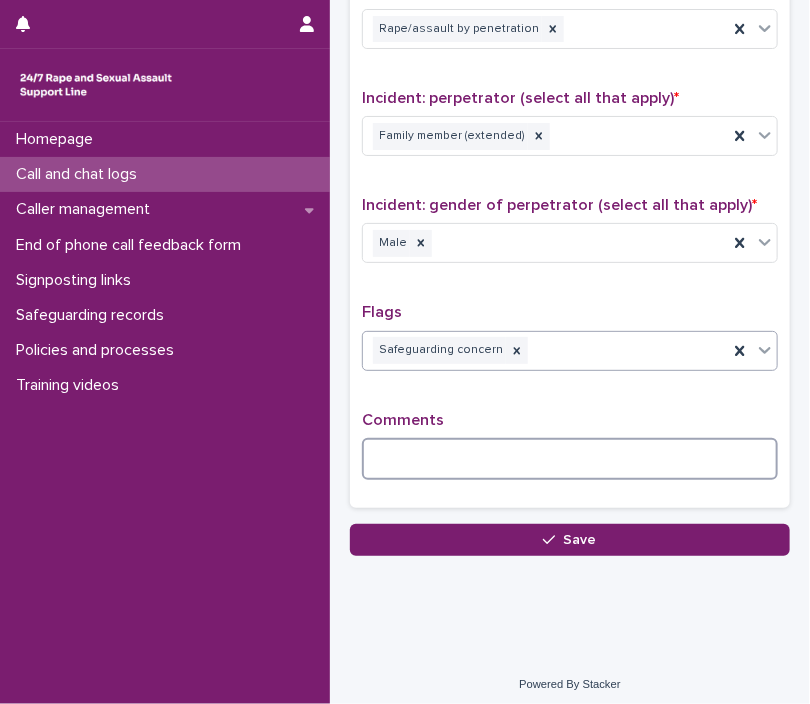 click at bounding box center (570, 459) 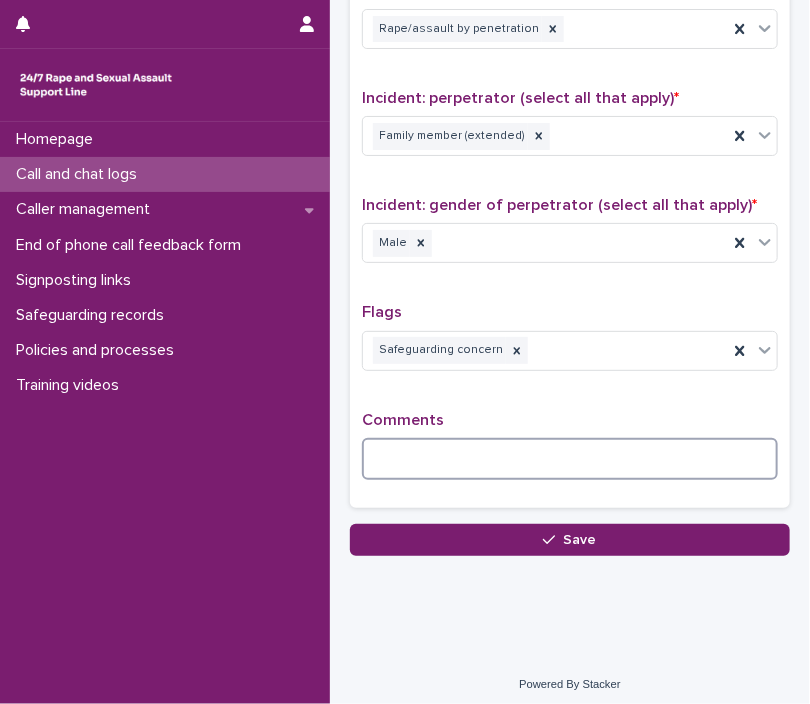 type on "*" 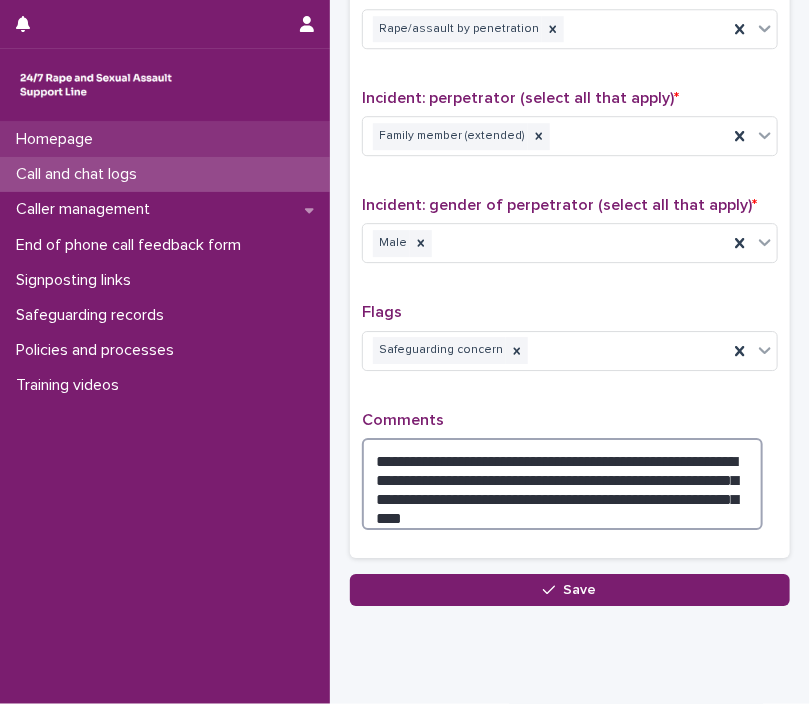 type on "**********" 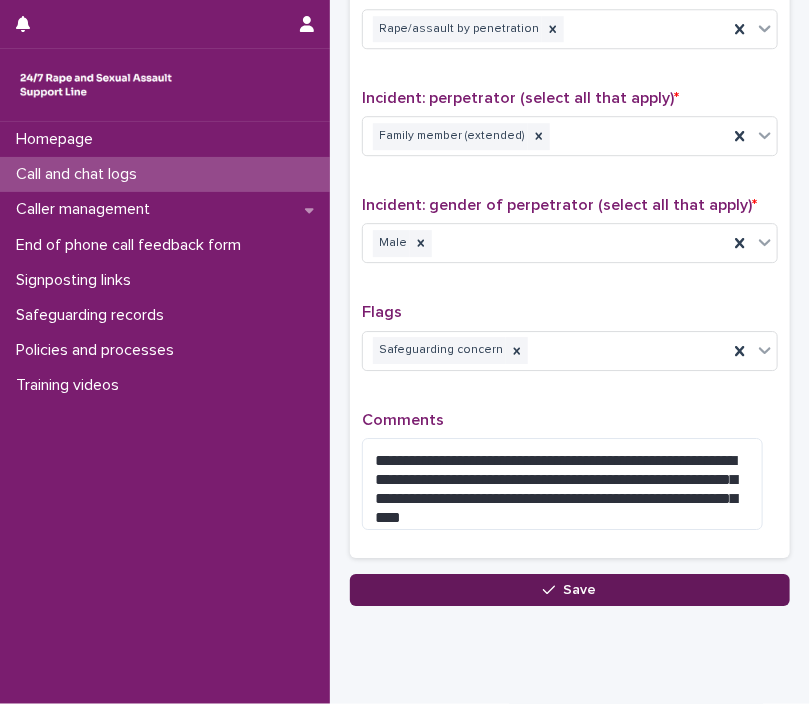 click 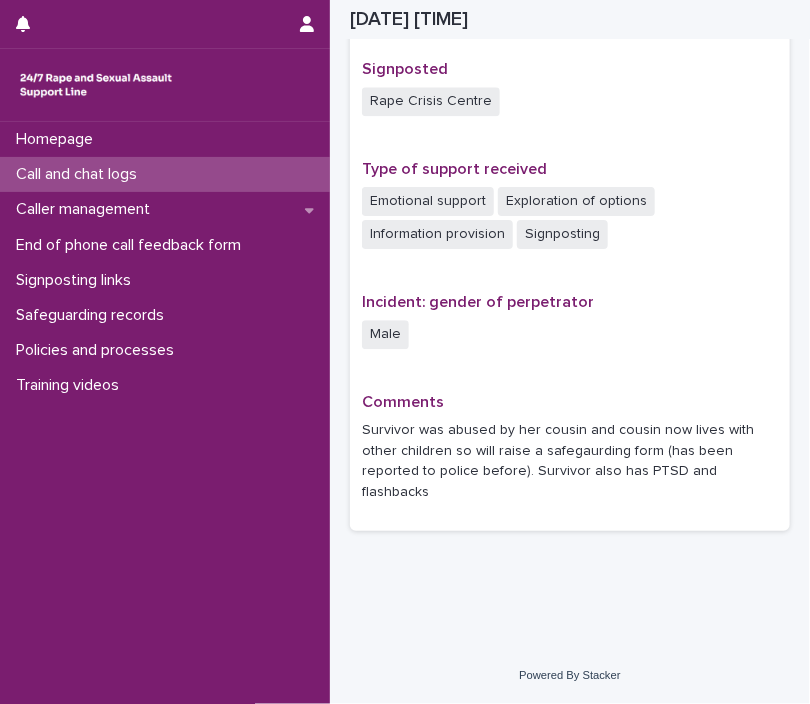 scroll, scrollTop: 1253, scrollLeft: 0, axis: vertical 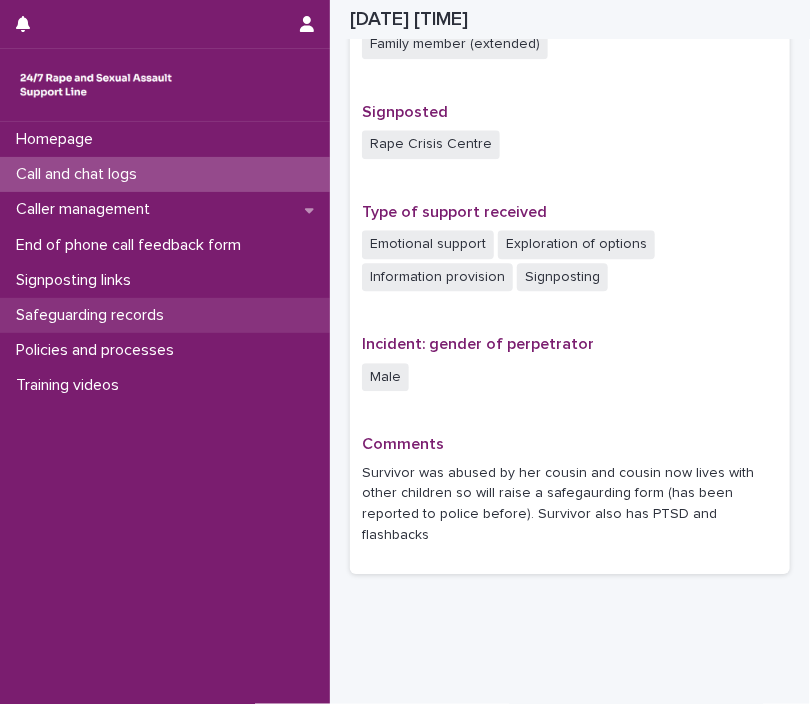 click on "Safeguarding records" at bounding box center (94, 315) 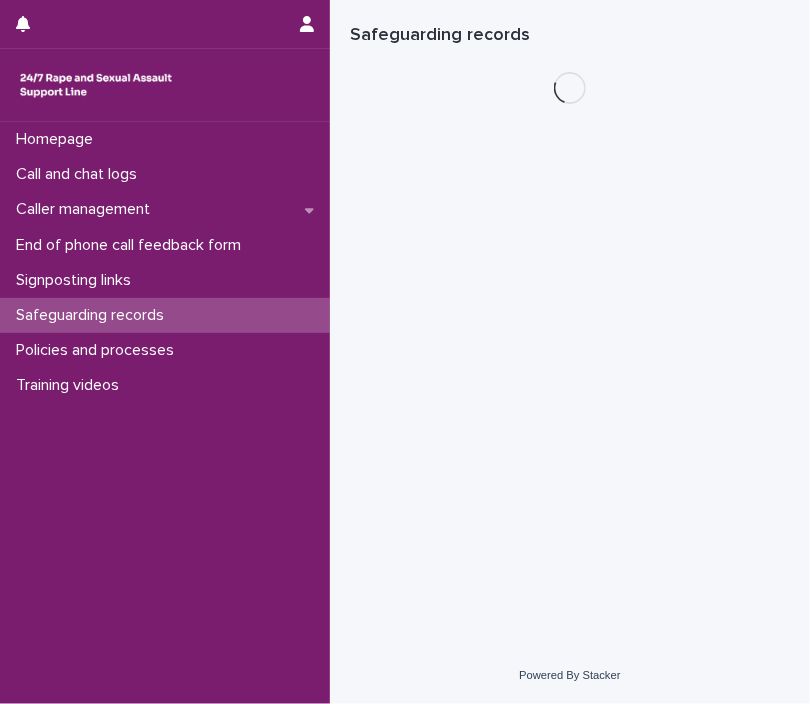 scroll, scrollTop: 0, scrollLeft: 0, axis: both 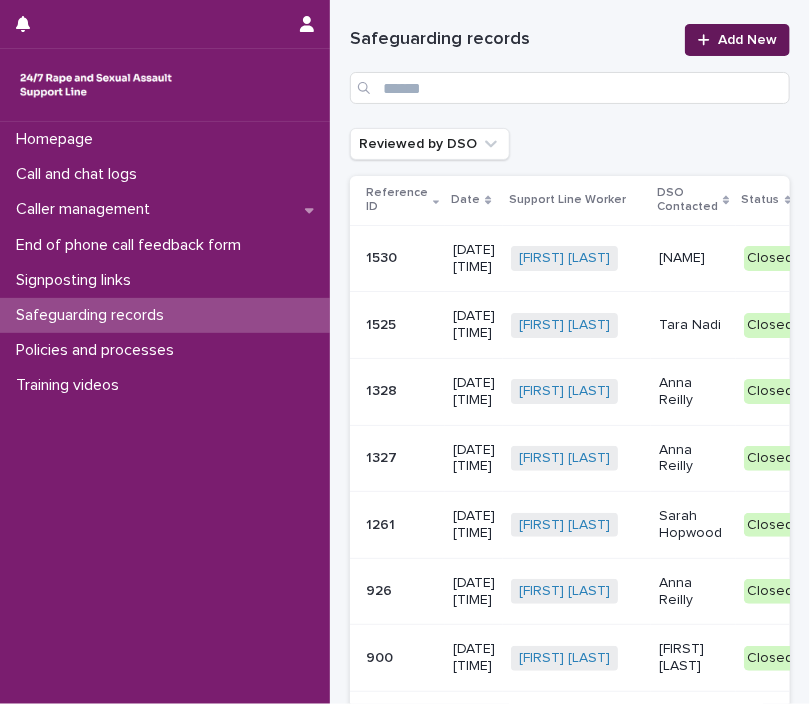 click on "Add New" at bounding box center (737, 40) 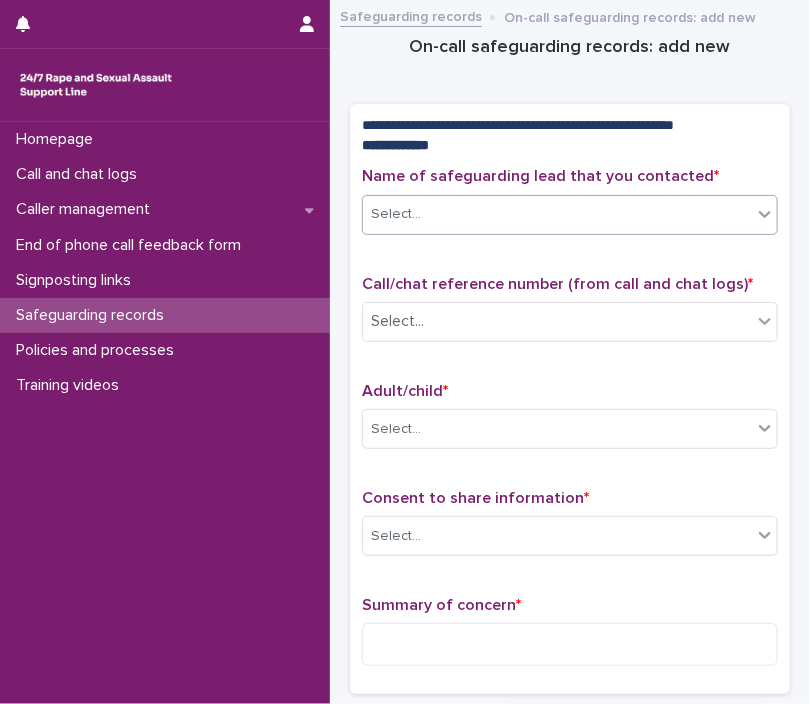 click on "Select..." at bounding box center [557, 214] 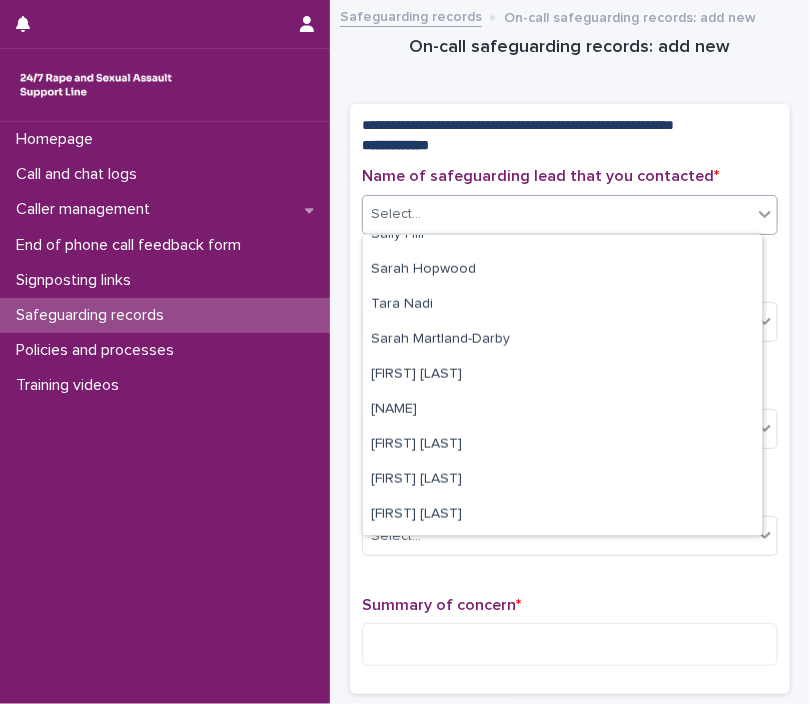 scroll, scrollTop: 584, scrollLeft: 0, axis: vertical 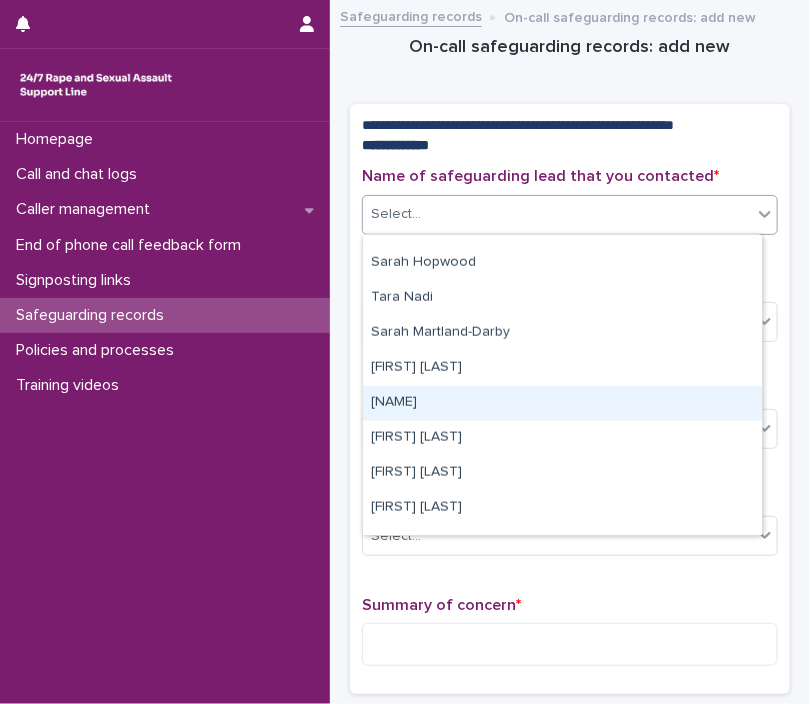 click on "[NAME]" at bounding box center (562, 403) 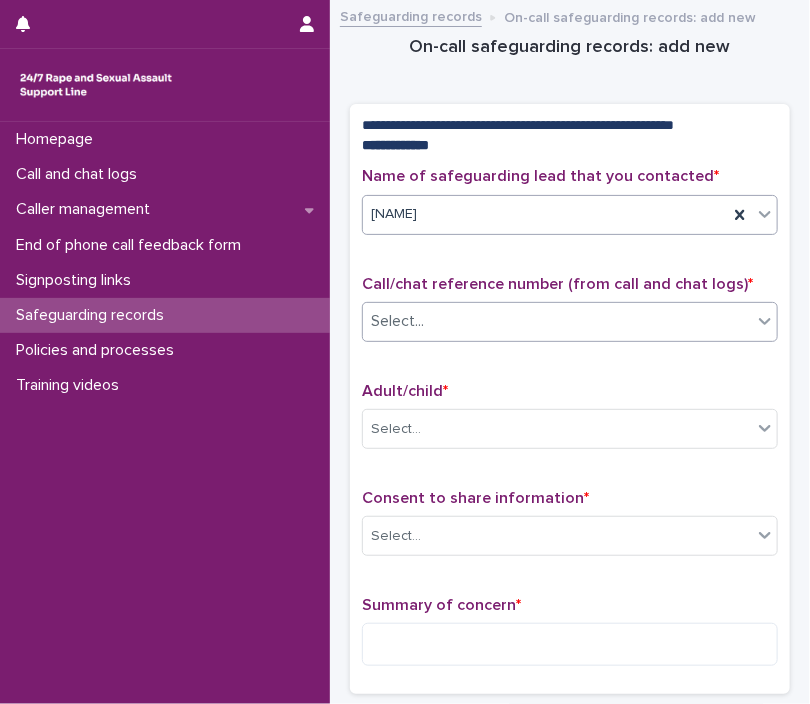 click on "Select..." at bounding box center [557, 321] 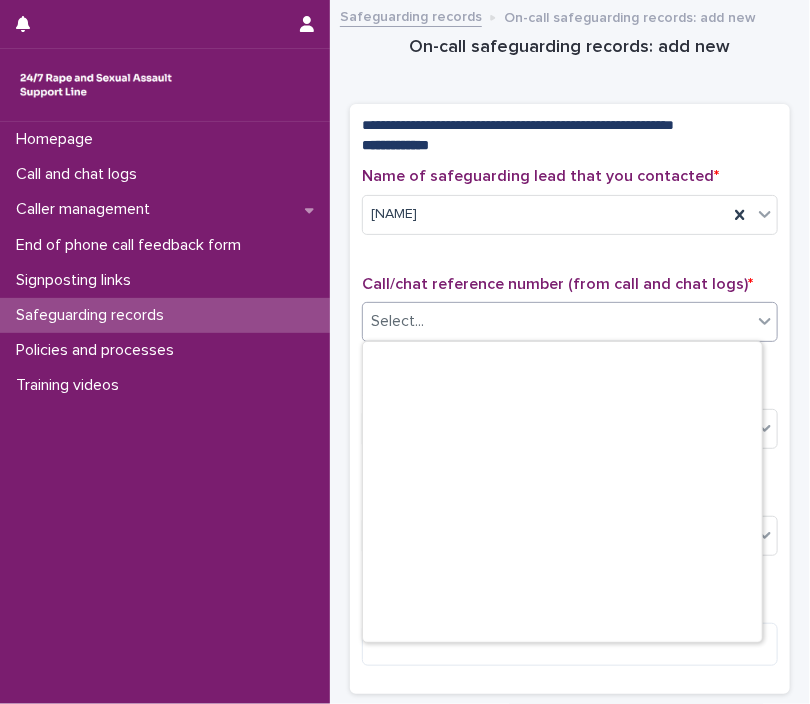 scroll, scrollTop: 6804, scrollLeft: 0, axis: vertical 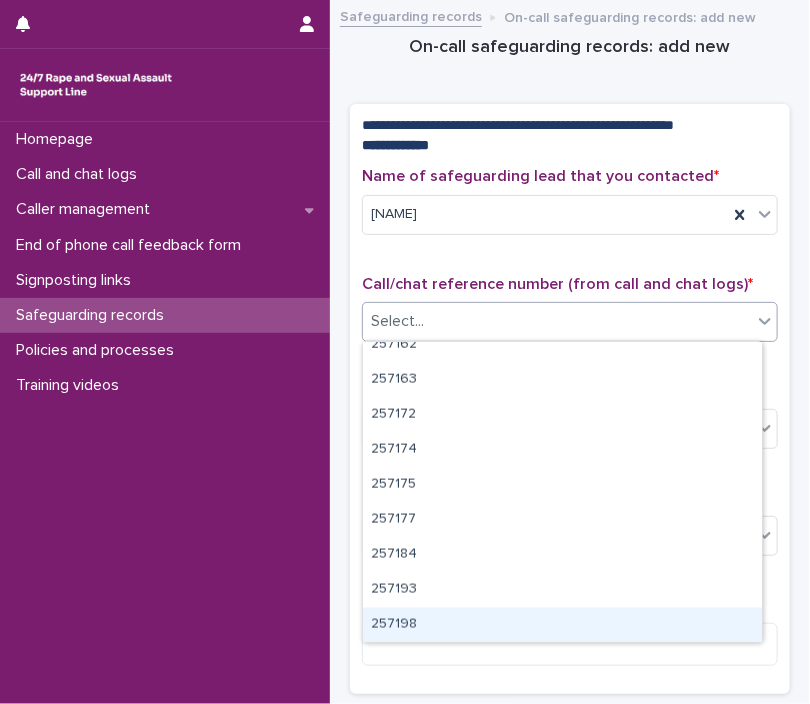 click on "257198" at bounding box center [562, 625] 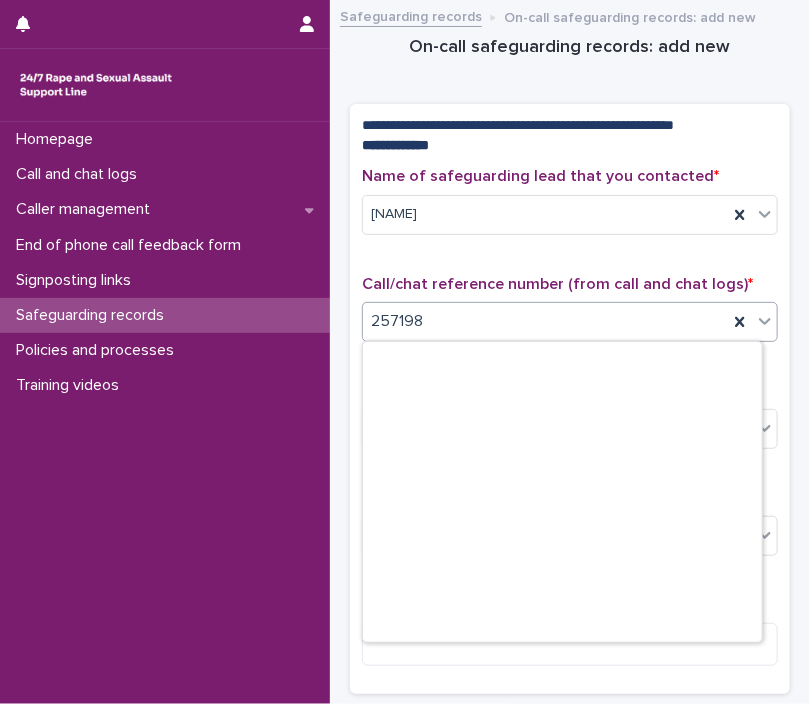 click on "257198" at bounding box center [545, 321] 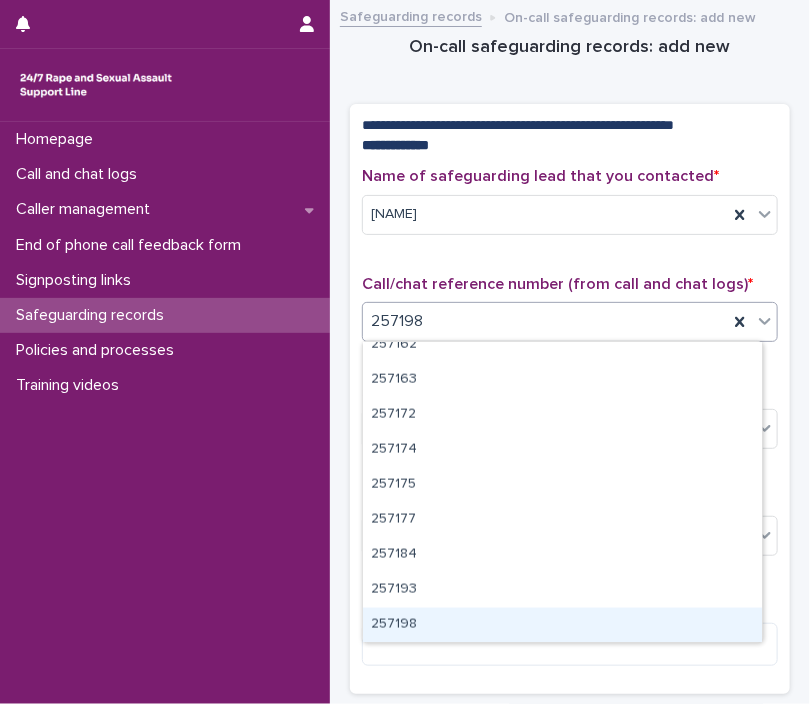 click on "257198" at bounding box center [562, 625] 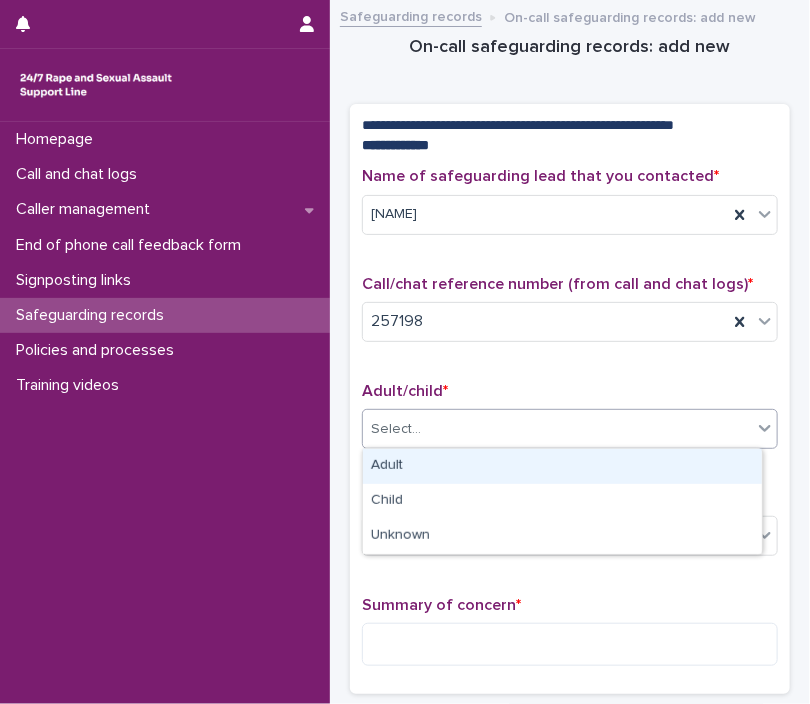 click on "Select..." at bounding box center (557, 429) 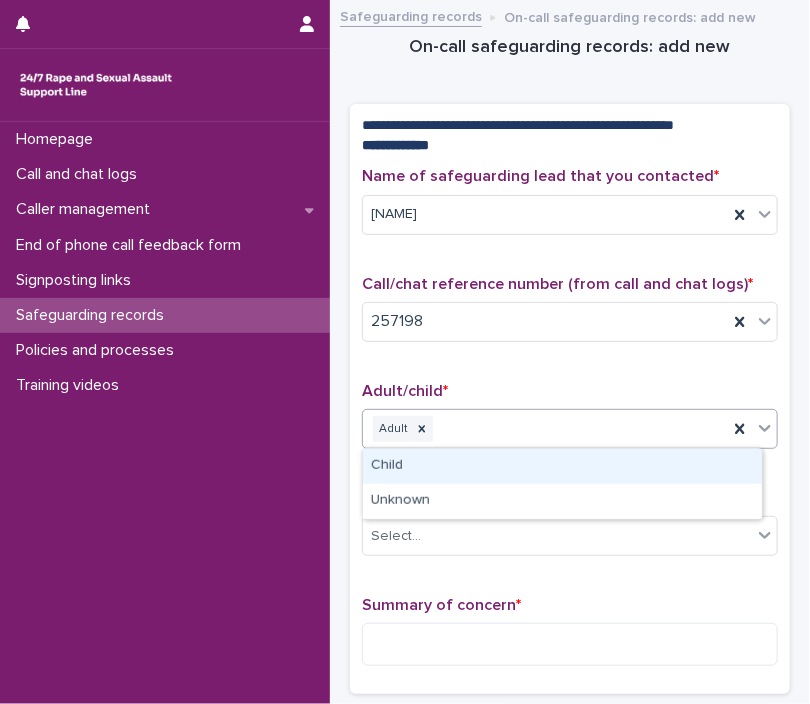 click on "Adult" at bounding box center (545, 429) 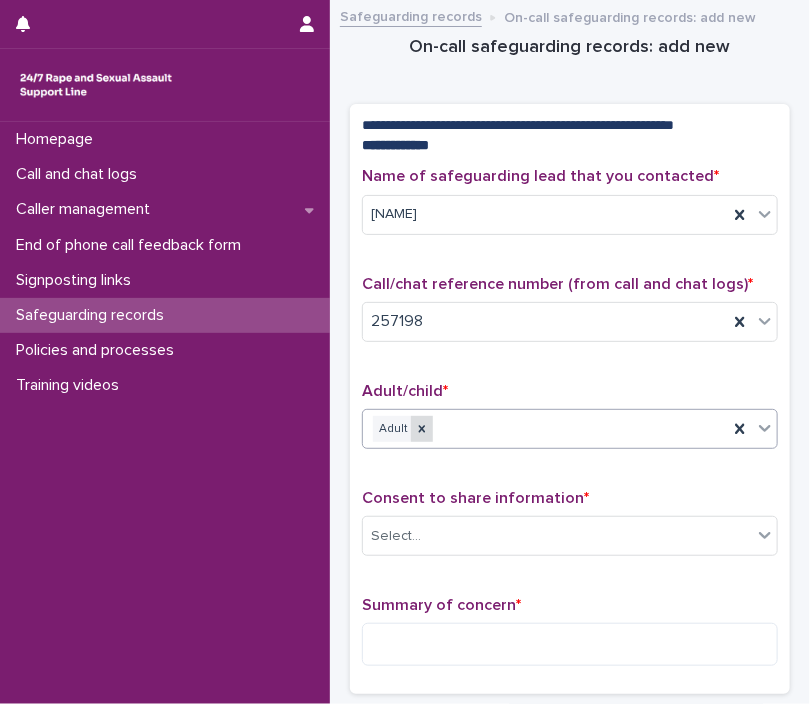 click 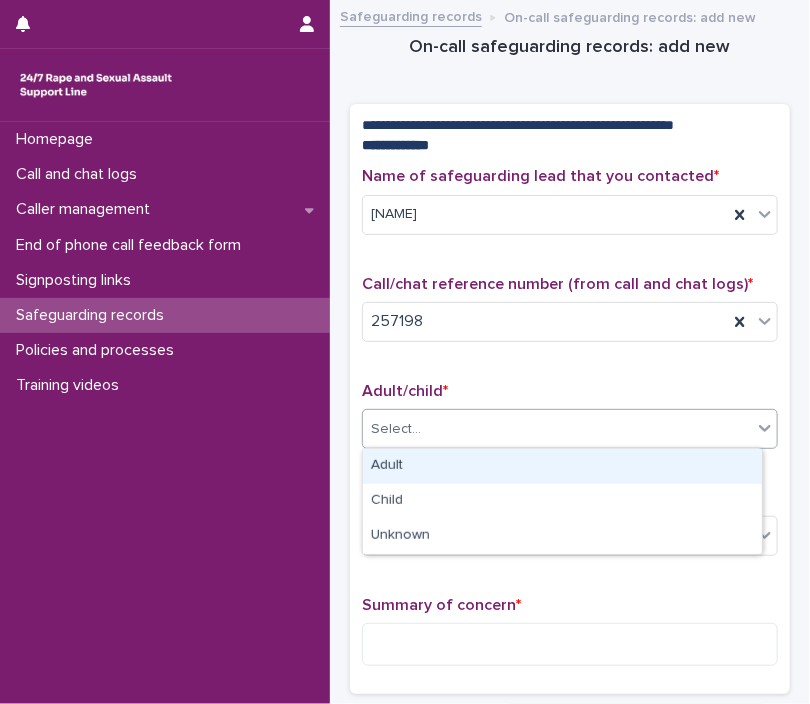 click on "Select..." at bounding box center (557, 429) 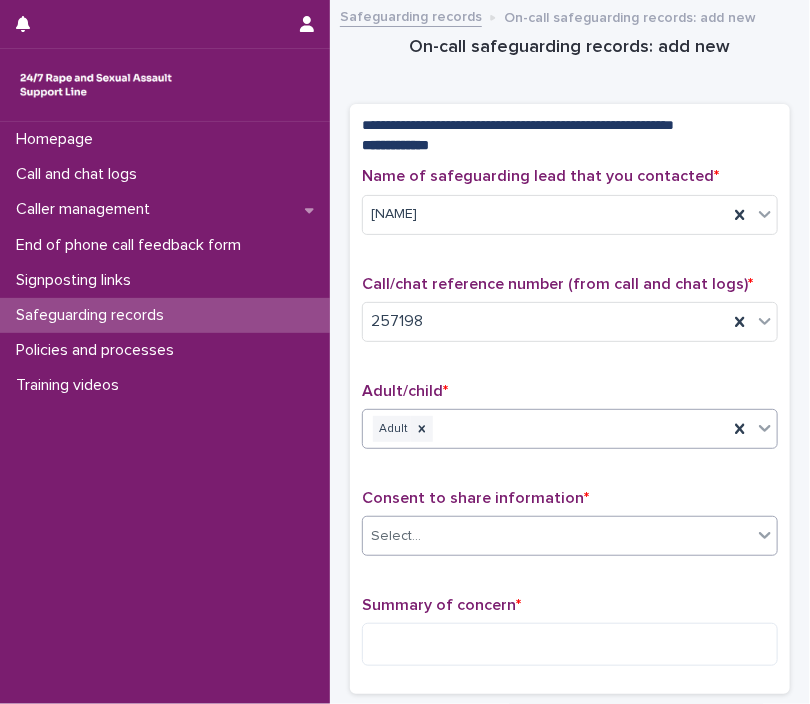 click on "Select..." at bounding box center (396, 536) 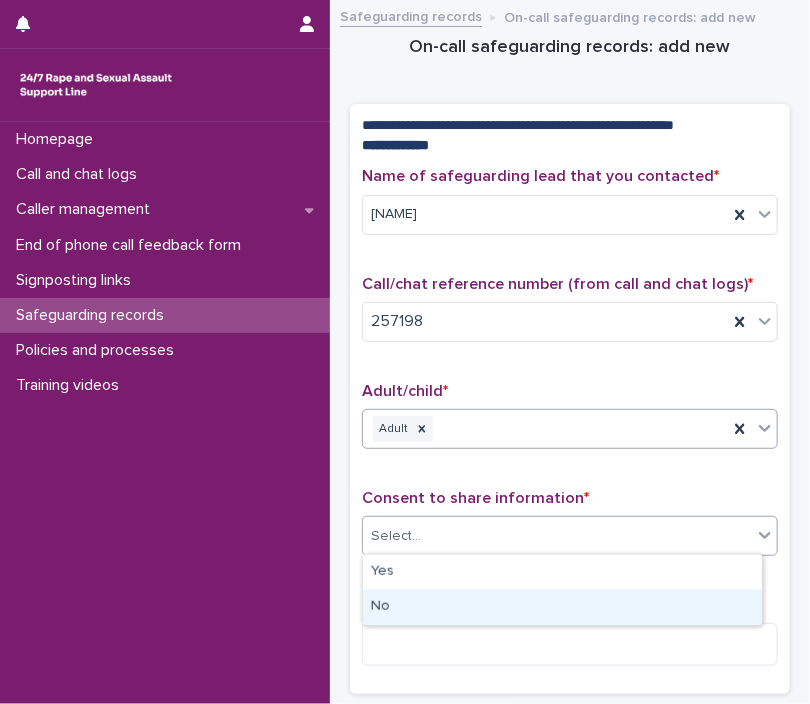 click on "No" at bounding box center [562, 607] 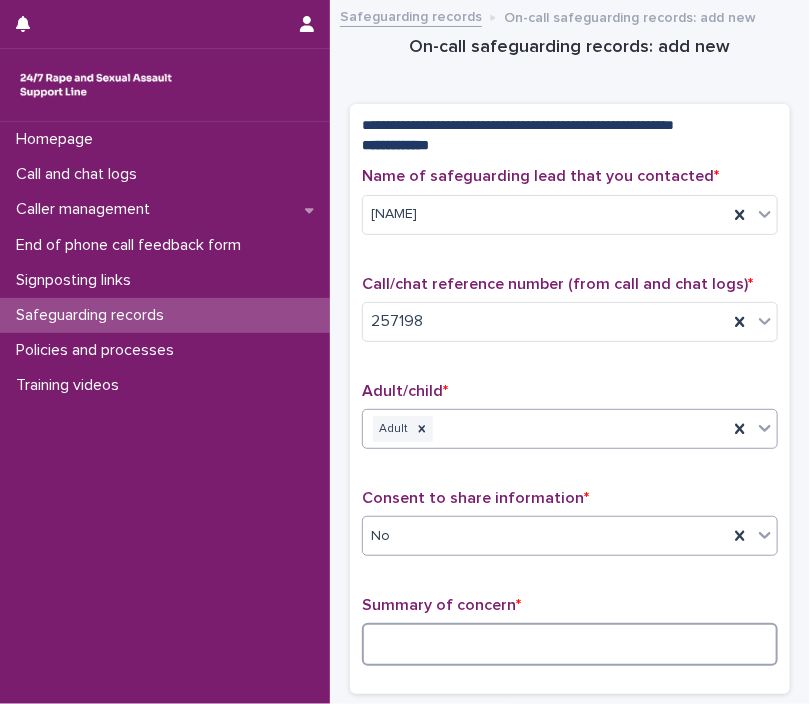 click at bounding box center (570, 644) 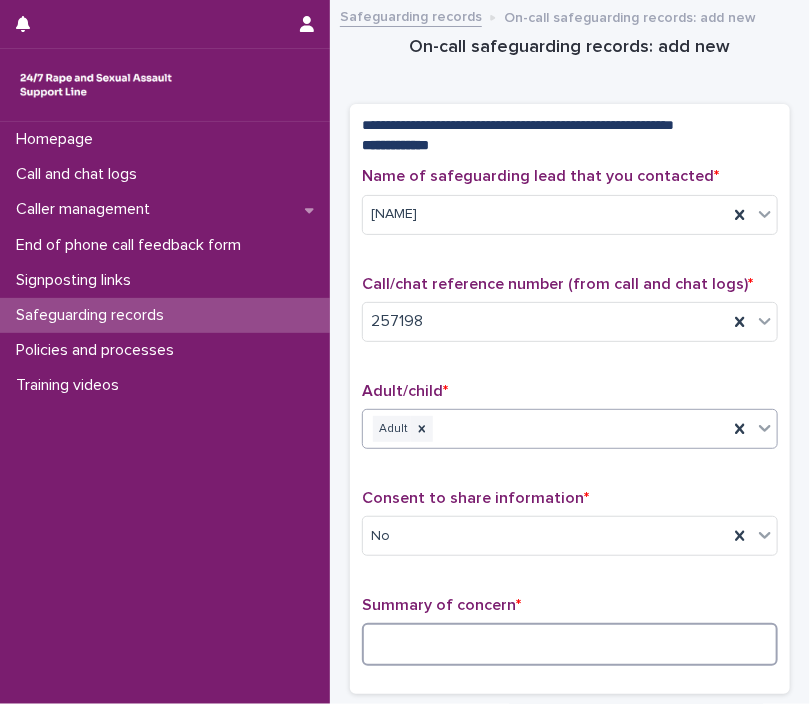 paste on "**********" 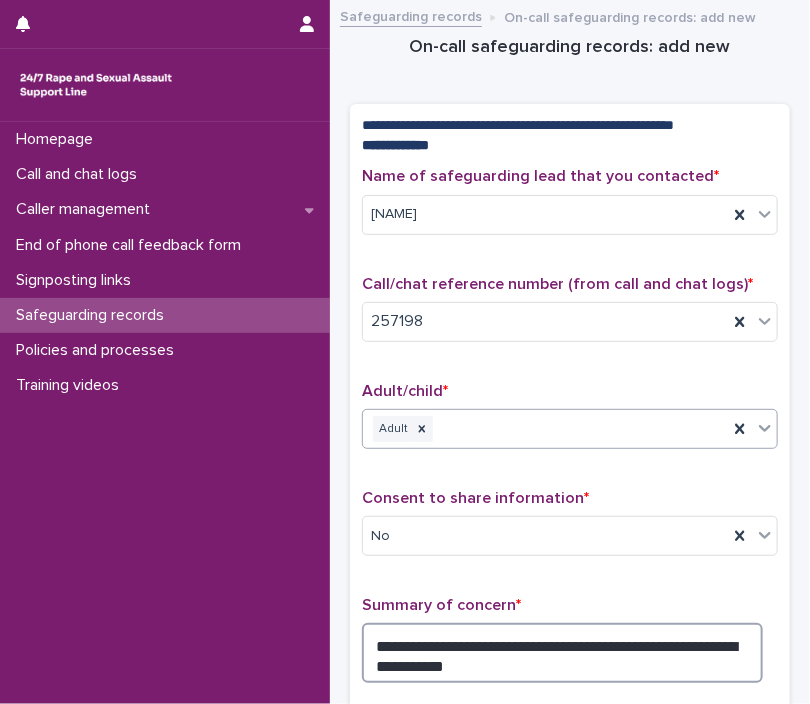 drag, startPoint x: 511, startPoint y: 665, endPoint x: 194, endPoint y: 559, distance: 334.2529 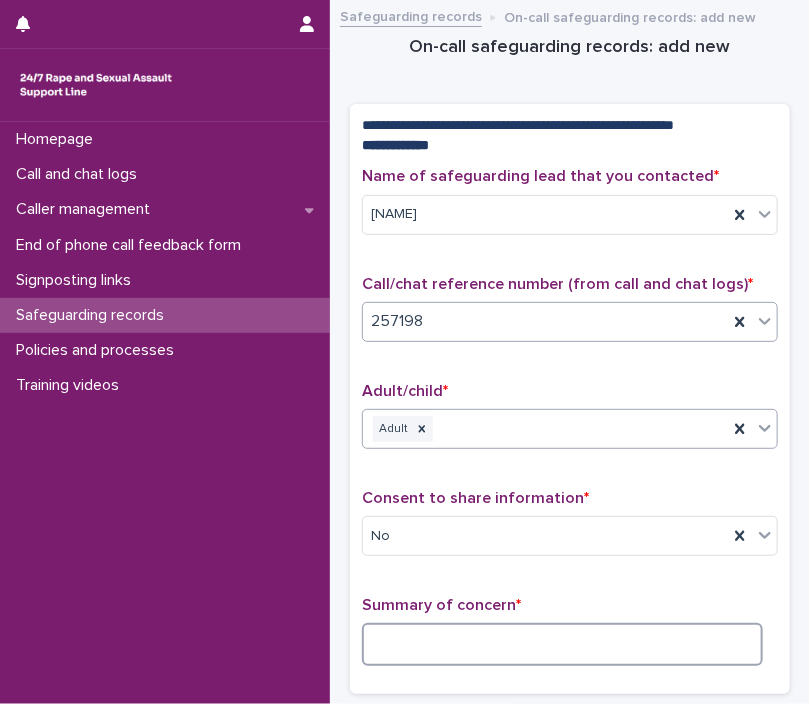 paste on "**********" 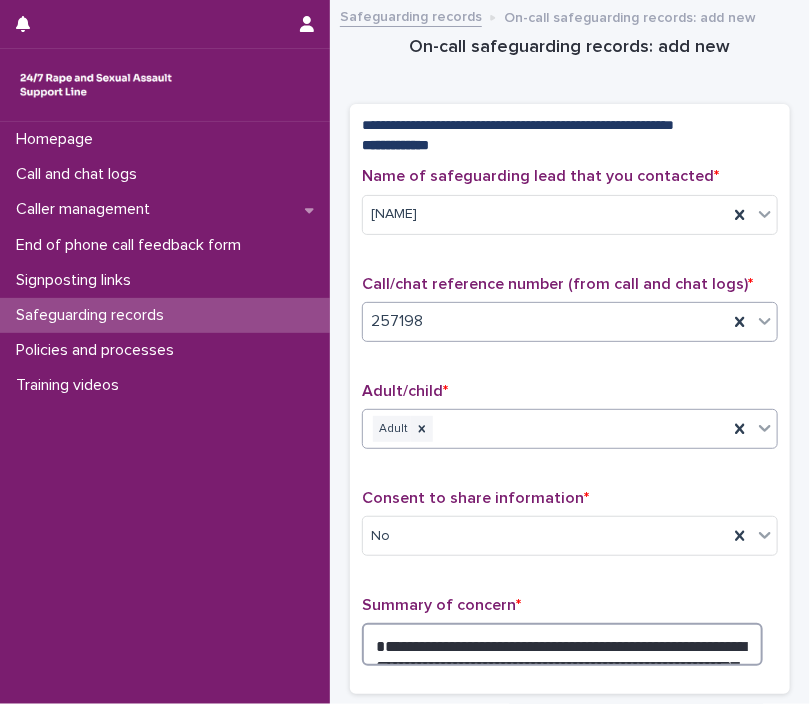 scroll, scrollTop: 48, scrollLeft: 0, axis: vertical 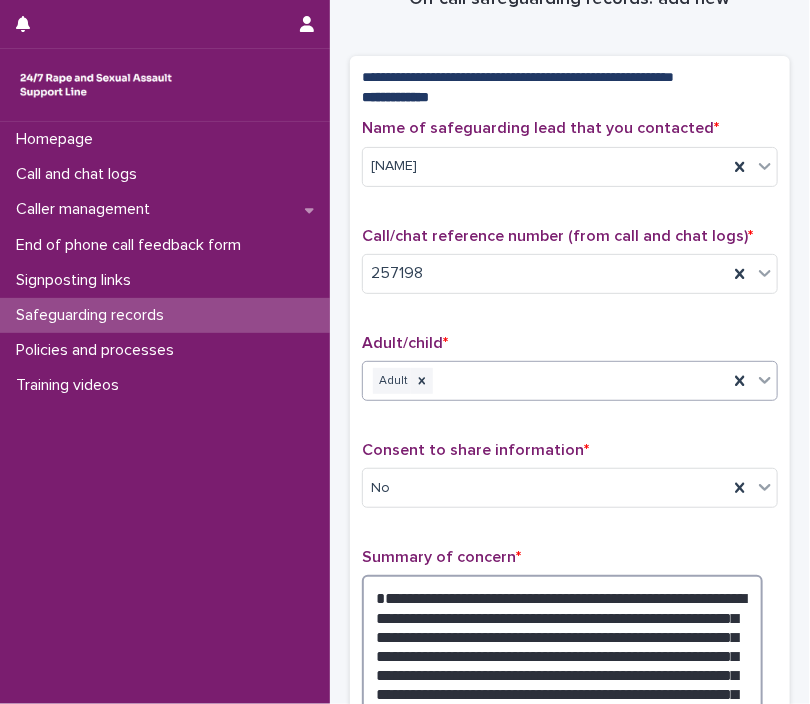 drag, startPoint x: 499, startPoint y: 596, endPoint x: 219, endPoint y: 602, distance: 280.06427 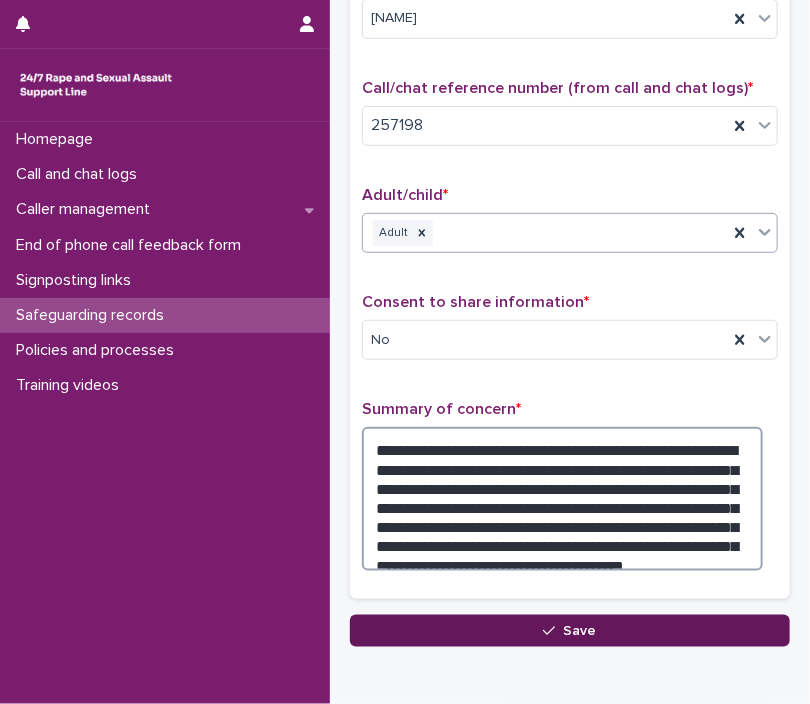 scroll, scrollTop: 241, scrollLeft: 0, axis: vertical 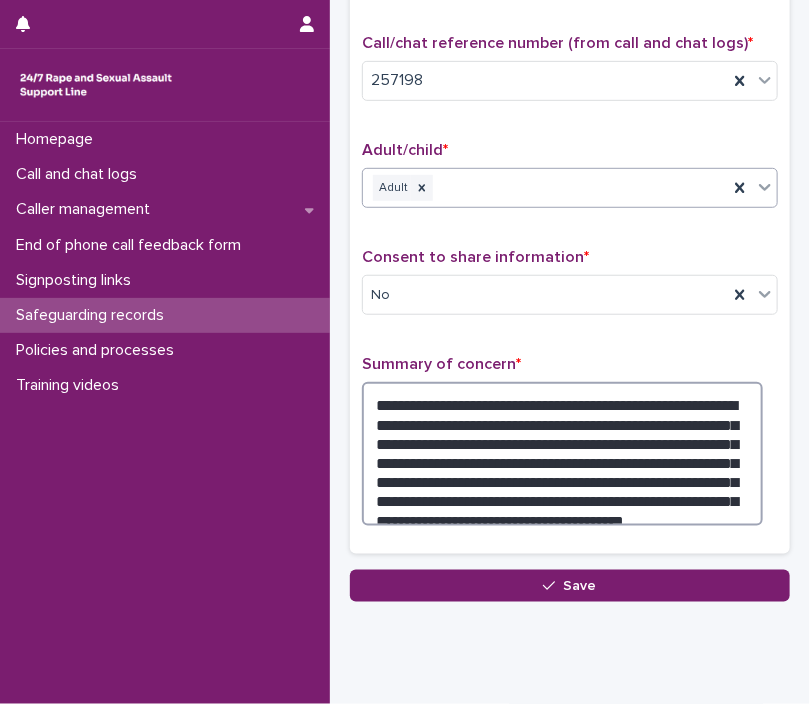 drag, startPoint x: 575, startPoint y: 579, endPoint x: 656, endPoint y: 483, distance: 125.60653 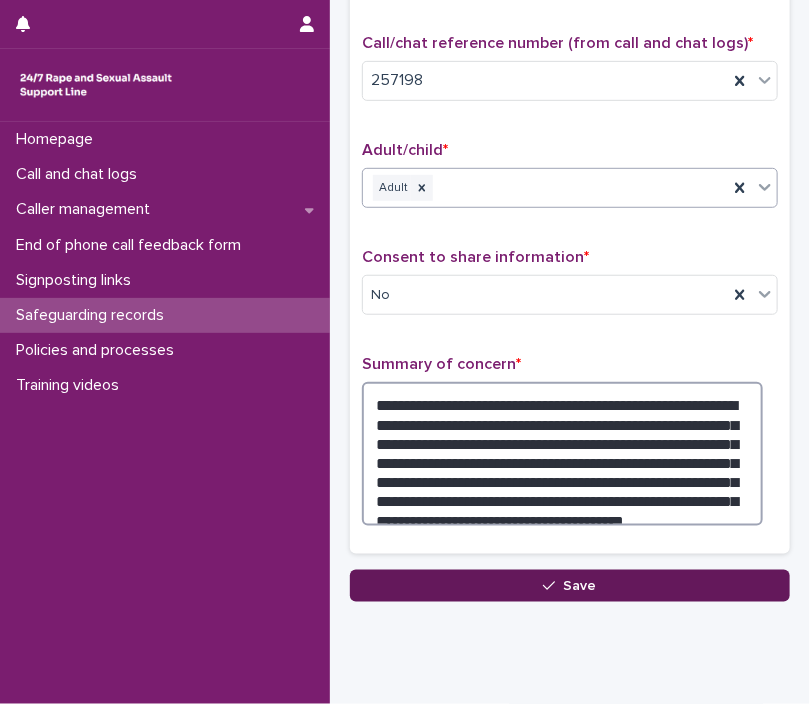 type on "**********" 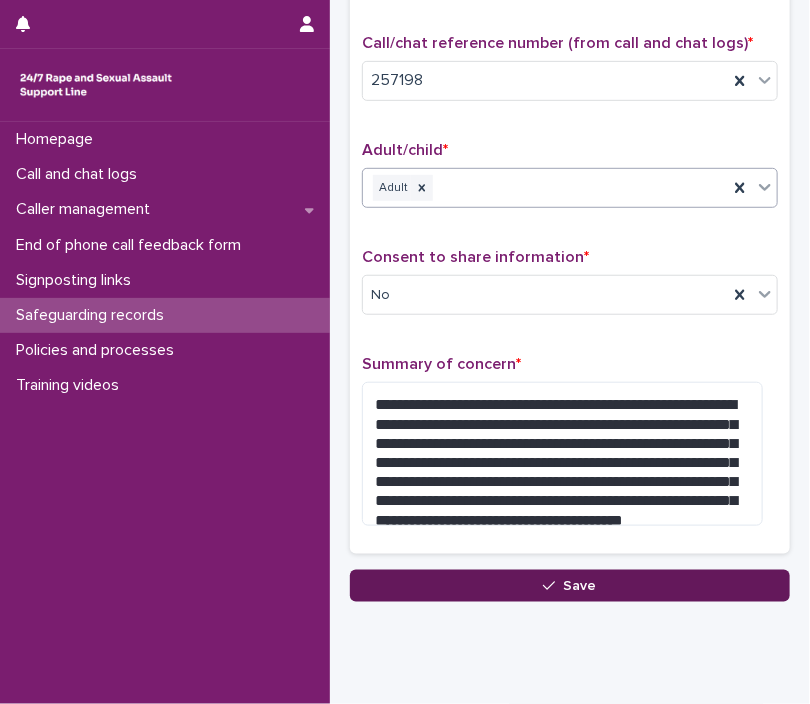 click on "Save" at bounding box center (570, 586) 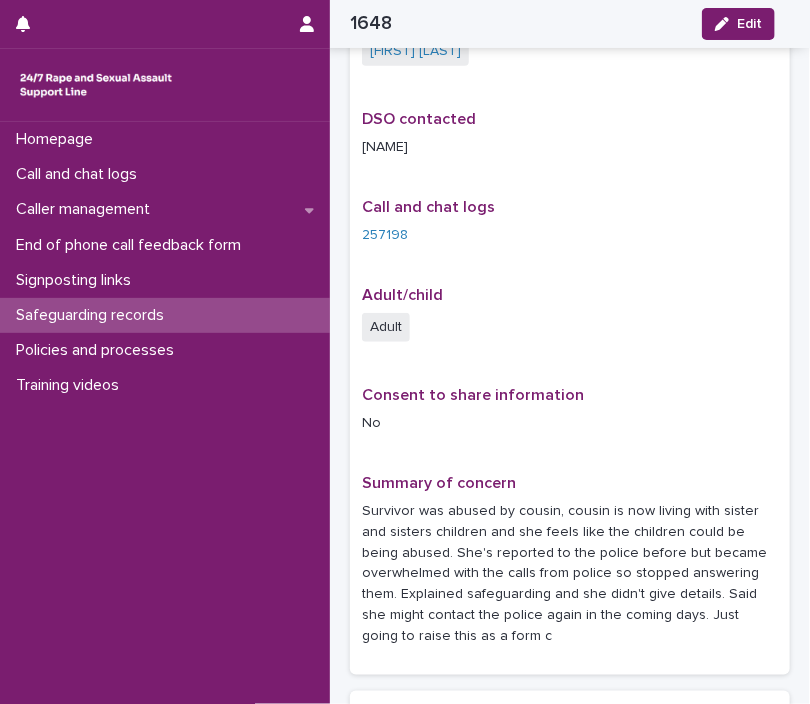 scroll, scrollTop: 285, scrollLeft: 0, axis: vertical 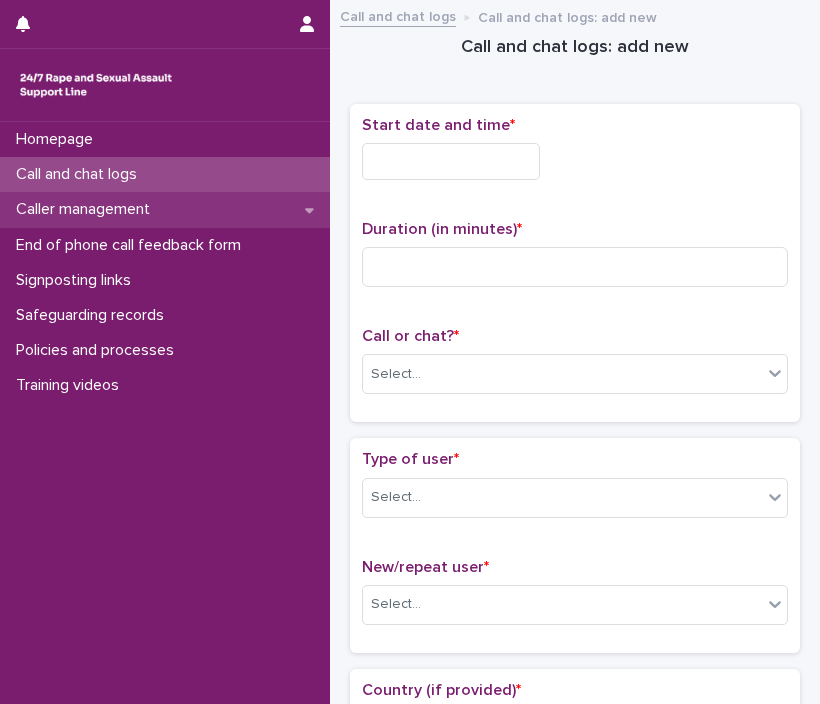 click on "Caller management" at bounding box center [165, 209] 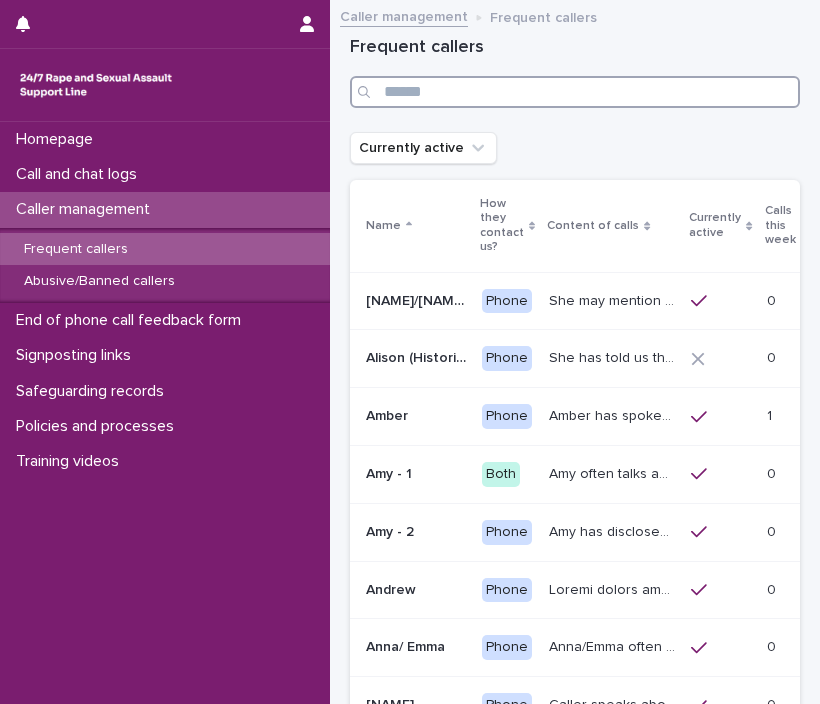 click at bounding box center (575, 92) 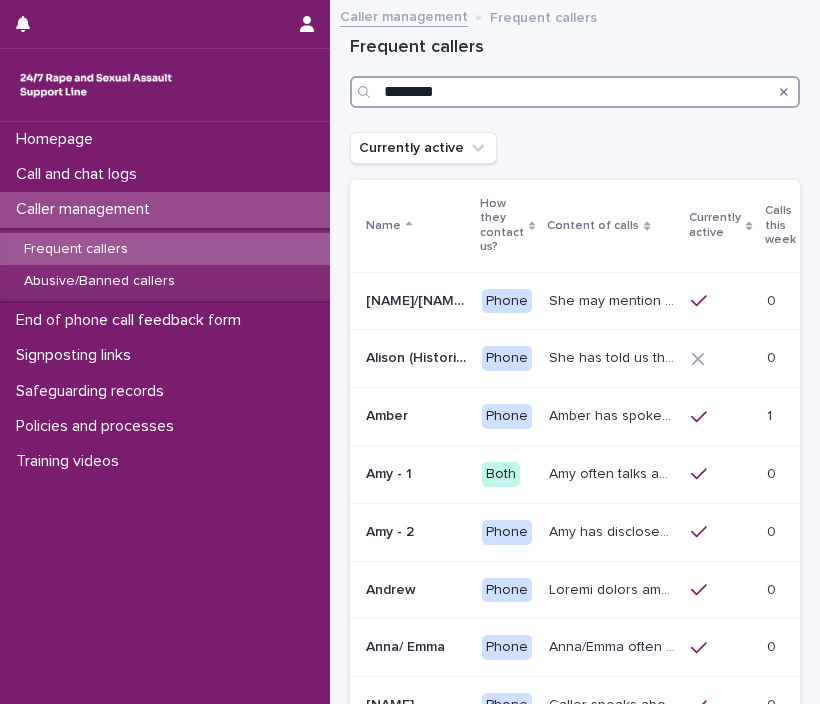 type on "********" 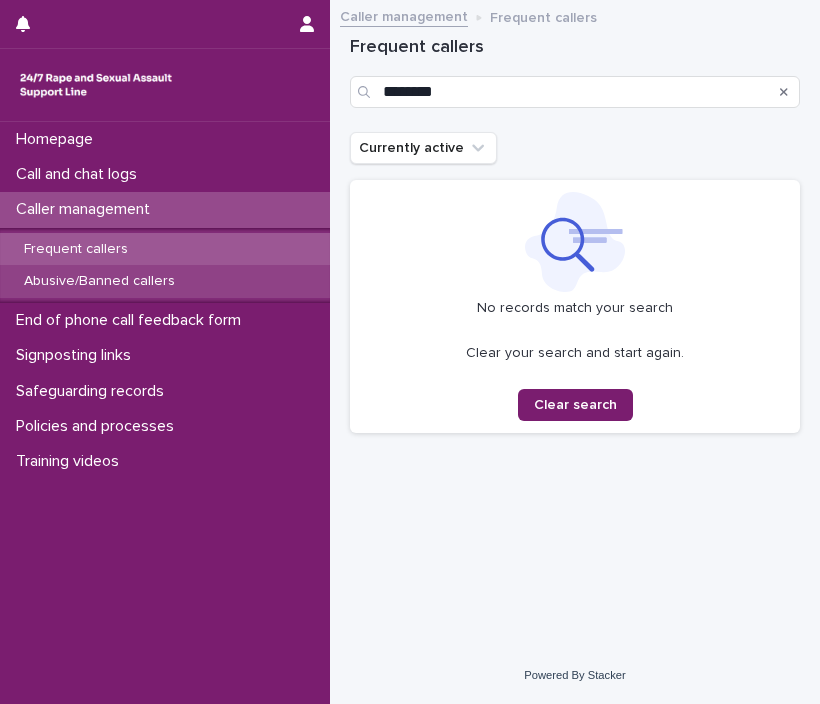 click on "Abusive/Banned callers" at bounding box center (165, 281) 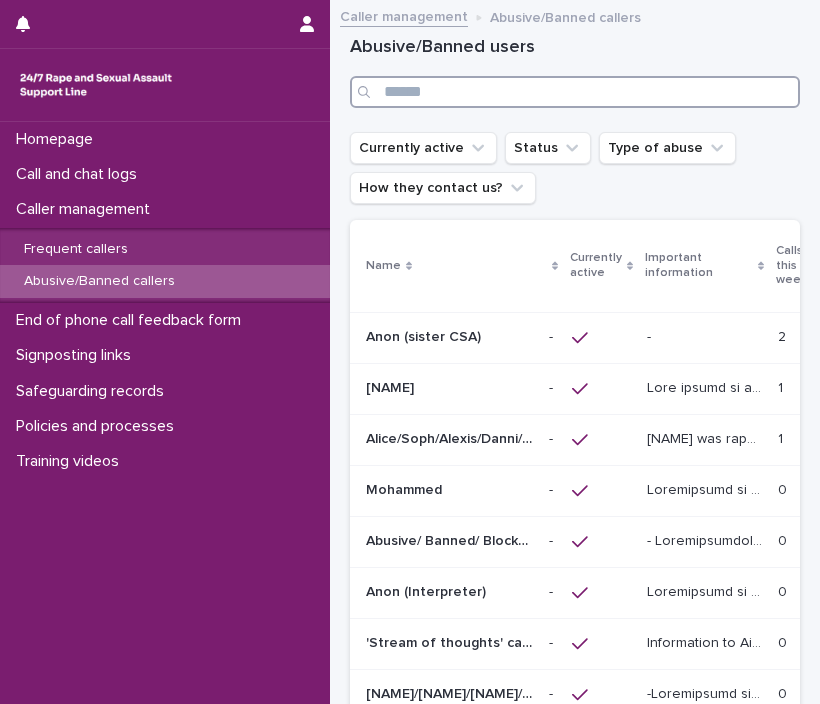 click at bounding box center (575, 92) 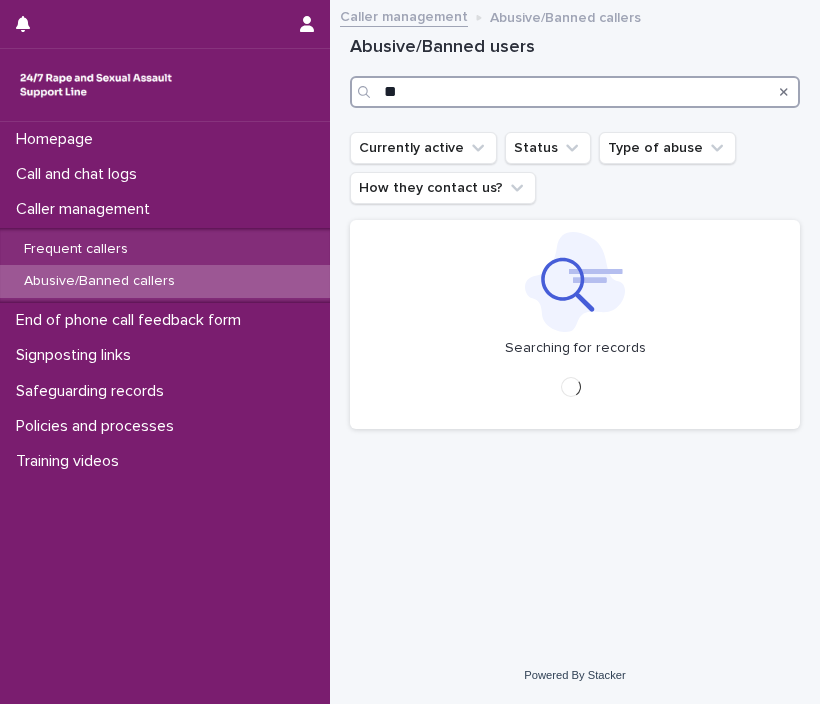 type on "*" 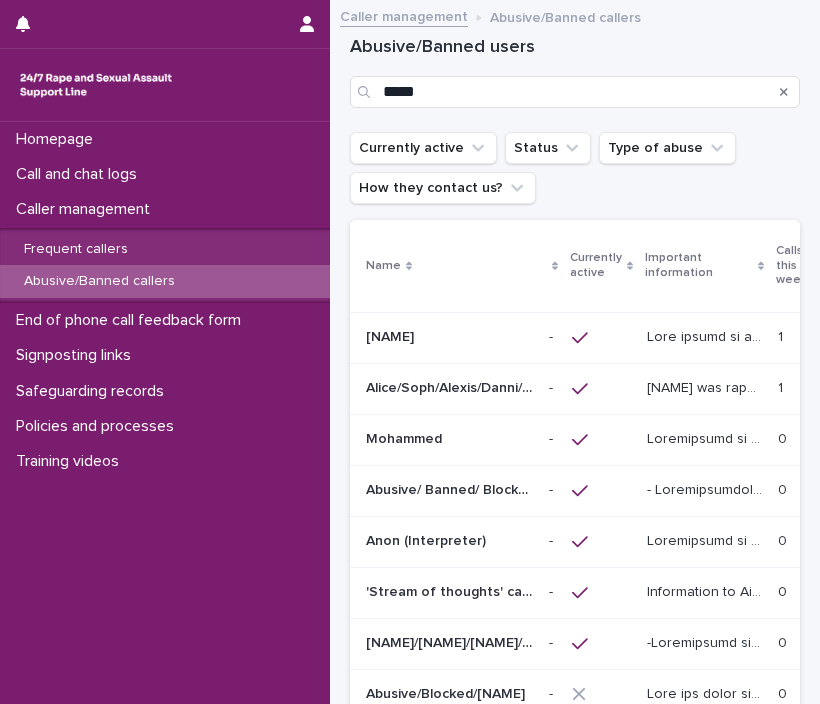 click on "Abusive/Banned users ****" at bounding box center [575, 72] 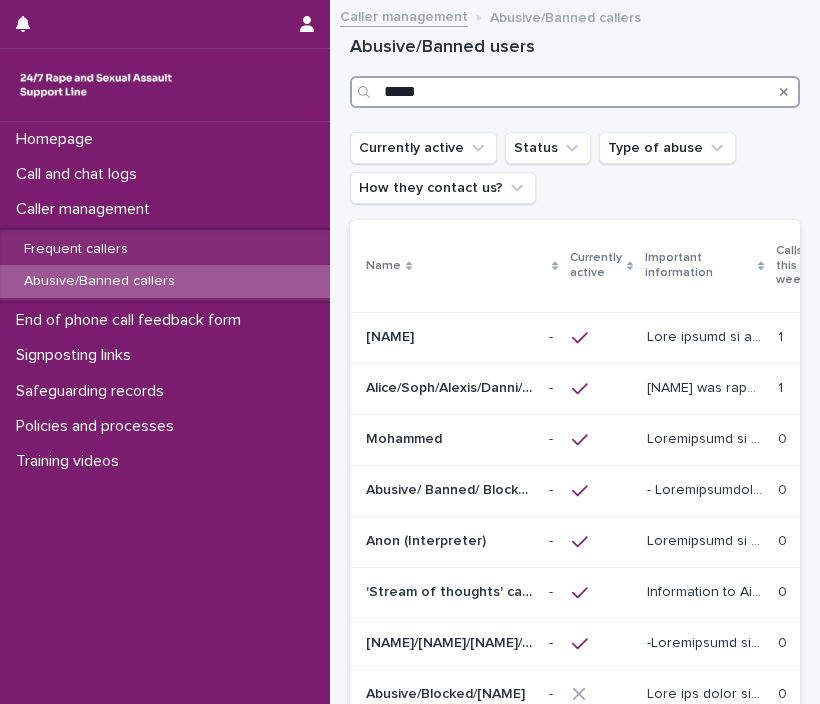 drag, startPoint x: 492, startPoint y: 80, endPoint x: 94, endPoint y: 86, distance: 398.04523 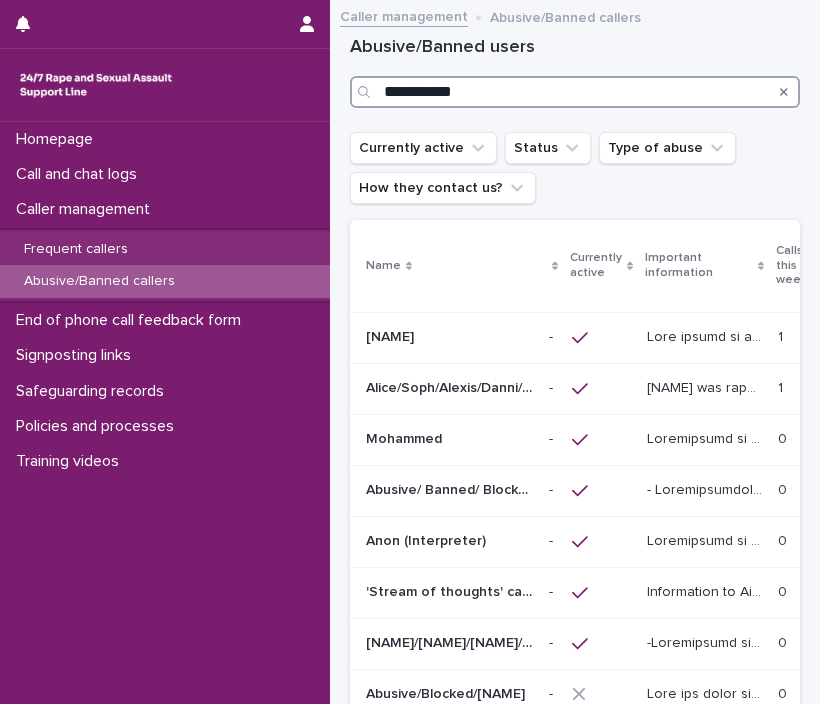 type on "**********" 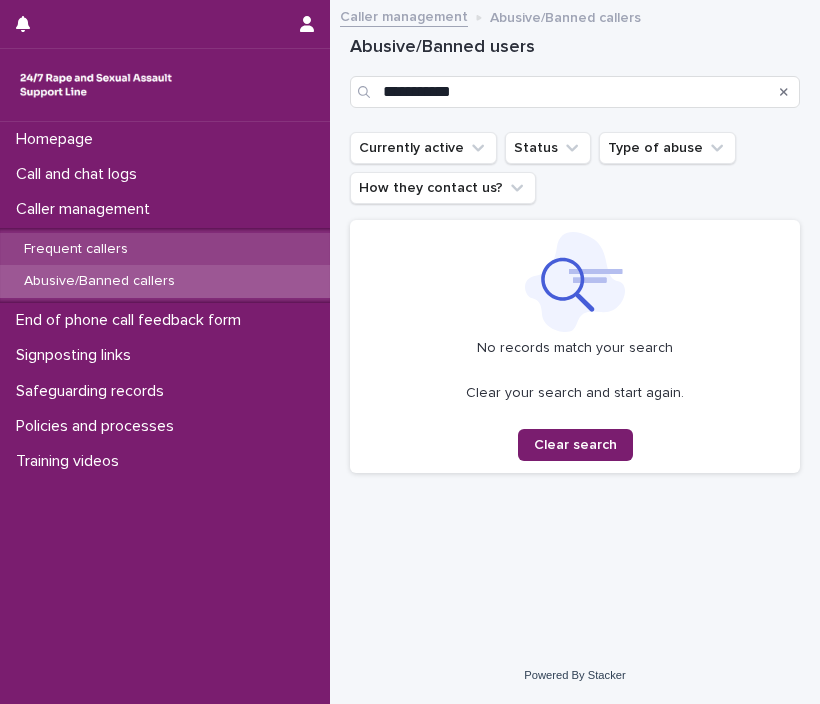 click on "Frequent callers" at bounding box center (165, 249) 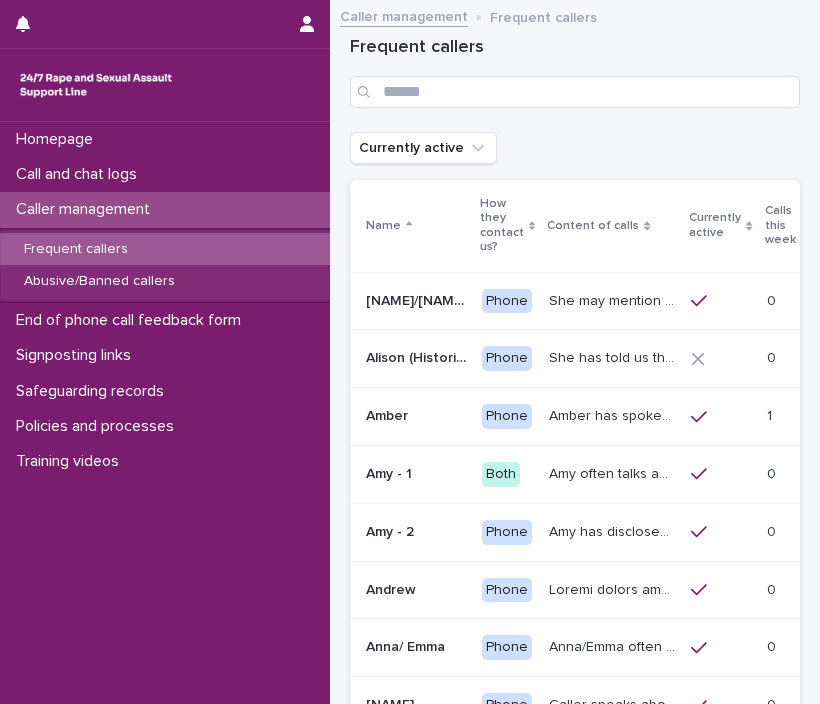 scroll, scrollTop: 0, scrollLeft: 0, axis: both 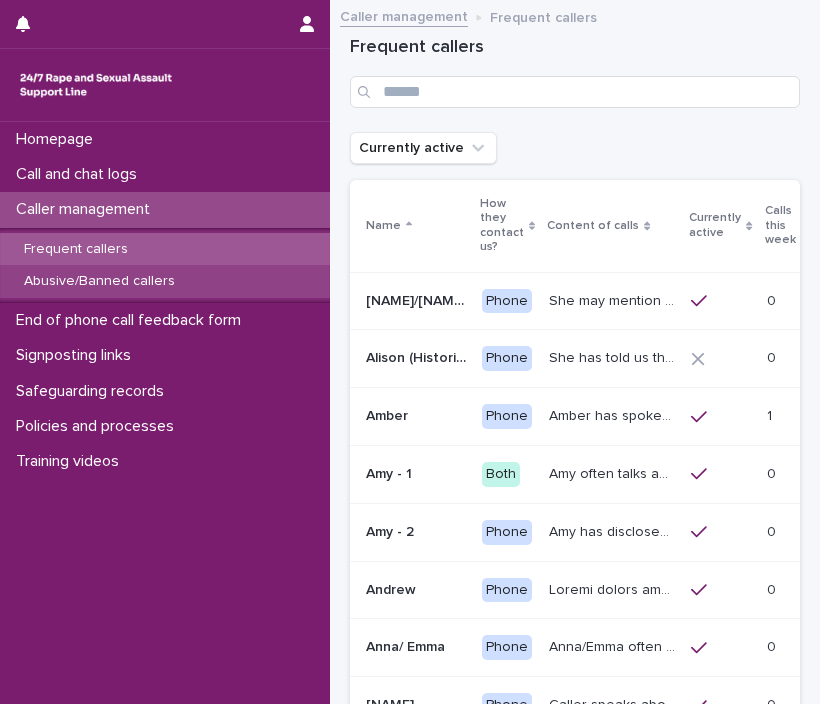 click on "Abusive/Banned callers" at bounding box center [99, 281] 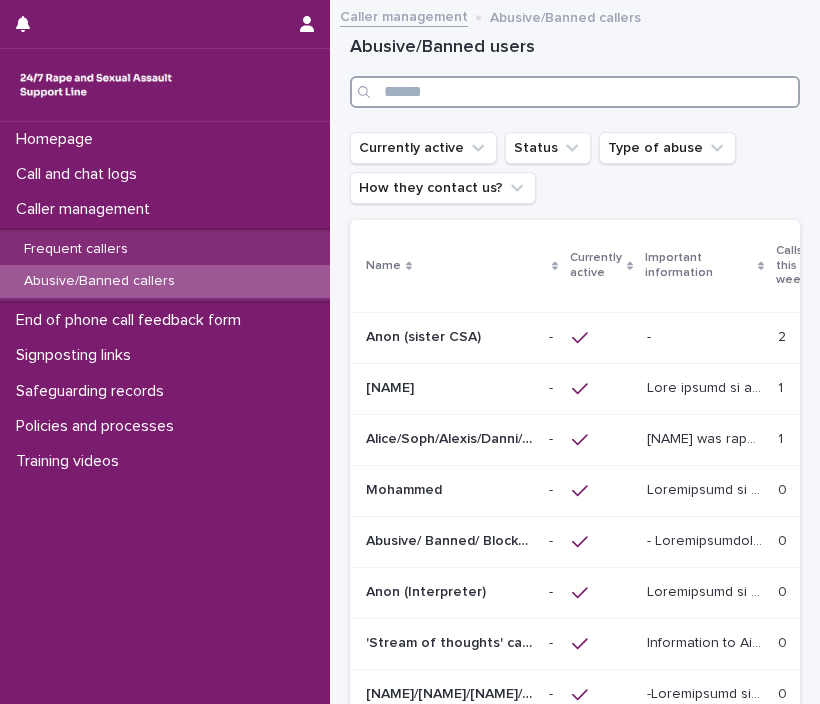 click at bounding box center [575, 92] 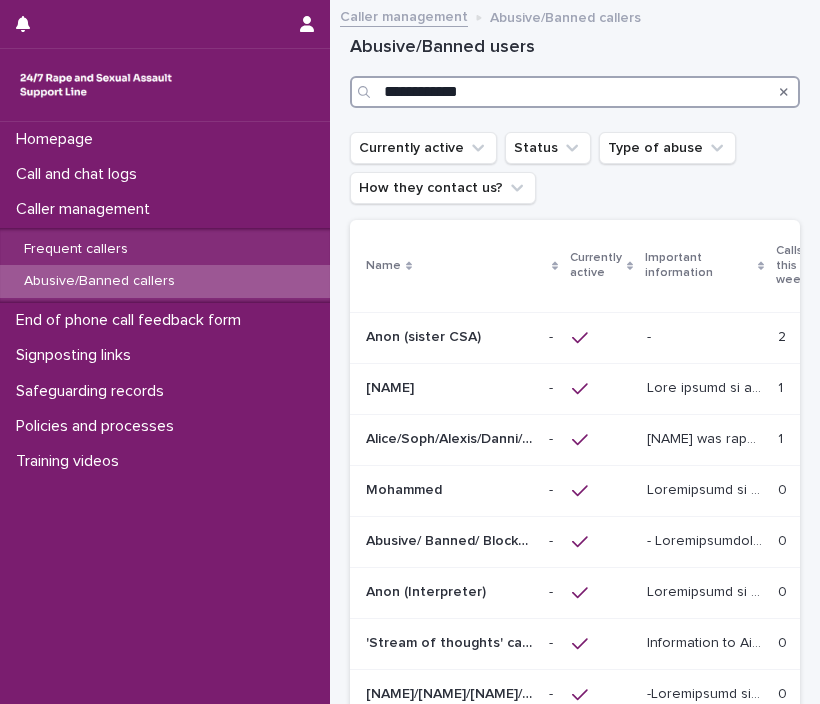 type on "**********" 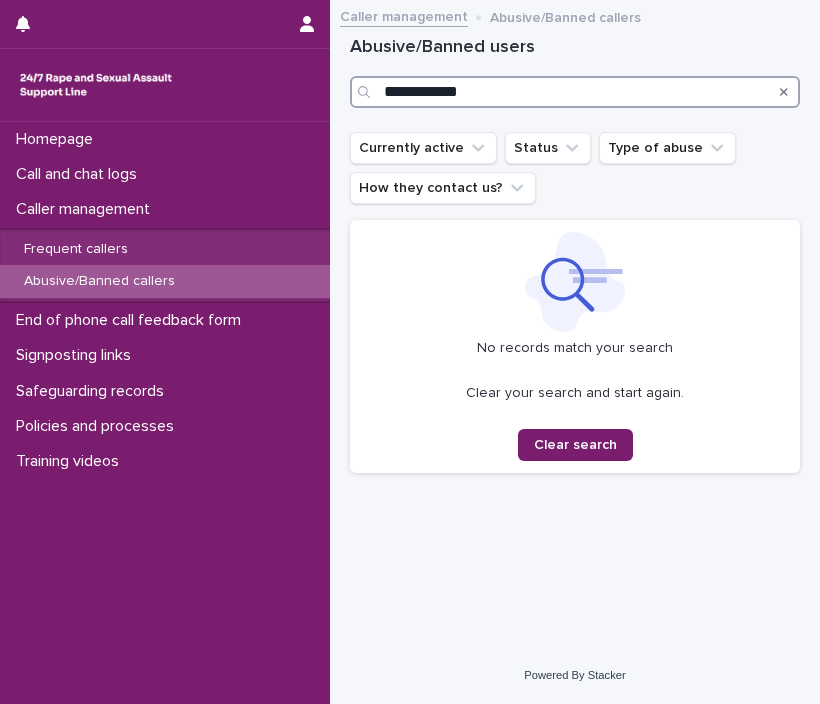 drag, startPoint x: 500, startPoint y: 80, endPoint x: 262, endPoint y: 67, distance: 238.35478 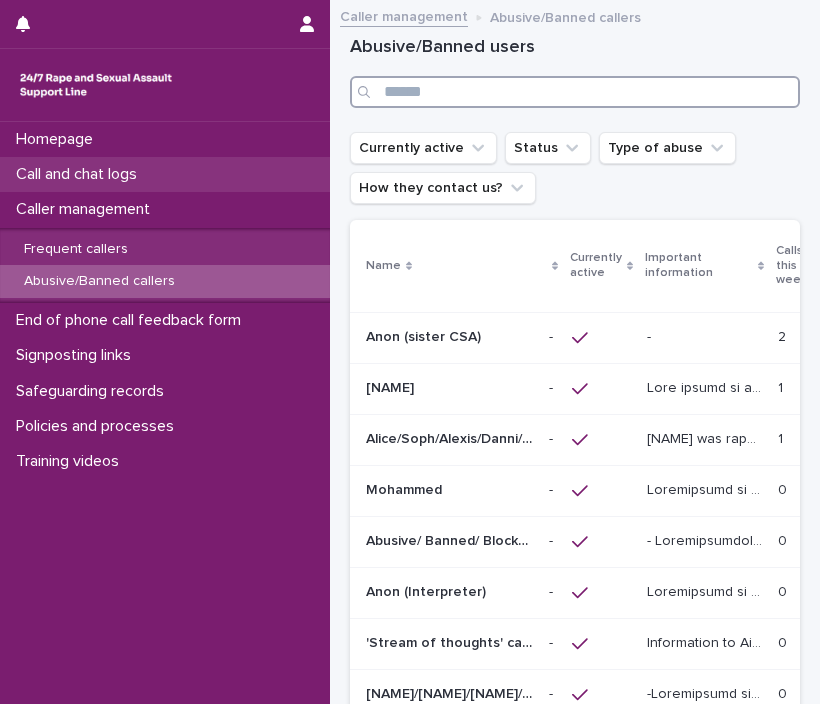 type 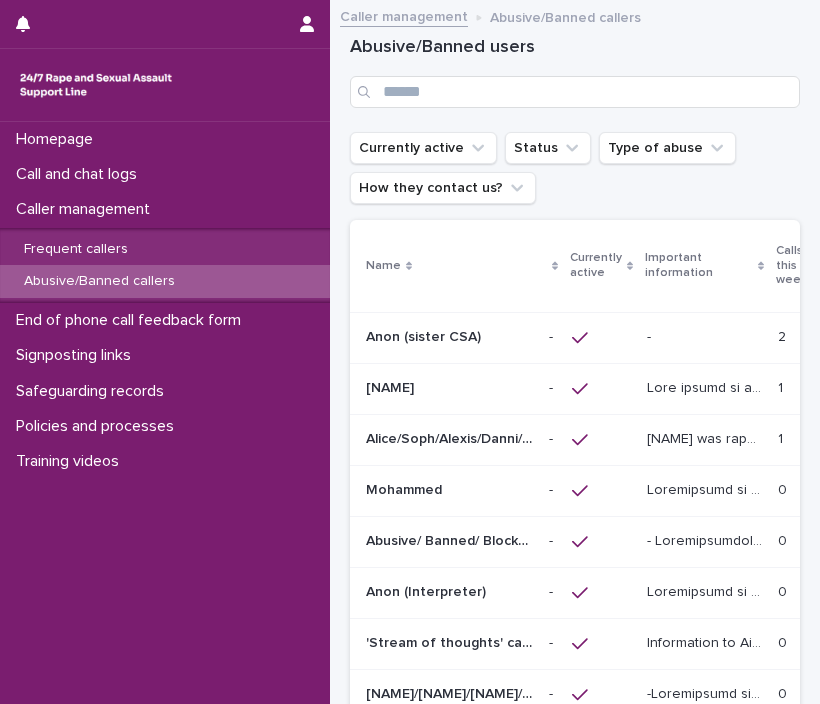 click on "Anon (sister CSA)" at bounding box center [425, 335] 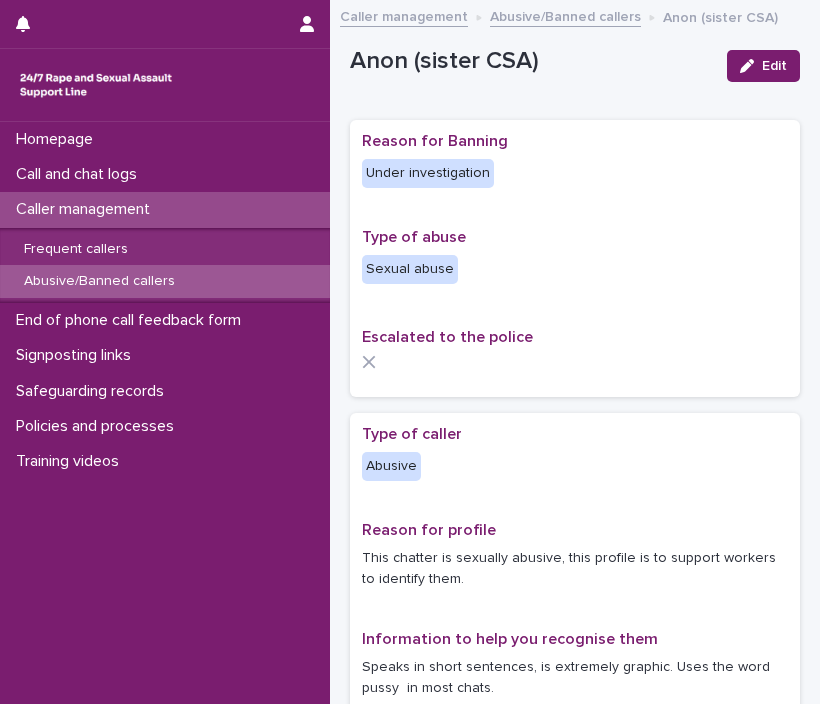 click on "Reason for Banning Under investigation" at bounding box center [575, 168] 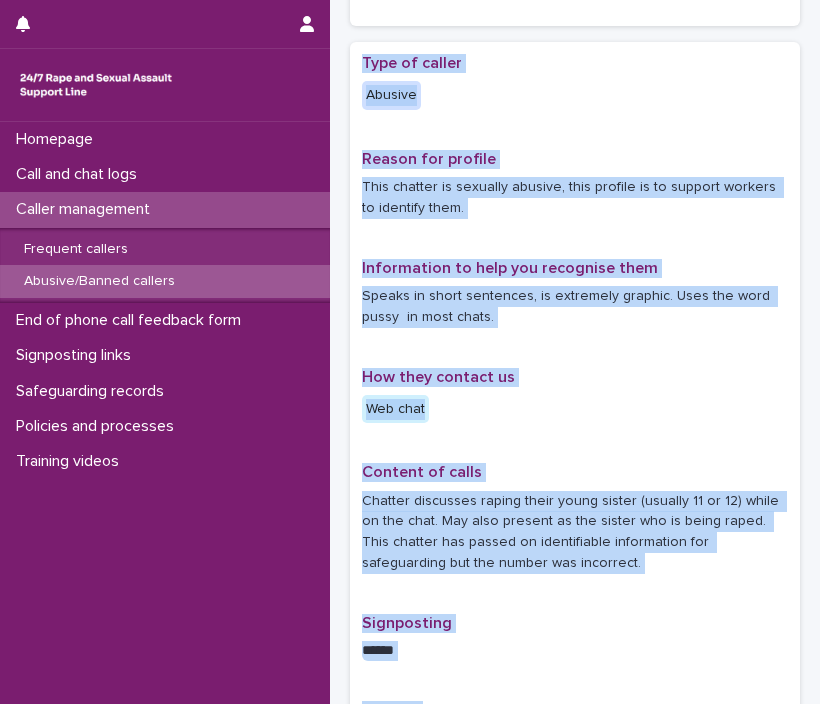 scroll, scrollTop: 422, scrollLeft: 0, axis: vertical 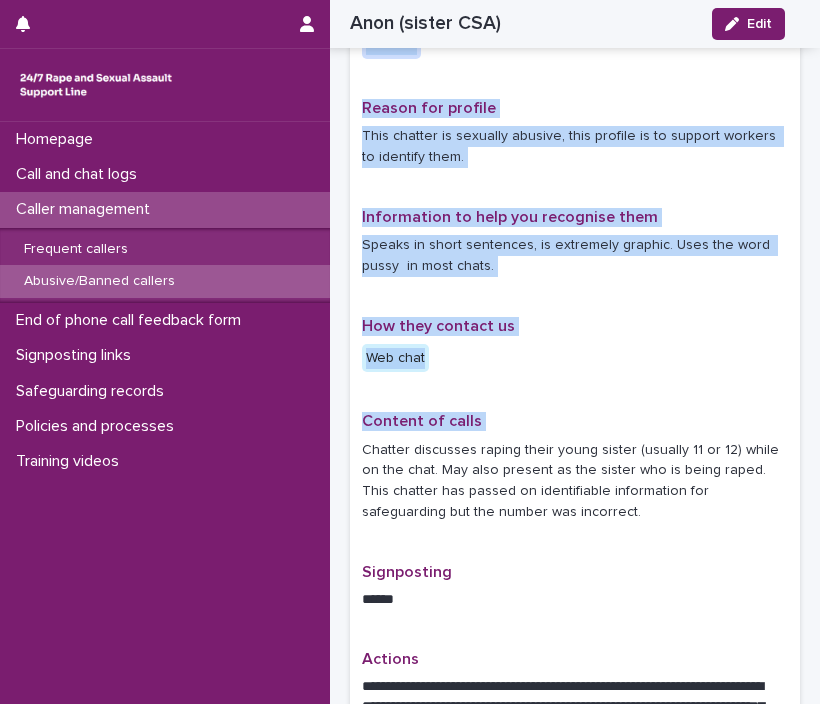 drag, startPoint x: 677, startPoint y: 199, endPoint x: 592, endPoint y: 399, distance: 217.31314 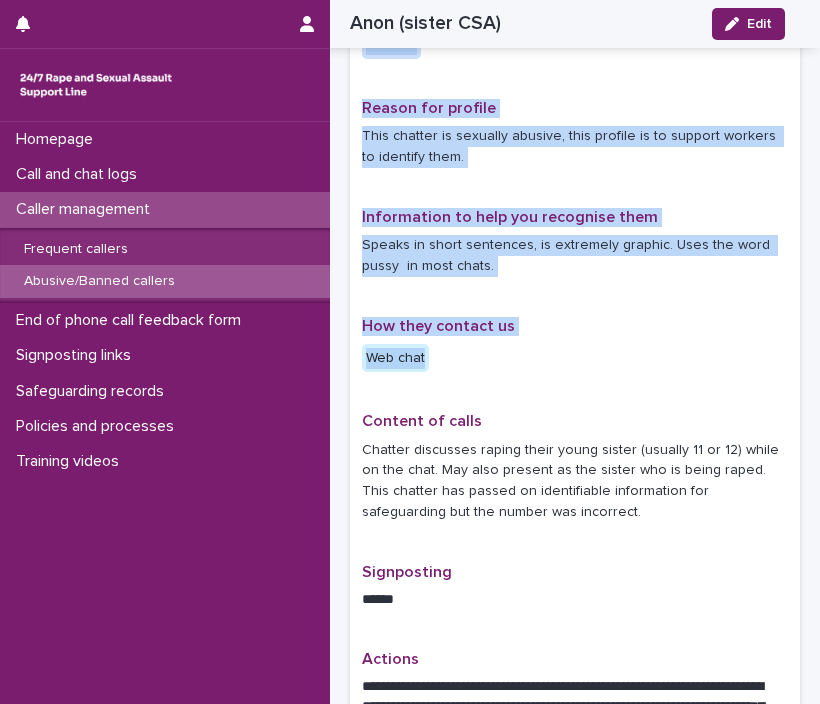 click on "**********" at bounding box center (575, 504) 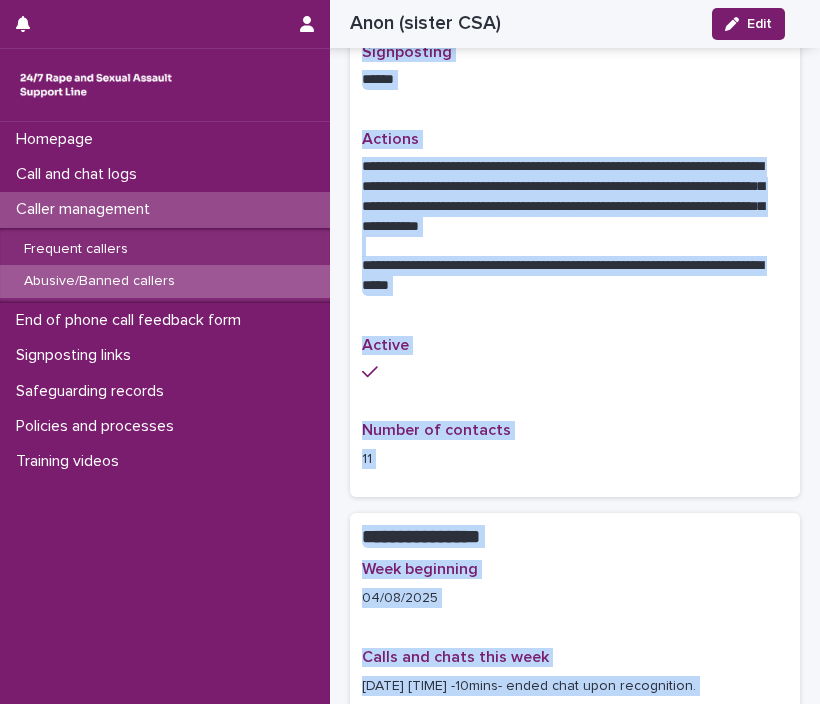 scroll, scrollTop: 1134, scrollLeft: 0, axis: vertical 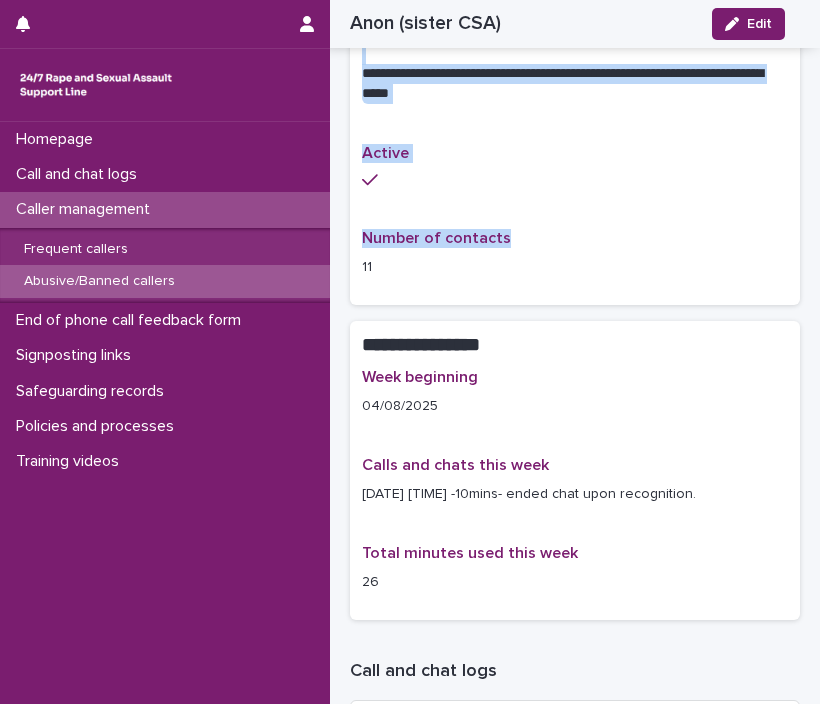 drag, startPoint x: 765, startPoint y: 307, endPoint x: 710, endPoint y: 227, distance: 97.082436 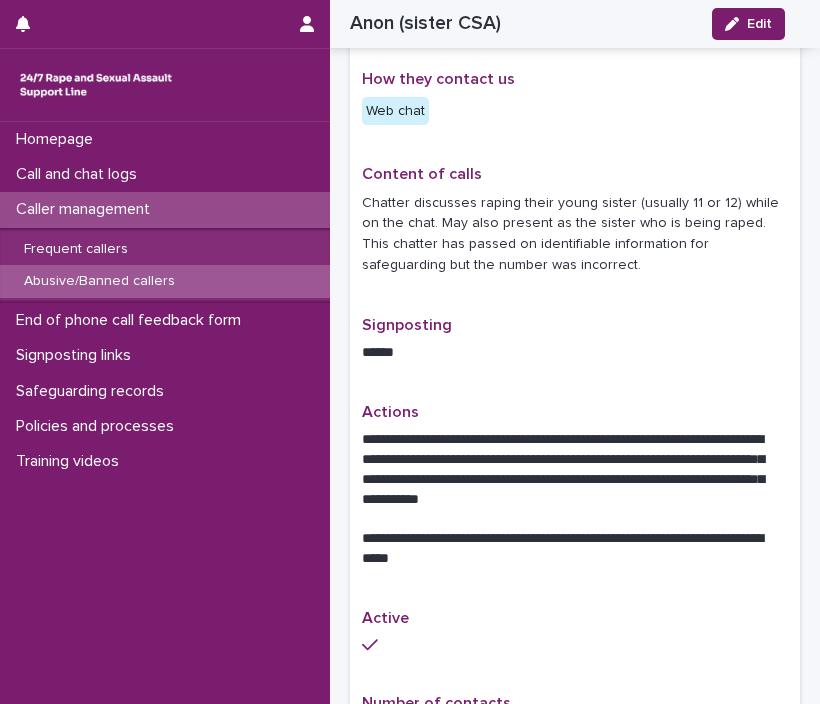 scroll, scrollTop: 690, scrollLeft: 0, axis: vertical 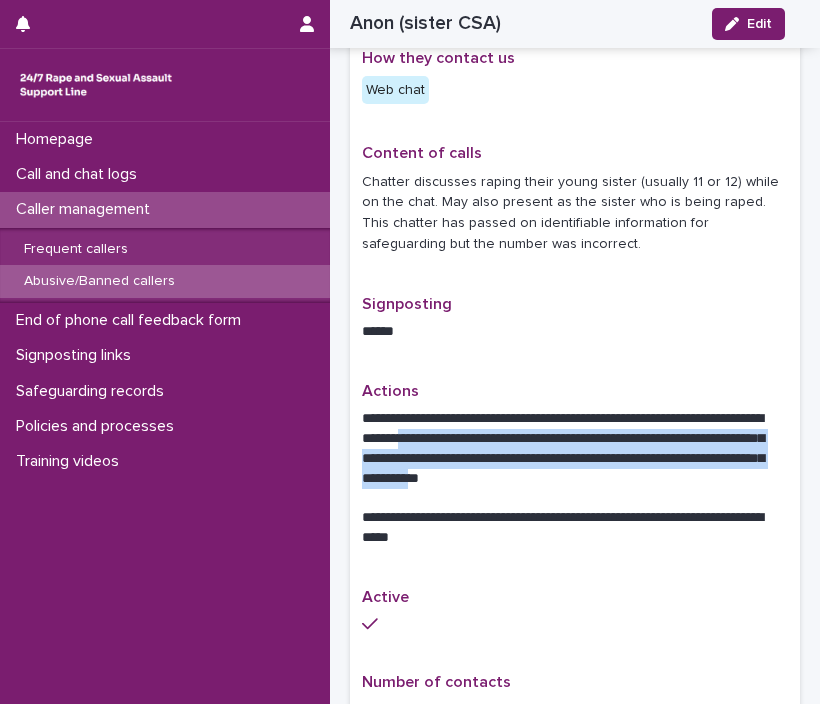 drag, startPoint x: 496, startPoint y: 431, endPoint x: 704, endPoint y: 477, distance: 213.02582 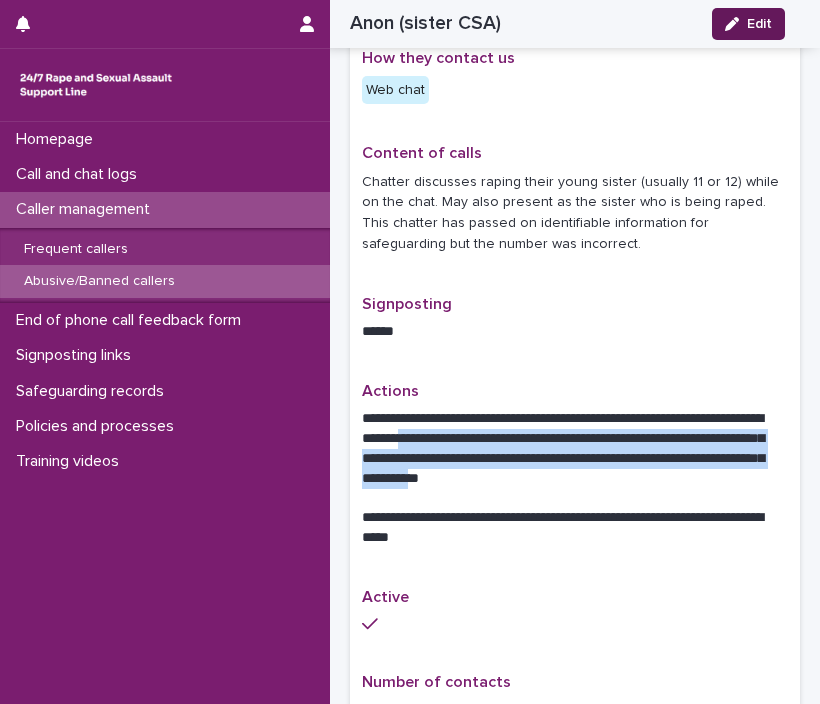 click on "Edit" at bounding box center [748, 24] 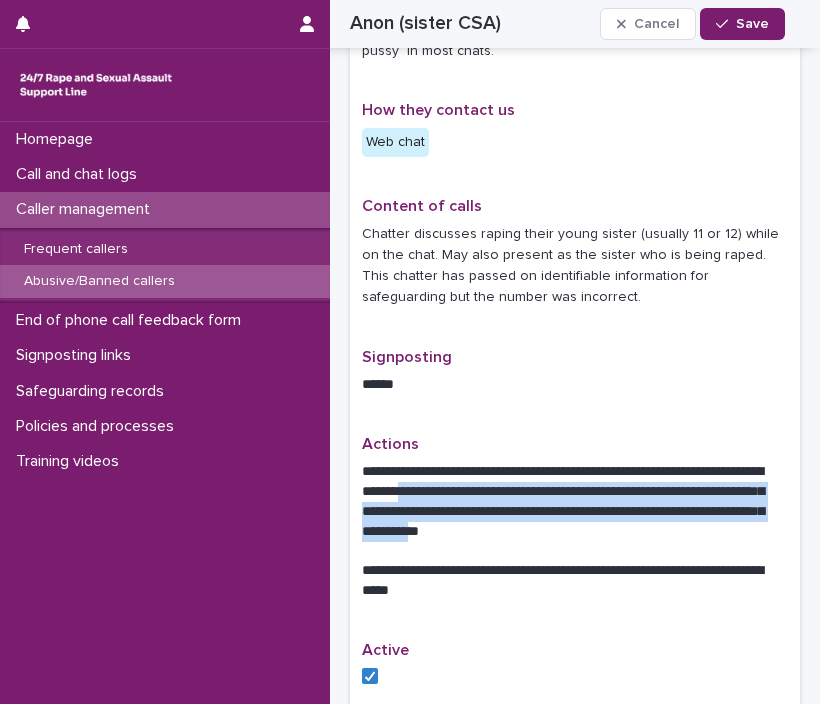 scroll, scrollTop: 740, scrollLeft: 0, axis: vertical 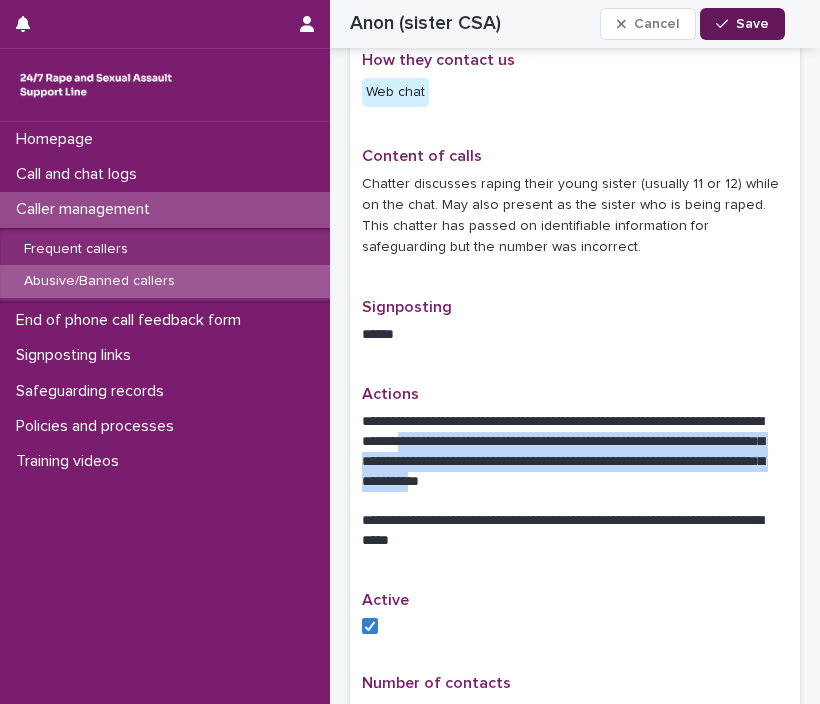 click on "Save" at bounding box center (742, 24) 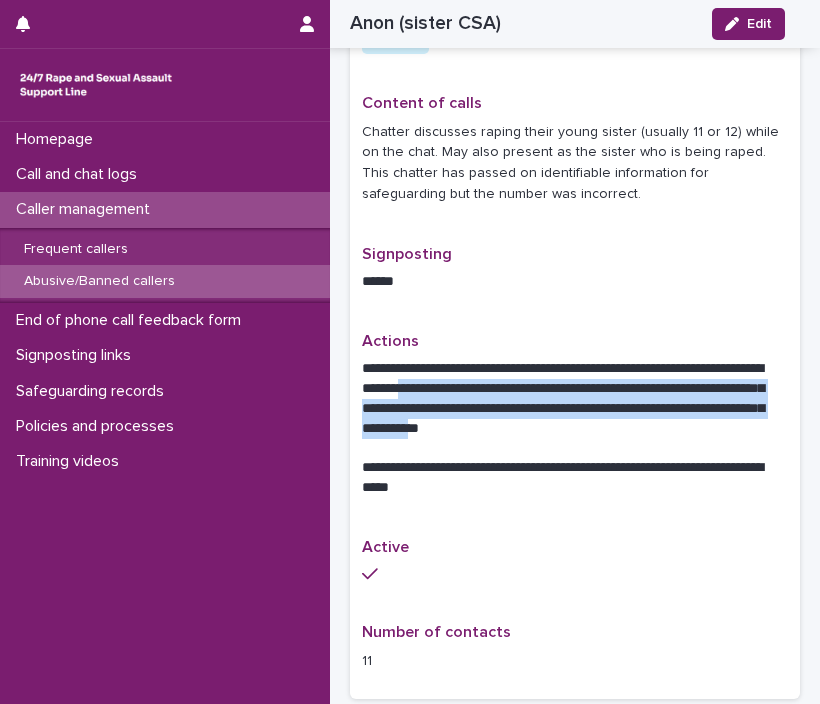 scroll, scrollTop: 665, scrollLeft: 0, axis: vertical 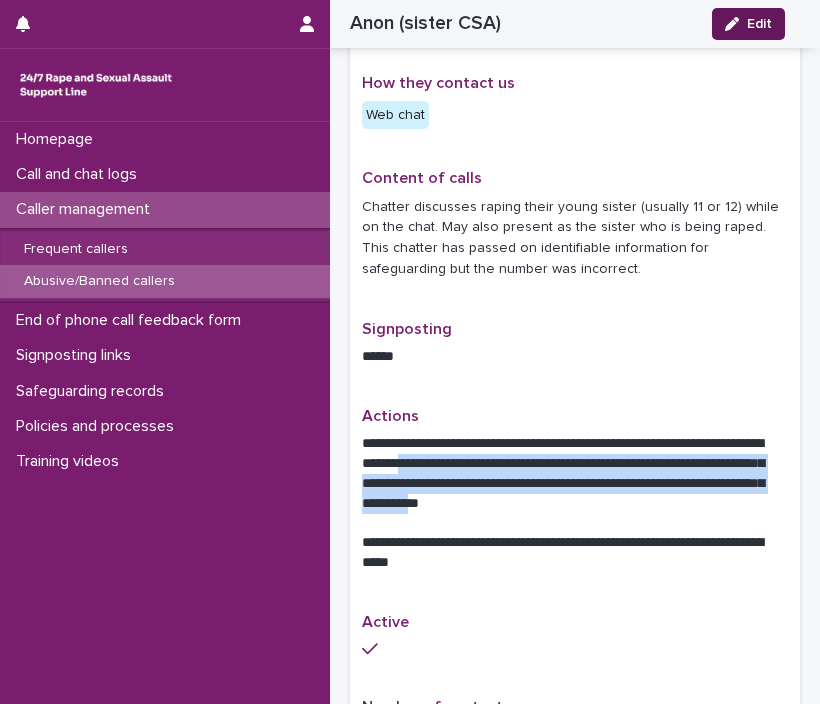 click on "Edit" at bounding box center (759, 24) 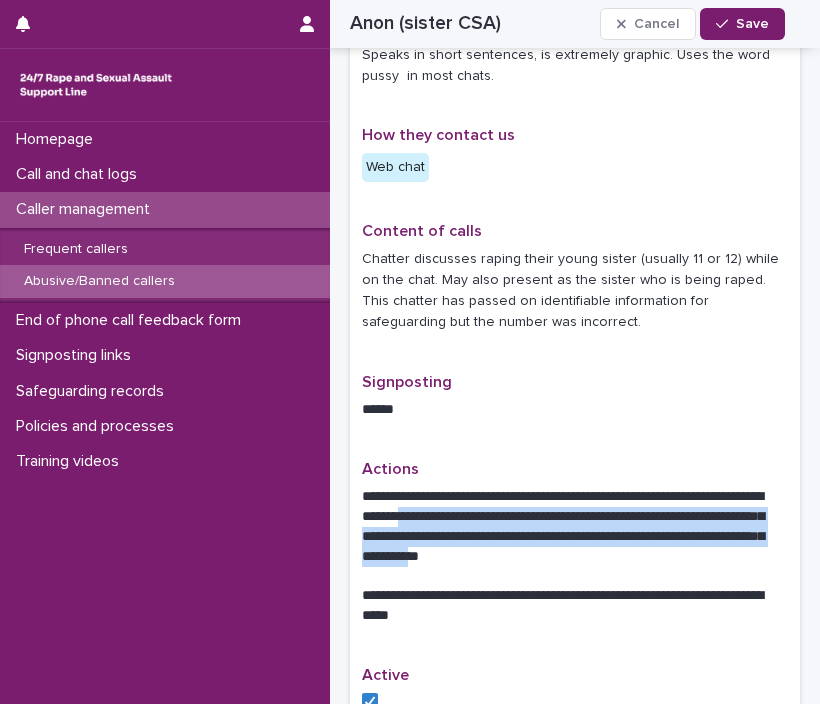 scroll, scrollTop: 715, scrollLeft: 0, axis: vertical 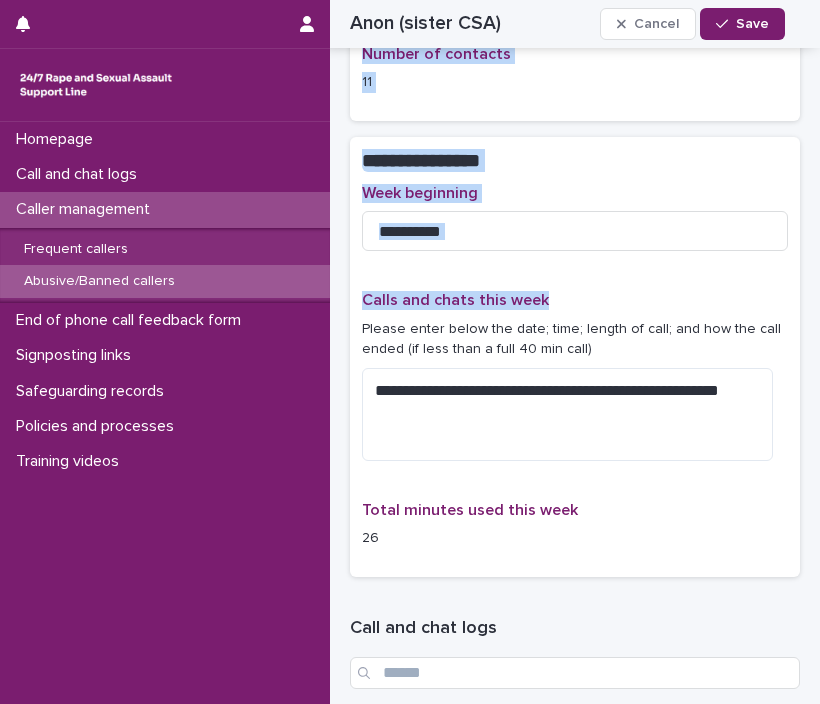 drag, startPoint x: 797, startPoint y: 251, endPoint x: 608, endPoint y: 309, distance: 197.69926 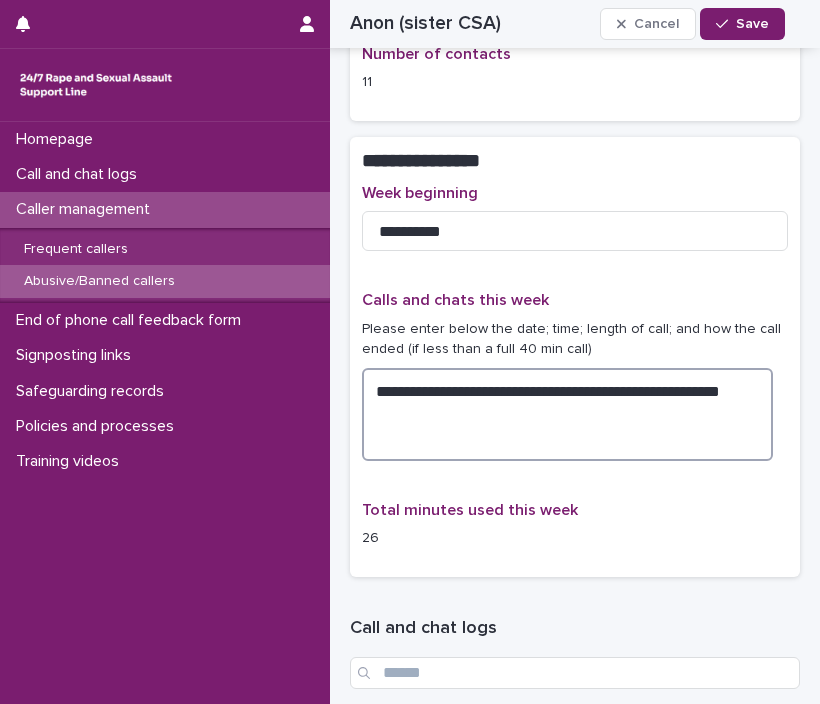 click on "**********" at bounding box center [567, 414] 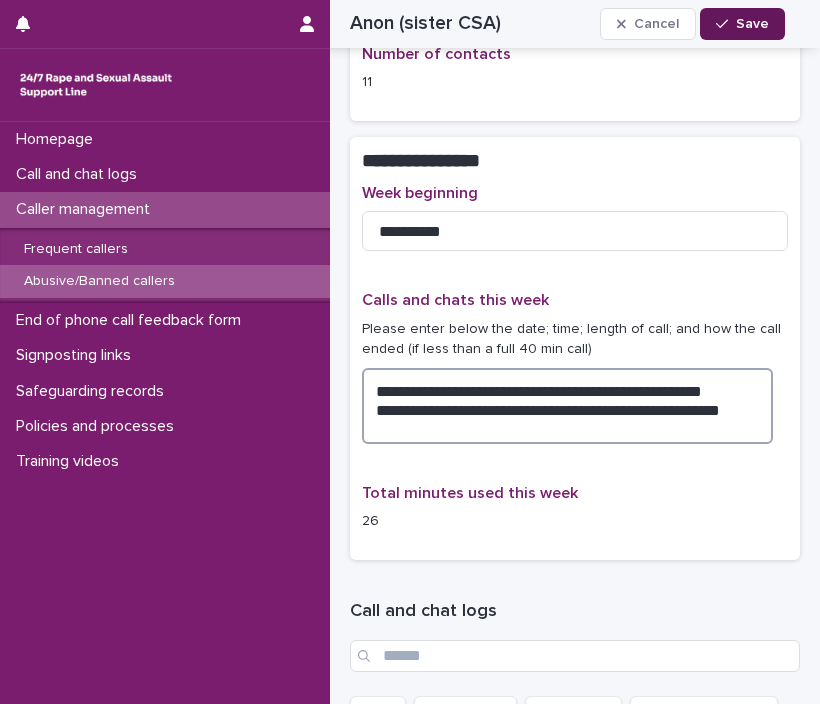 type on "**********" 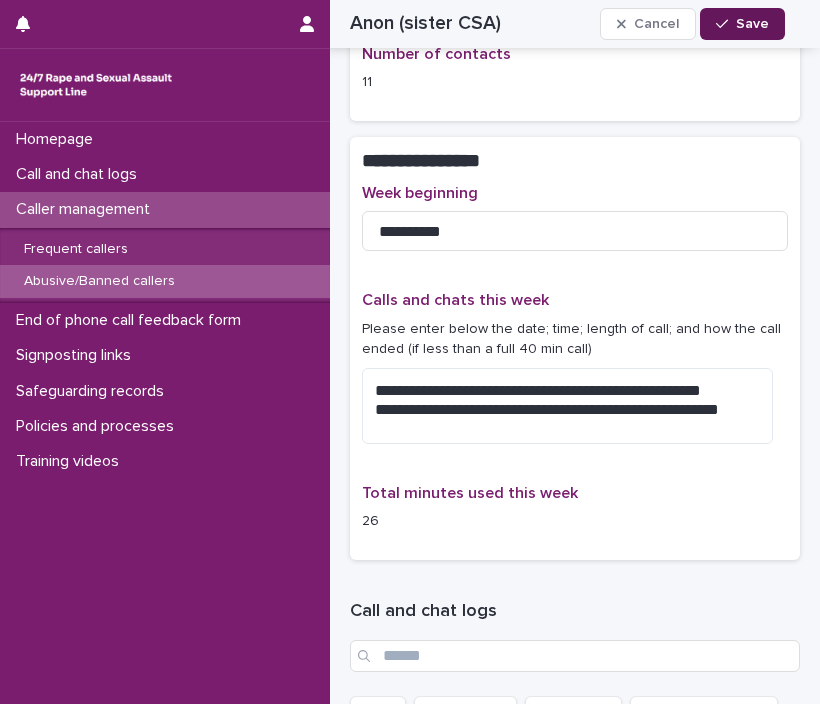 click on "Save" at bounding box center (752, 24) 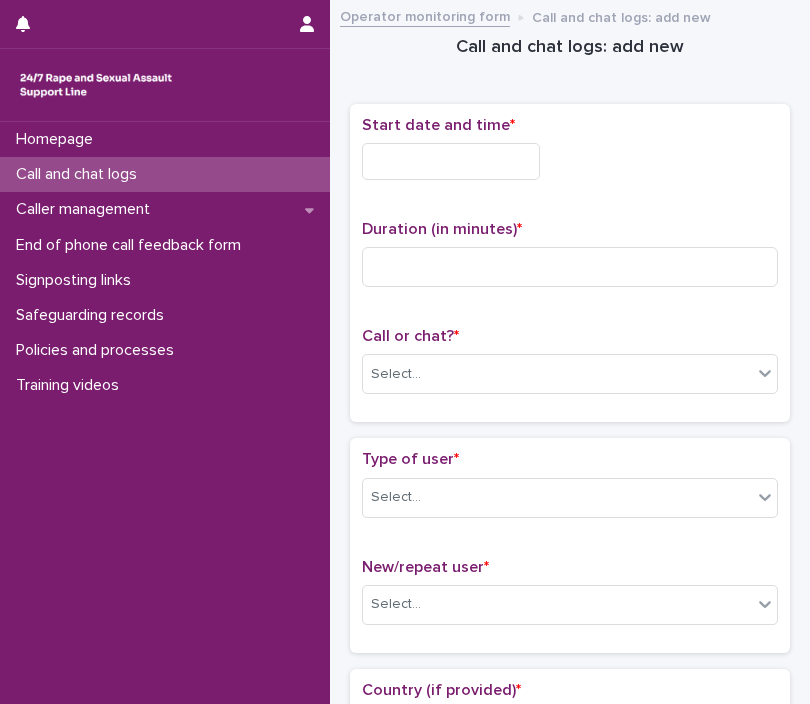 scroll, scrollTop: 0, scrollLeft: 0, axis: both 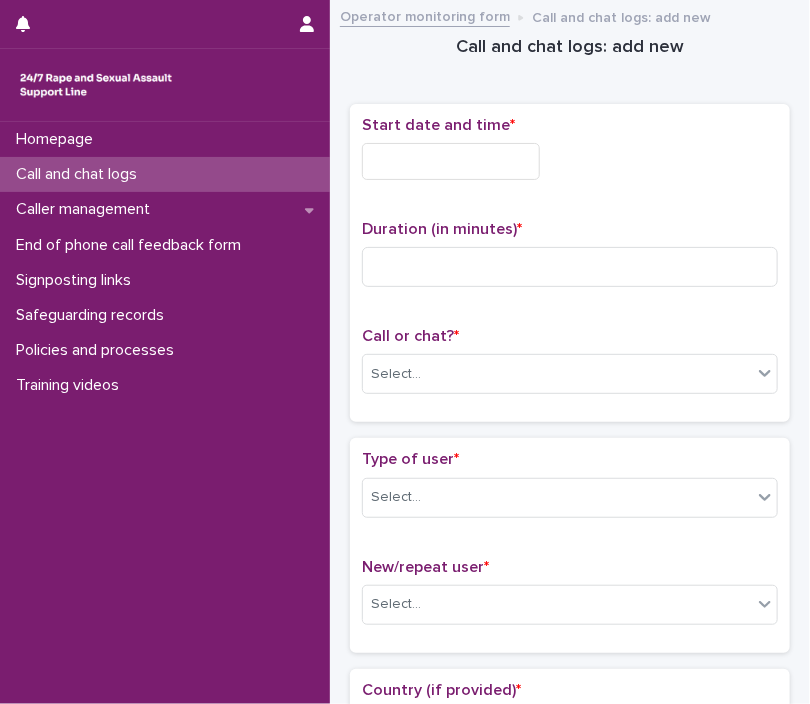 click at bounding box center [451, 161] 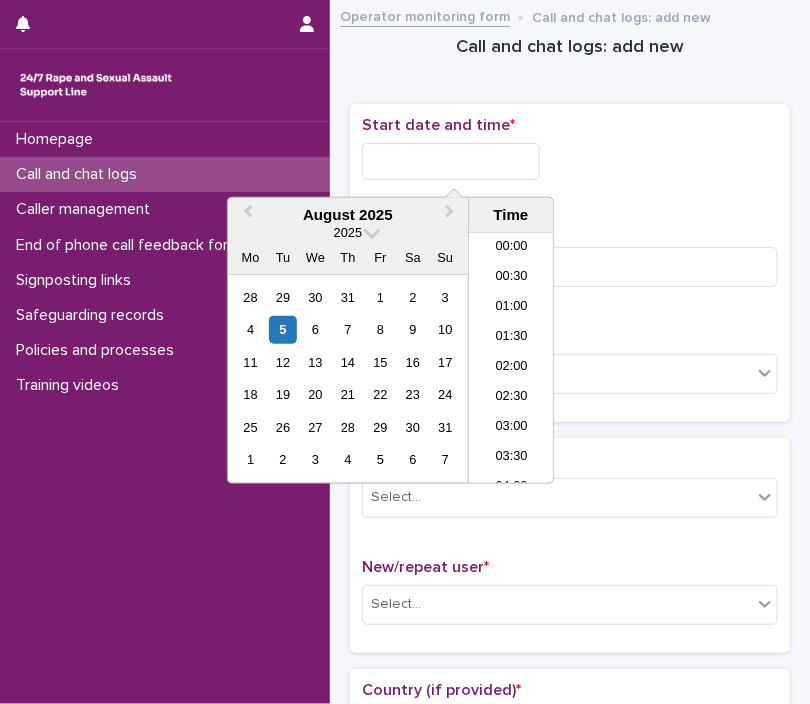 scroll, scrollTop: 1090, scrollLeft: 0, axis: vertical 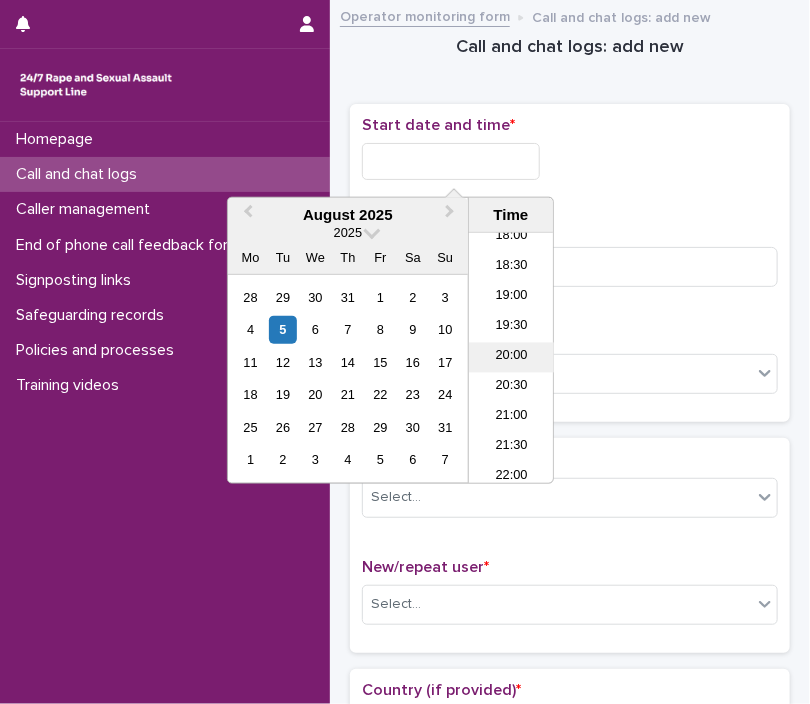 click on "20:00" at bounding box center [511, 358] 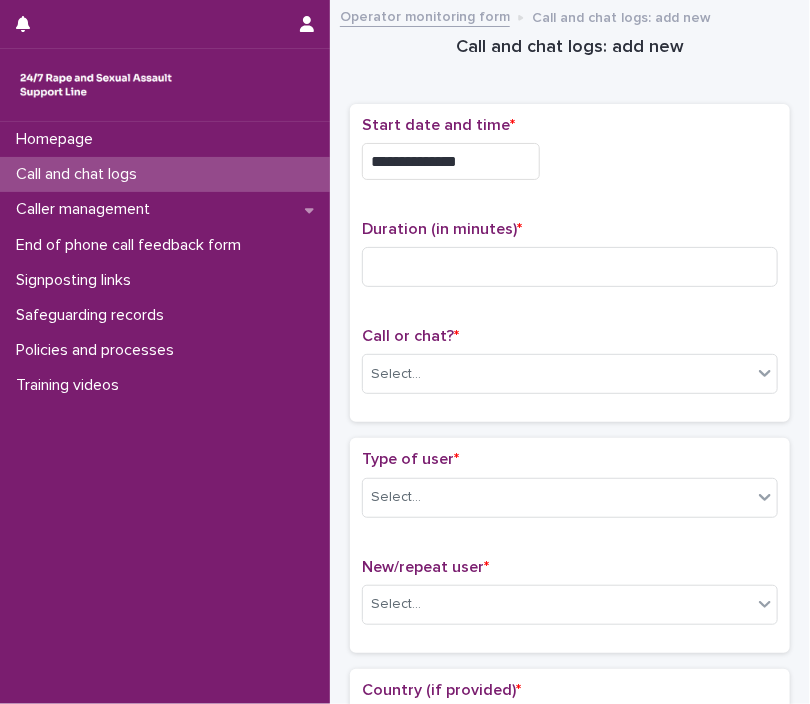 click on "**********" at bounding box center [570, 156] 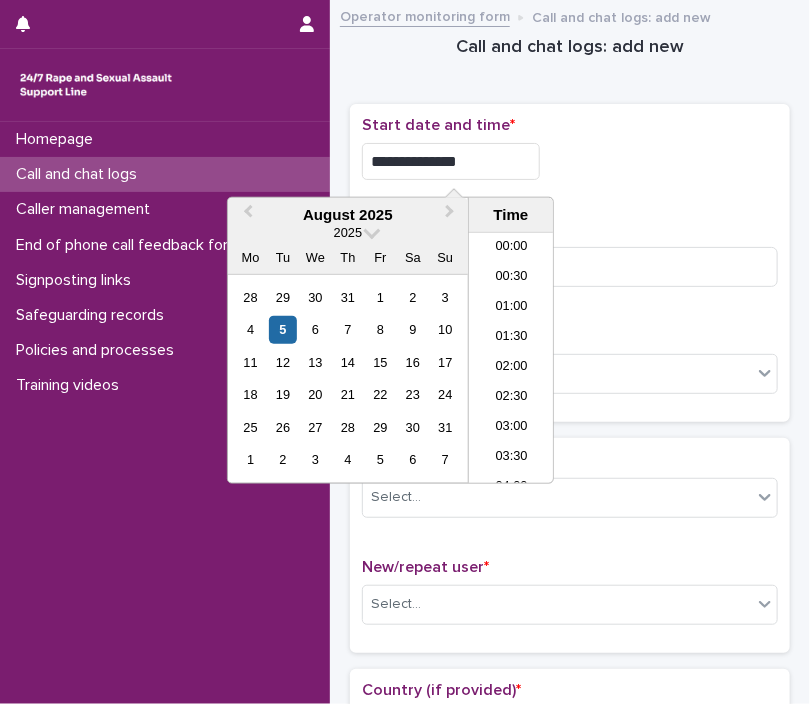 scroll, scrollTop: 1090, scrollLeft: 0, axis: vertical 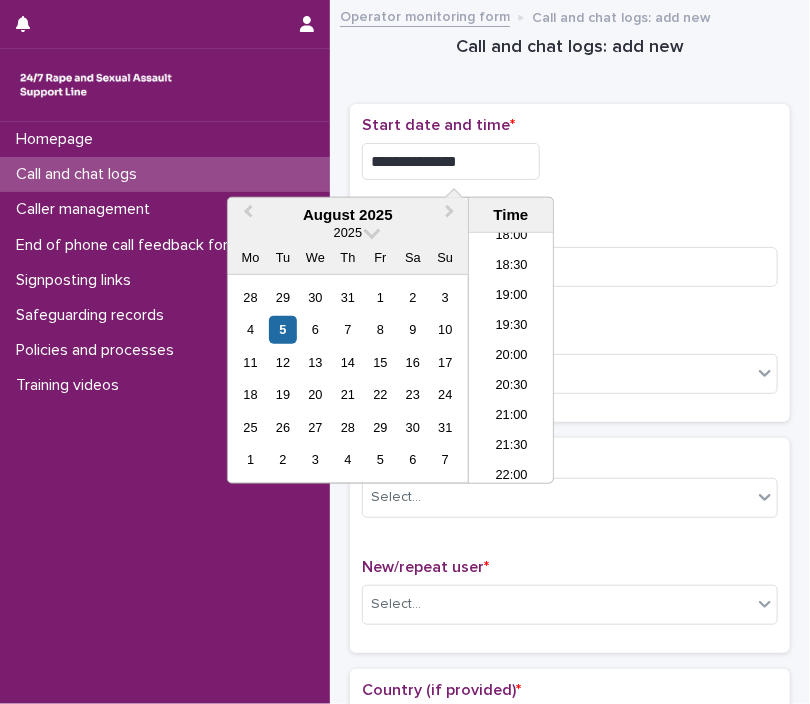 type on "**********" 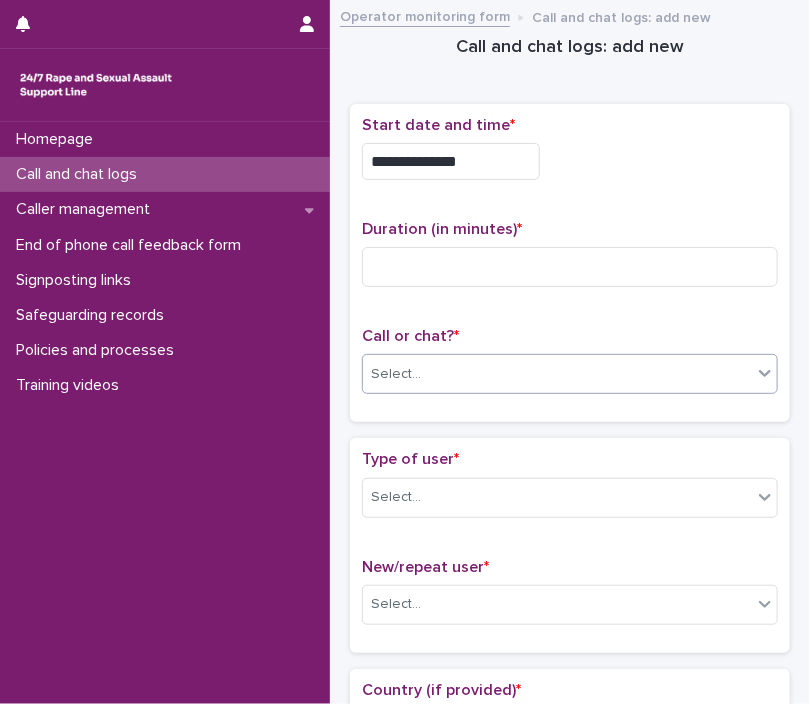 click on "Select..." at bounding box center (557, 374) 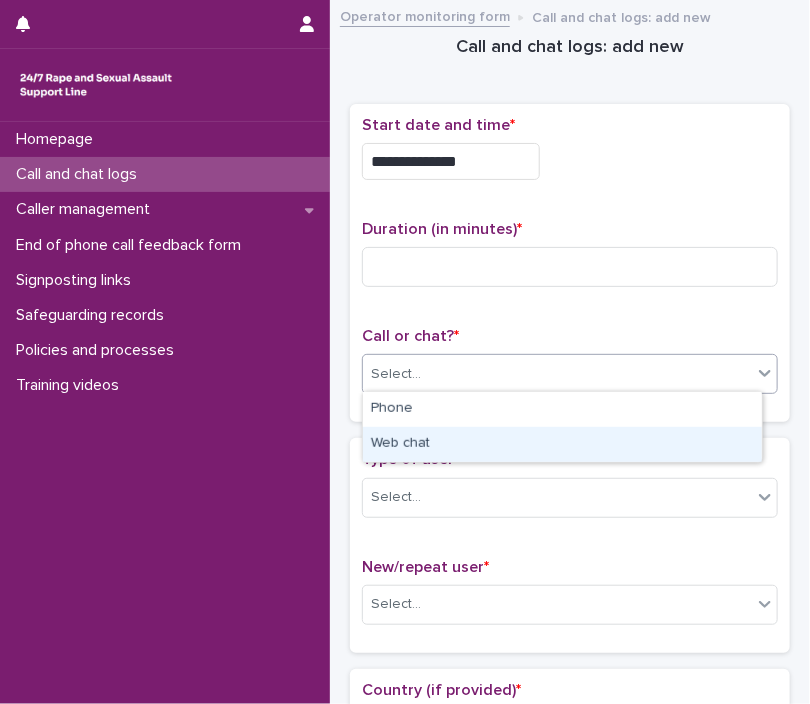 click on "Web chat" at bounding box center (562, 444) 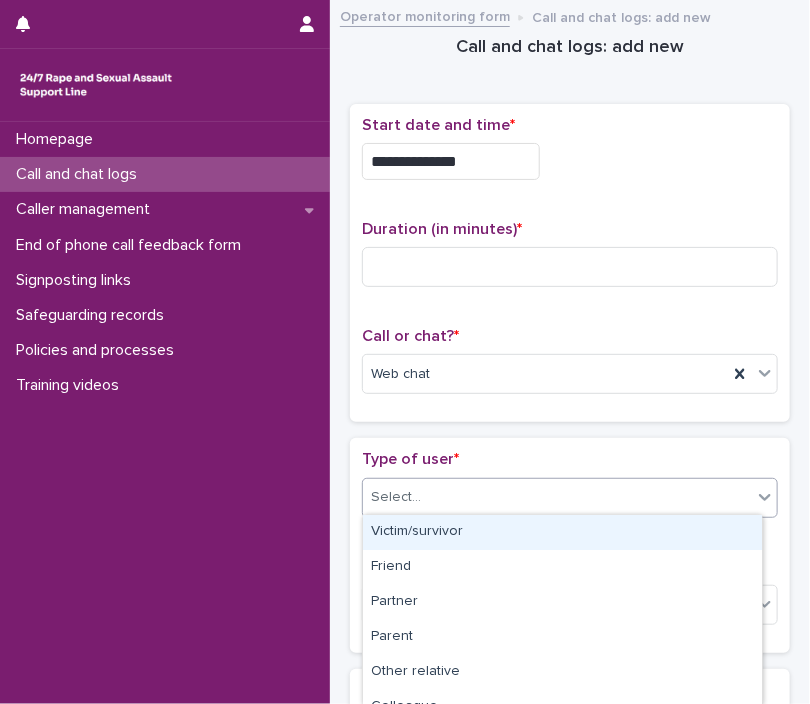 click on "Select..." at bounding box center [557, 497] 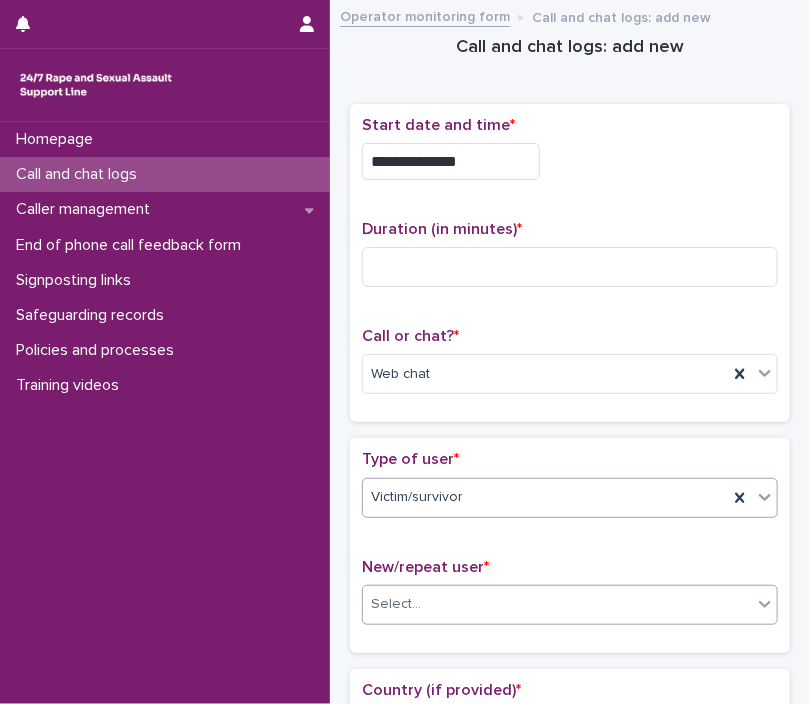 click on "Select..." at bounding box center (557, 604) 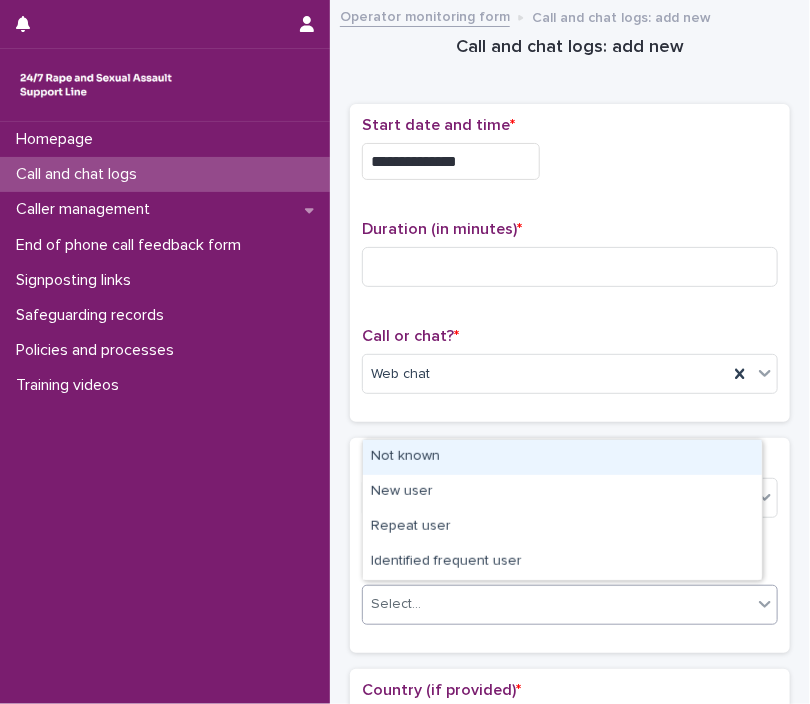 click on "Not known" at bounding box center [562, 457] 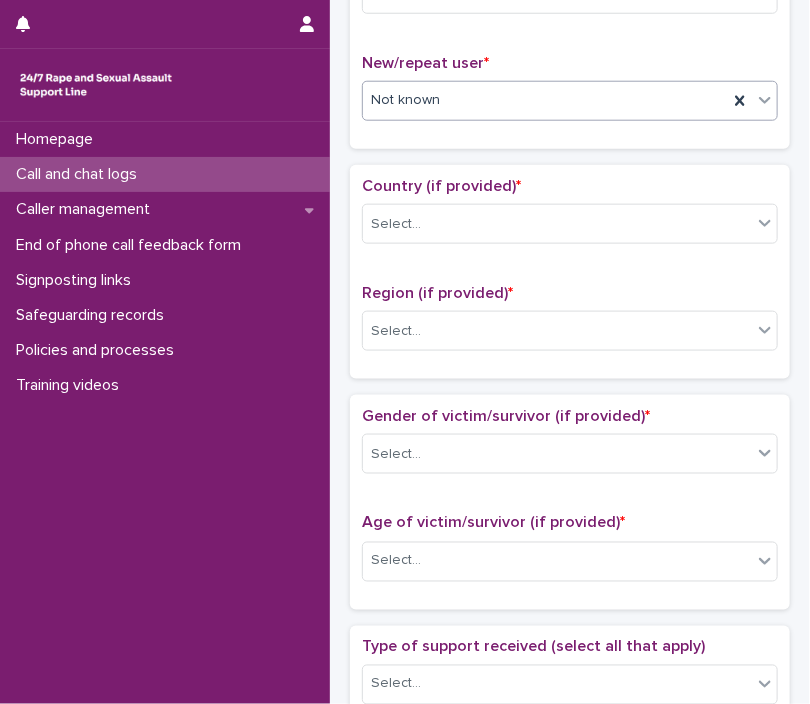 scroll, scrollTop: 514, scrollLeft: 0, axis: vertical 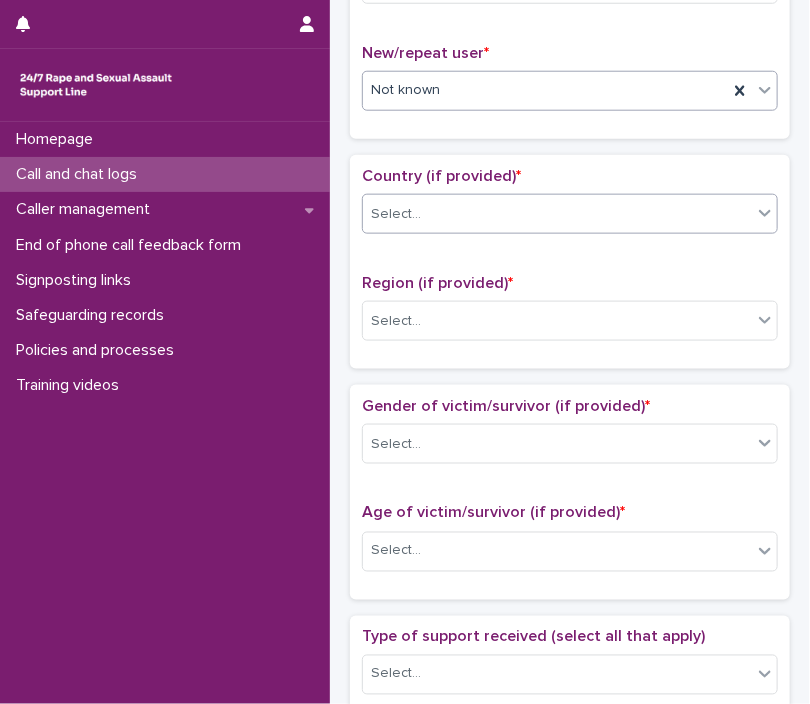 click on "Select..." at bounding box center [557, 214] 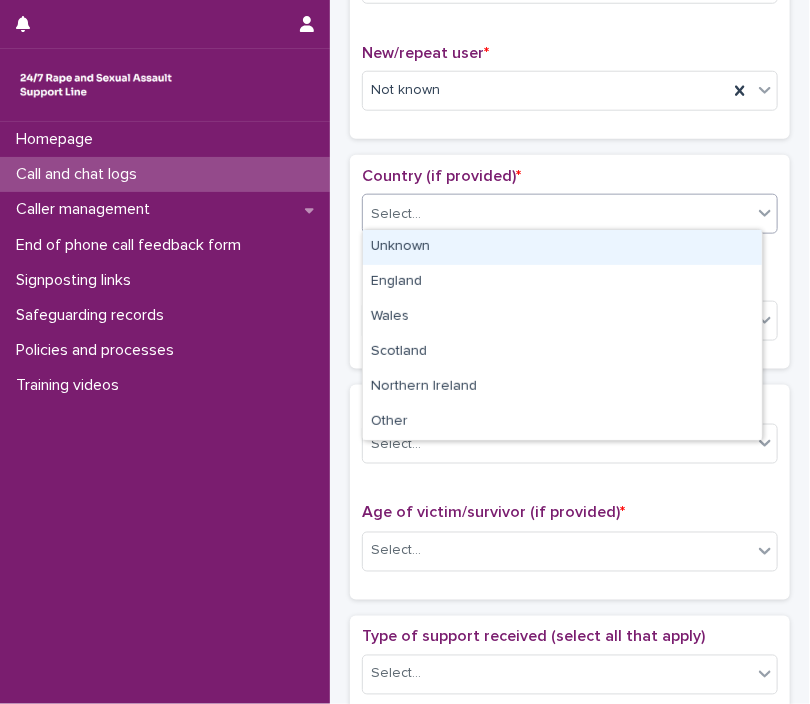 click on "Unknown" at bounding box center (562, 247) 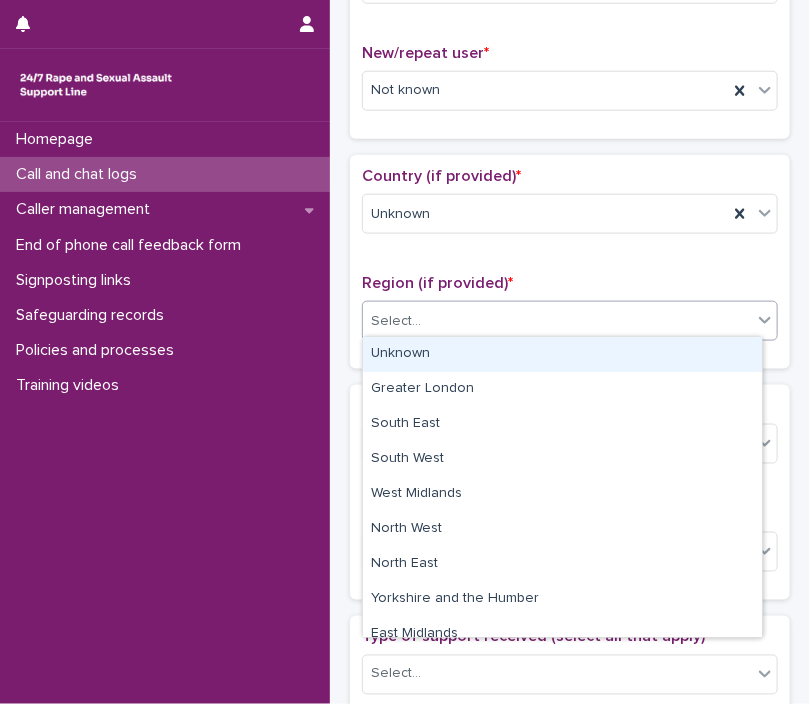 click on "Select..." at bounding box center (557, 321) 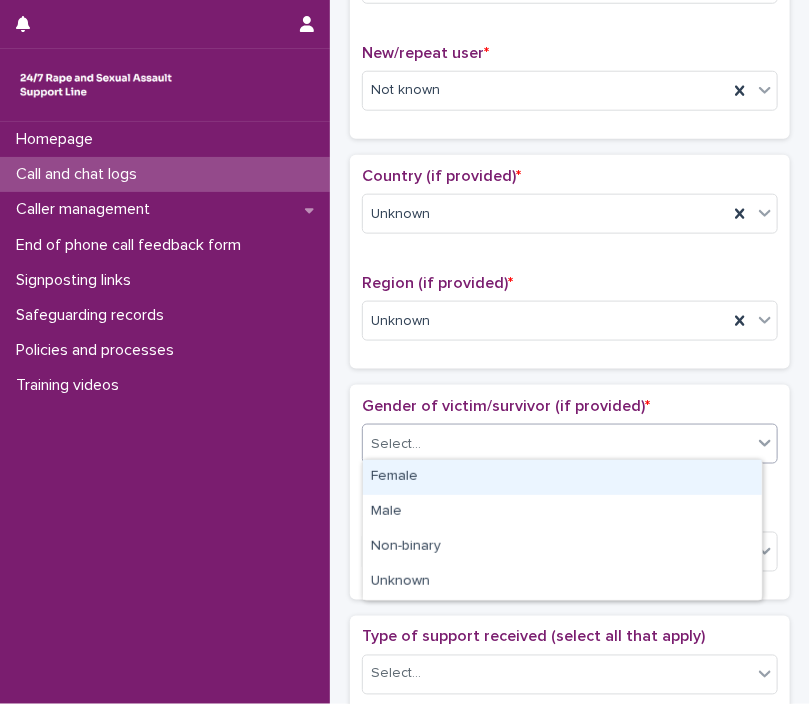 click on "Select..." at bounding box center [557, 444] 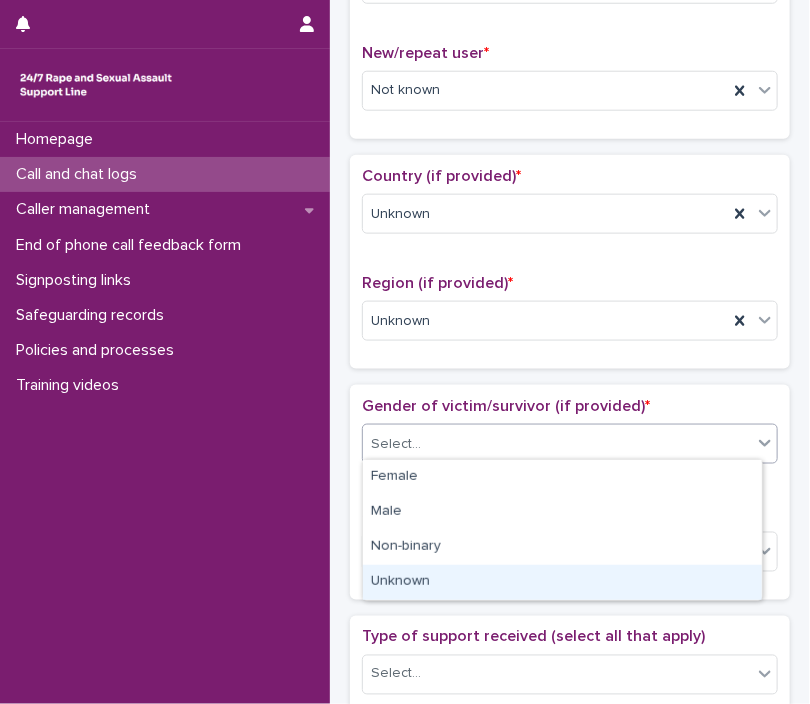 click on "Unknown" at bounding box center [562, 582] 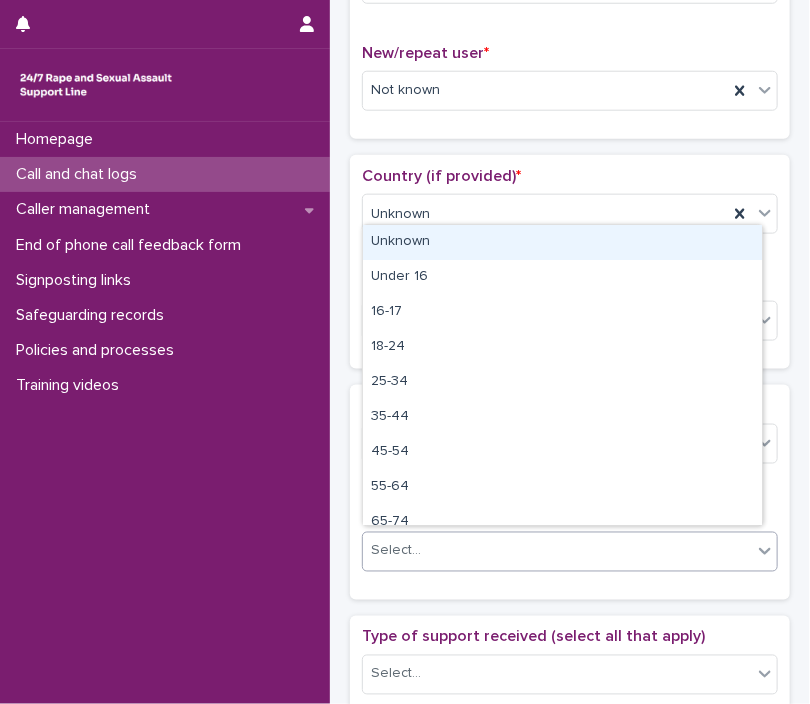 click on "Select..." at bounding box center [557, 551] 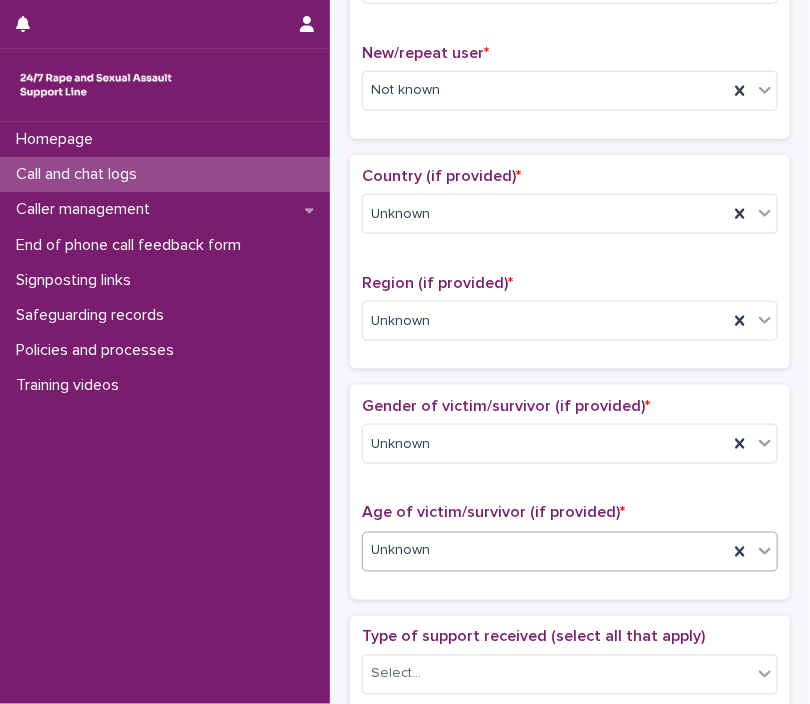 scroll, scrollTop: 1130, scrollLeft: 0, axis: vertical 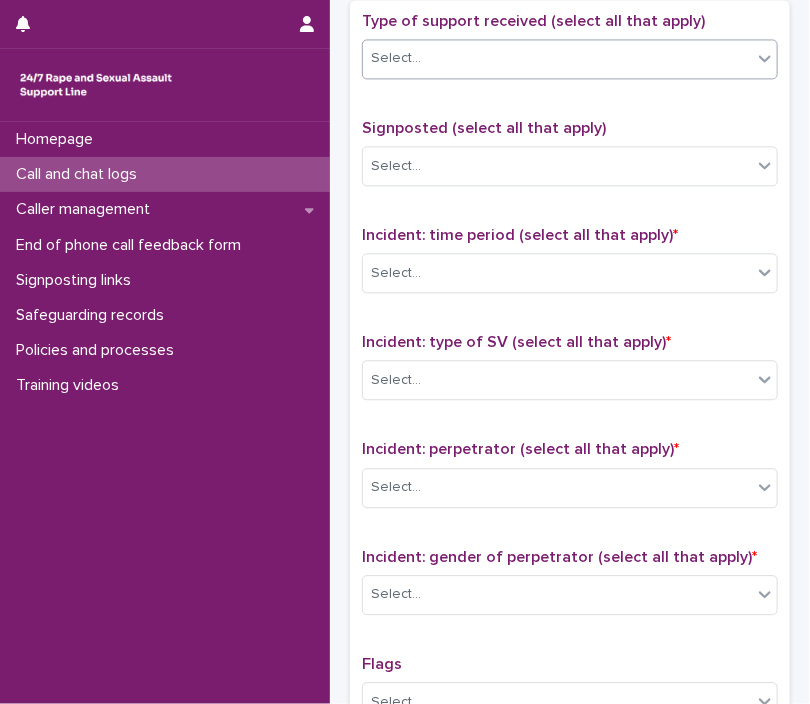 click on "Select..." at bounding box center [557, 58] 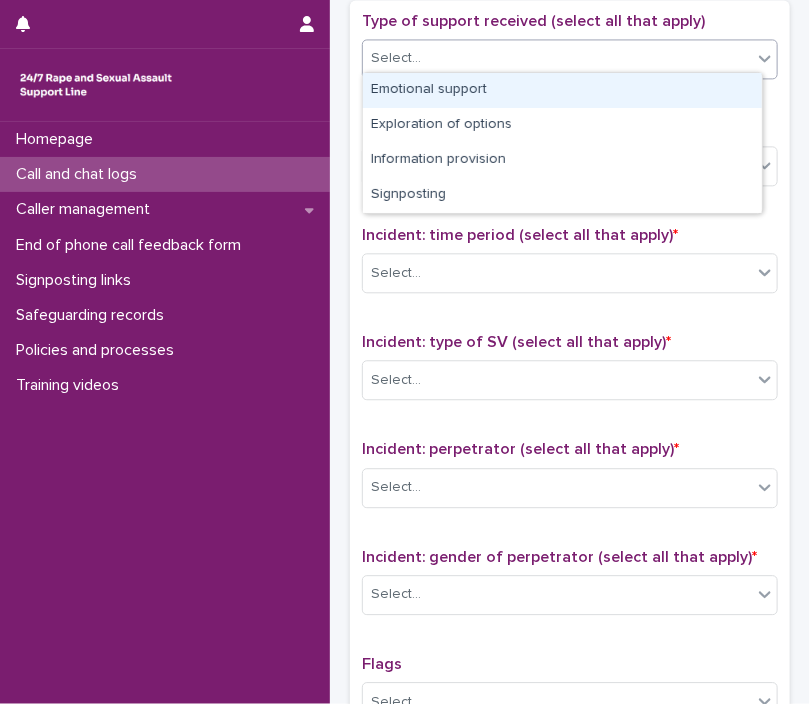 click on "Emotional support" at bounding box center [562, 90] 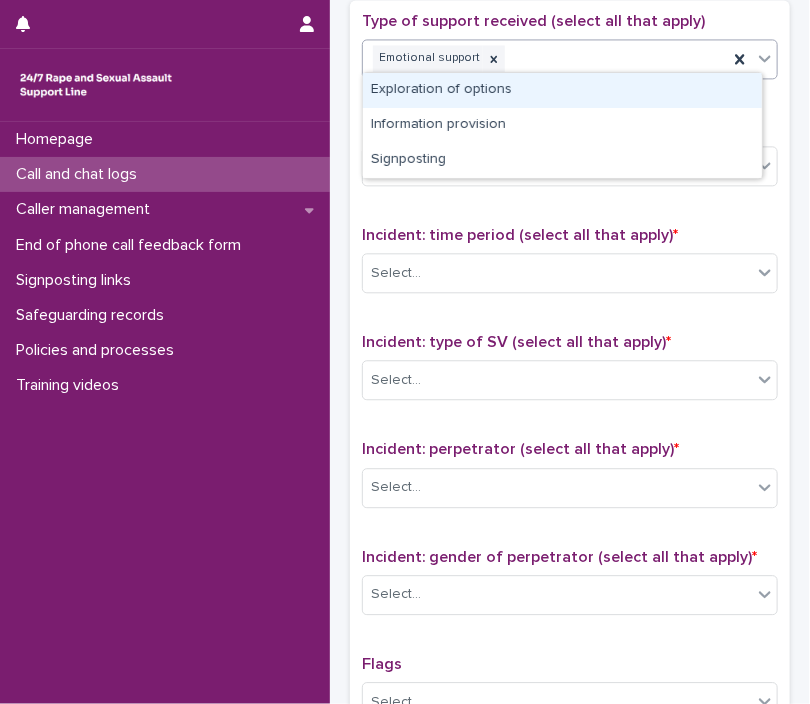 click on "Emotional support" at bounding box center (545, 58) 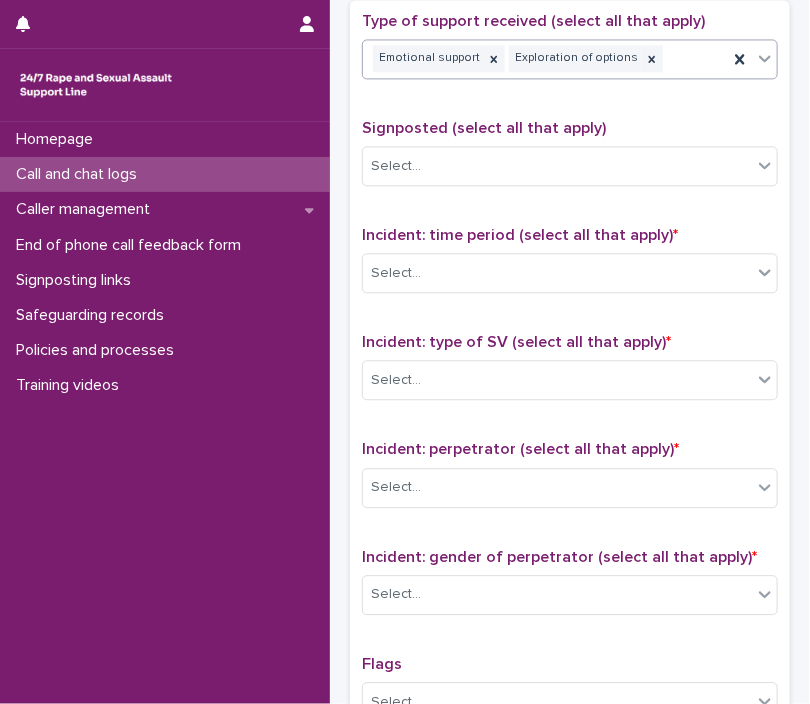 click on "Emotional support Exploration of options" at bounding box center (545, 58) 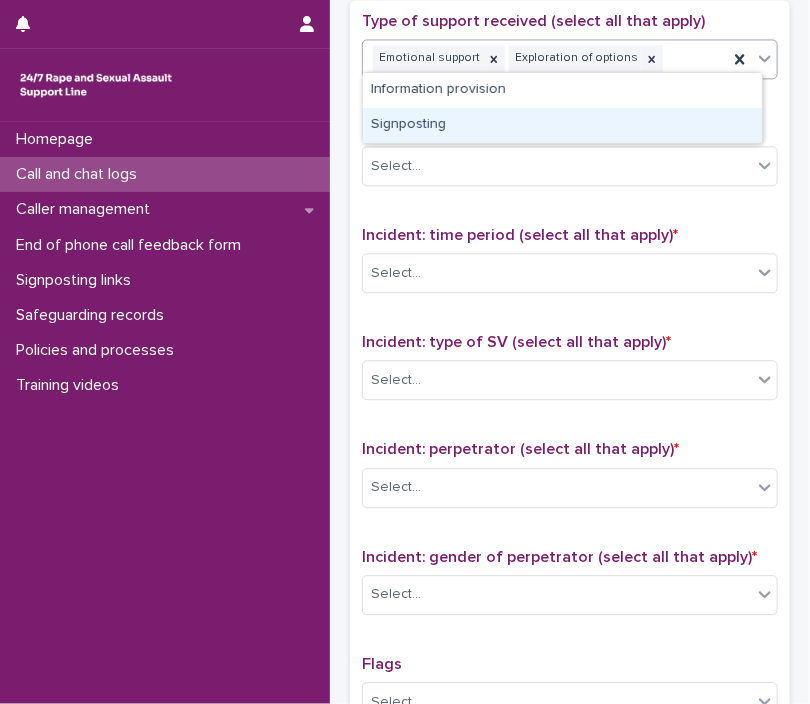 click on "Signposting" at bounding box center (562, 125) 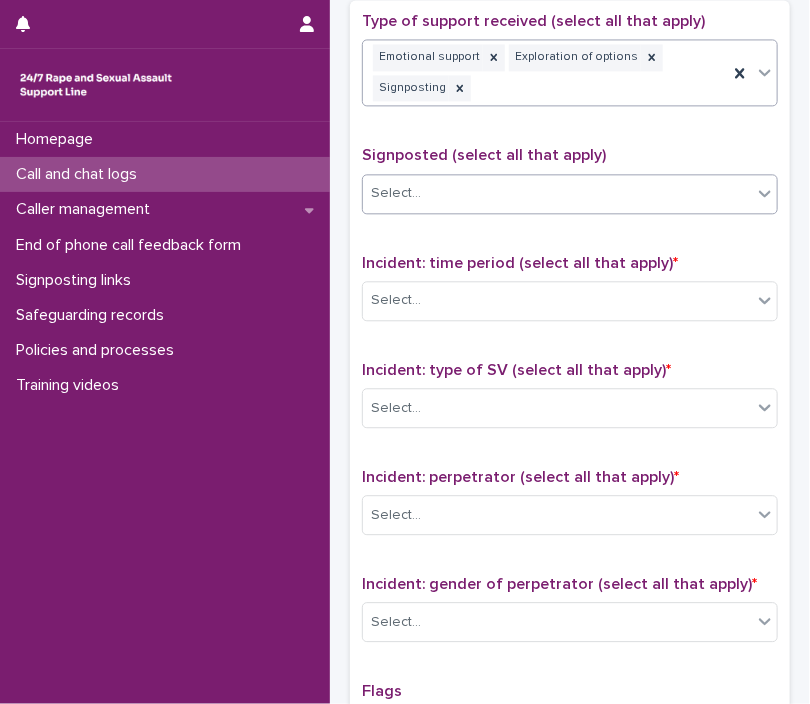 click on "Select..." at bounding box center [557, 193] 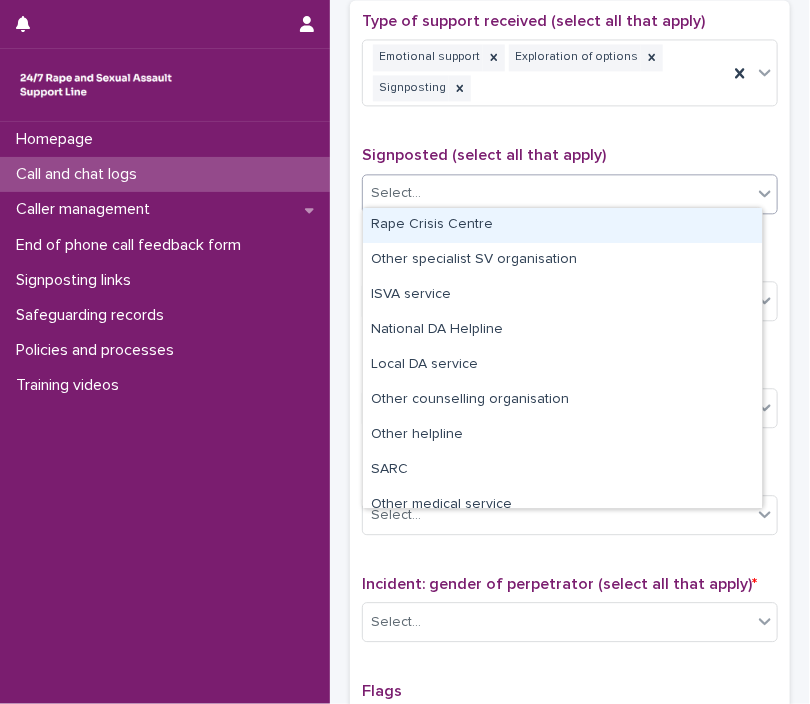 click on "Rape Crisis Centre" at bounding box center [562, 225] 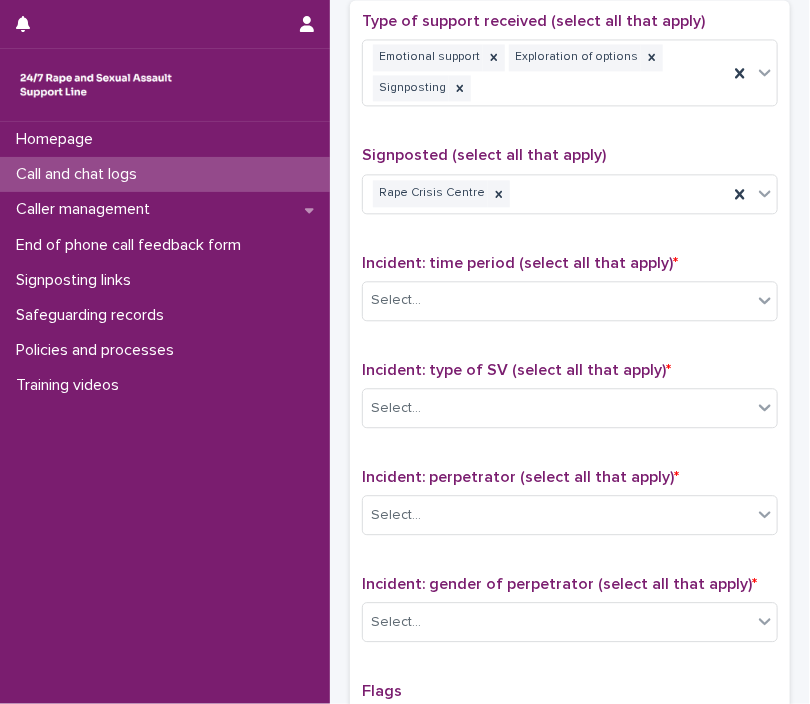 click on "Type of support received (select all that apply) Emotional support Exploration of options Signposting Signposted (select all that apply) Rape Crisis Centre Incident: time period (select all that apply) * Select... Incident: type of SV (select all that apply) * Select... Incident: perpetrator (select all that apply) * Select... Incident: gender of perpetrator (select all that apply) * Select... Flags Select... Comments" at bounding box center (570, 444) 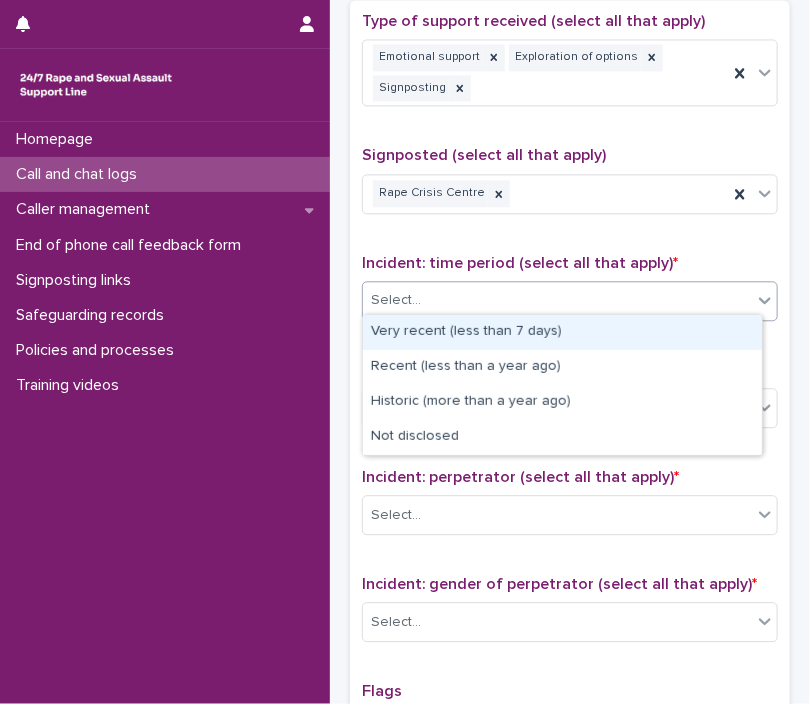 click on "Select..." at bounding box center [557, 300] 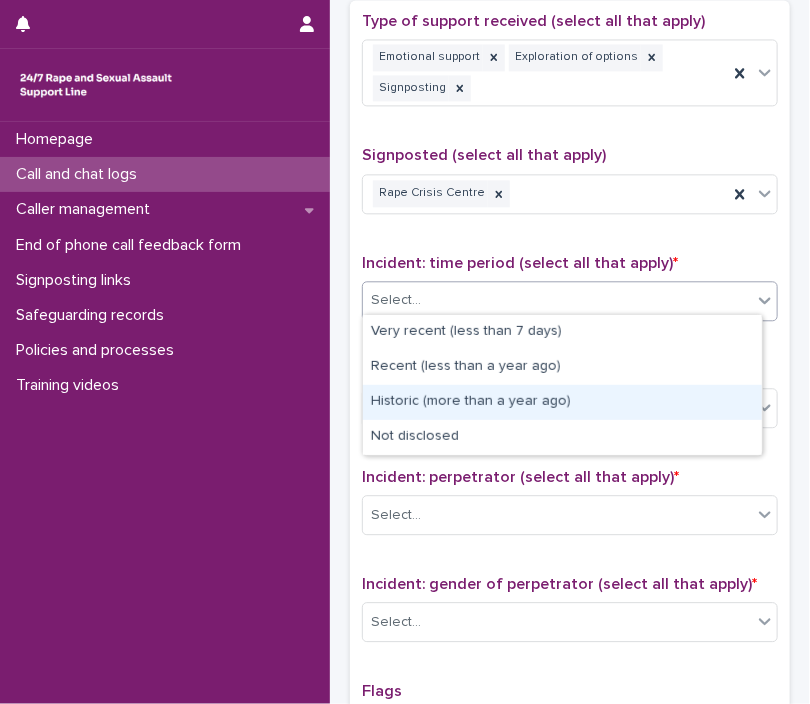click on "Historic (more than a year ago)" at bounding box center (562, 402) 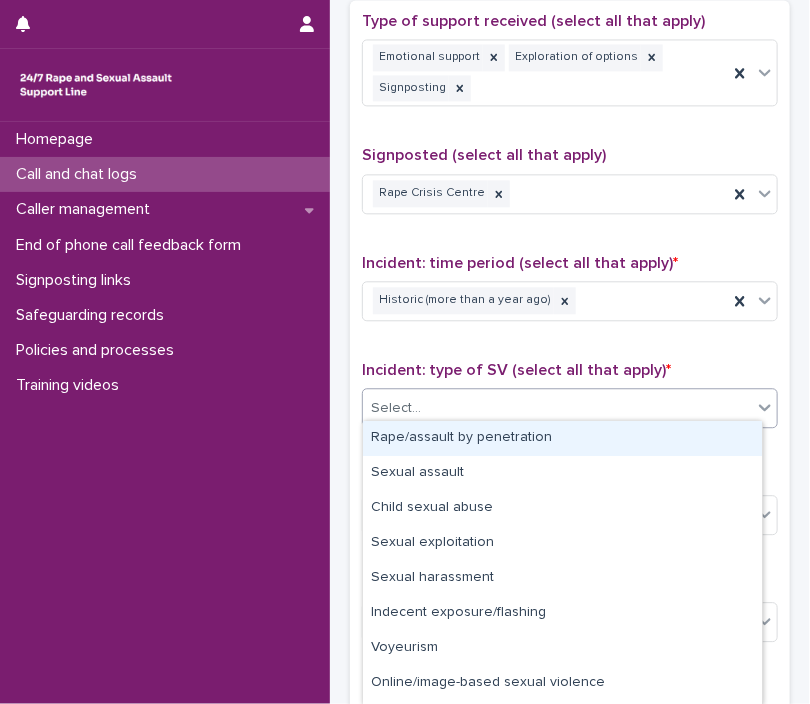 click on "Select..." at bounding box center (557, 408) 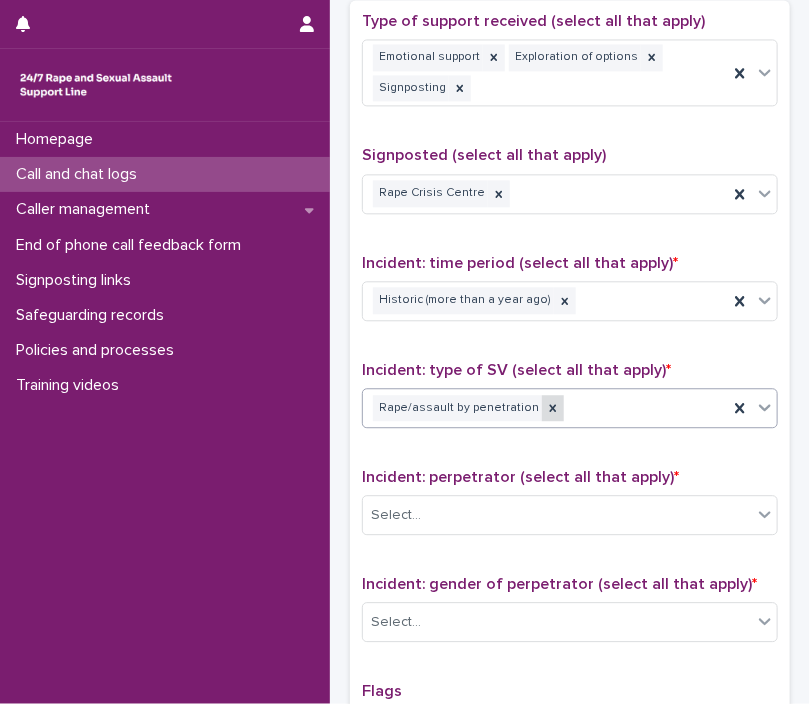 click 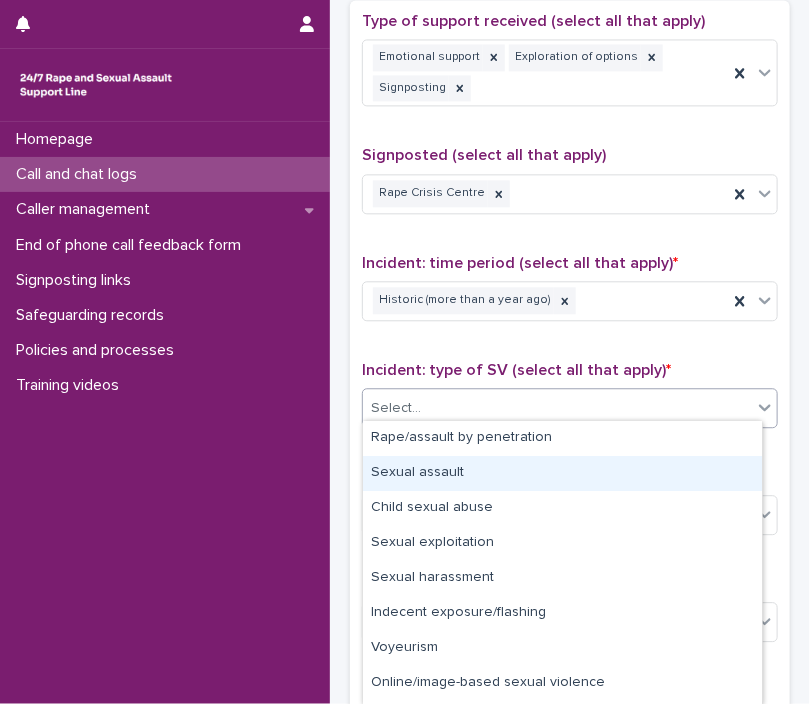 click on "Sexual assault" at bounding box center (562, 473) 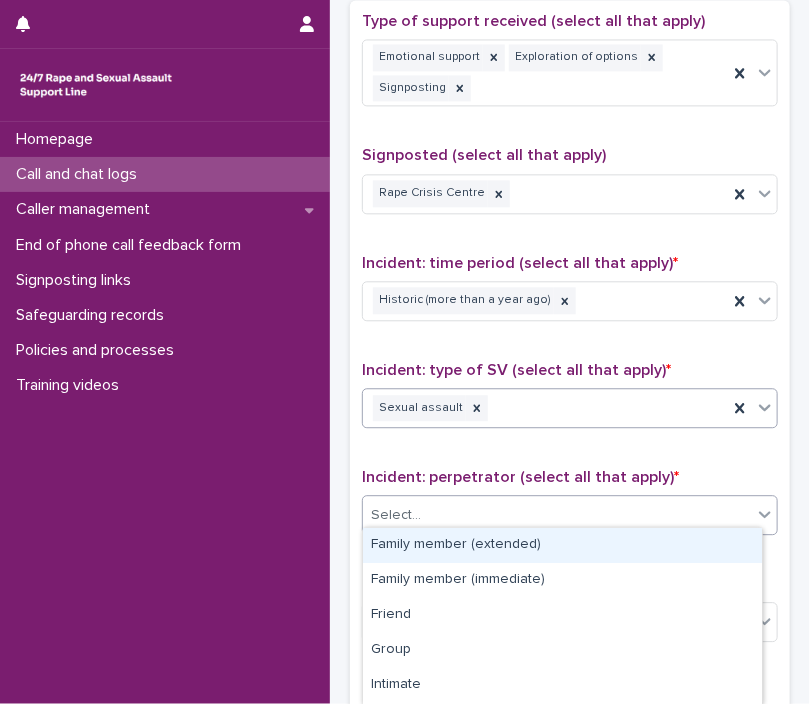 click on "Select..." at bounding box center [557, 515] 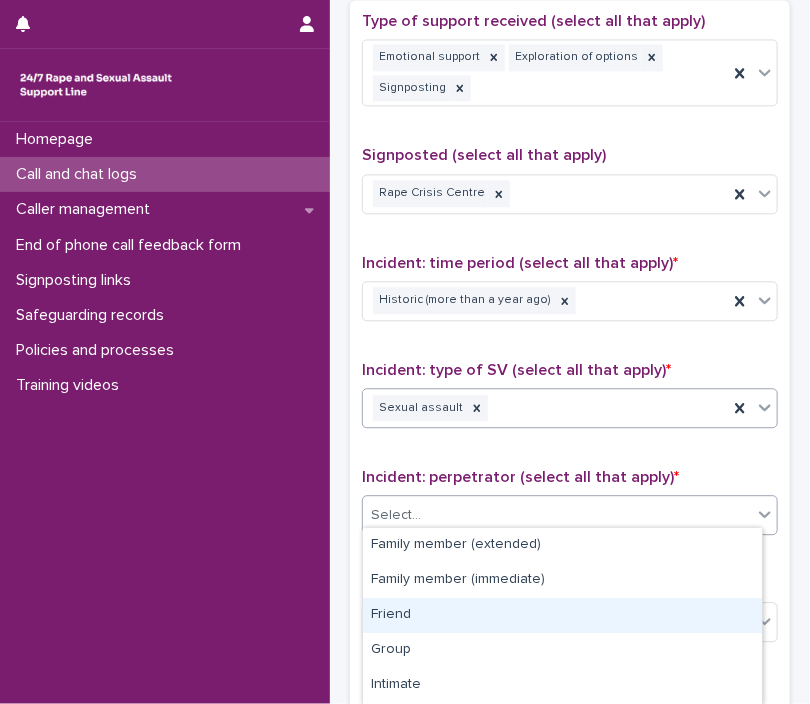 click on "Friend" at bounding box center (562, 615) 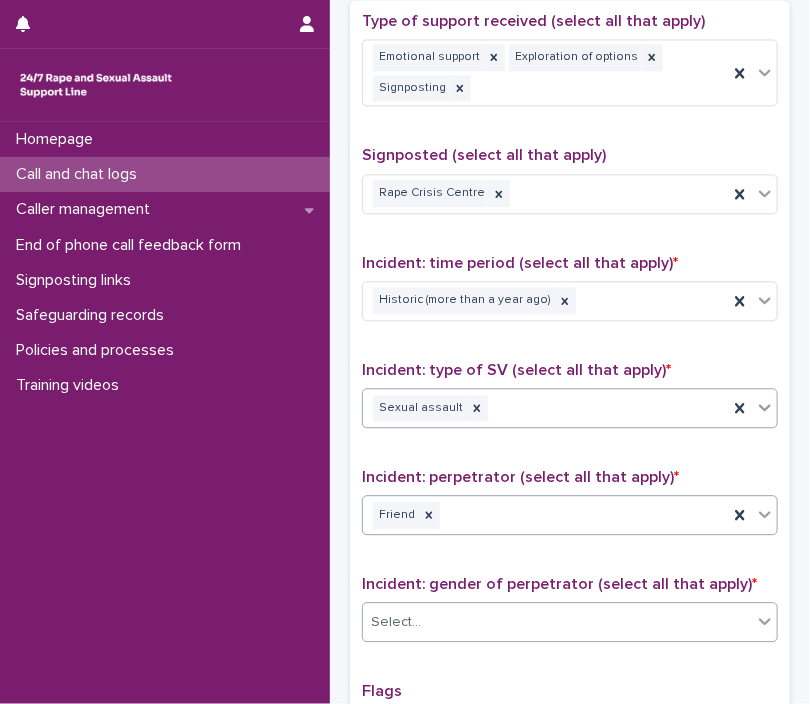 click on "Select..." at bounding box center (557, 622) 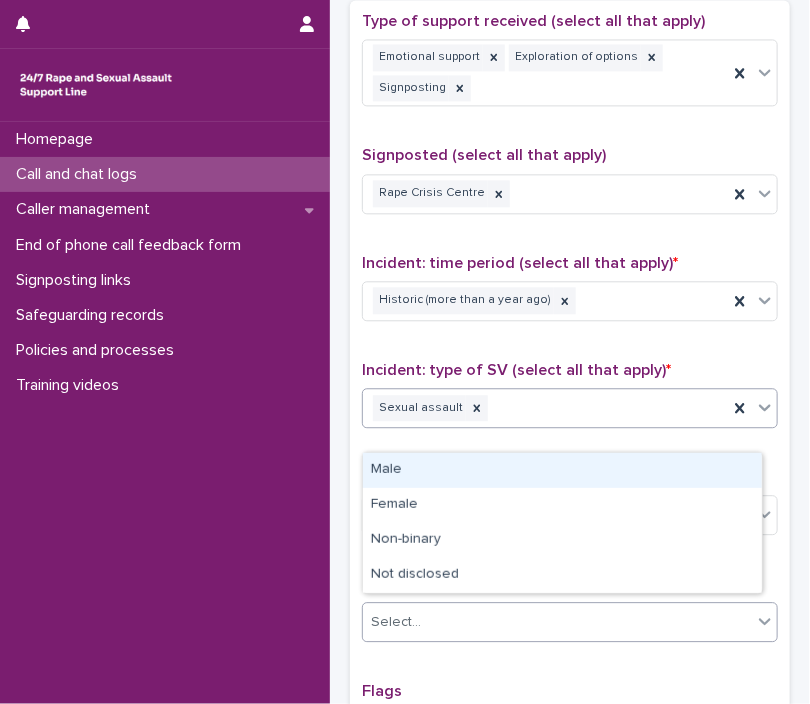 click on "Male" at bounding box center [562, 470] 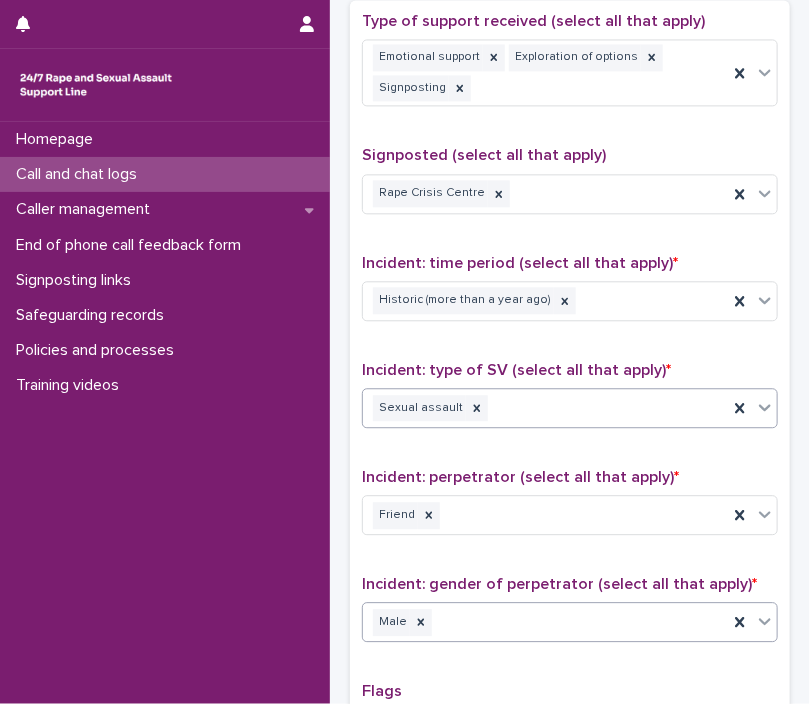 scroll, scrollTop: 1509, scrollLeft: 0, axis: vertical 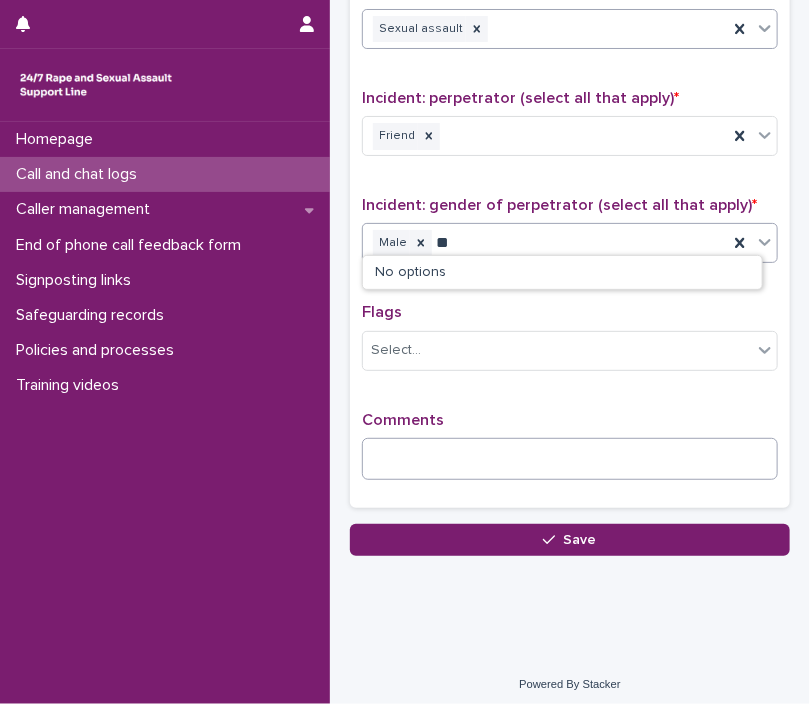 type on "*" 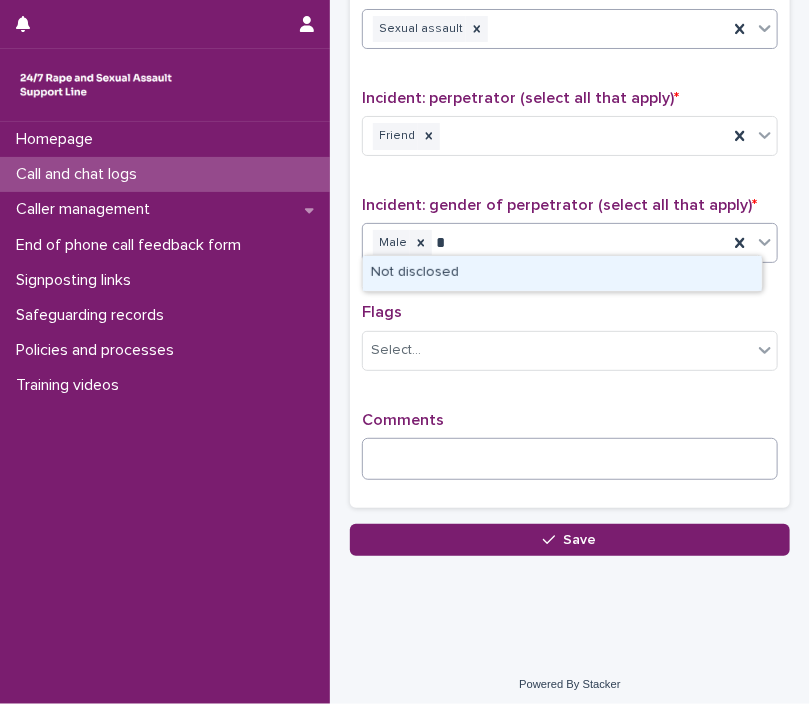 type 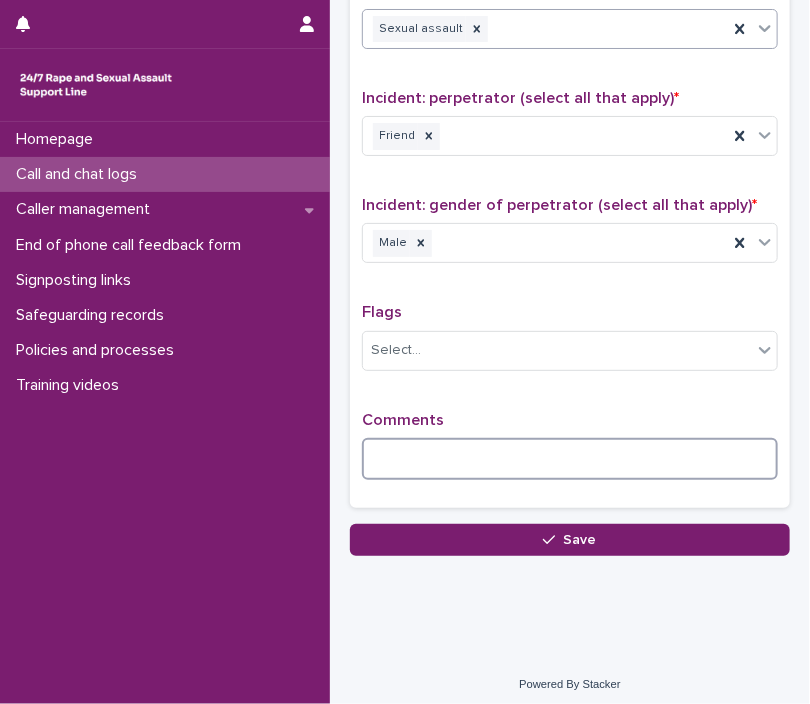 click at bounding box center (570, 459) 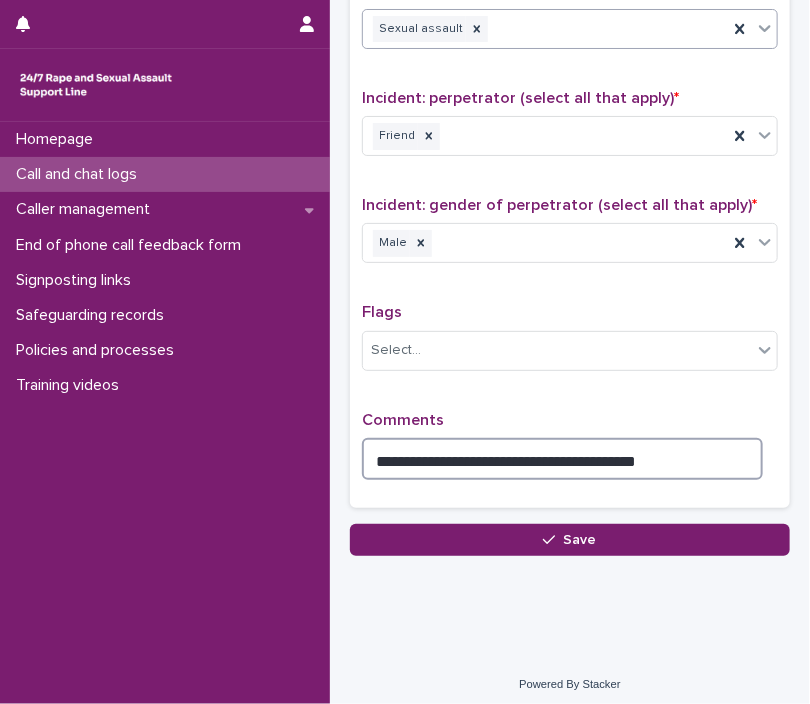 click on "**********" at bounding box center [562, 459] 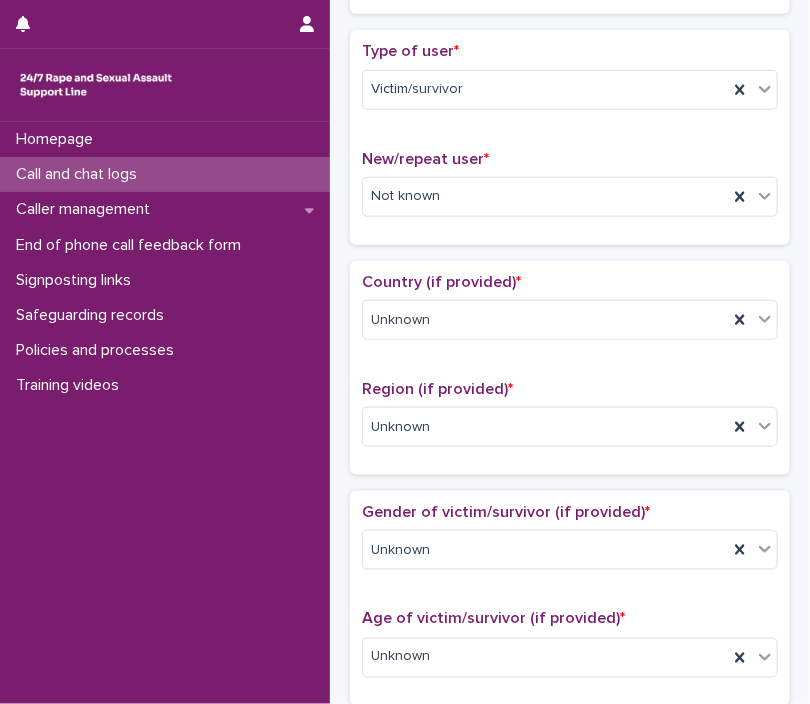 scroll, scrollTop: 0, scrollLeft: 0, axis: both 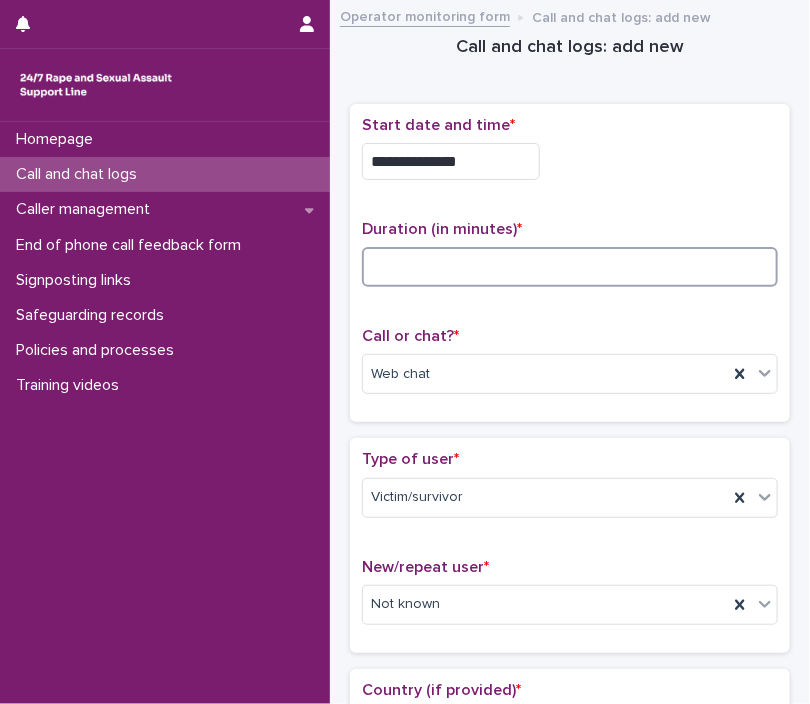 click at bounding box center (570, 267) 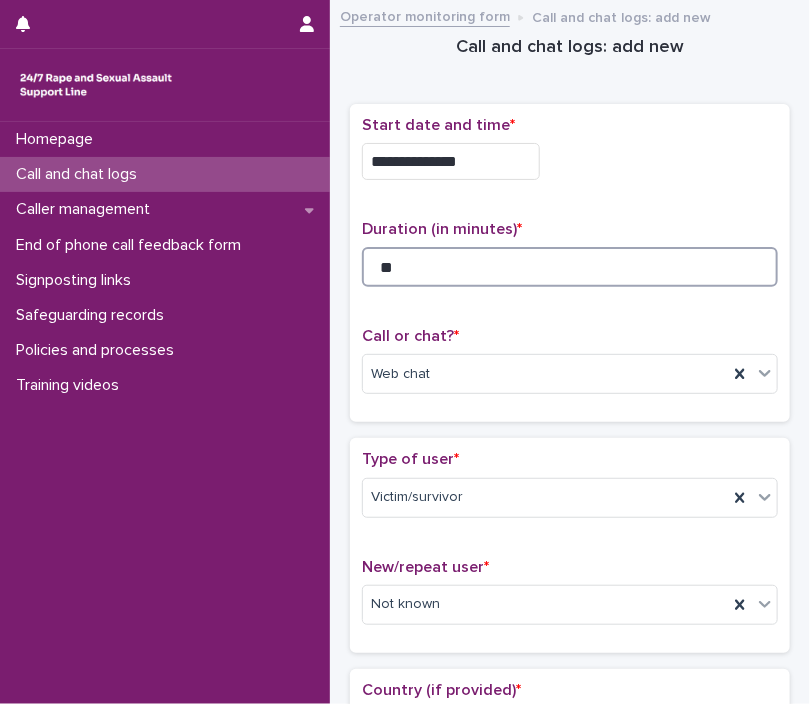 scroll, scrollTop: 1509, scrollLeft: 0, axis: vertical 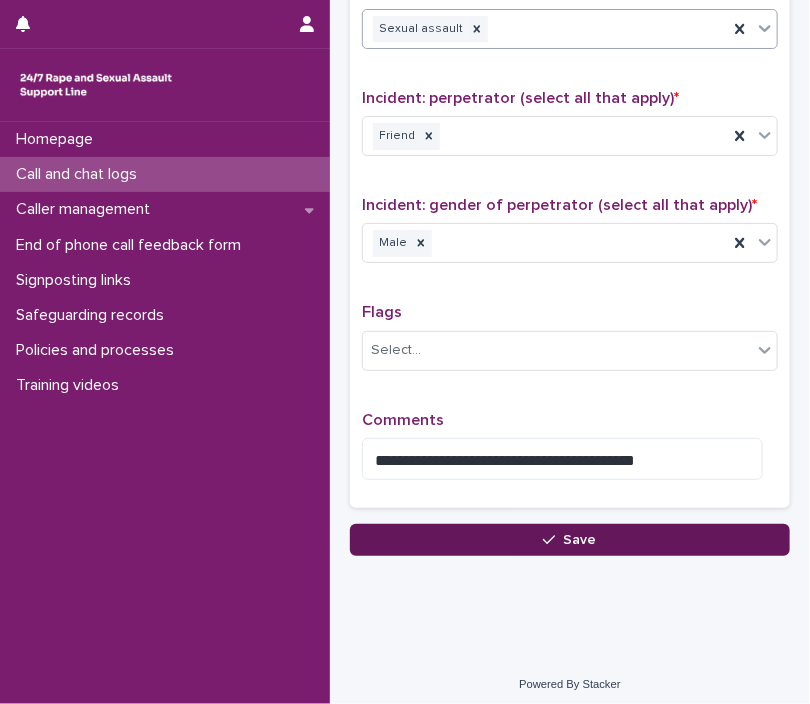 type on "**" 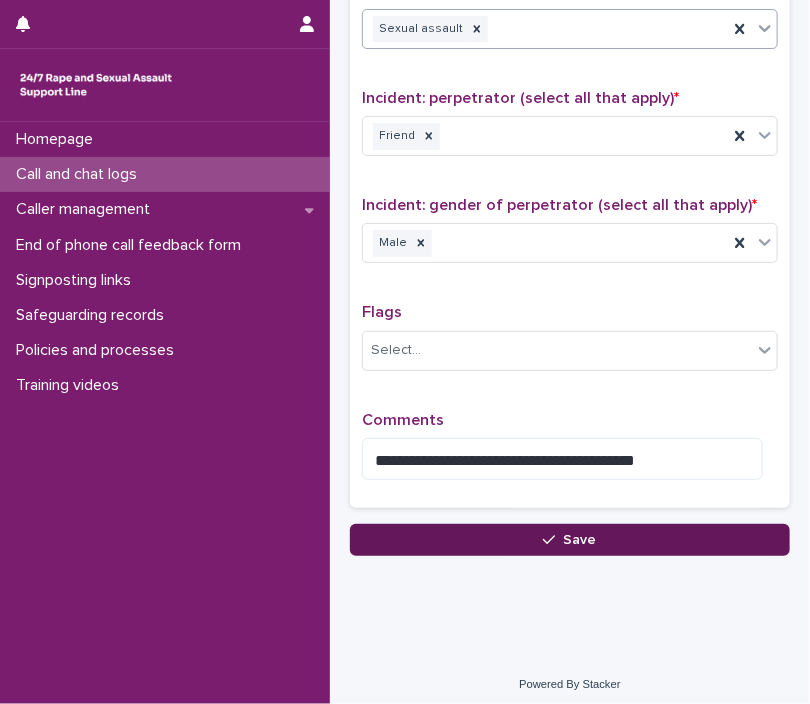 click on "Save" at bounding box center [570, 540] 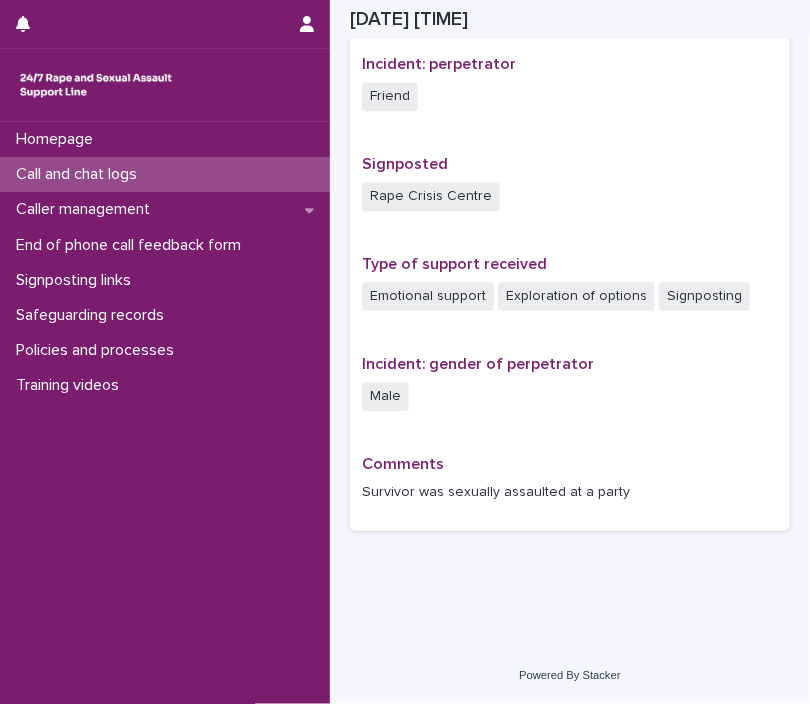 scroll, scrollTop: 1167, scrollLeft: 0, axis: vertical 